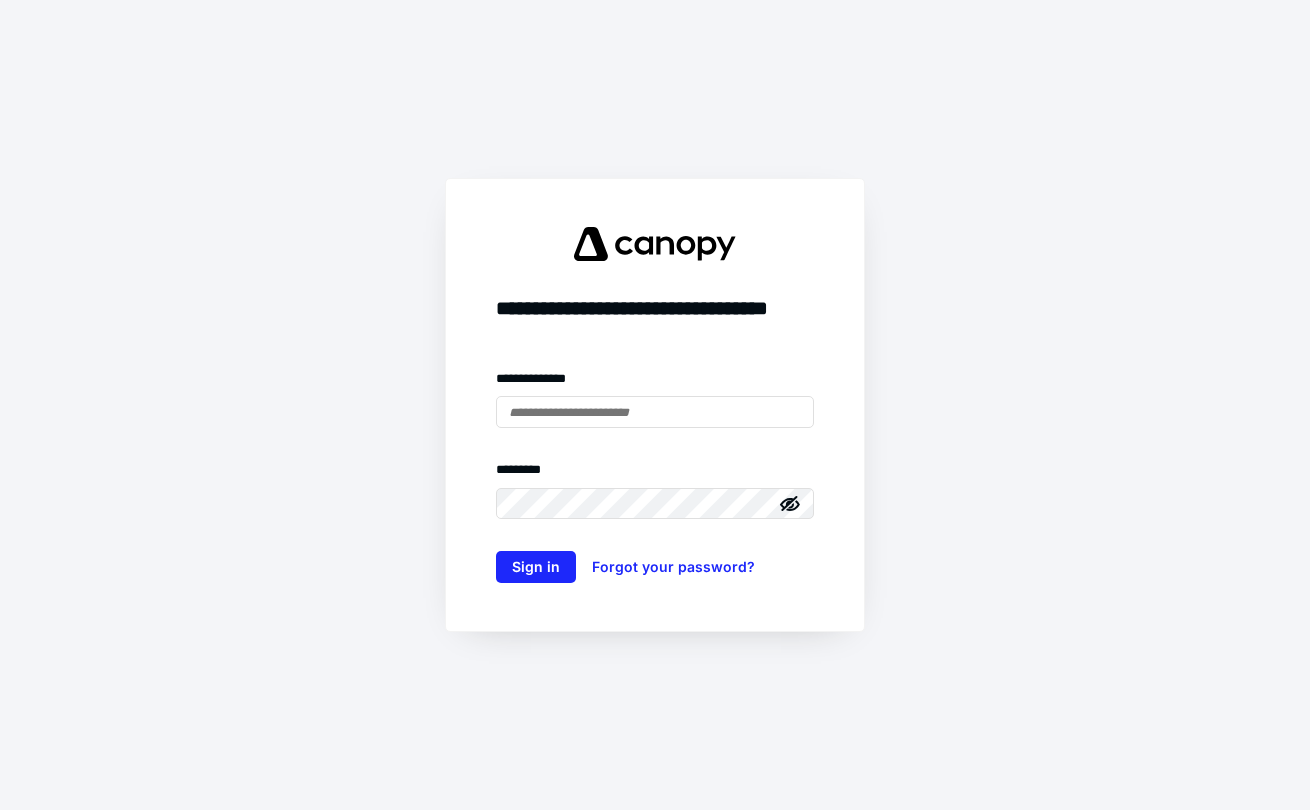 scroll, scrollTop: 0, scrollLeft: 0, axis: both 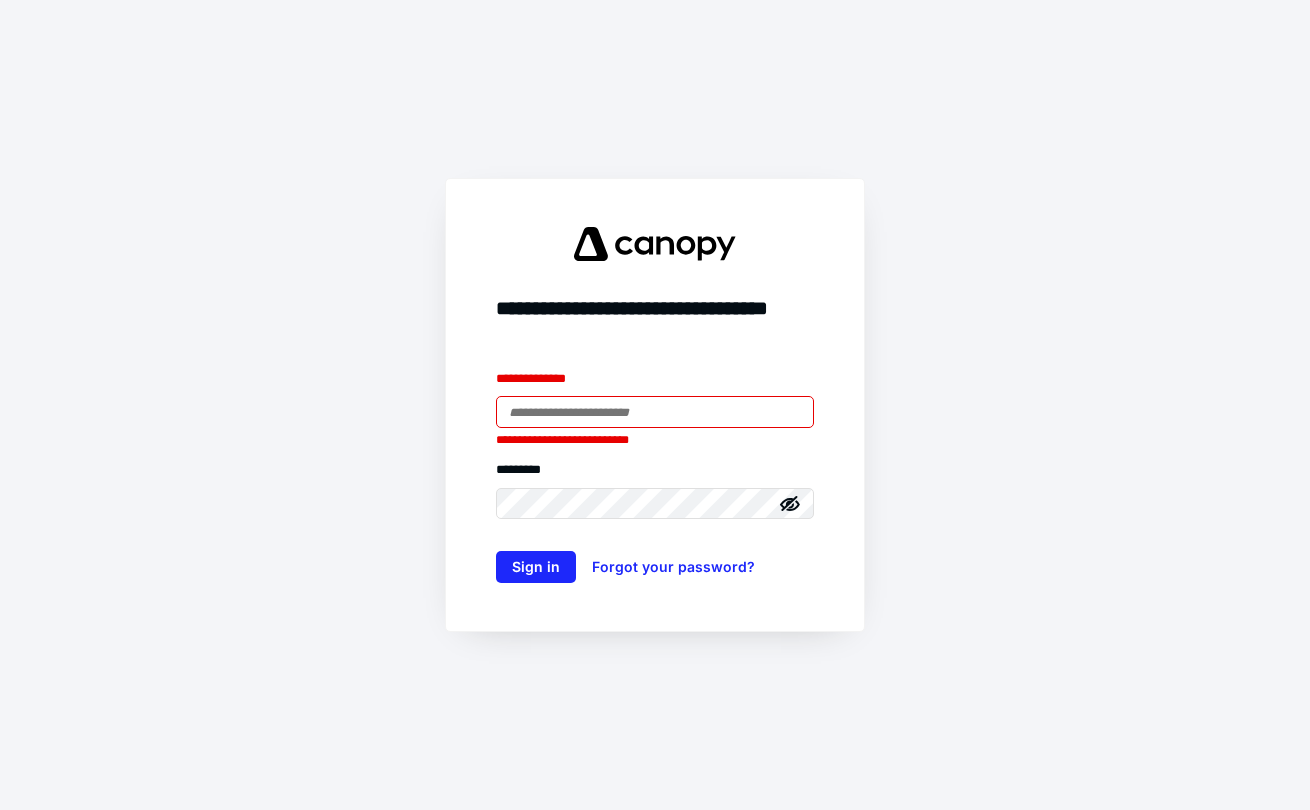 click at bounding box center [655, 412] 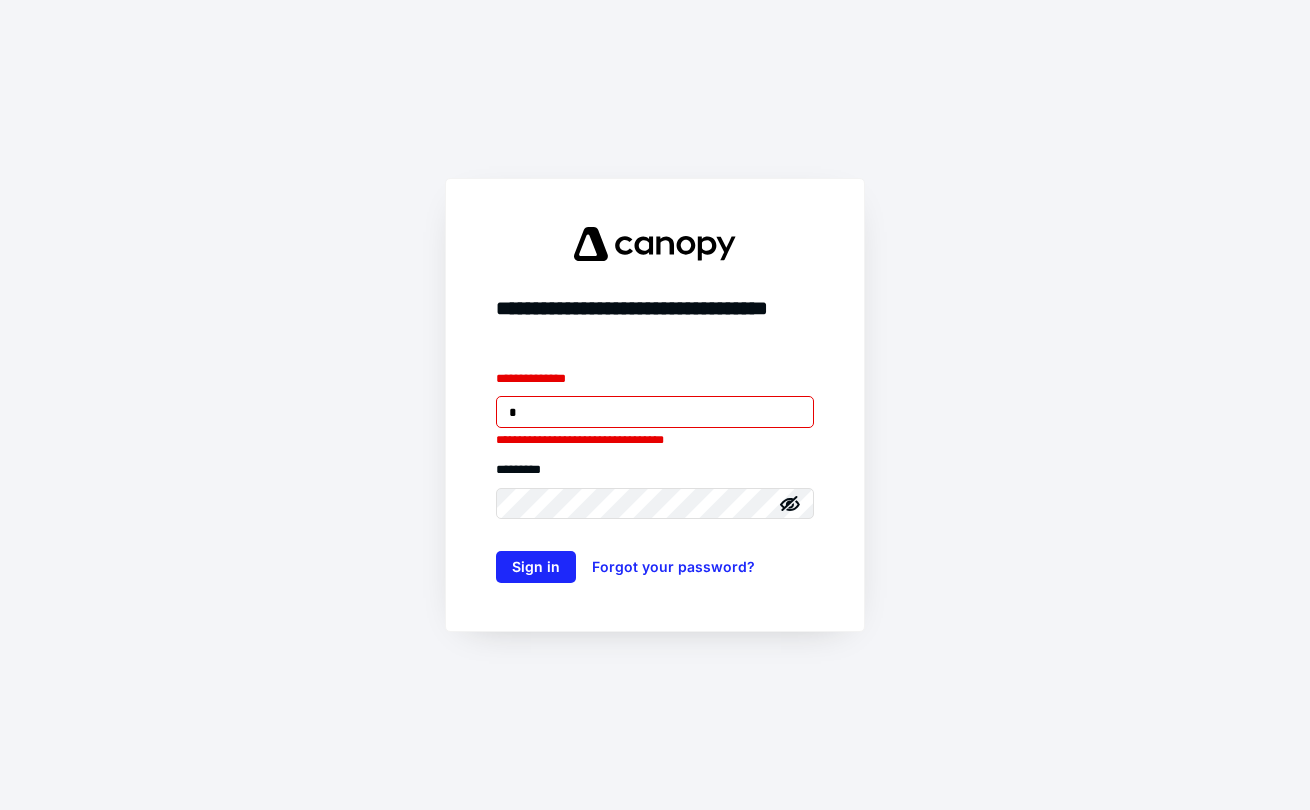 type on "**********" 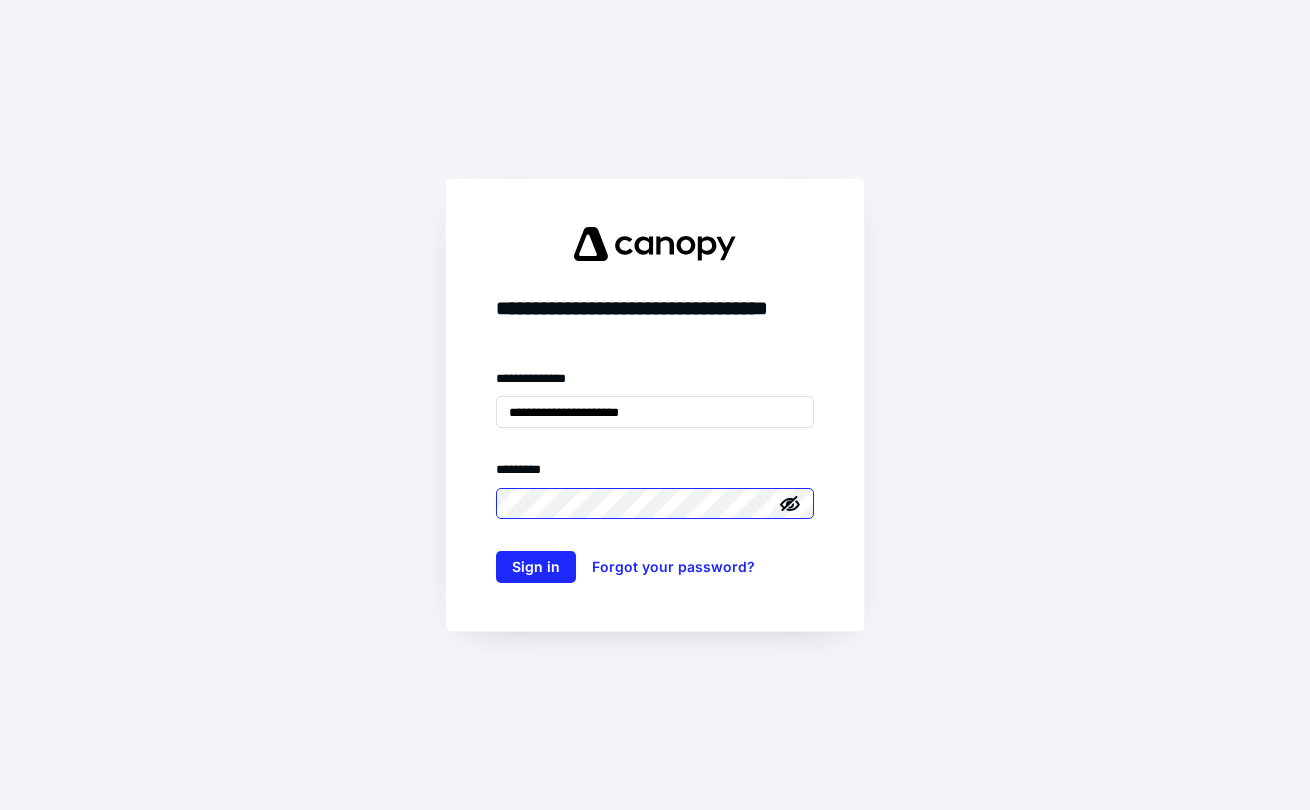 click on "Sign in" at bounding box center [536, 567] 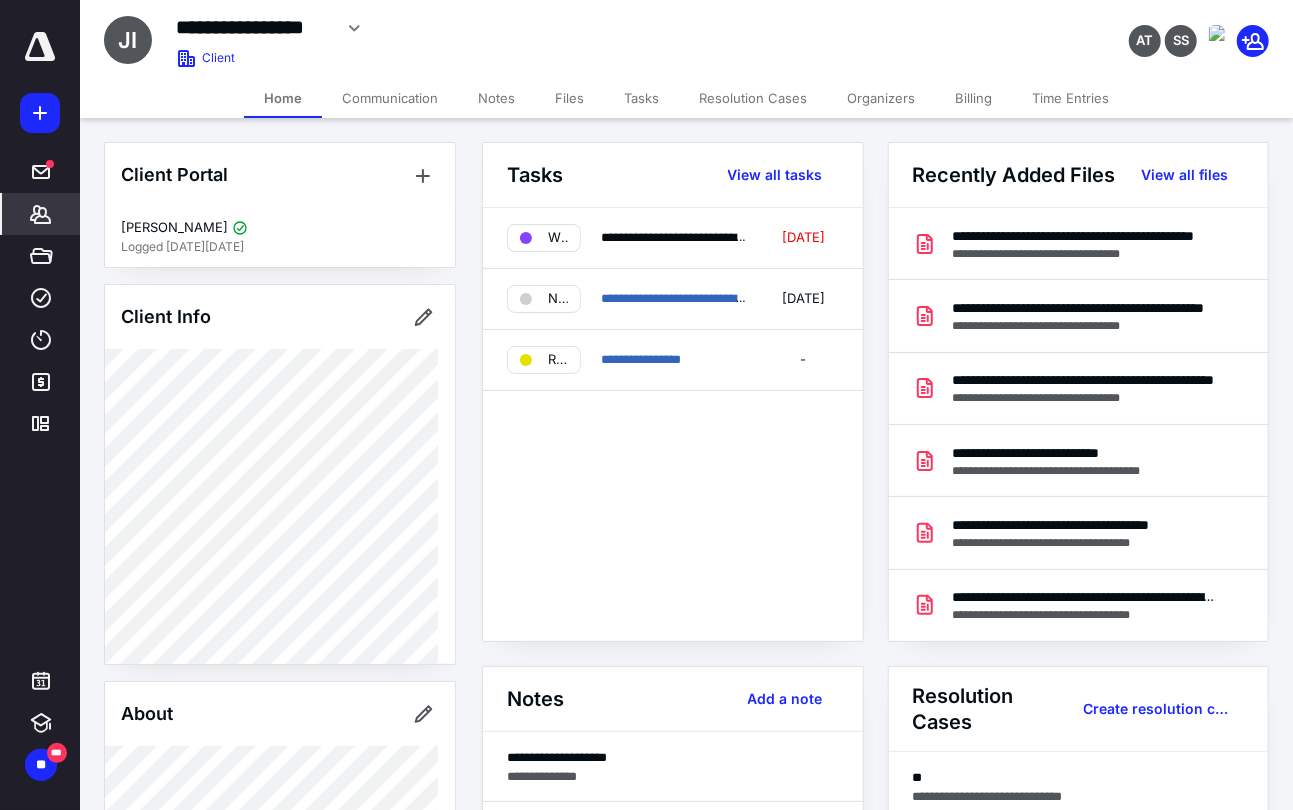 scroll, scrollTop: 0, scrollLeft: 0, axis: both 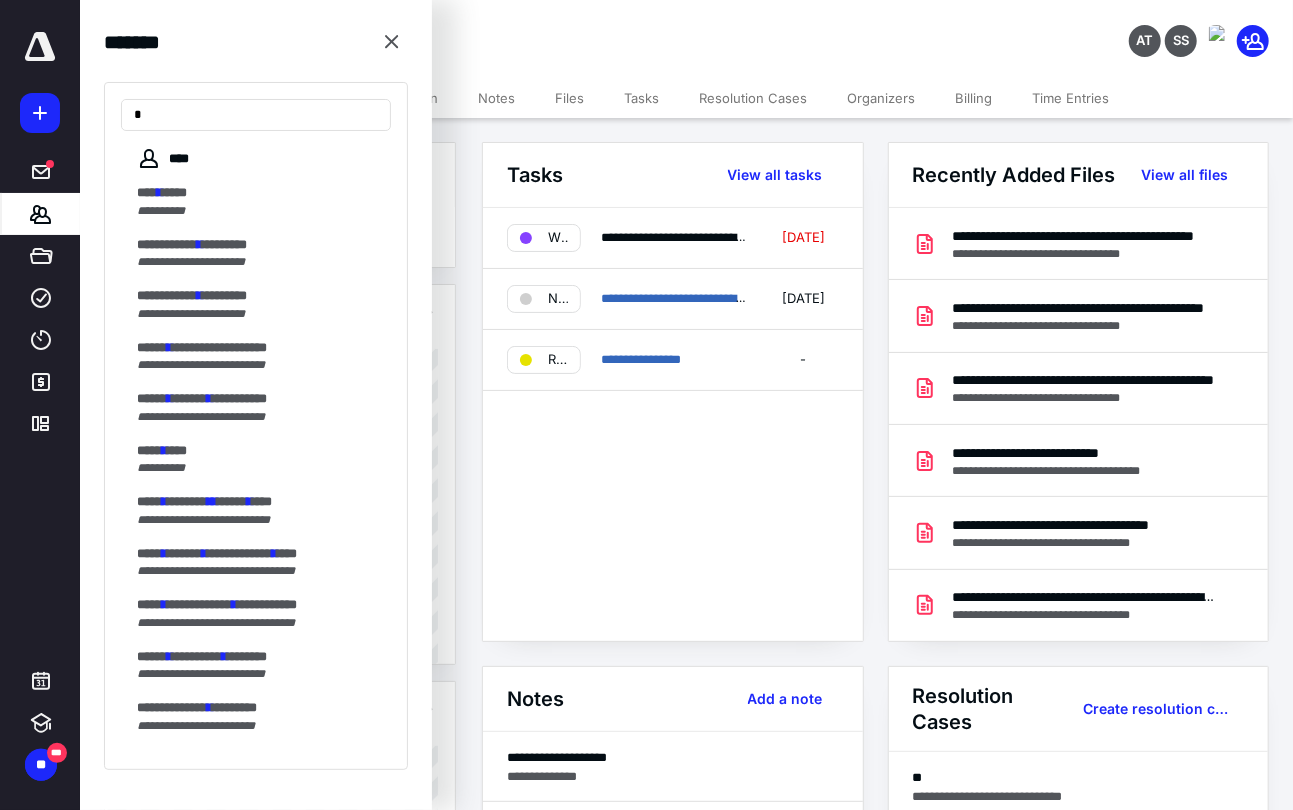 type on "*" 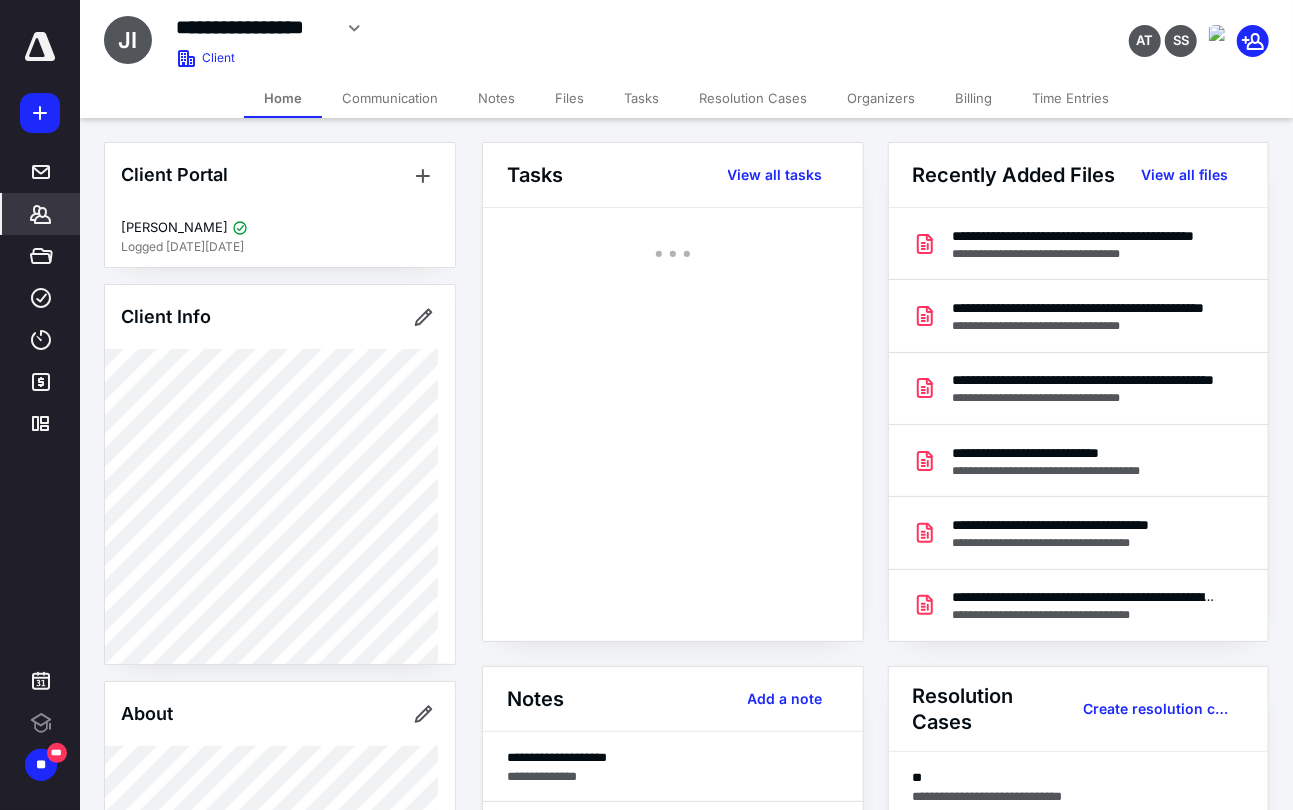 scroll, scrollTop: 0, scrollLeft: 0, axis: both 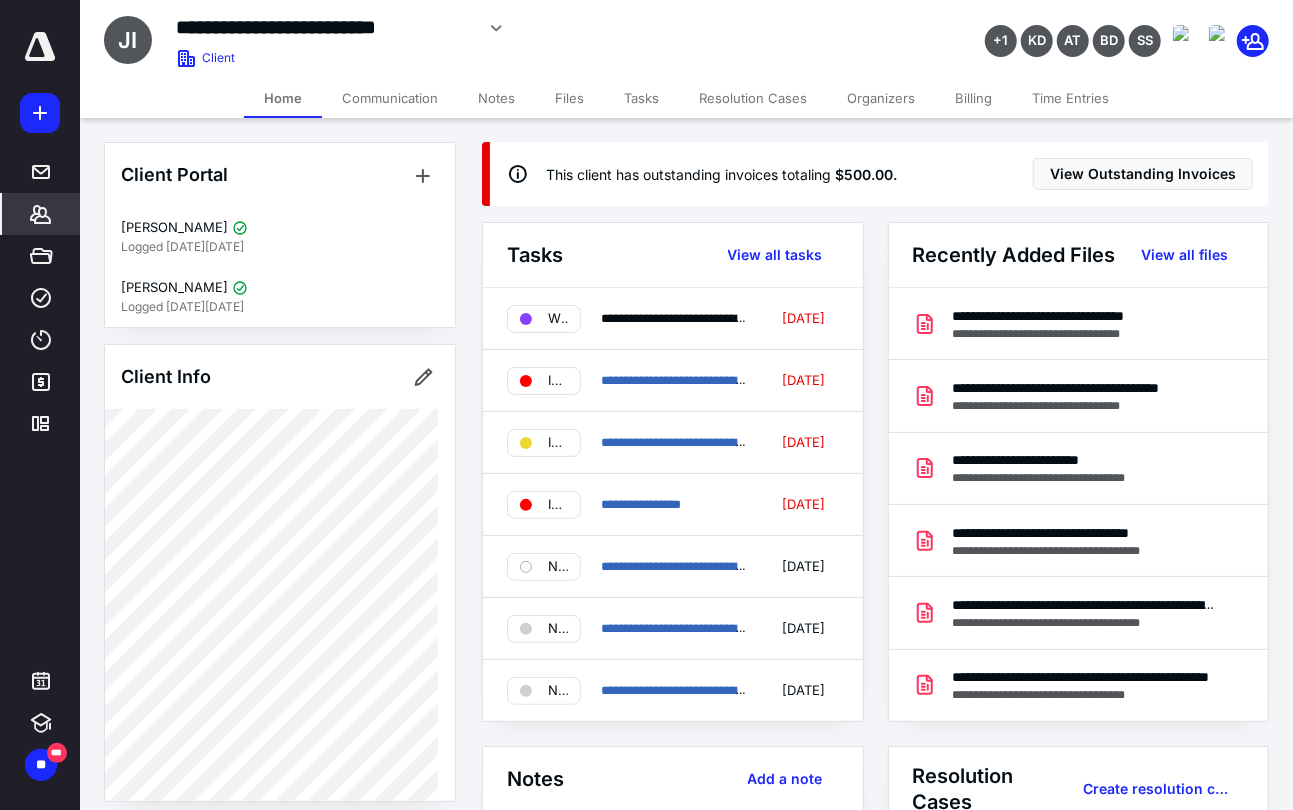 click on "Client Portal" at bounding box center (280, 175) 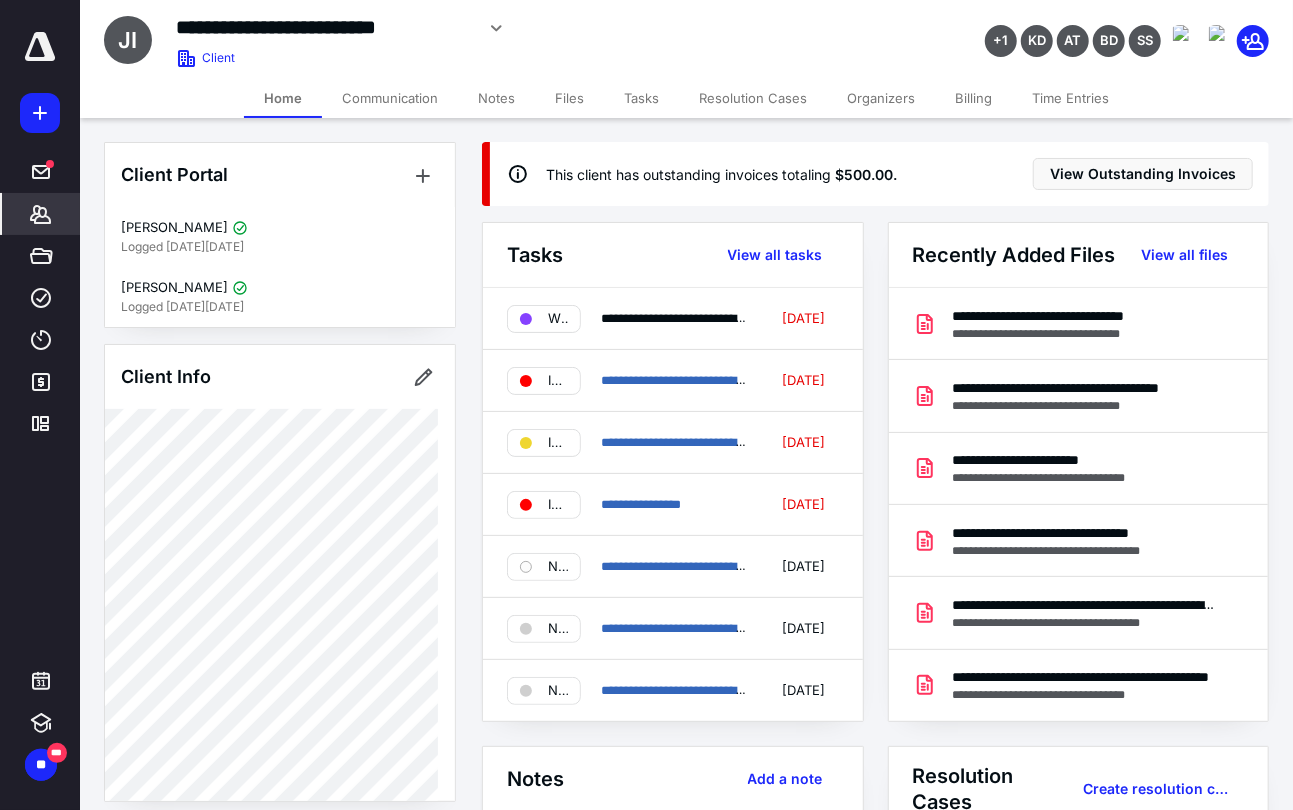 click 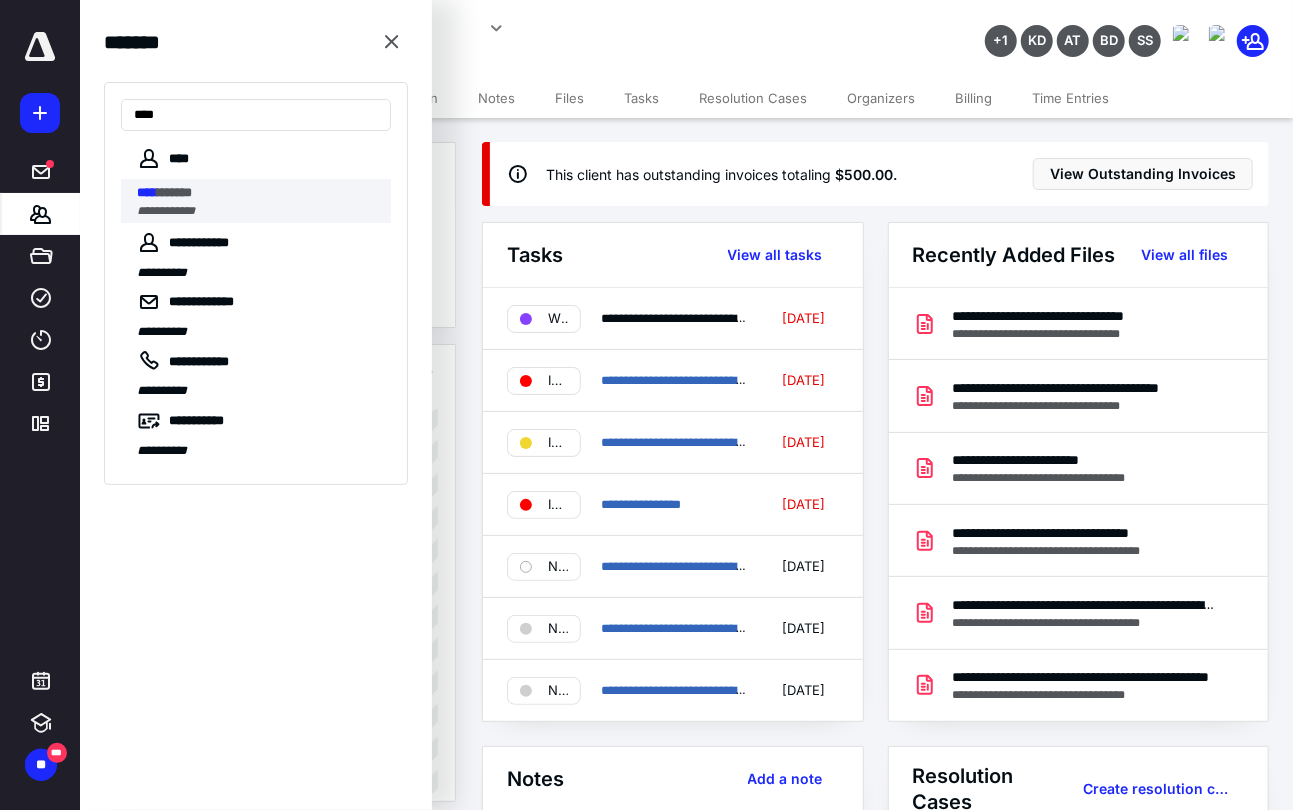 type on "****" 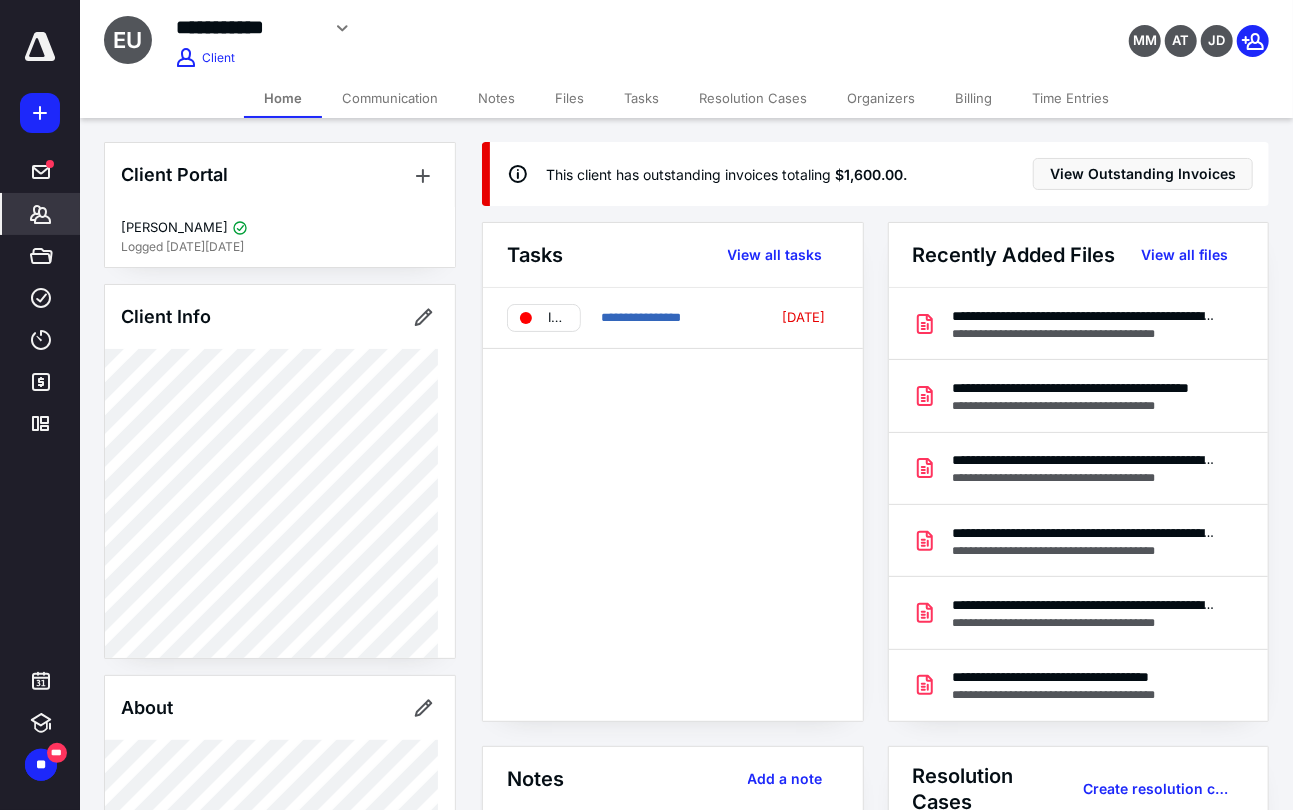 click on "Billing" at bounding box center [973, 98] 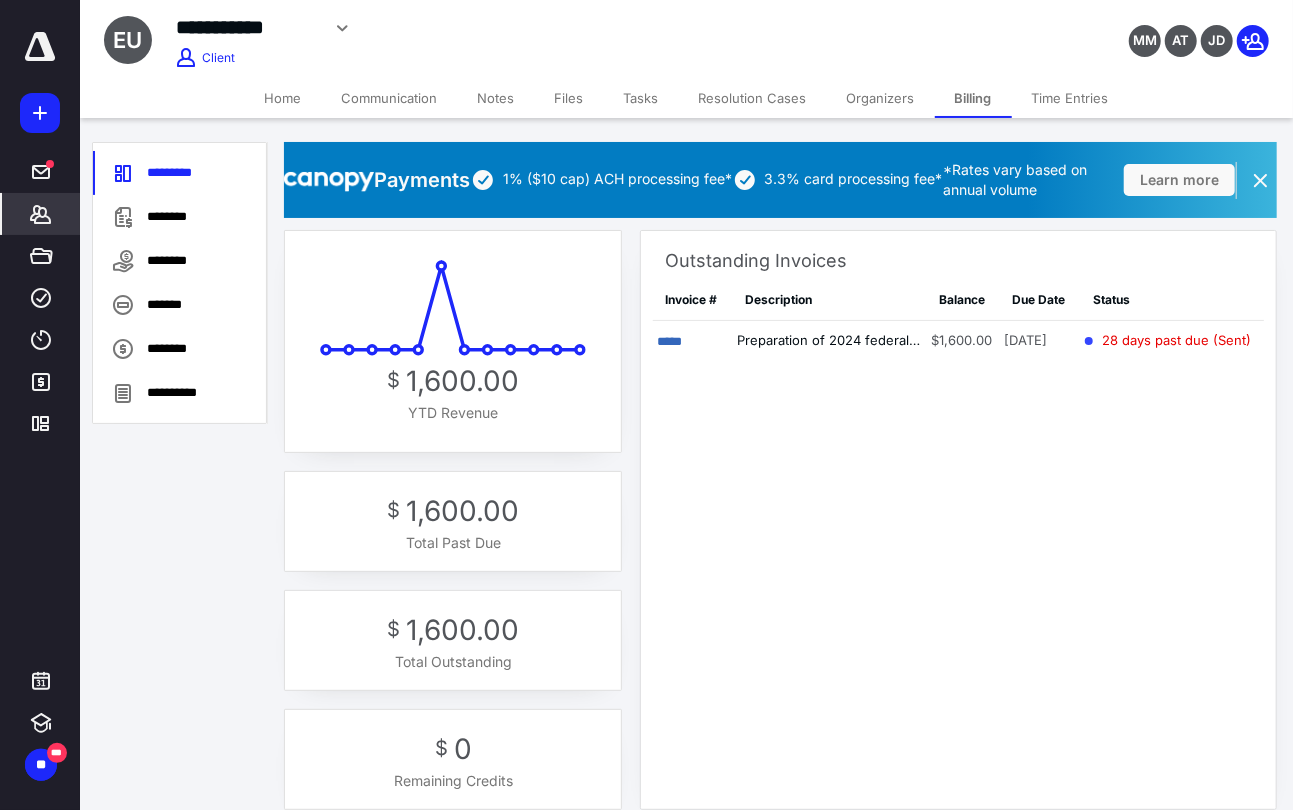 click on "**********" at bounding box center (646, 485) 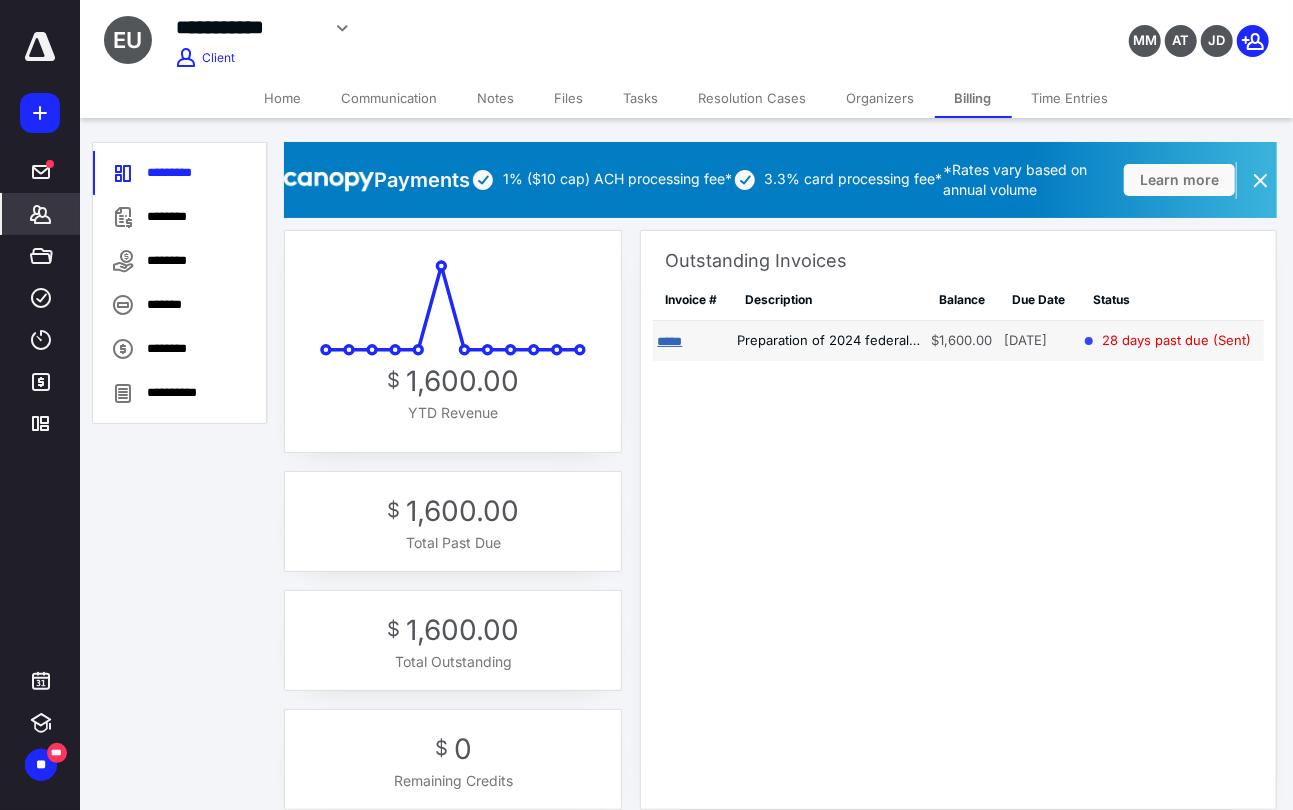 click on "*****" at bounding box center (669, 341) 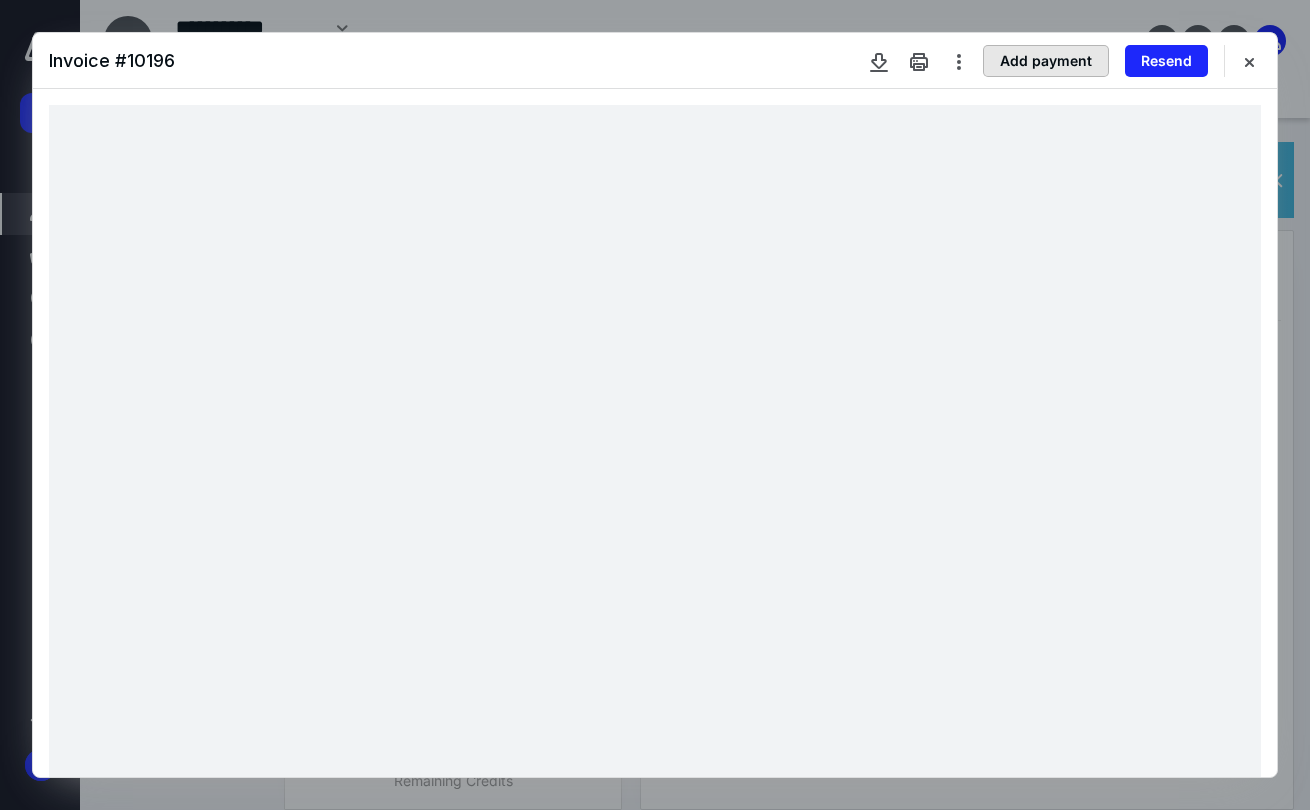 click on "Add payment" at bounding box center [1046, 61] 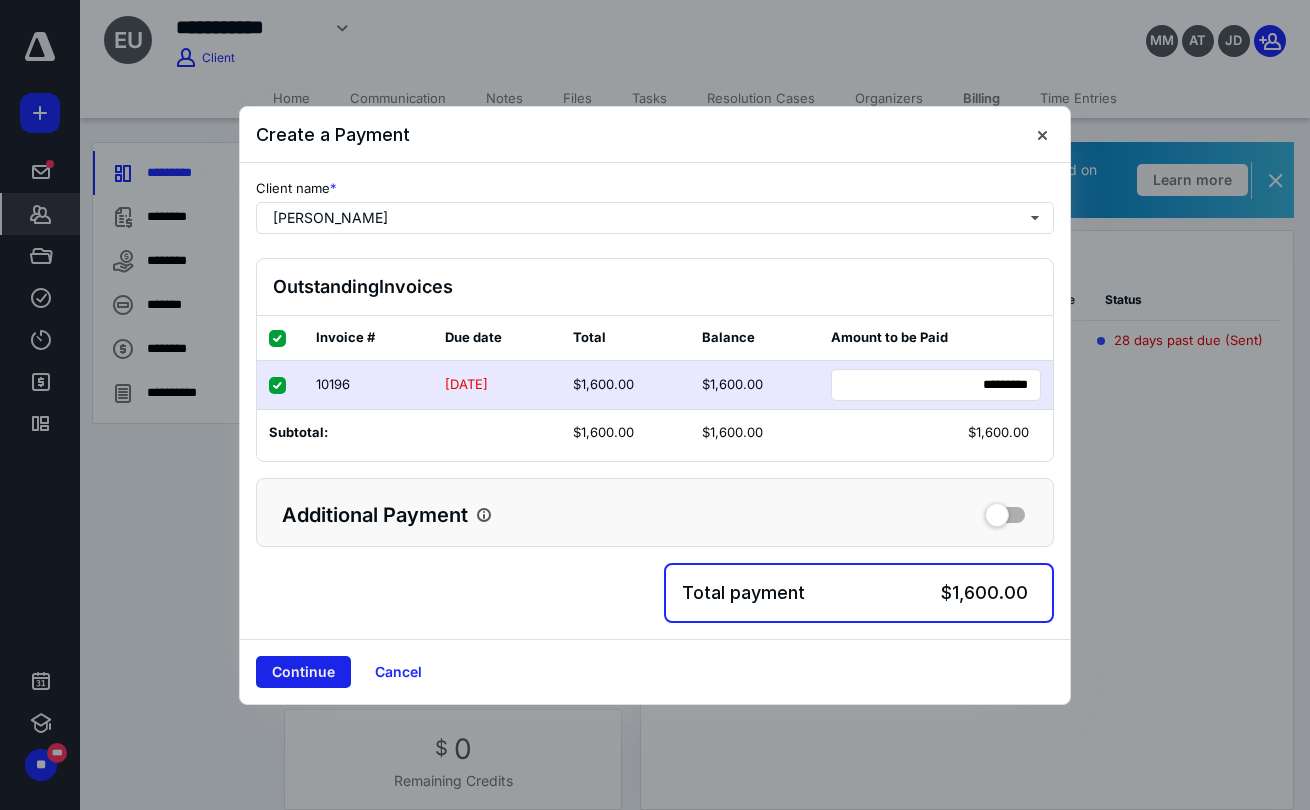 click on "Continue" at bounding box center (303, 672) 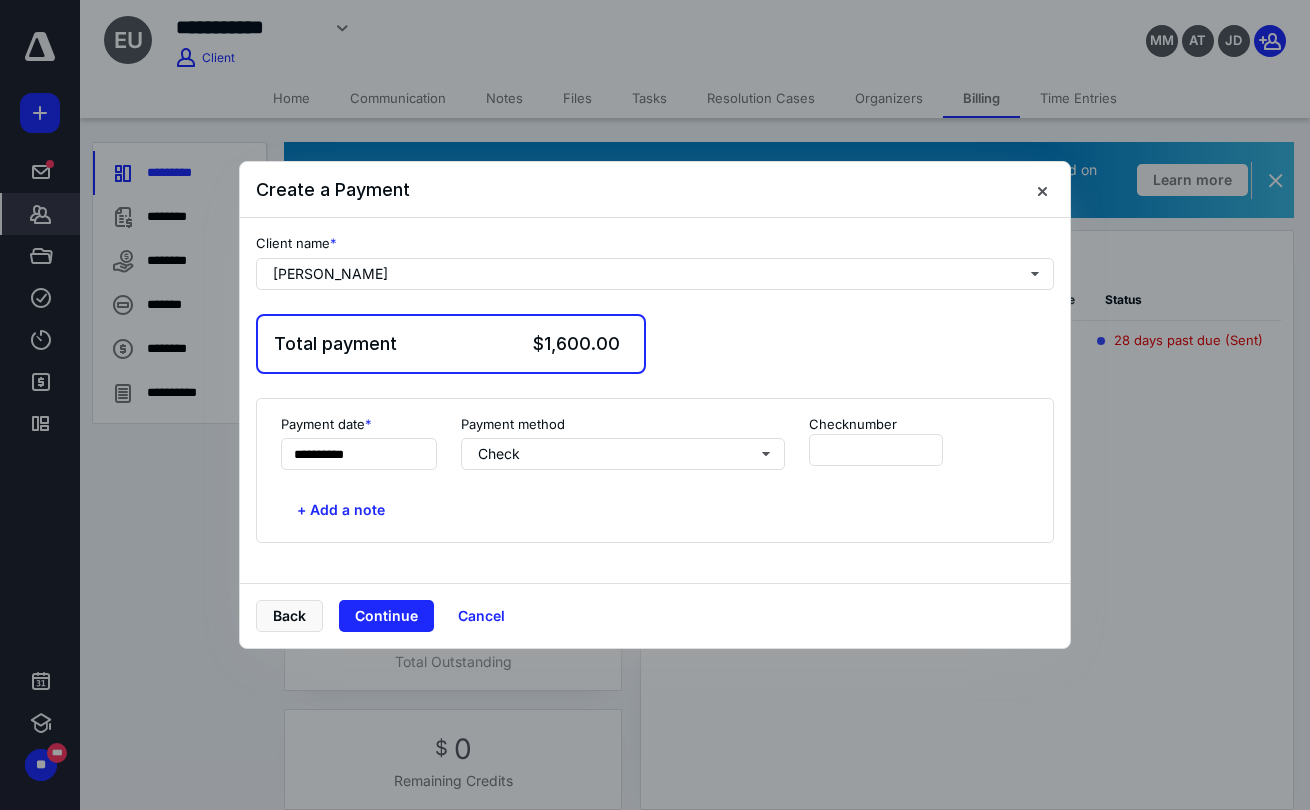 click on "Payment date" at bounding box center (326, 424) 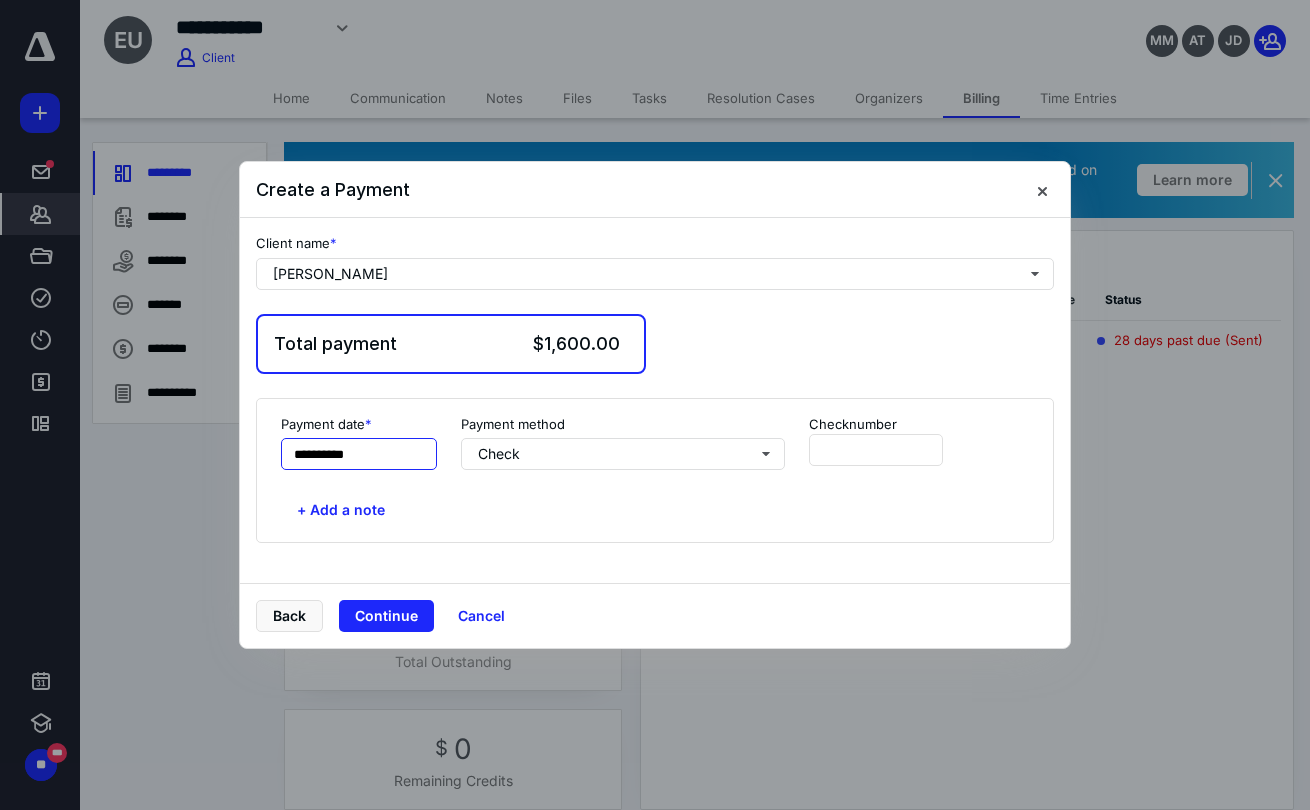 click on "**********" at bounding box center [359, 454] 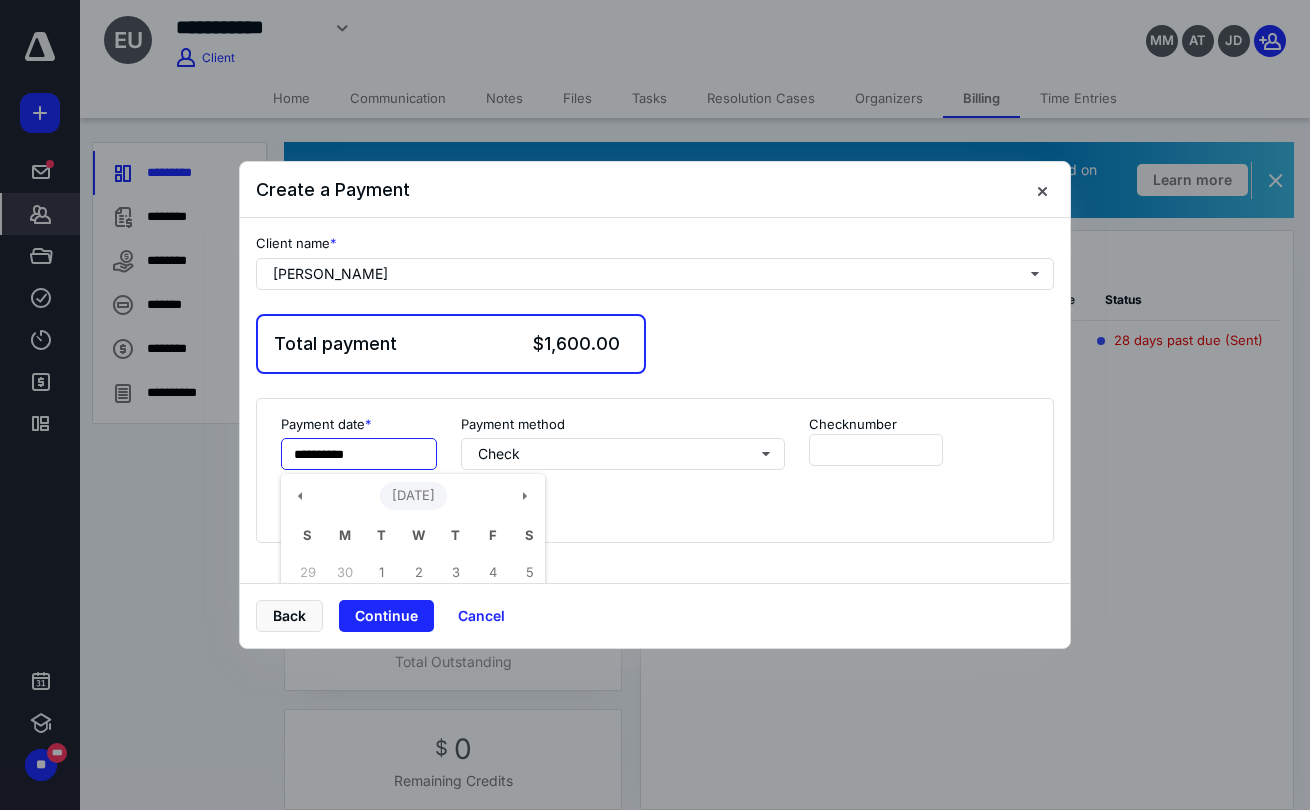 scroll, scrollTop: 66, scrollLeft: 0, axis: vertical 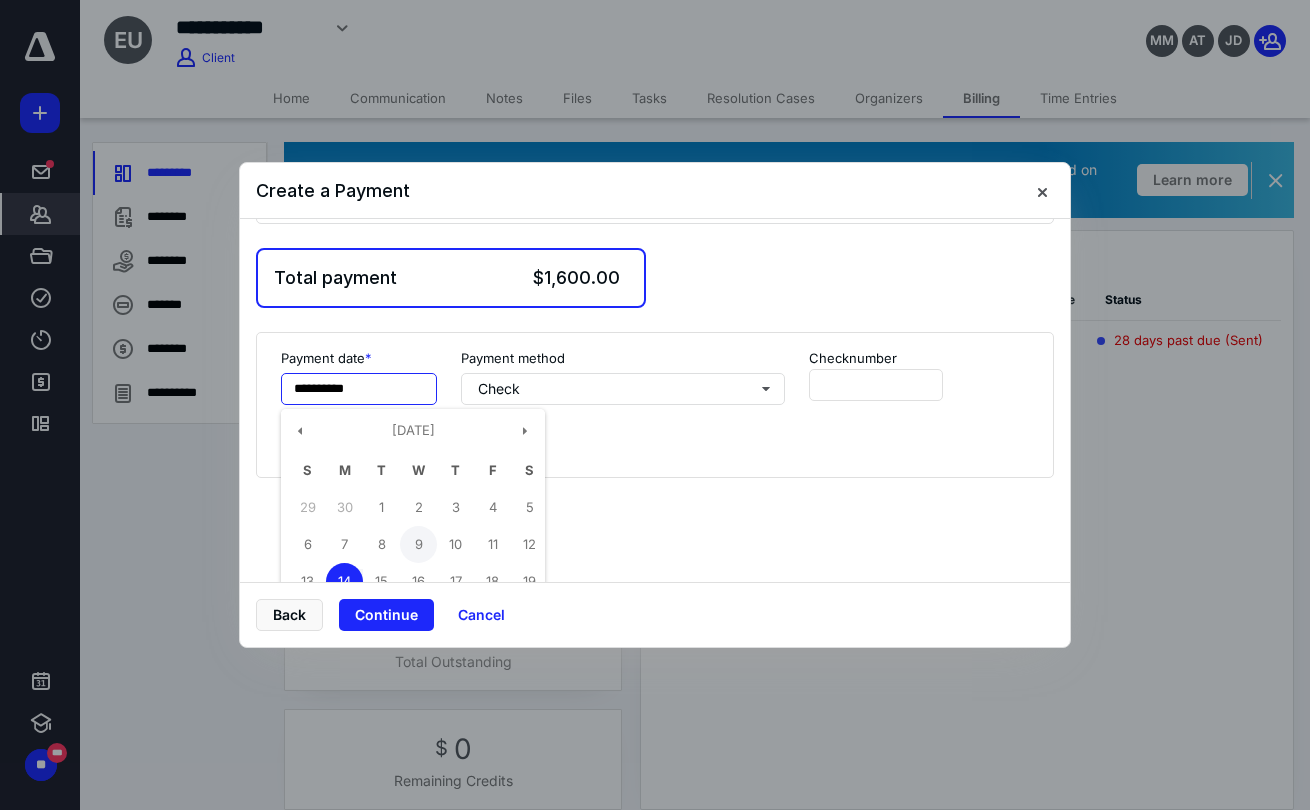 click on "9" at bounding box center [418, 544] 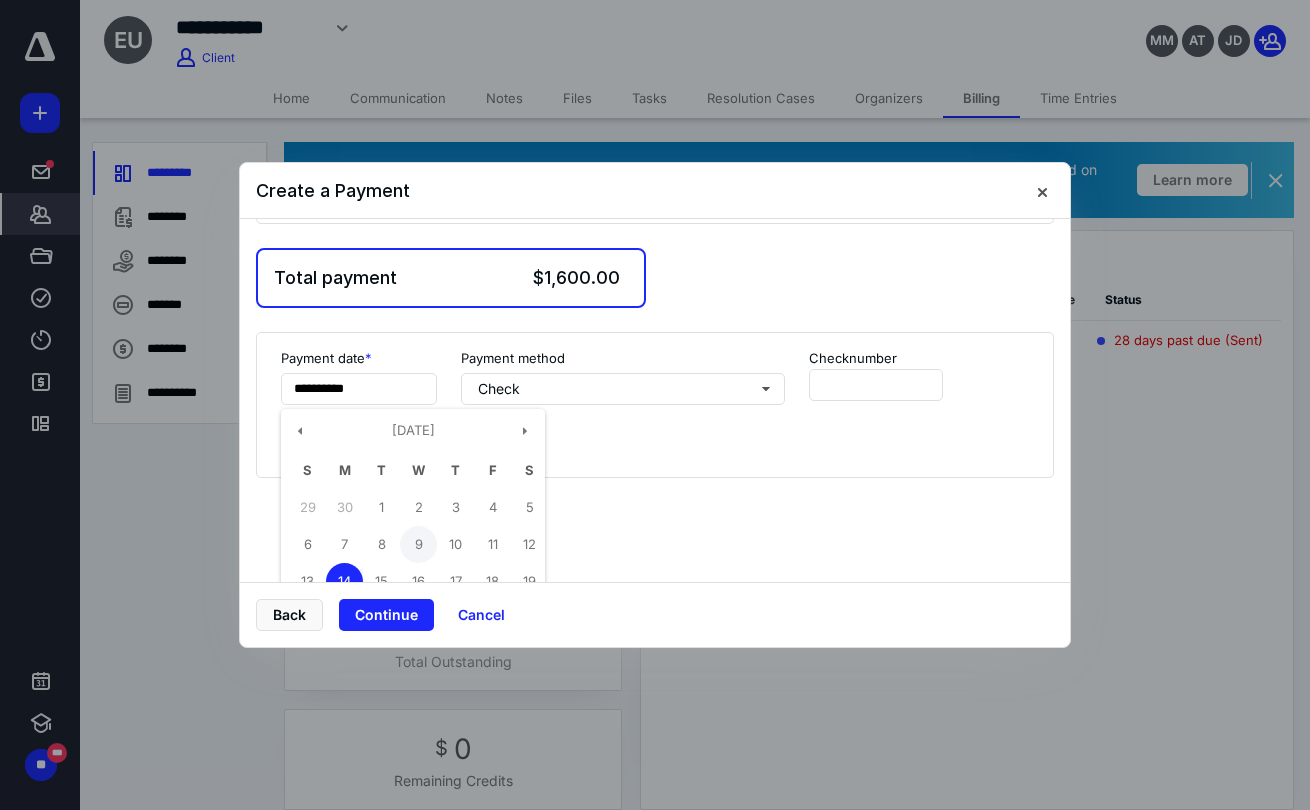 type on "**********" 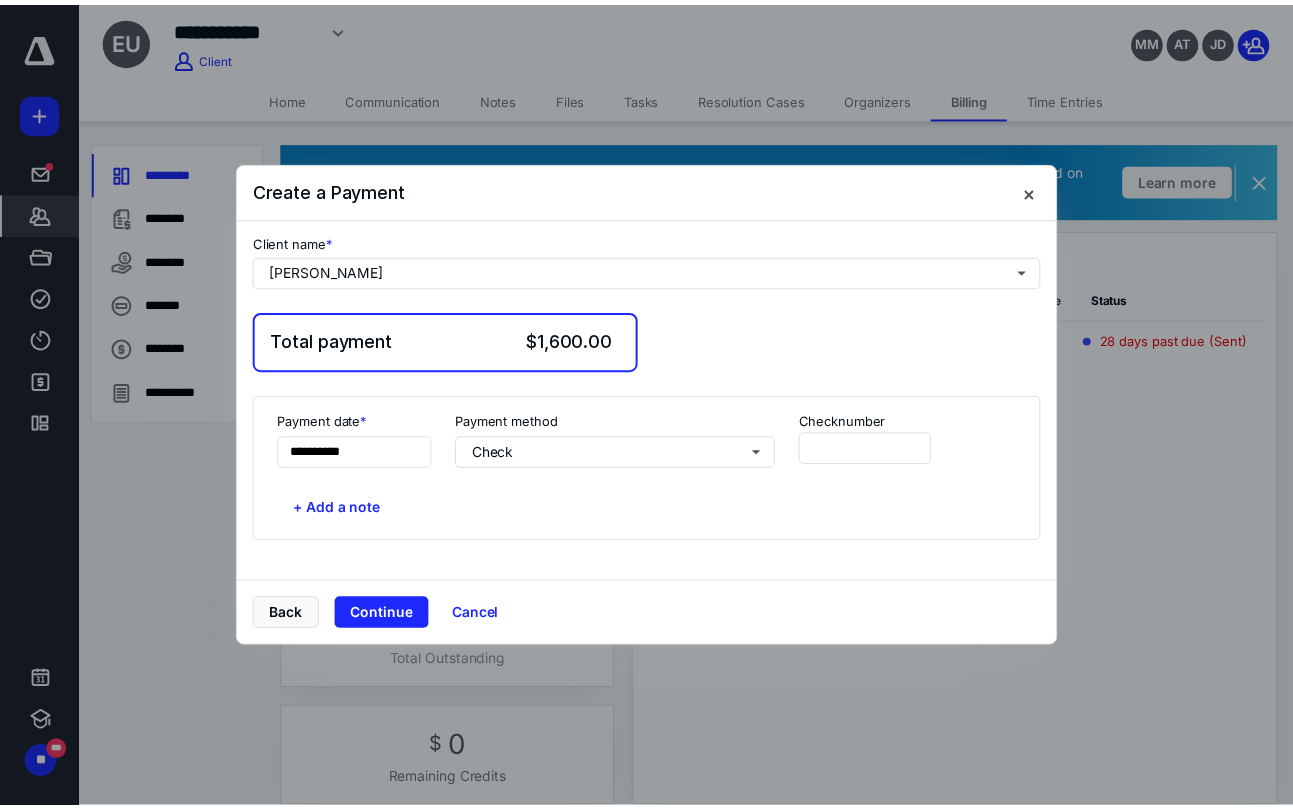 scroll, scrollTop: 0, scrollLeft: 0, axis: both 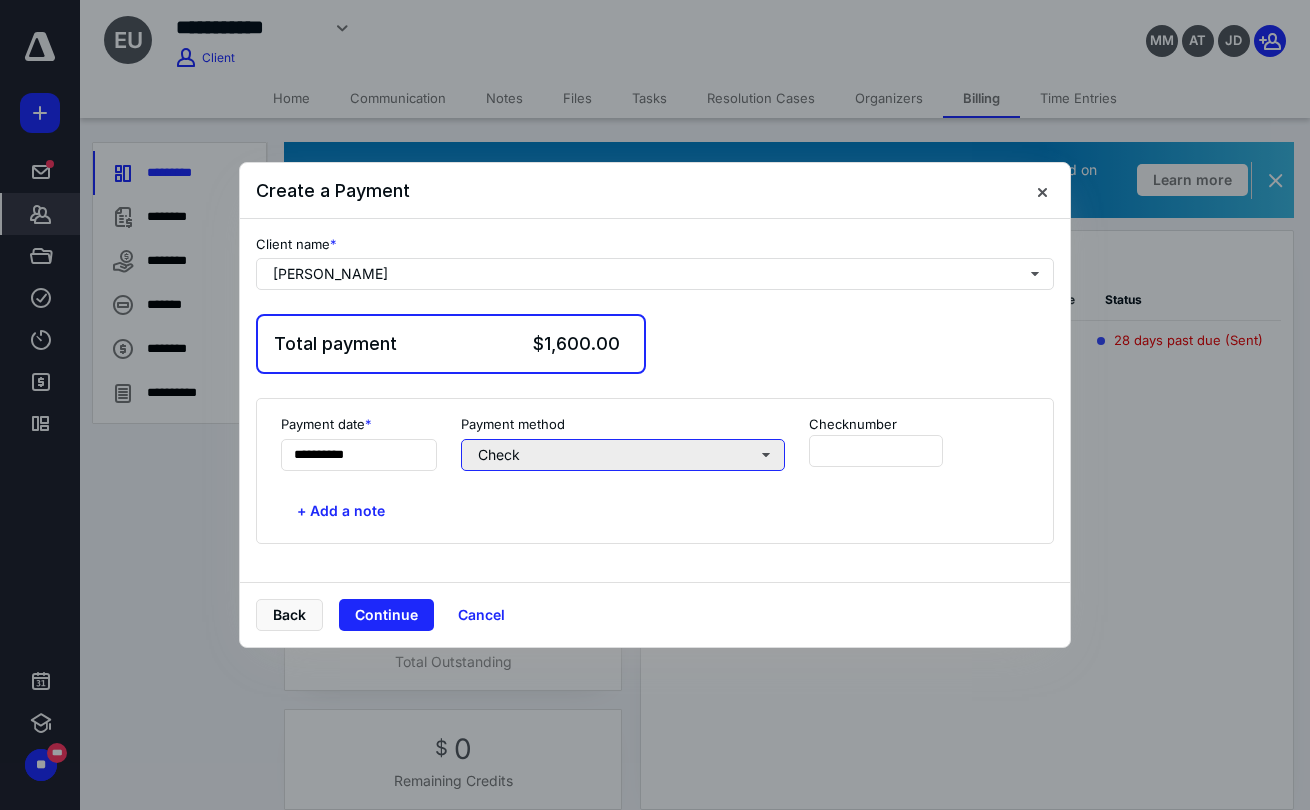 click on "Check" at bounding box center (623, 455) 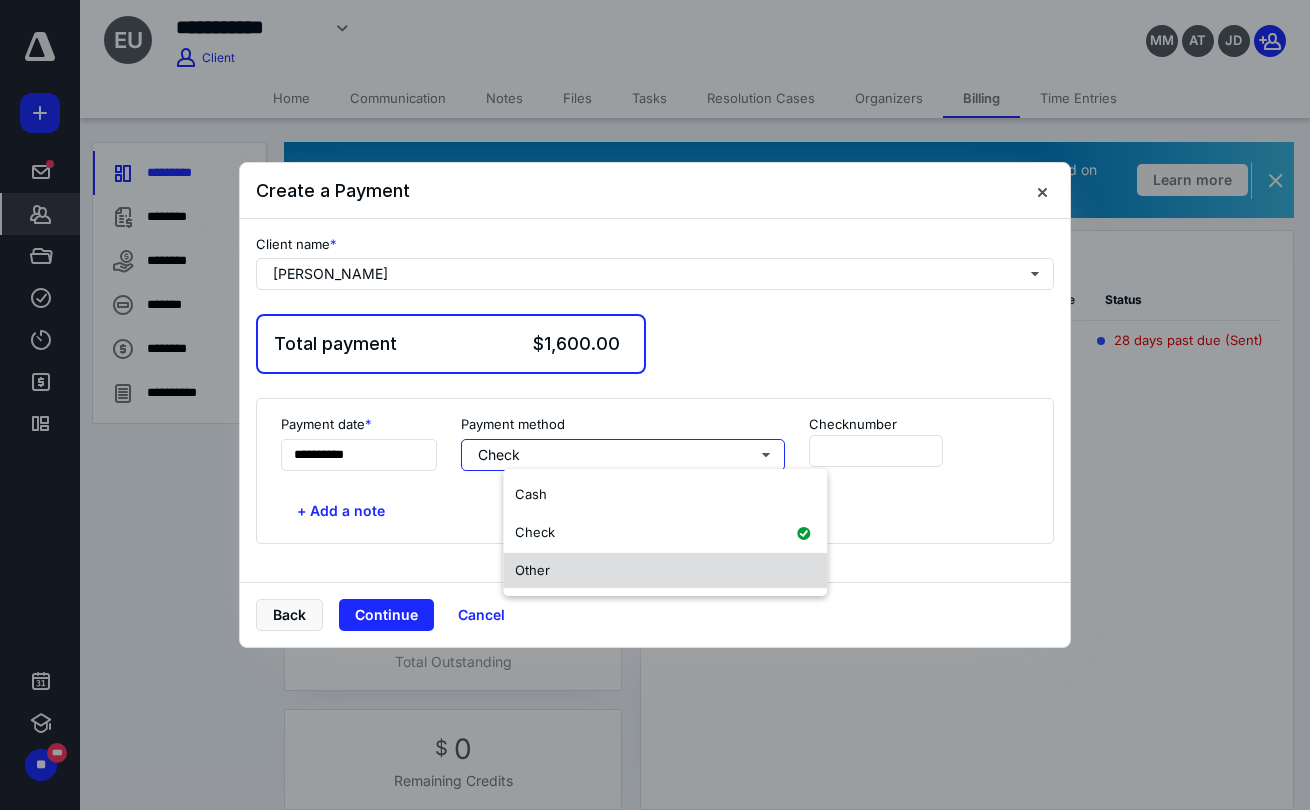 click on "Other" at bounding box center (665, 570) 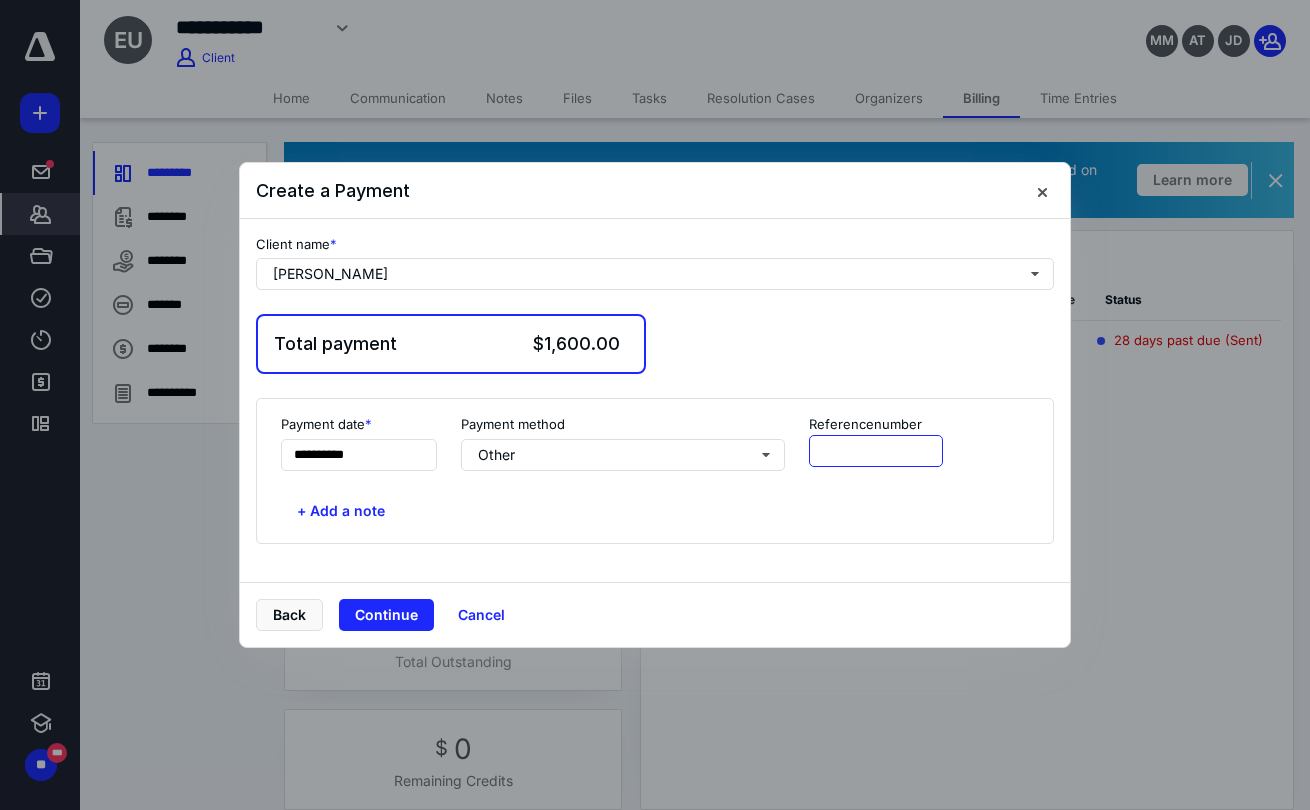 click at bounding box center (876, 451) 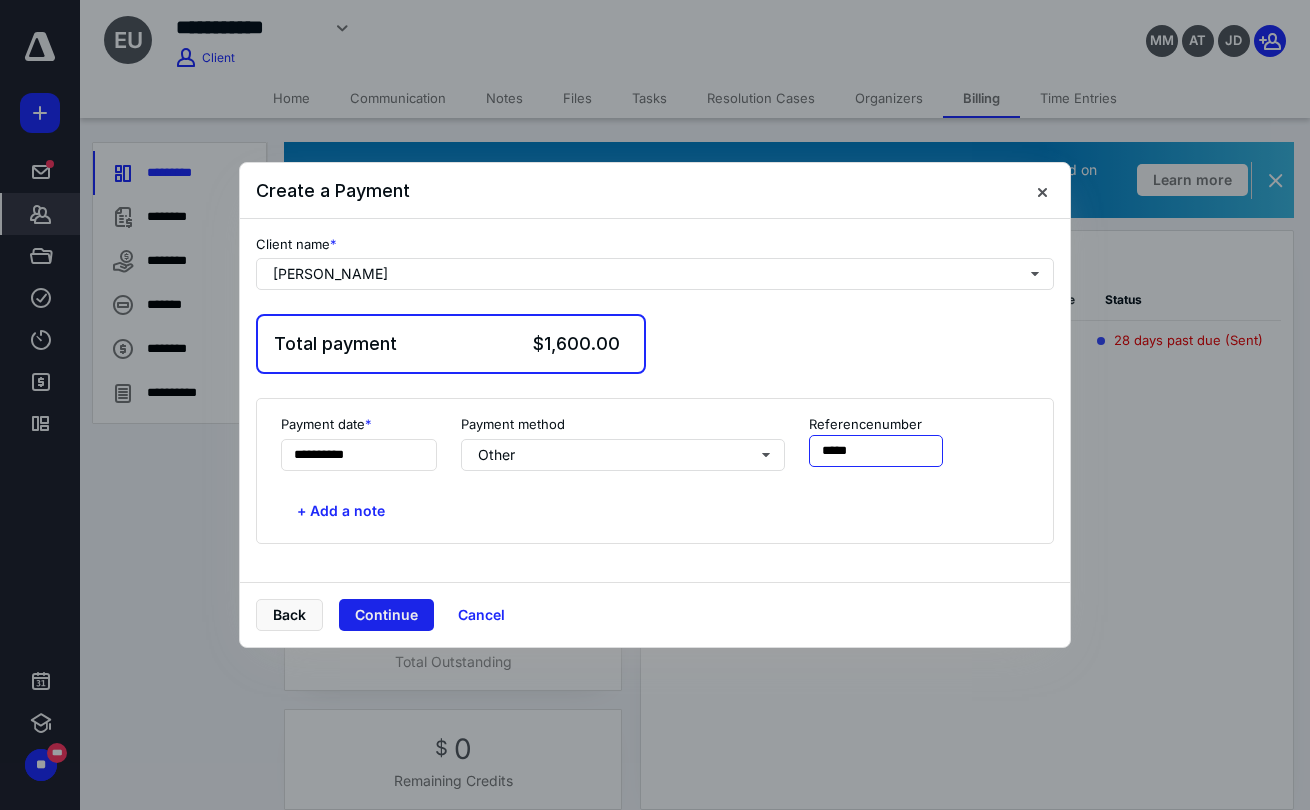 type on "*****" 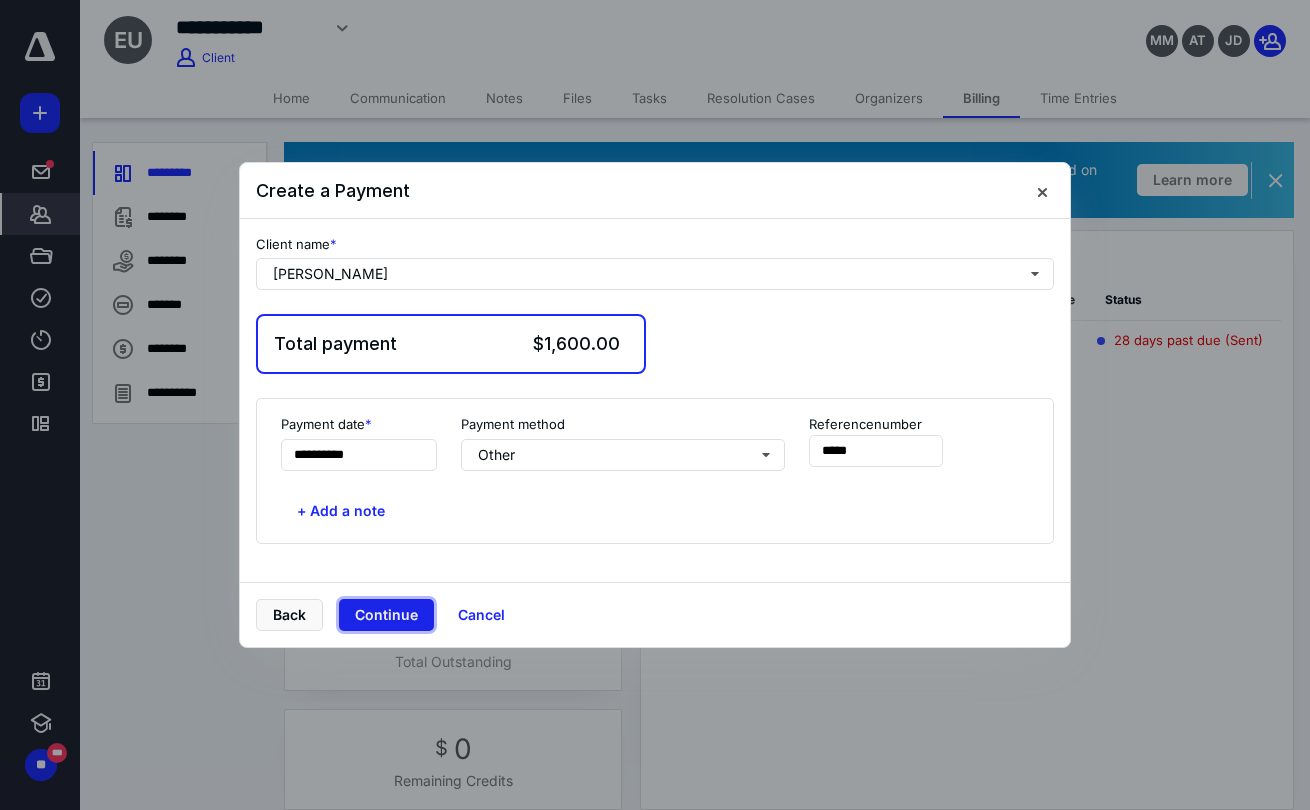 click on "Continue" at bounding box center [386, 615] 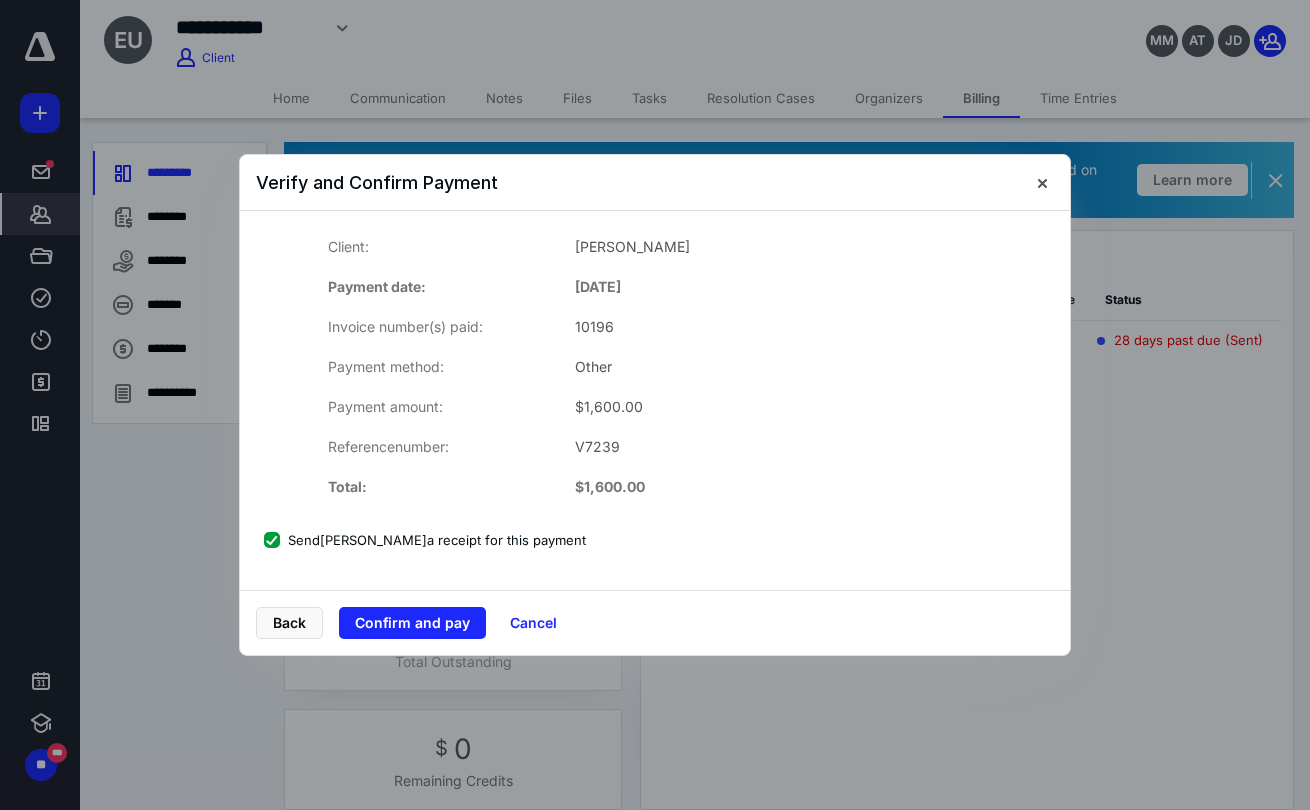 click on "Send  [PERSON_NAME]  a receipt for this payment" at bounding box center (425, 540) 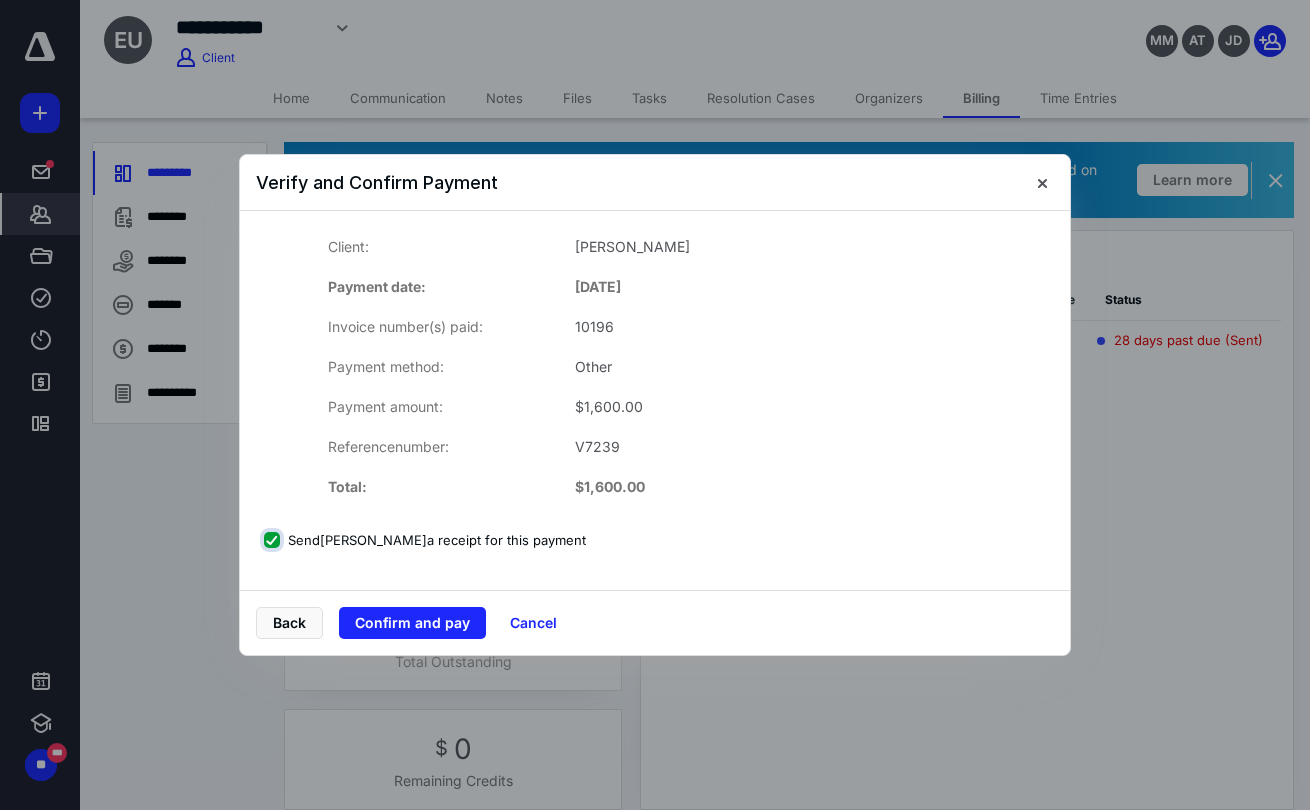 click on "Send  [PERSON_NAME]  a receipt for this payment" at bounding box center [274, 540] 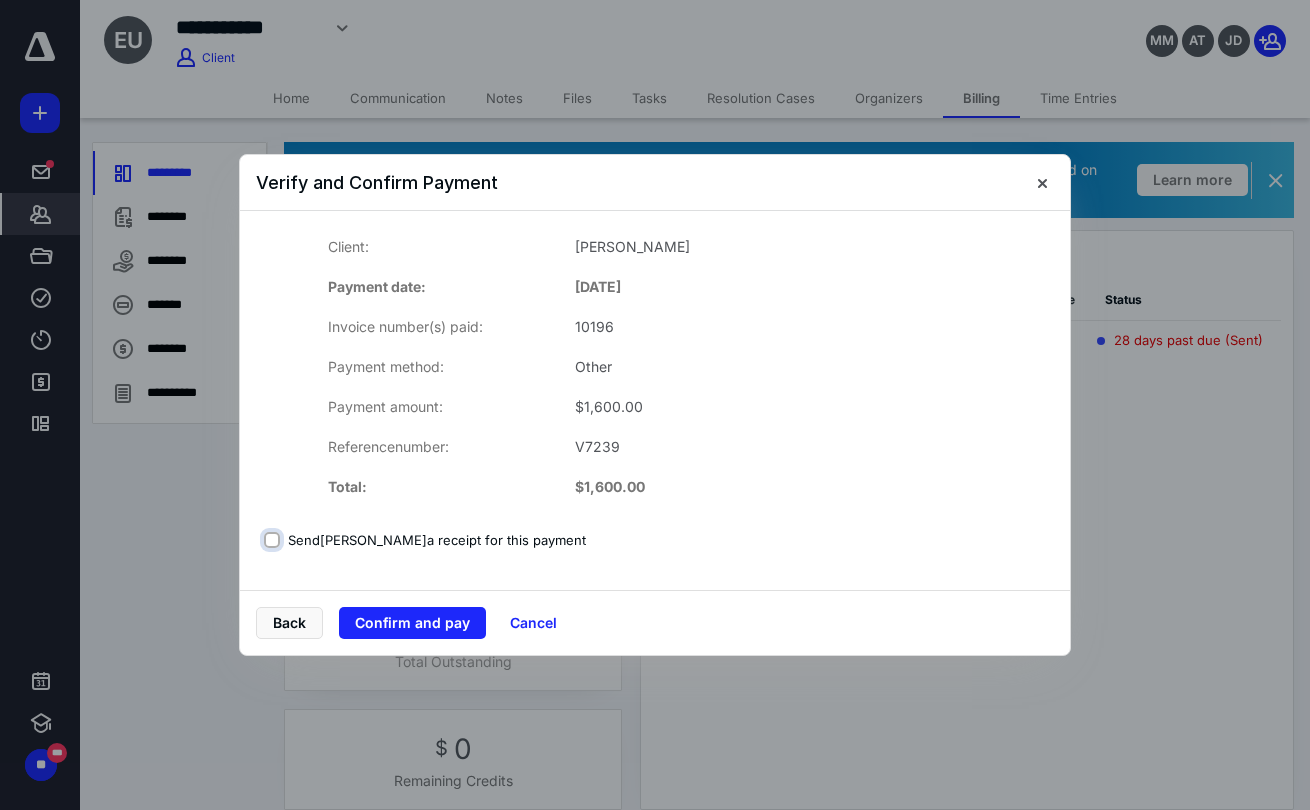checkbox on "false" 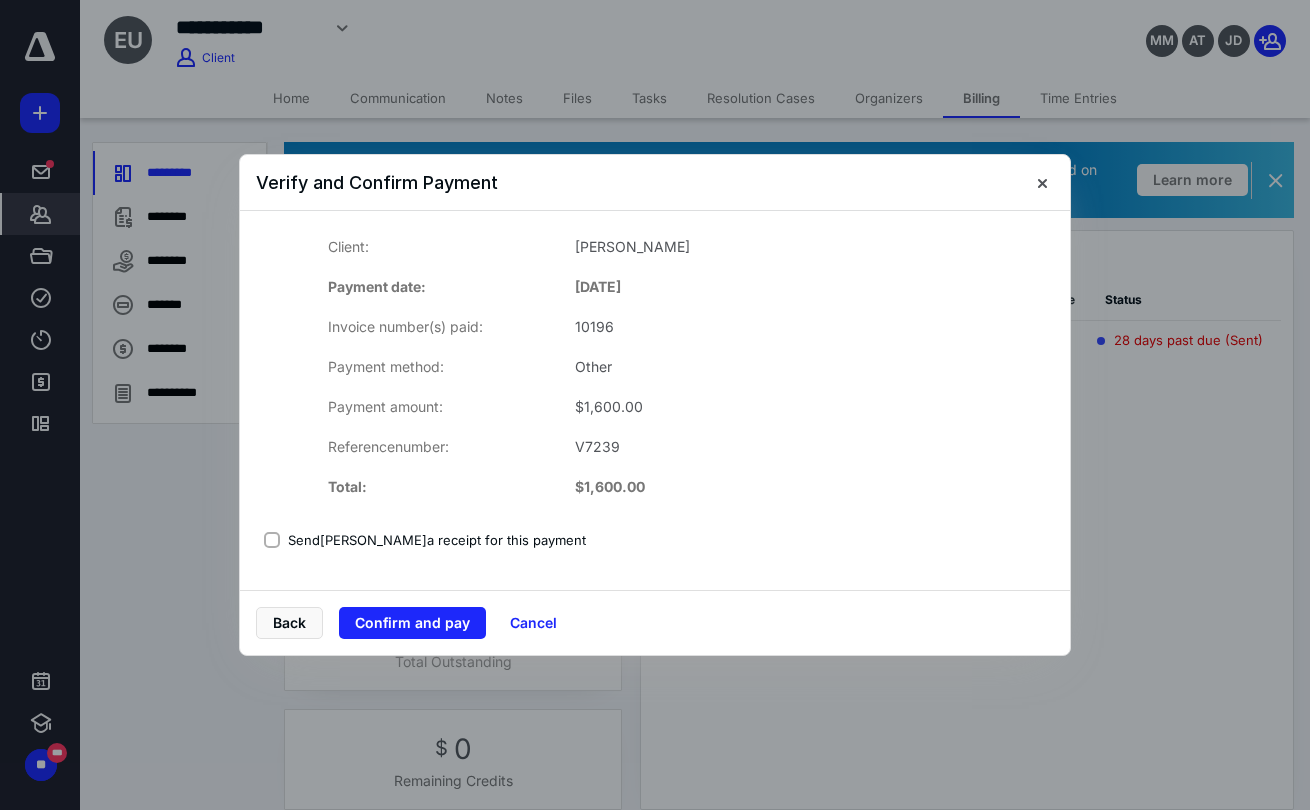 click on "Client: [PERSON_NAME] Payment date: [DATE] Invoice number(s) paid: 10196 Payment method: Other Payment amount: $ 1,600.00 Reference  number: V7239 Total: $ 1,600.00" at bounding box center (655, 367) 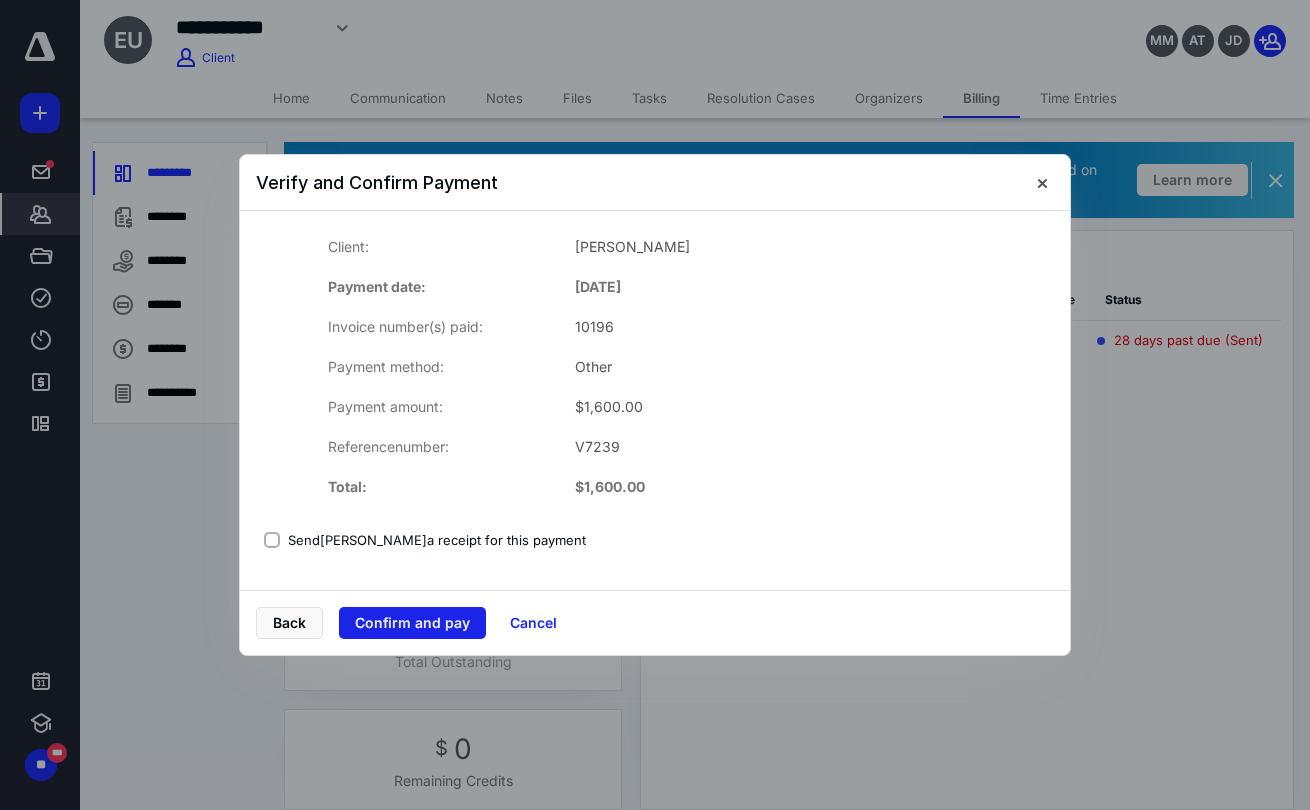 click on "Confirm and pay" at bounding box center (412, 623) 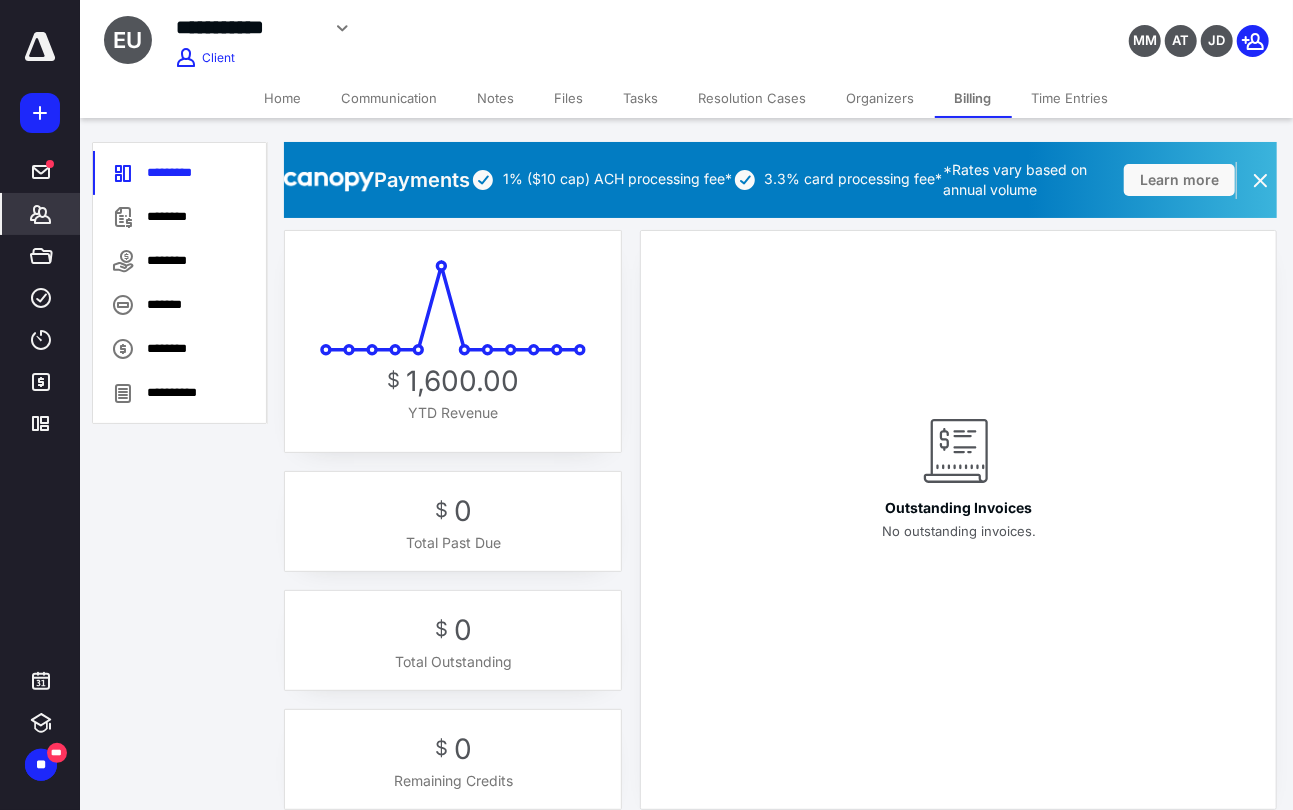 click on "**********" at bounding box center (646, 485) 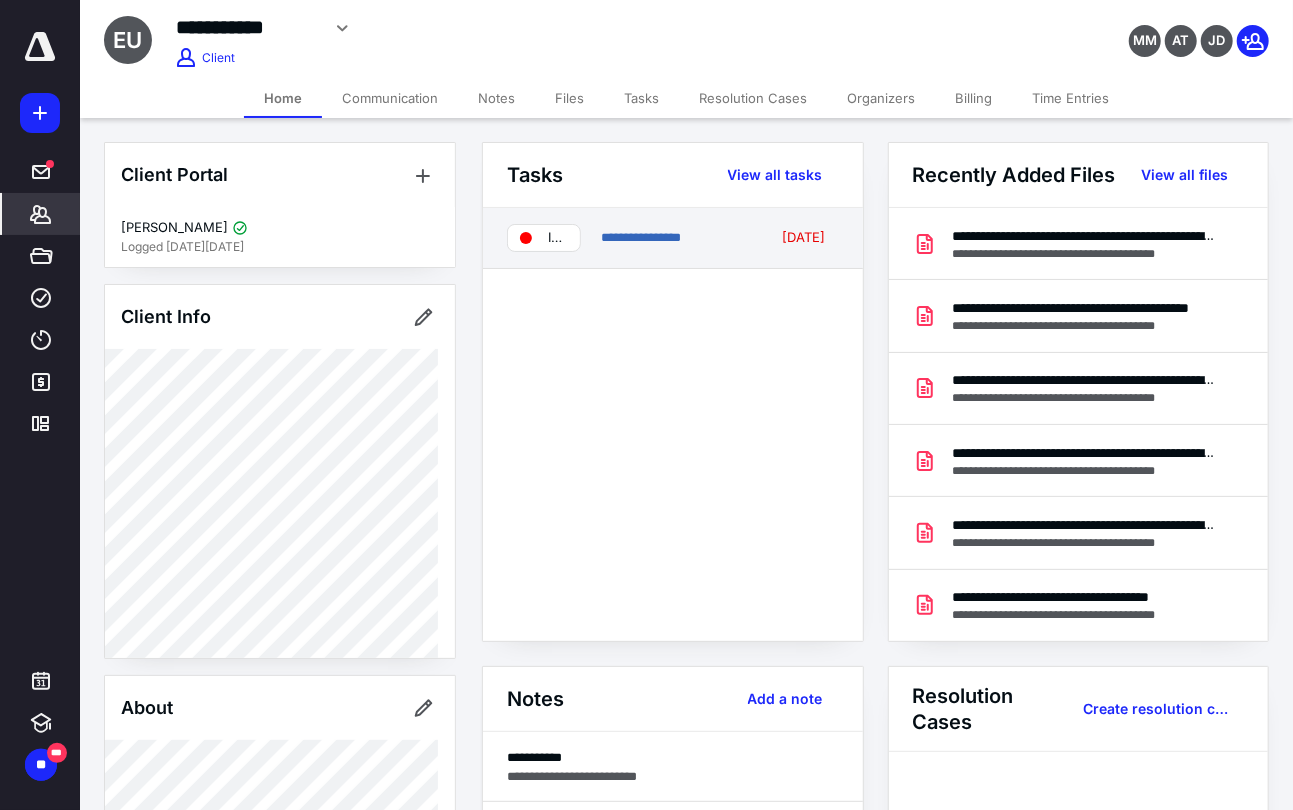 click on "INVOICE SENT" at bounding box center (558, 238) 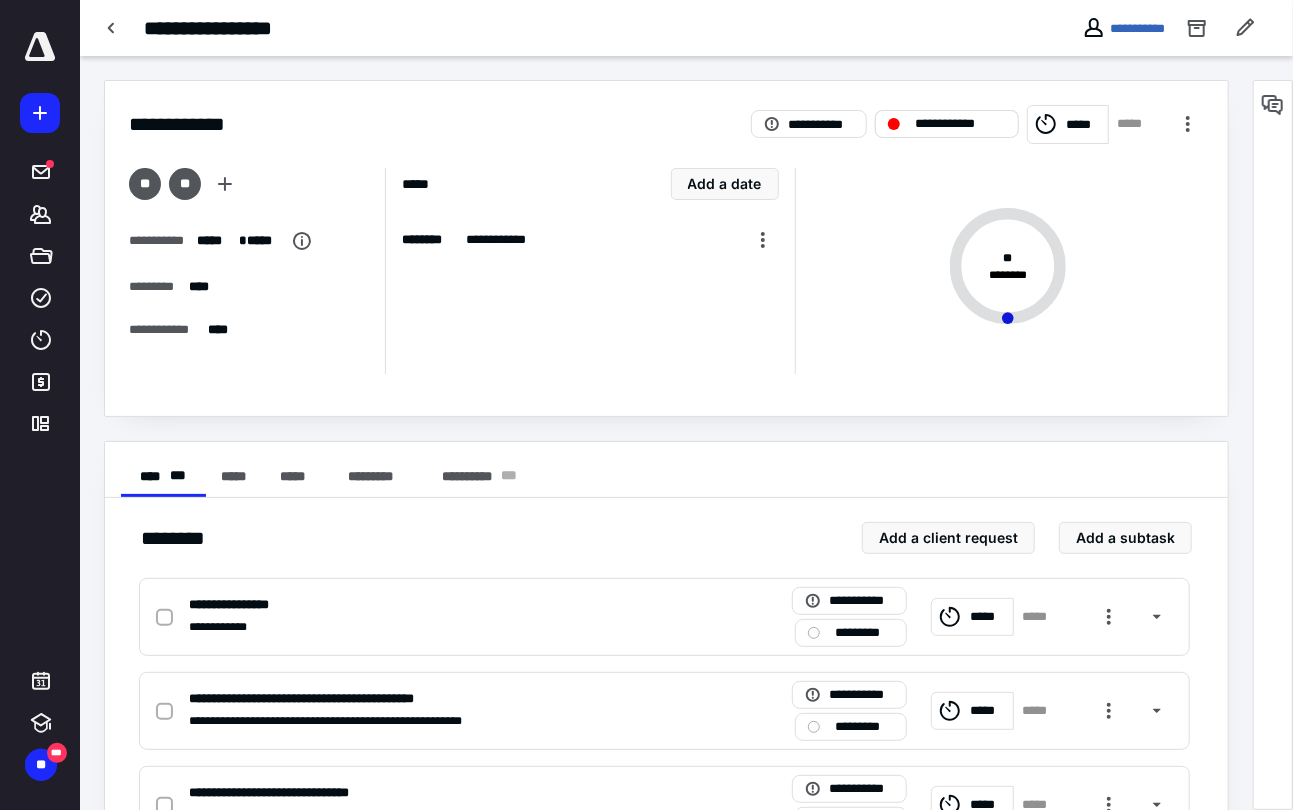 click on "**********" at bounding box center [947, 124] 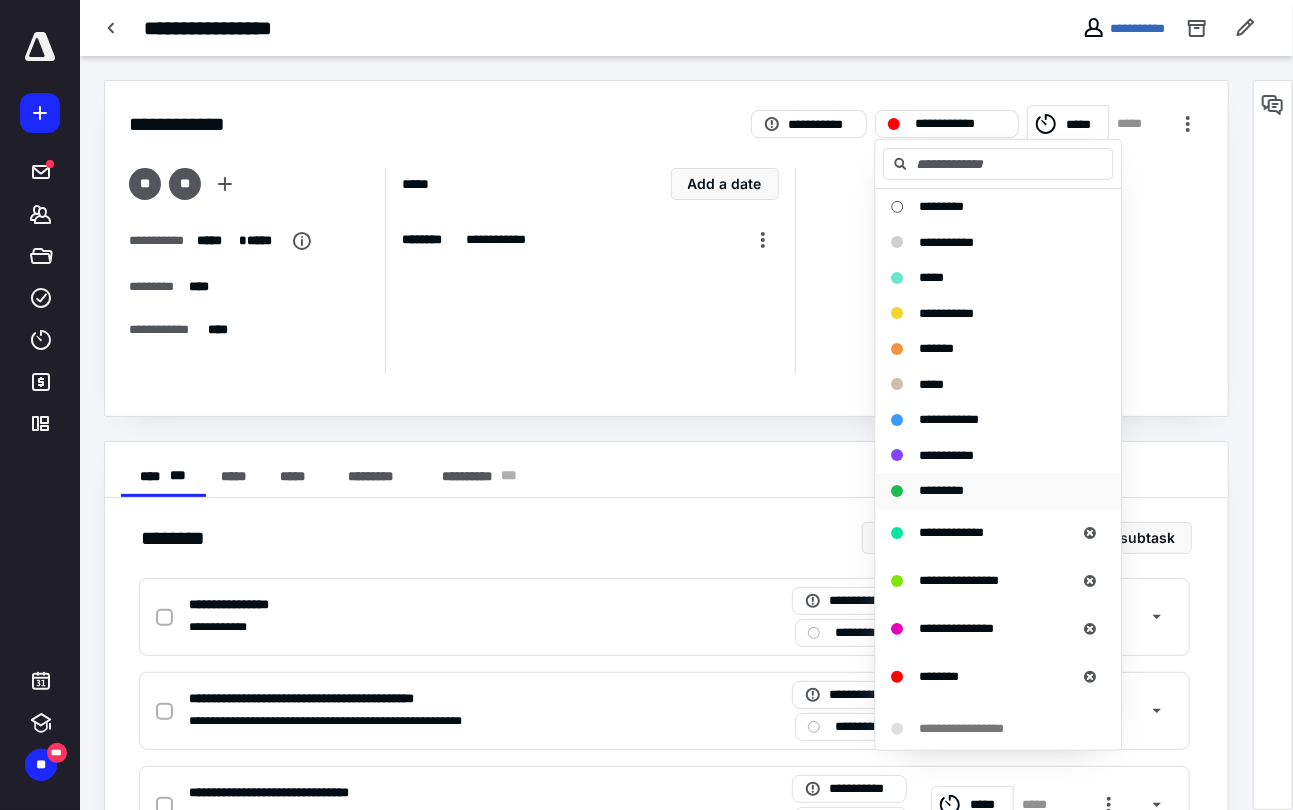 click on "*********" at bounding box center [941, 490] 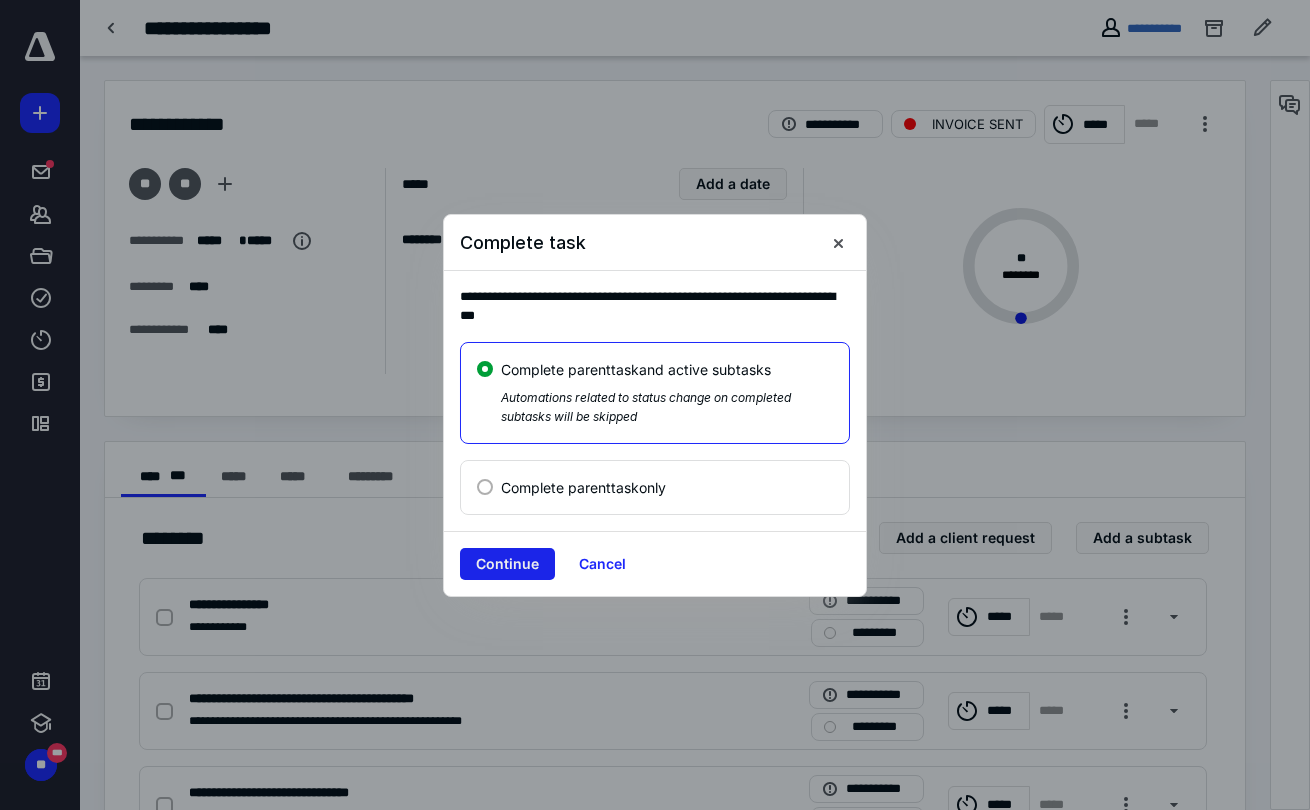 click on "Continue" at bounding box center (507, 564) 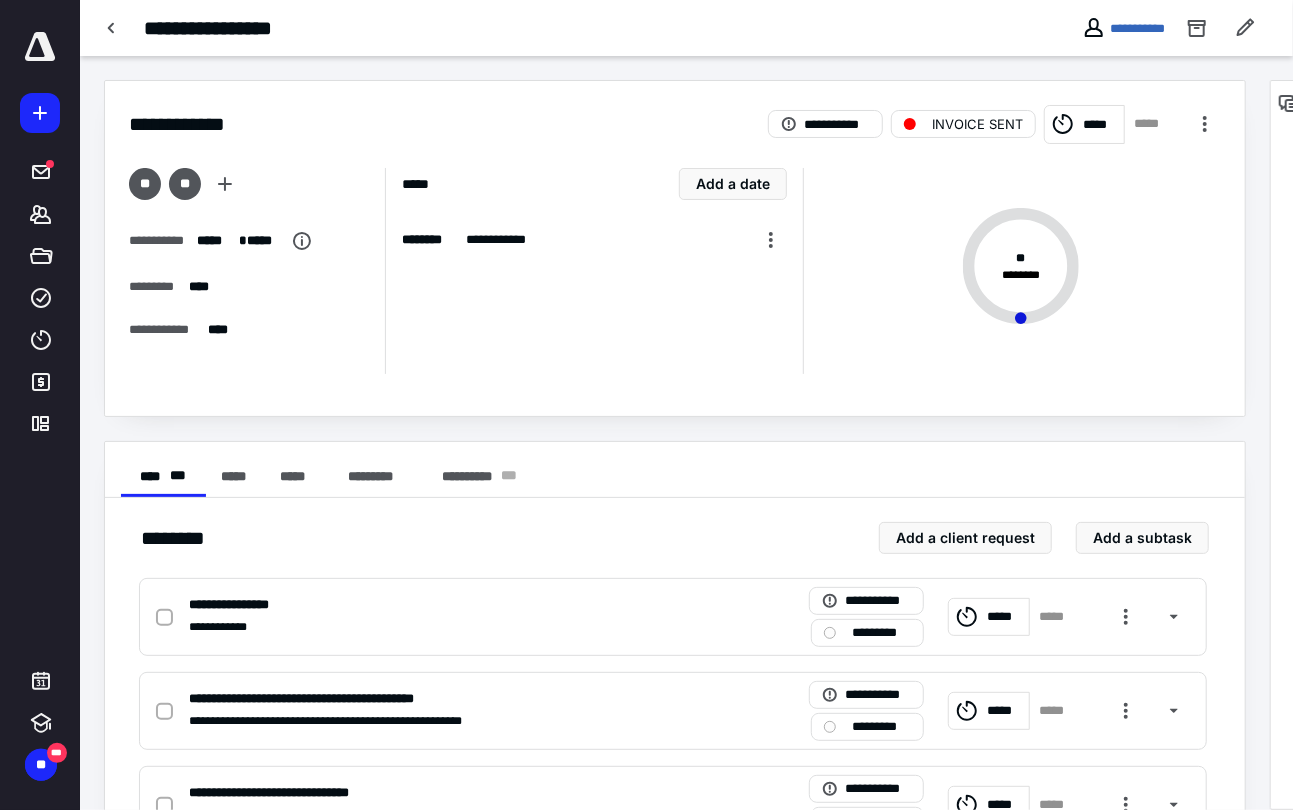 checkbox on "true" 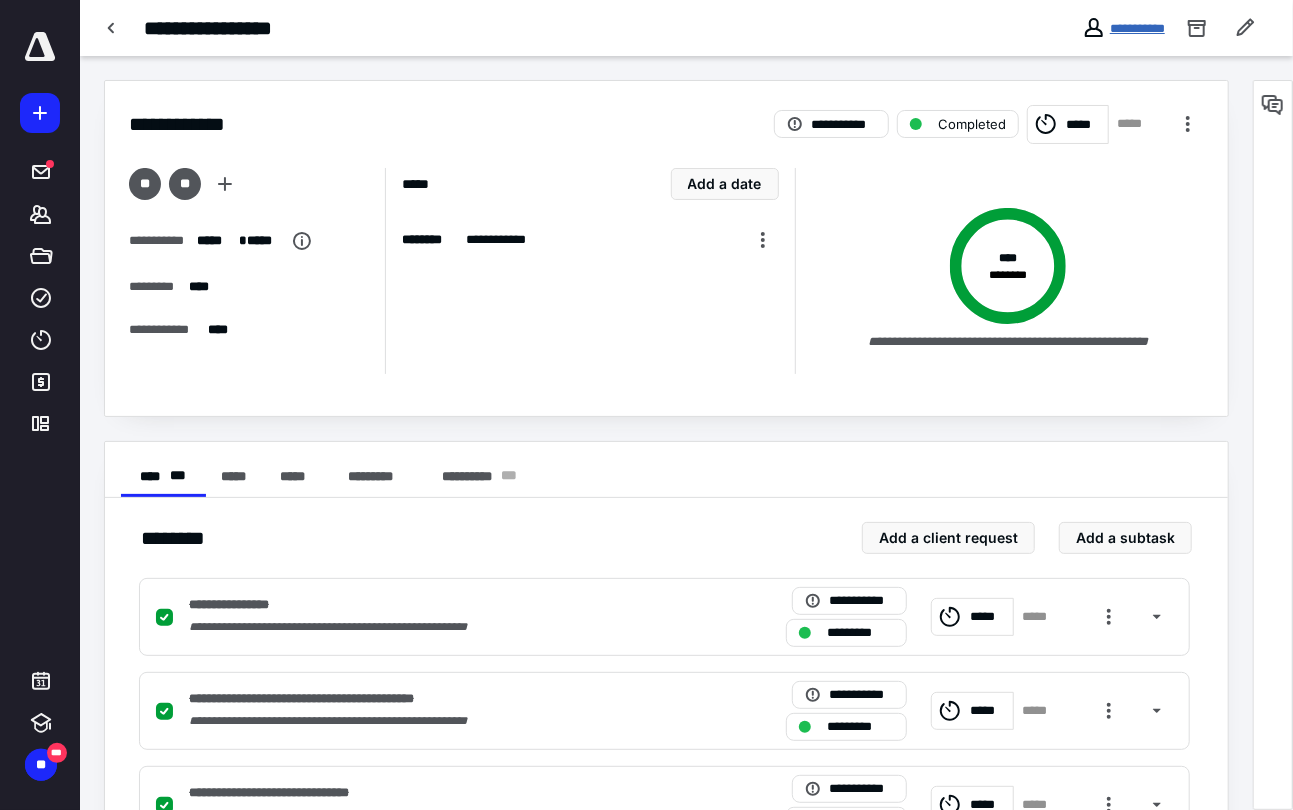 click on "**********" at bounding box center [1137, 28] 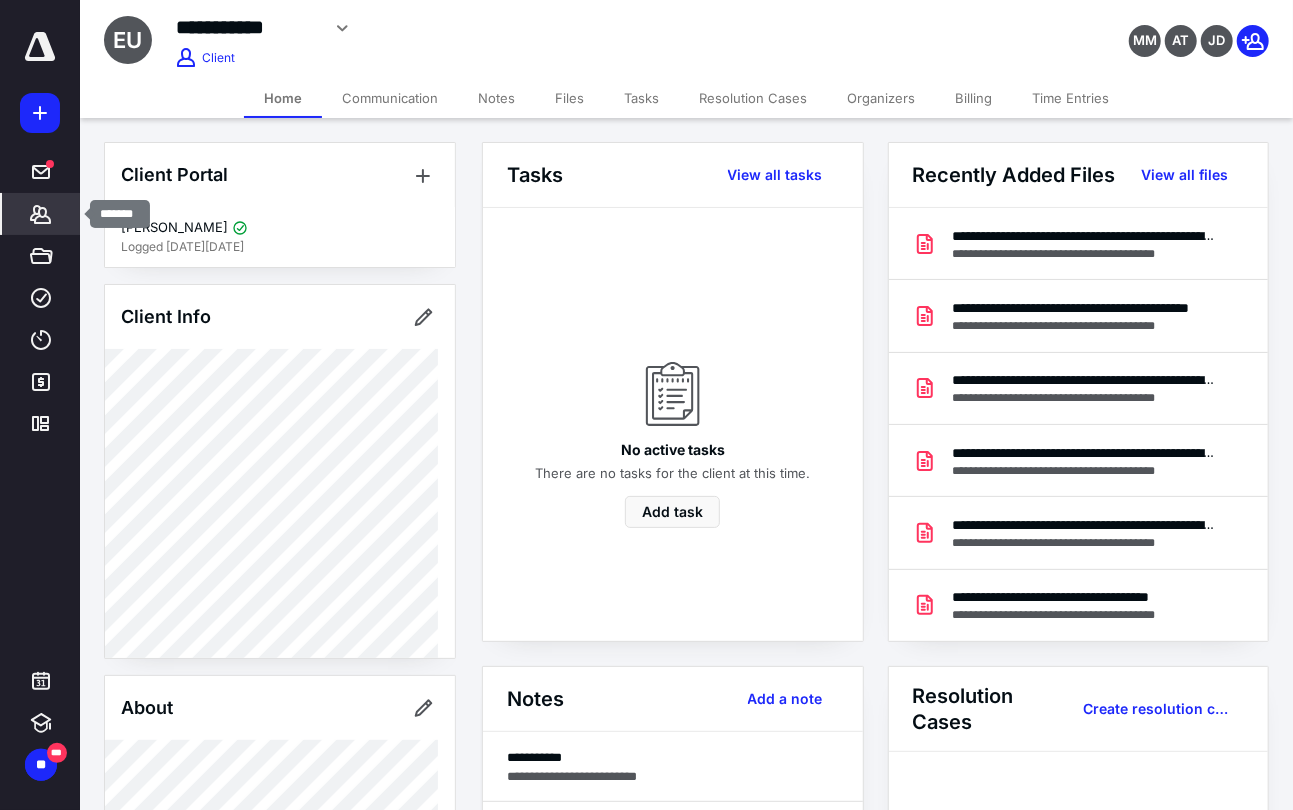 click 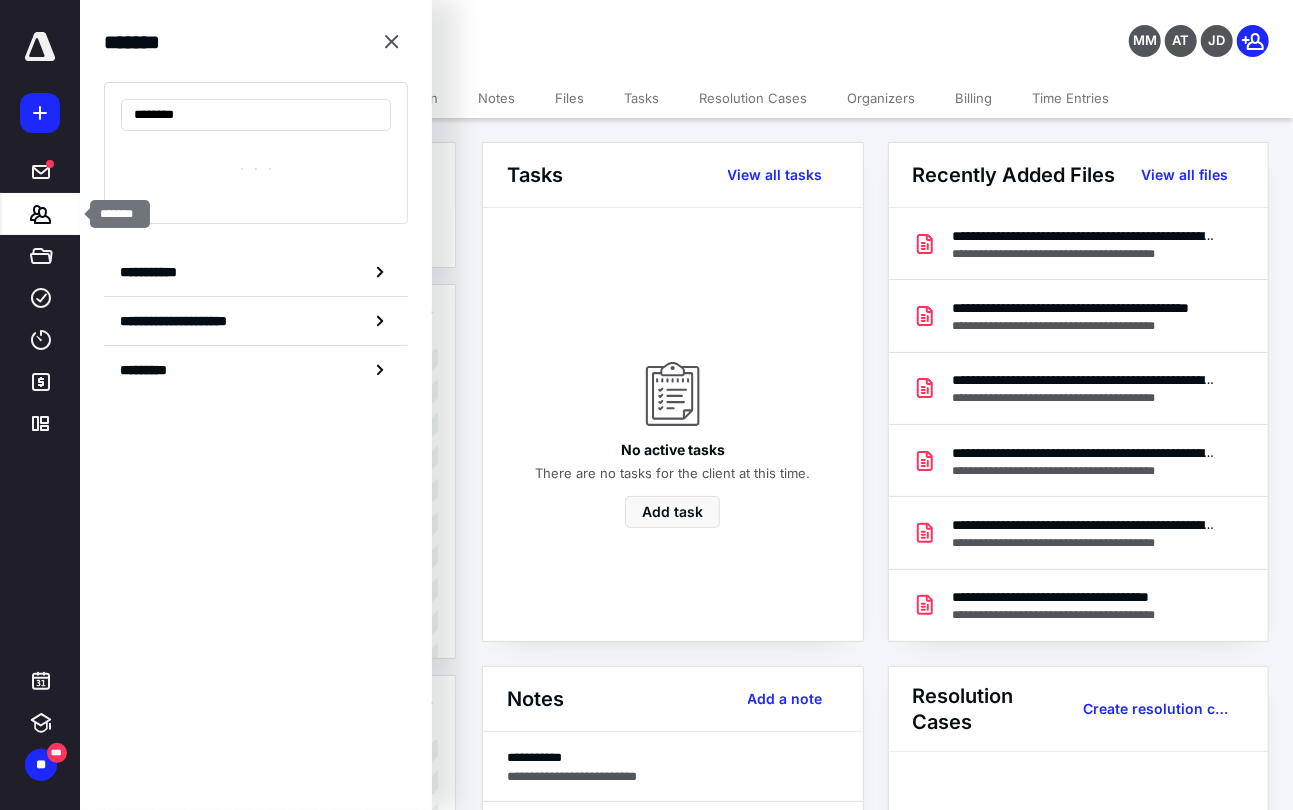 type on "*********" 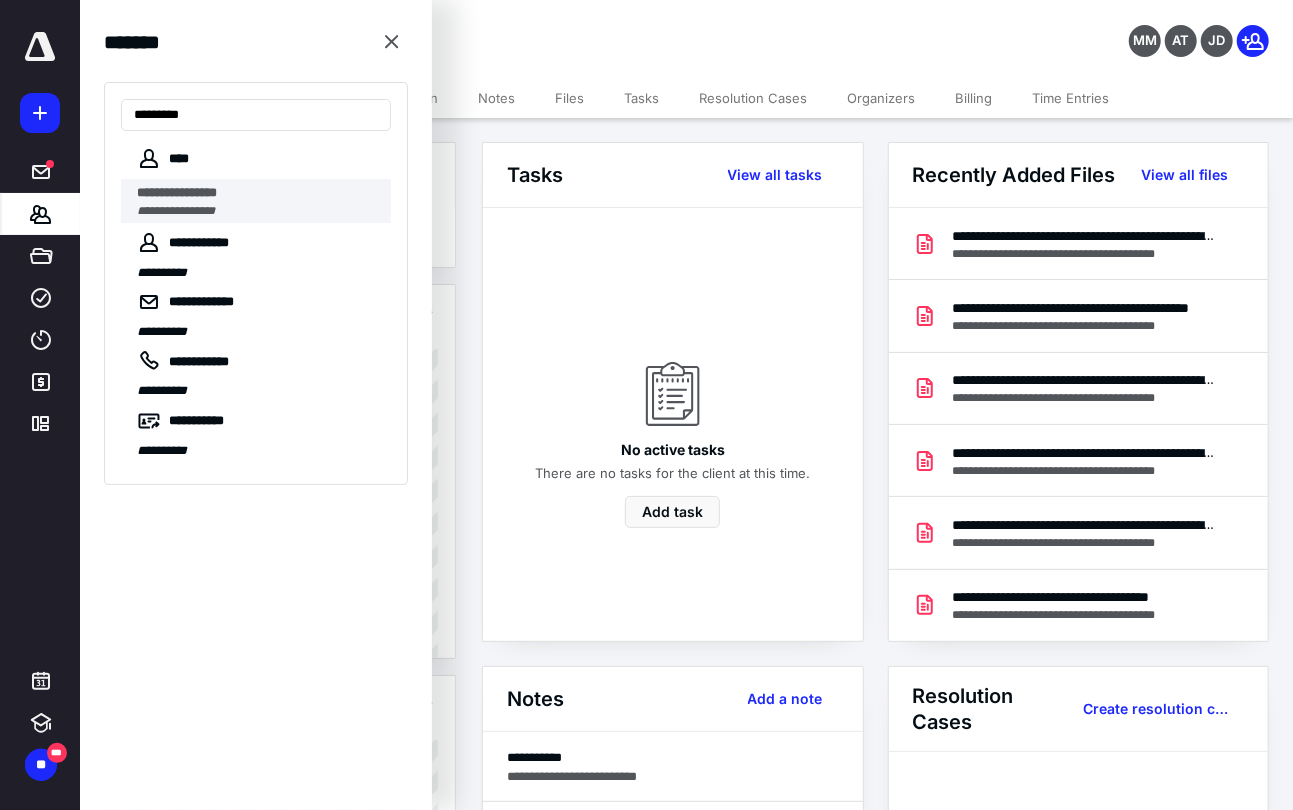 click on "**********" at bounding box center [176, 211] 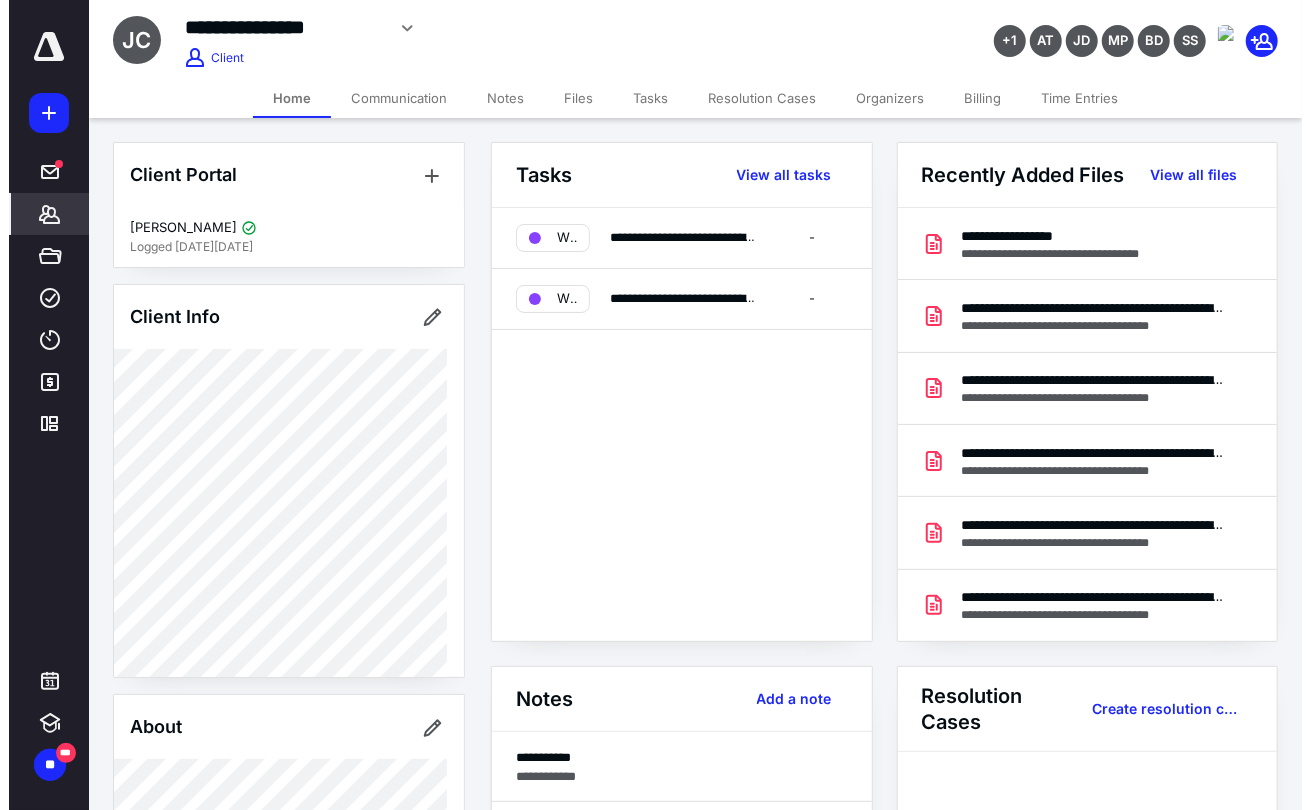 scroll, scrollTop: 1025, scrollLeft: 0, axis: vertical 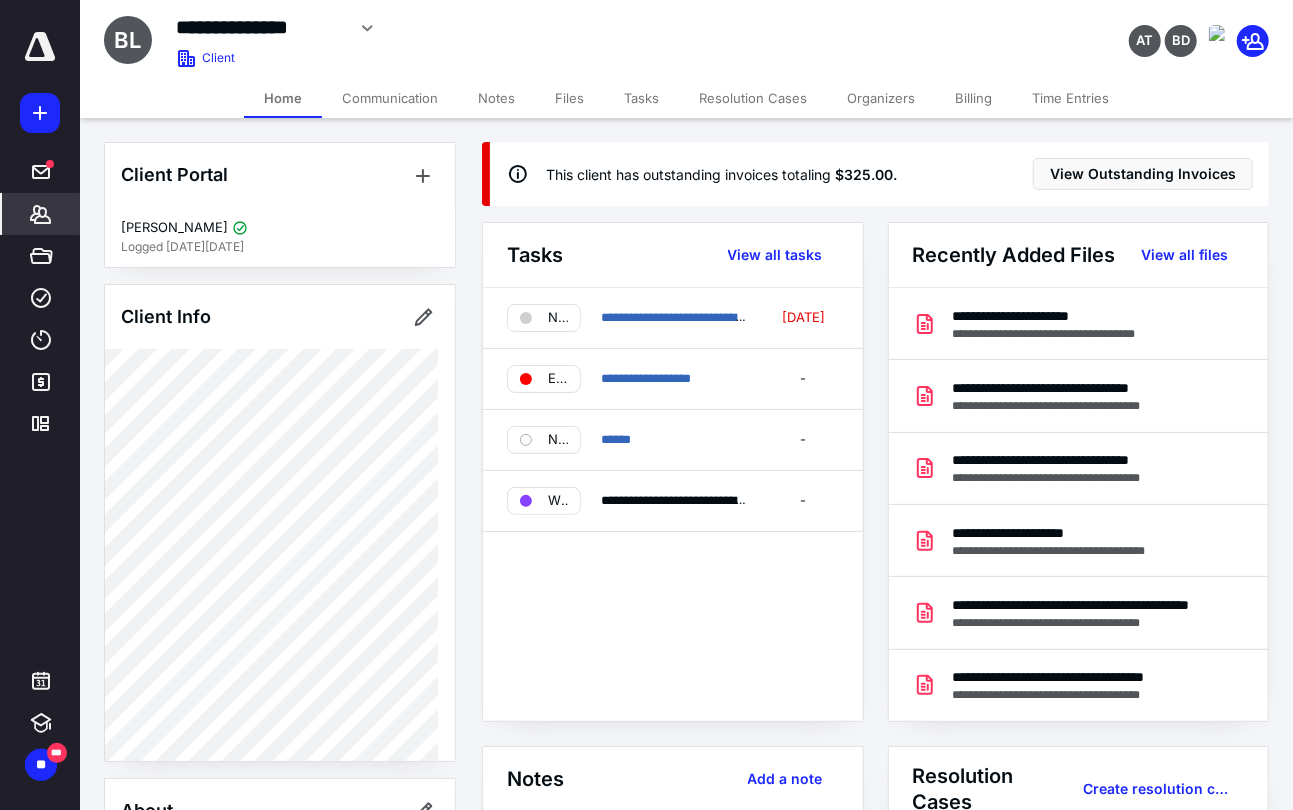 click on "Billing" at bounding box center (973, 98) 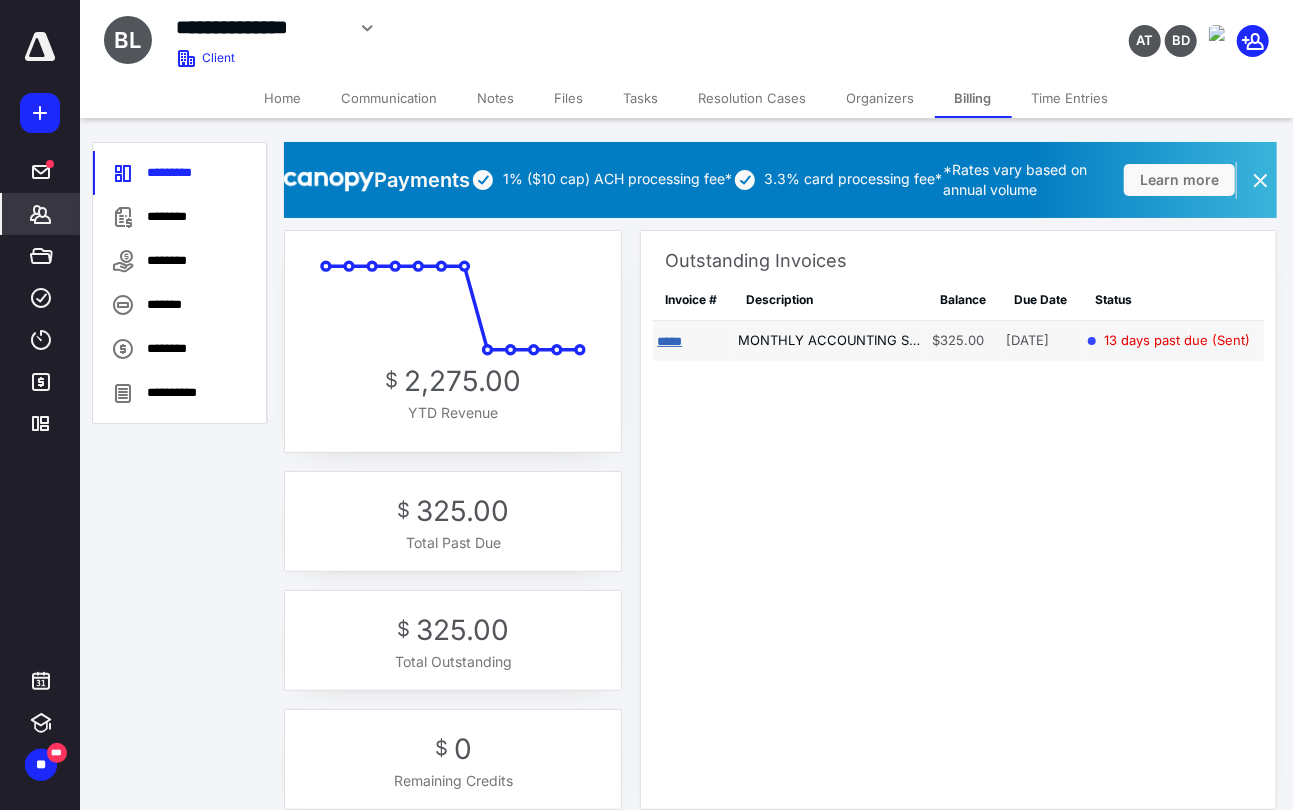 click on "*****" at bounding box center [669, 341] 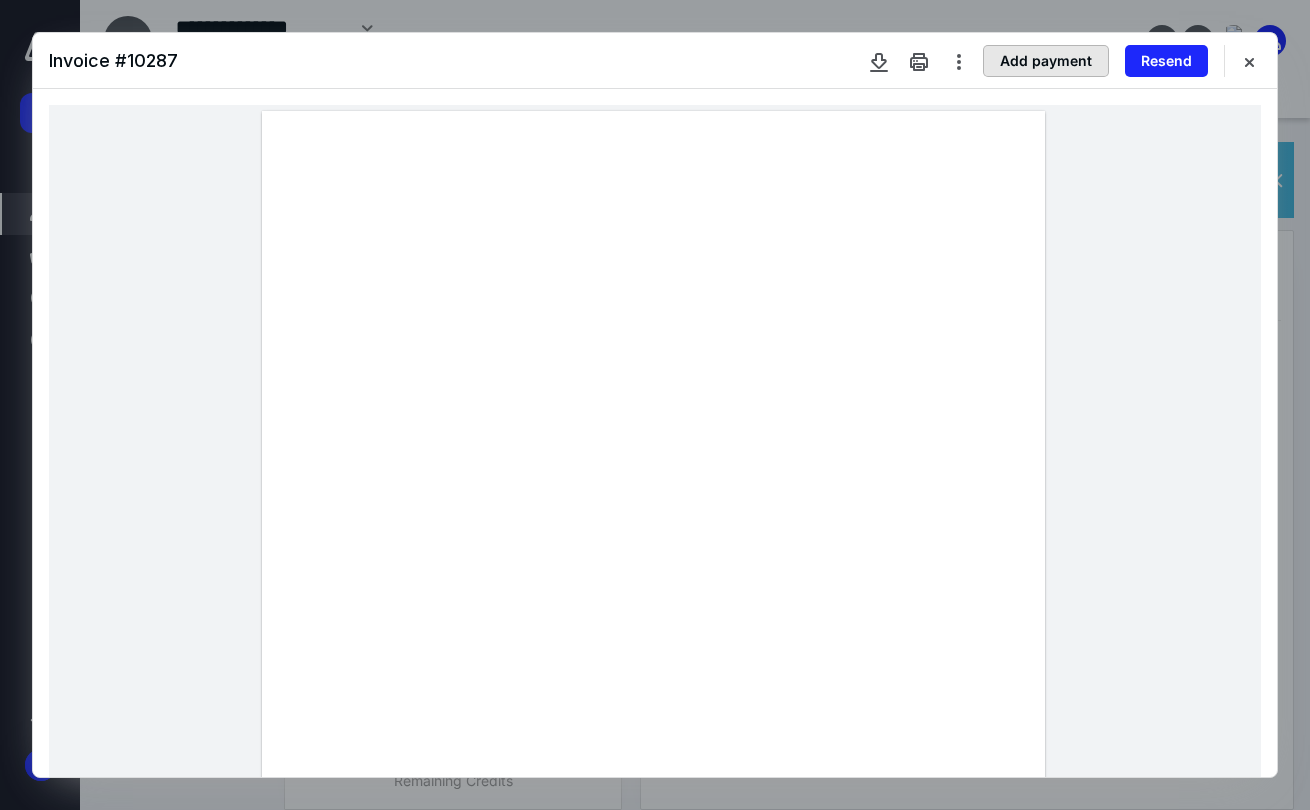 click on "Add payment" at bounding box center [1046, 61] 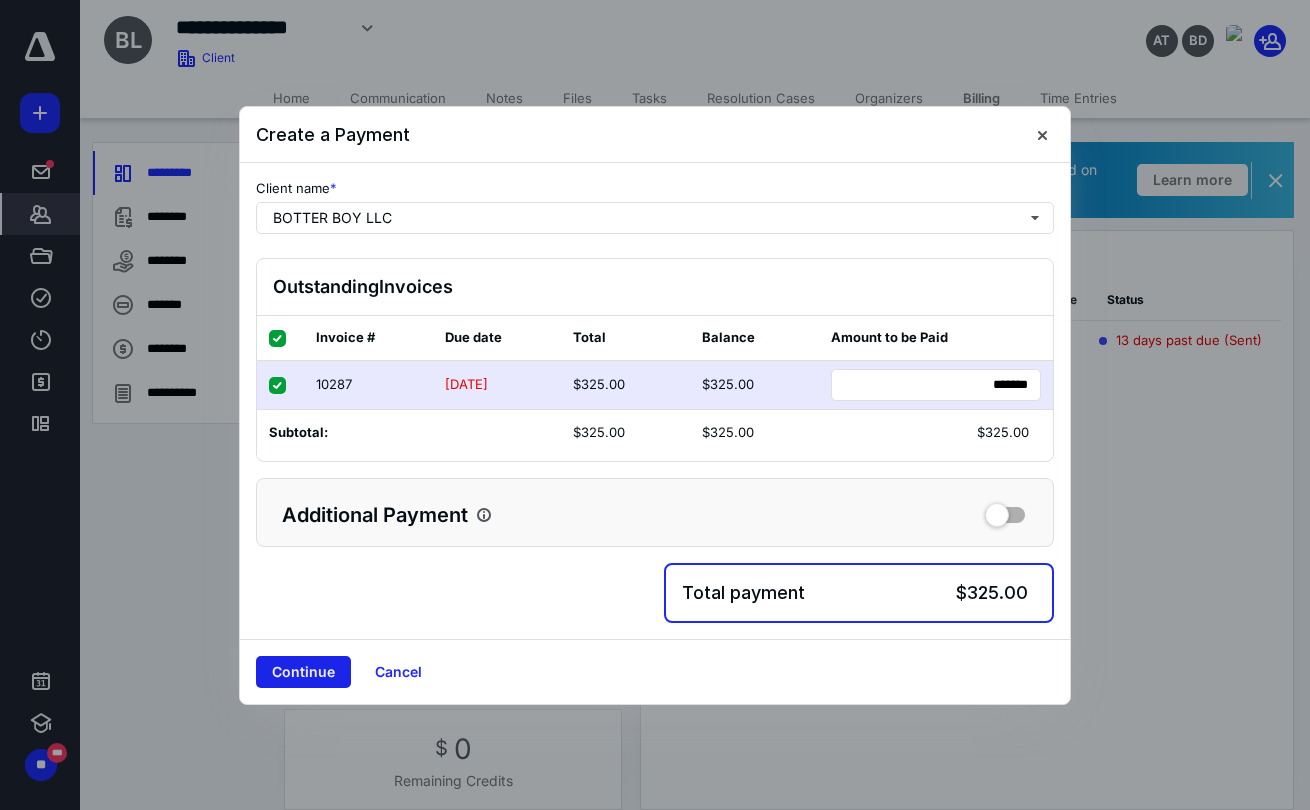 click on "Continue" at bounding box center (303, 672) 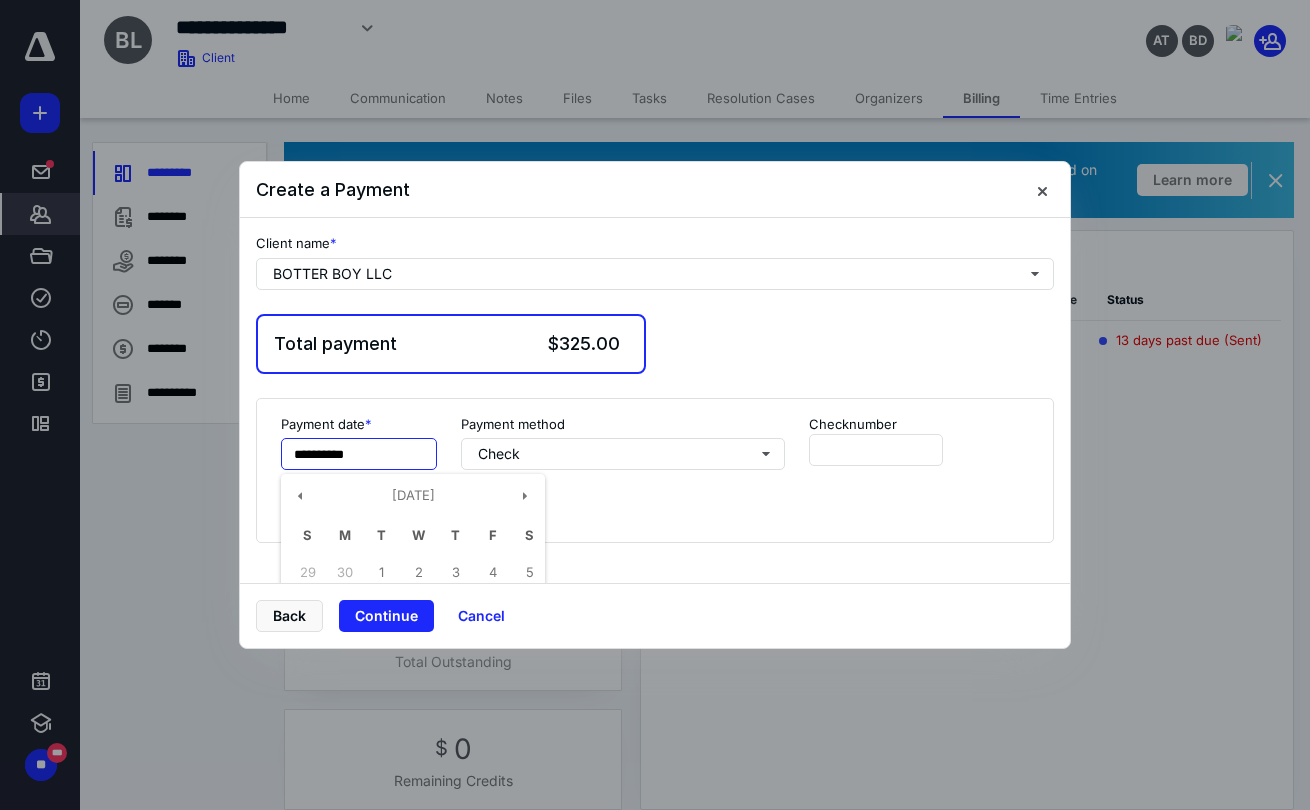 click on "**********" at bounding box center (359, 454) 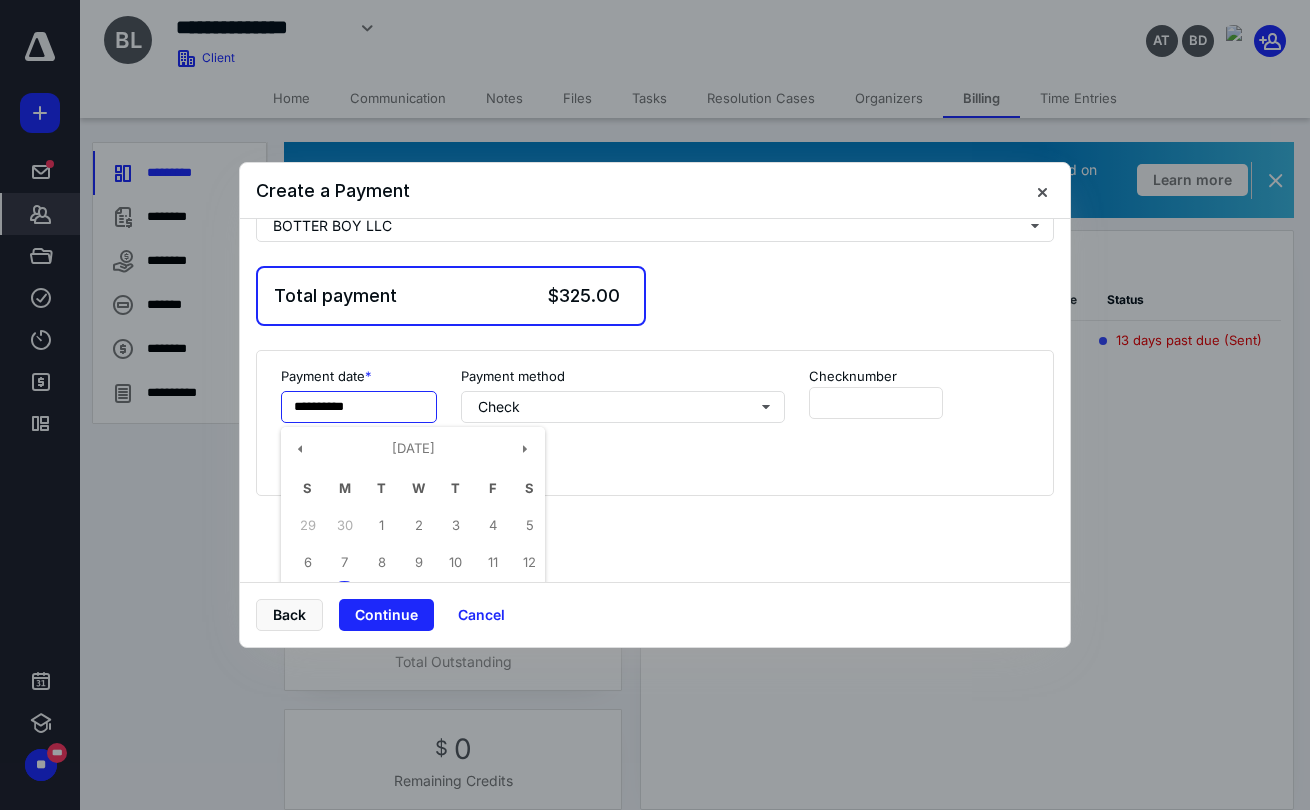 scroll, scrollTop: 64, scrollLeft: 0, axis: vertical 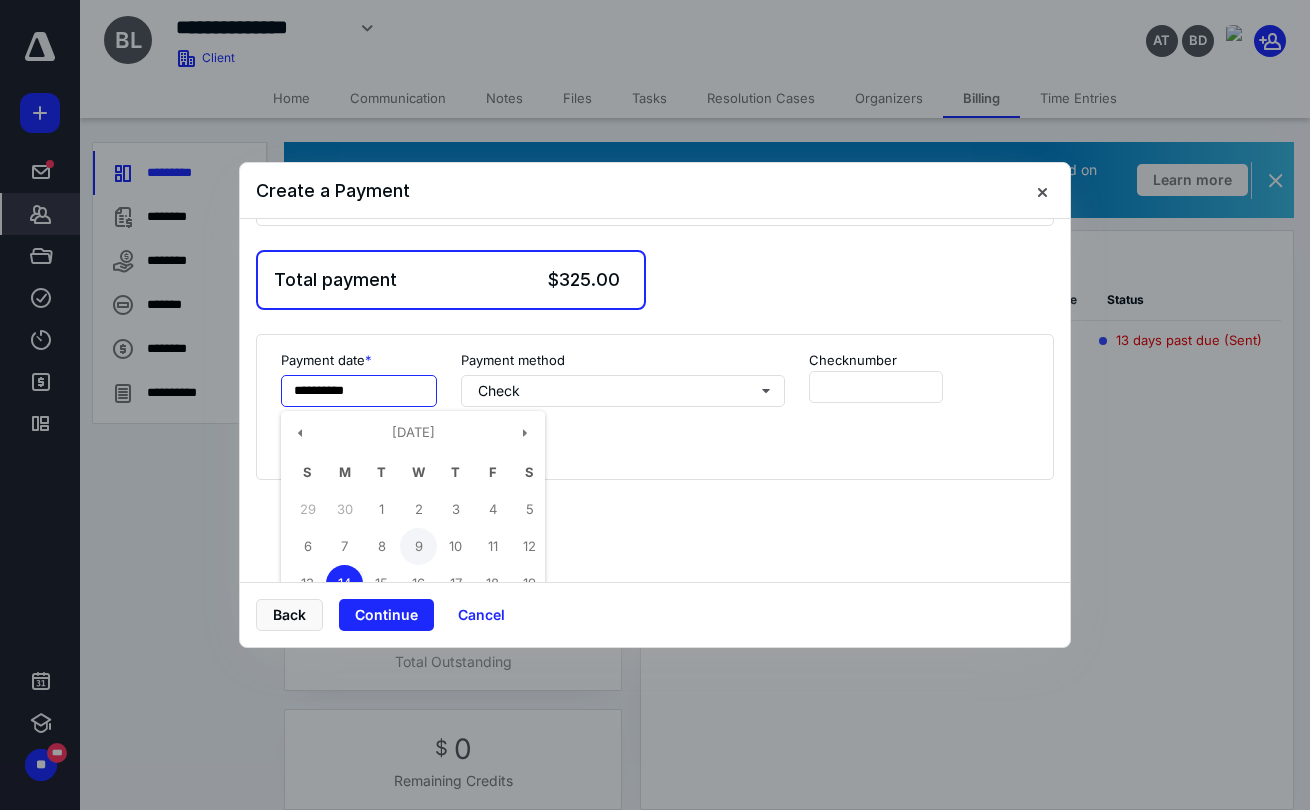 click on "9" at bounding box center [418, 546] 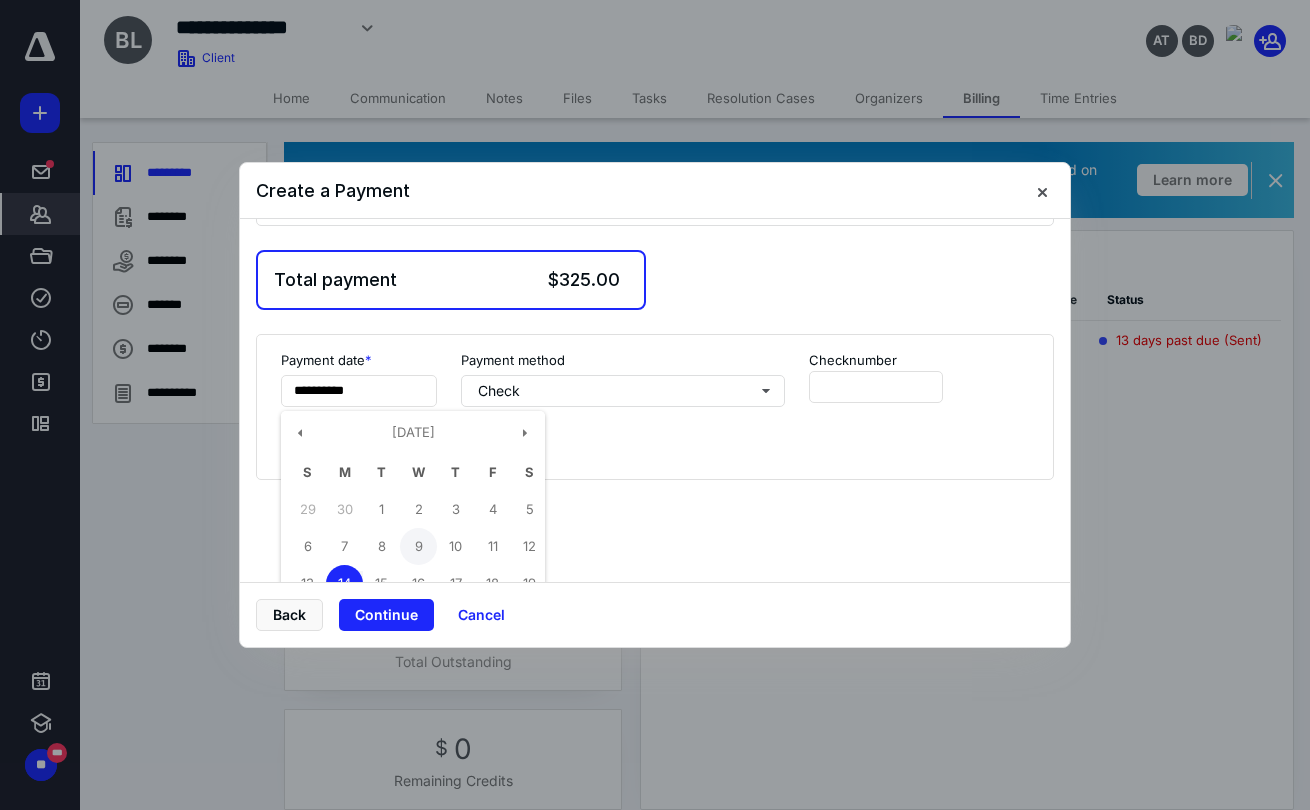 type on "**********" 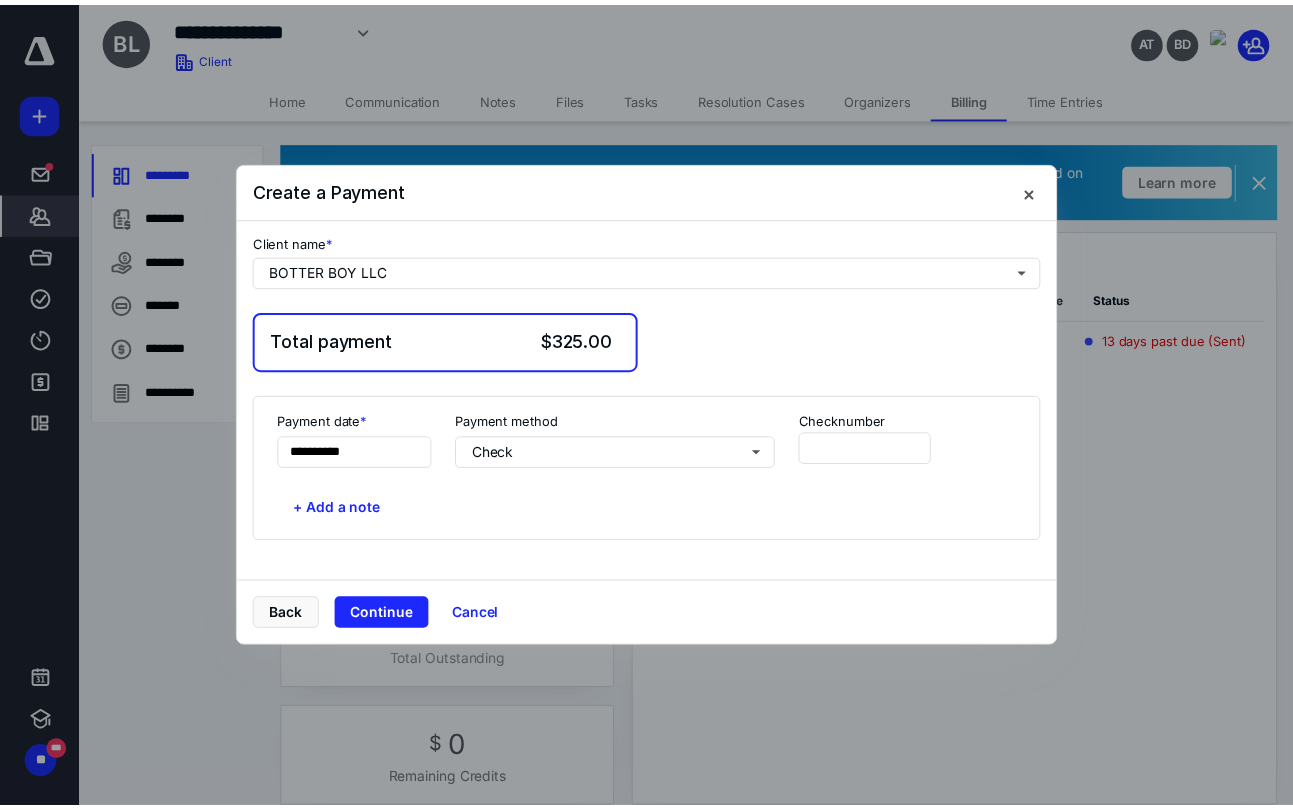 scroll, scrollTop: 0, scrollLeft: 0, axis: both 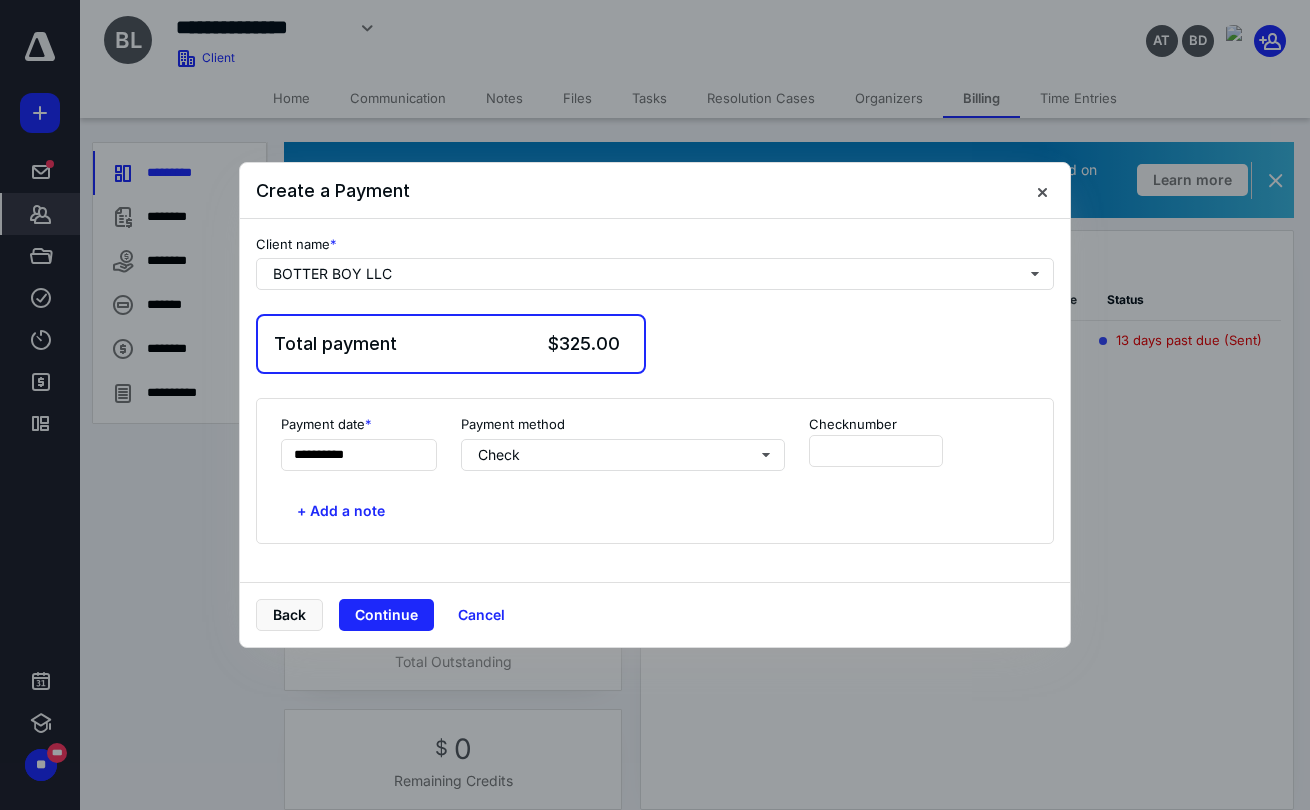 click on "Payment method Check" at bounding box center (623, 443) 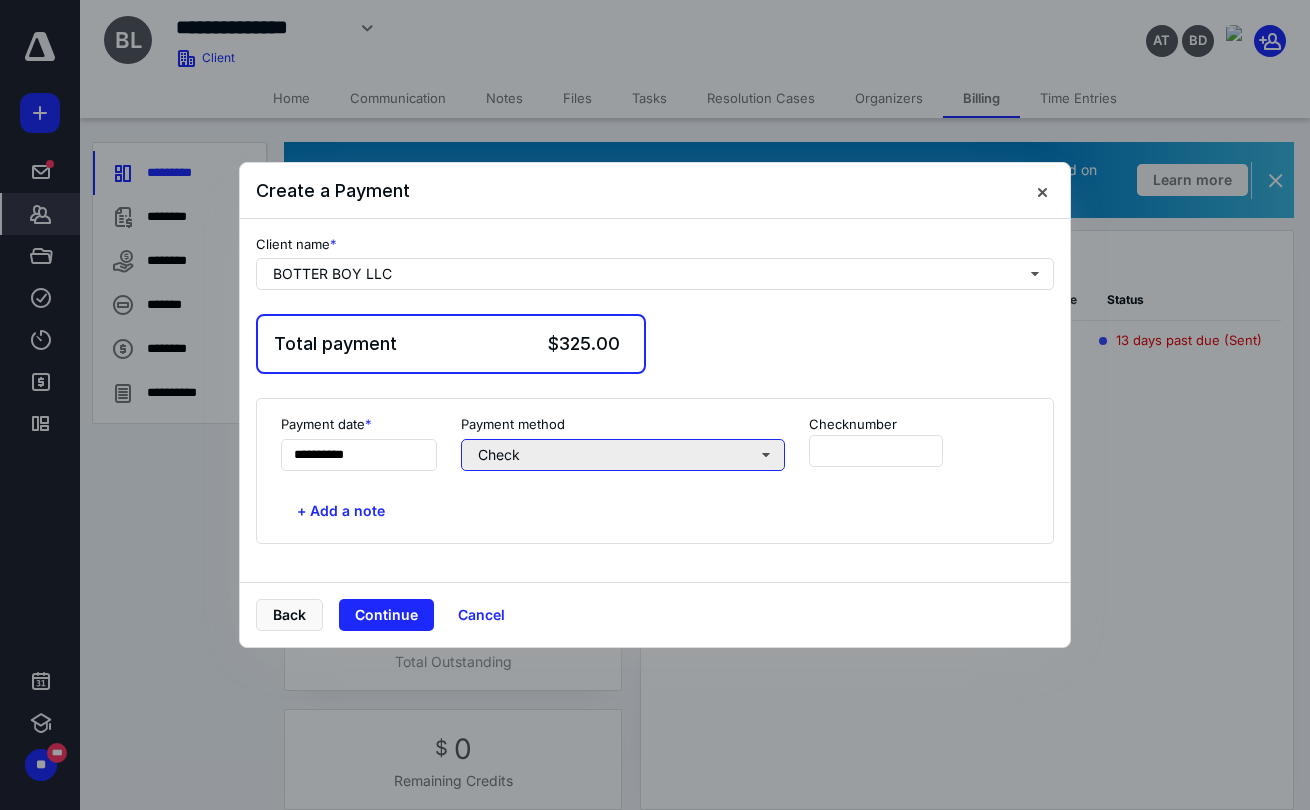 click on "Check" at bounding box center [623, 455] 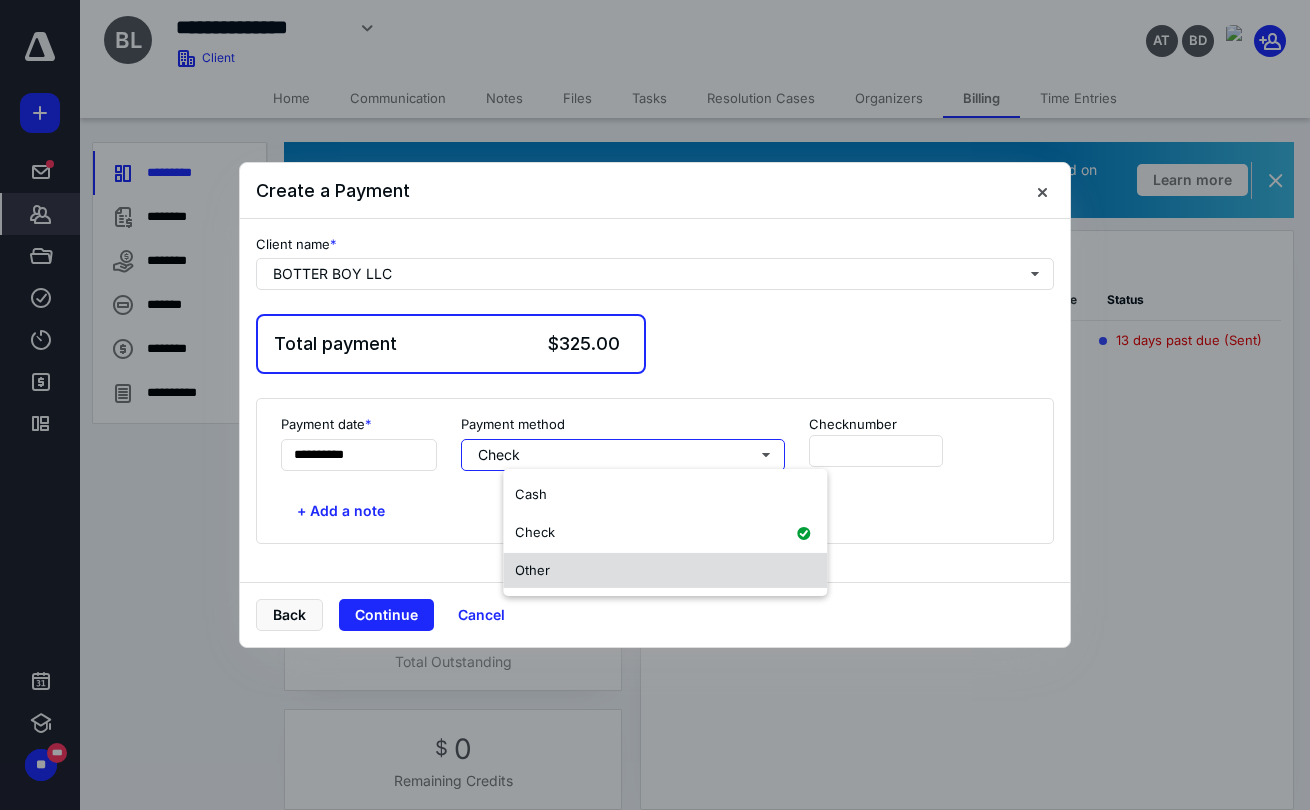 click on "Other" at bounding box center (665, 570) 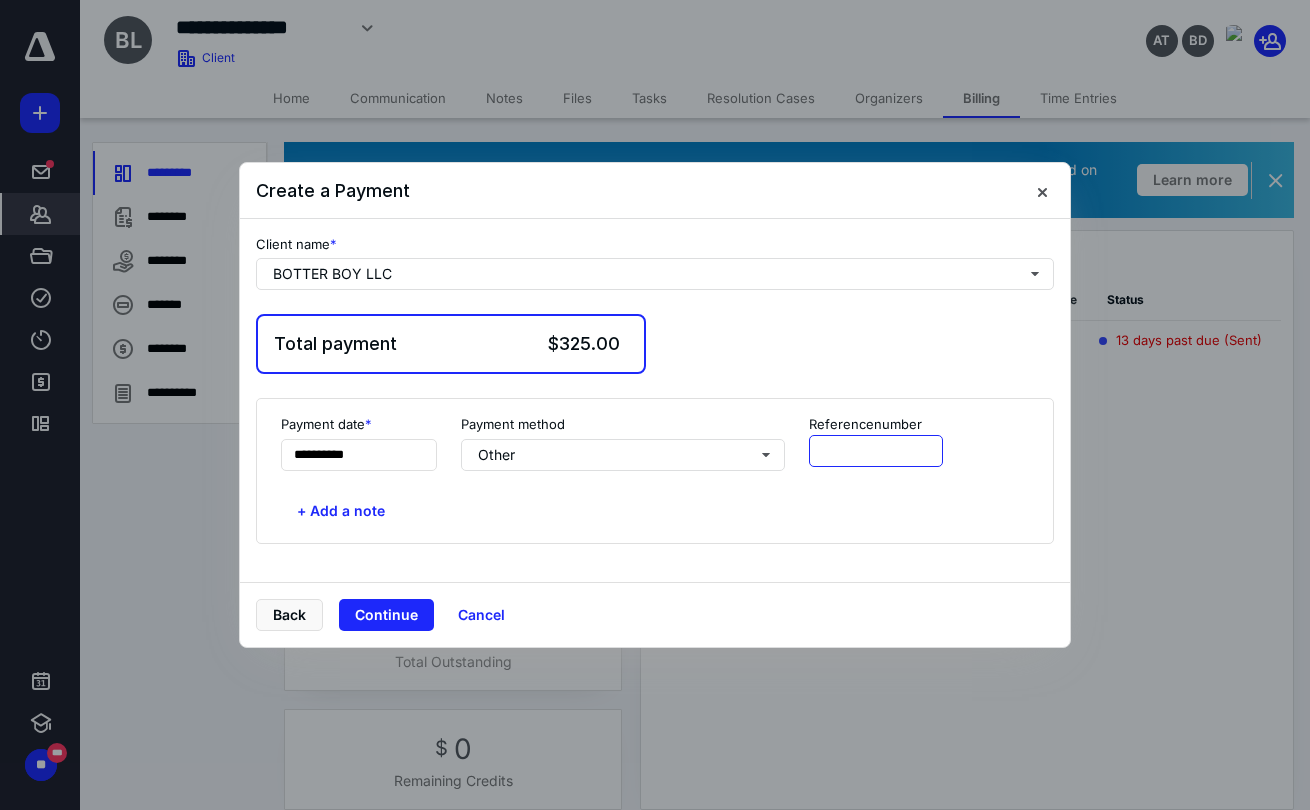 click at bounding box center (876, 451) 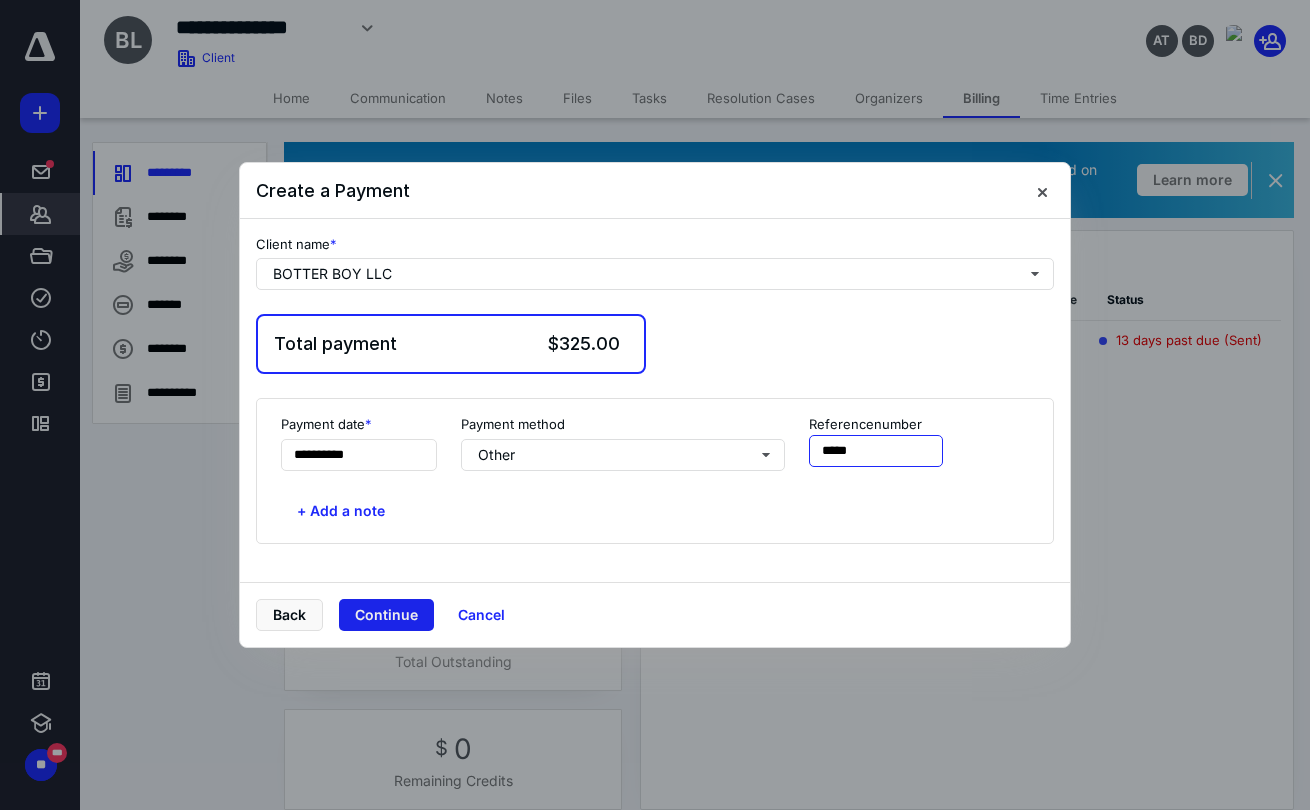 type on "*****" 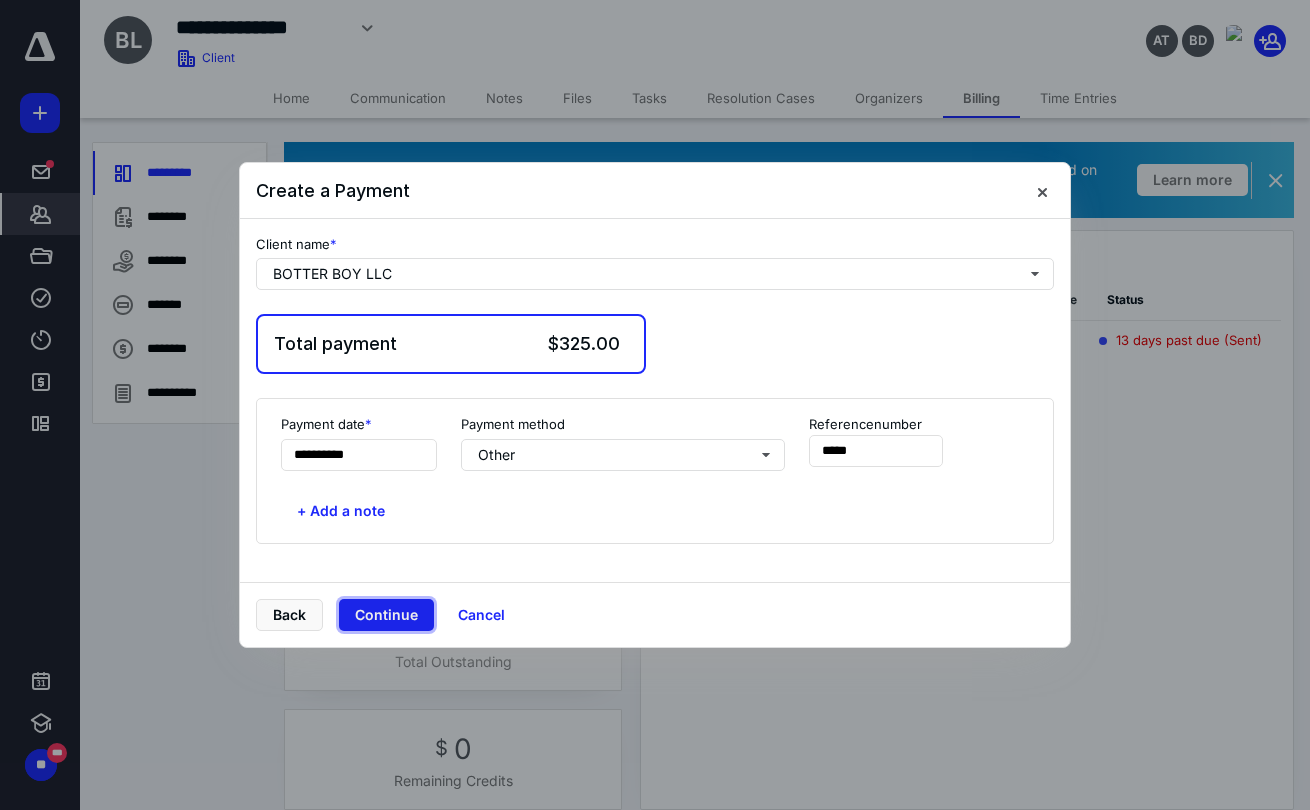 click on "Continue" at bounding box center [386, 615] 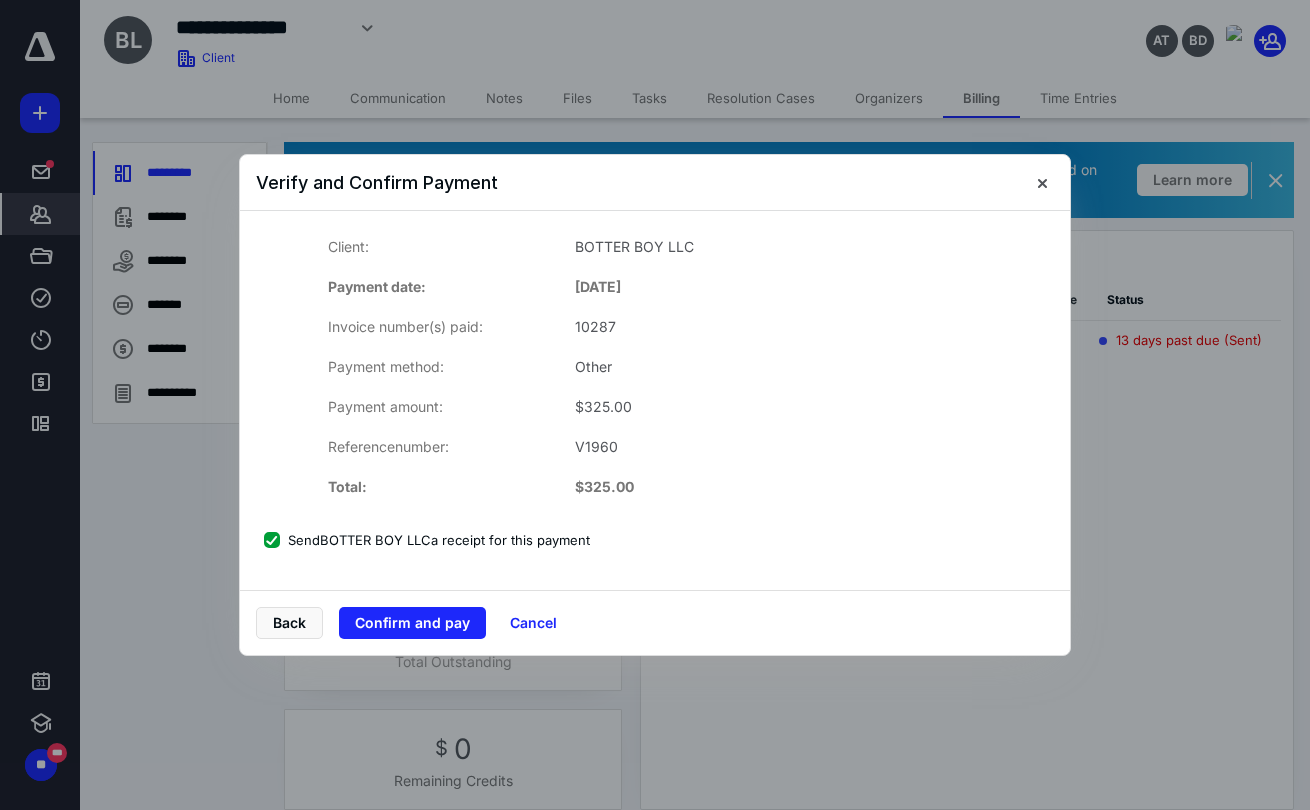 click on "Send  BOTTER BOY LLC  a receipt for this payment" at bounding box center [427, 540] 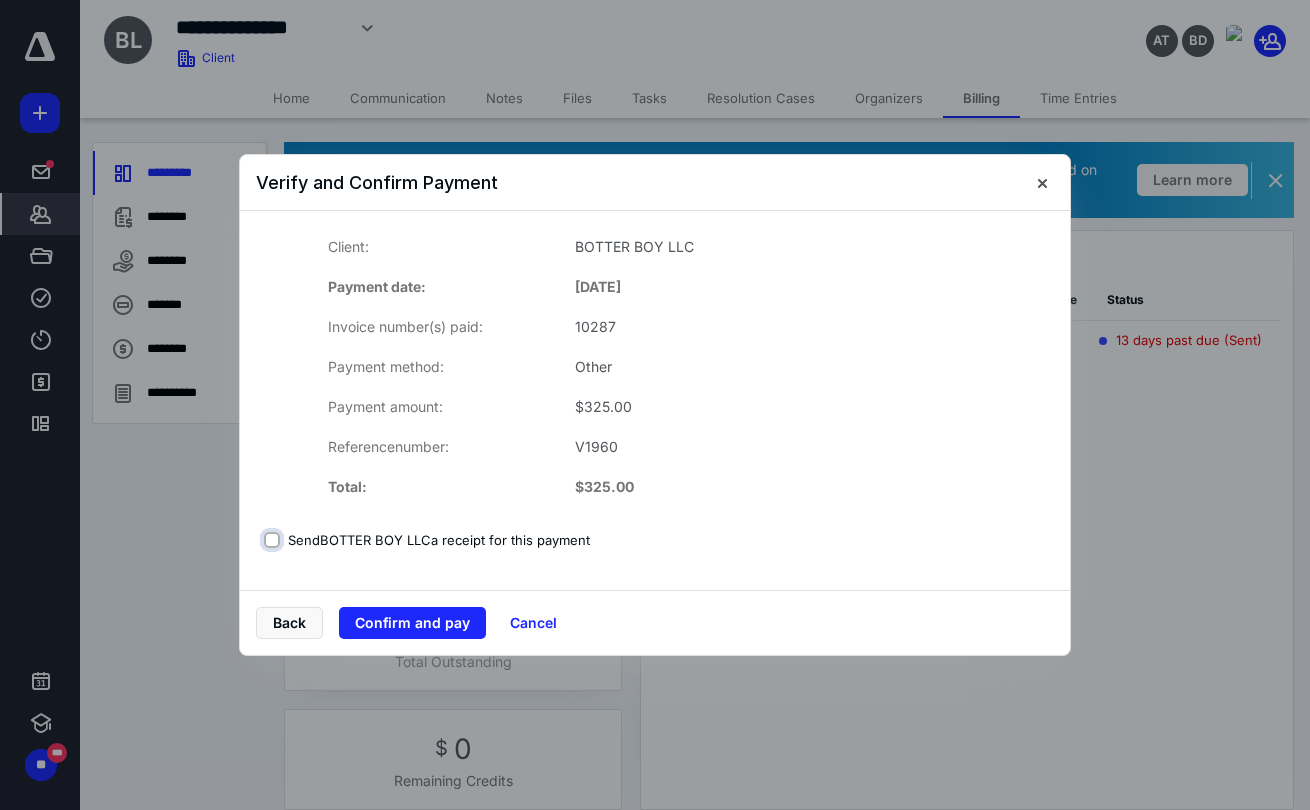 checkbox on "false" 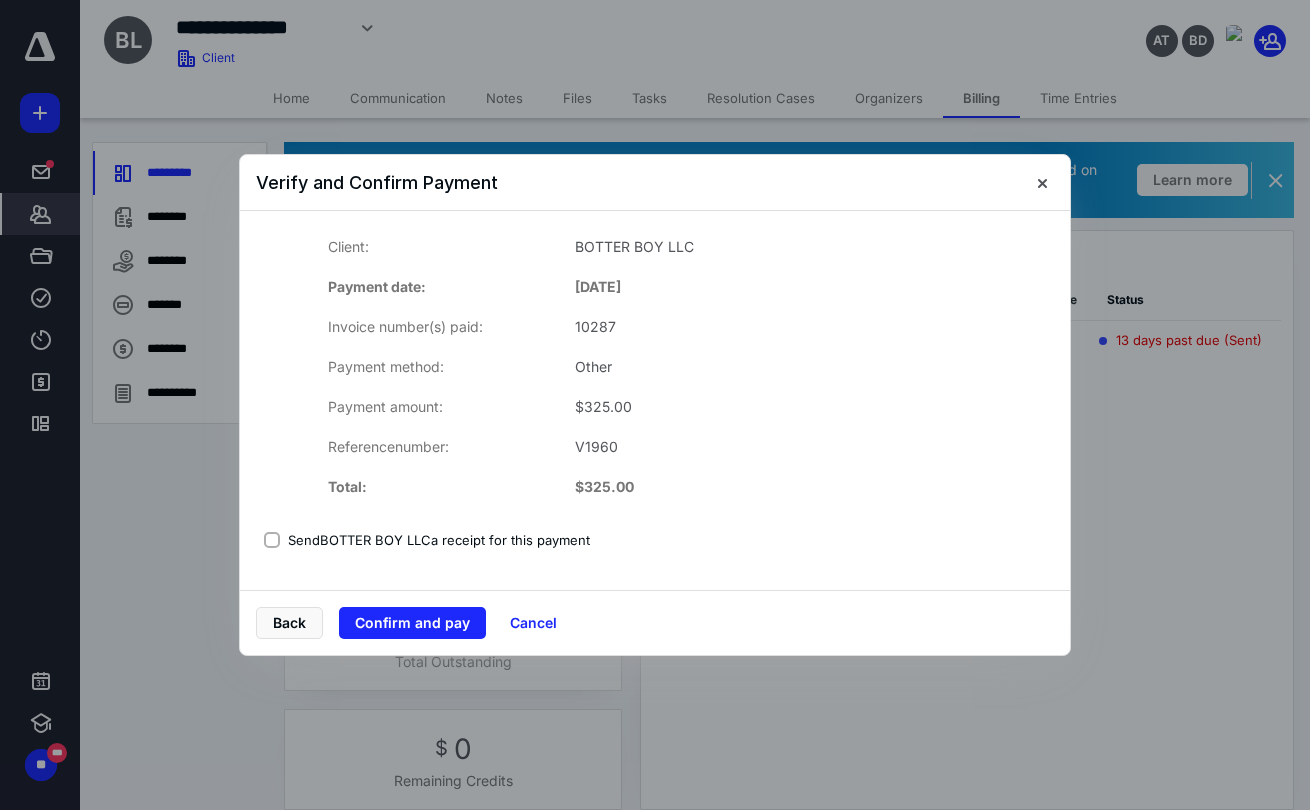click on "Client: BOTTER BOY LLC Payment date: [DATE] Invoice number(s) paid: 10287 Payment method: Other Payment amount: $ 325.00 Reference  number: V1960 Total: $ 325.00" at bounding box center (655, 367) 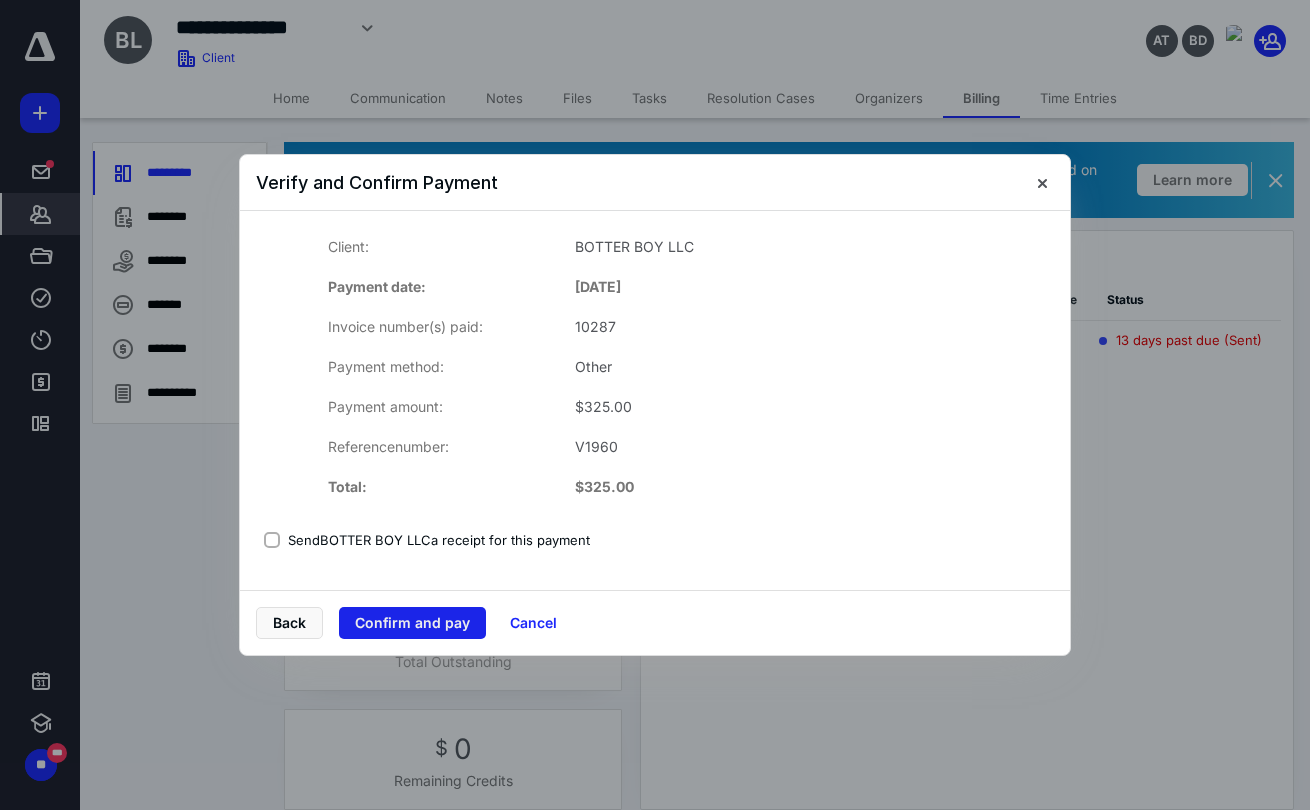 click on "Confirm and pay" at bounding box center [412, 623] 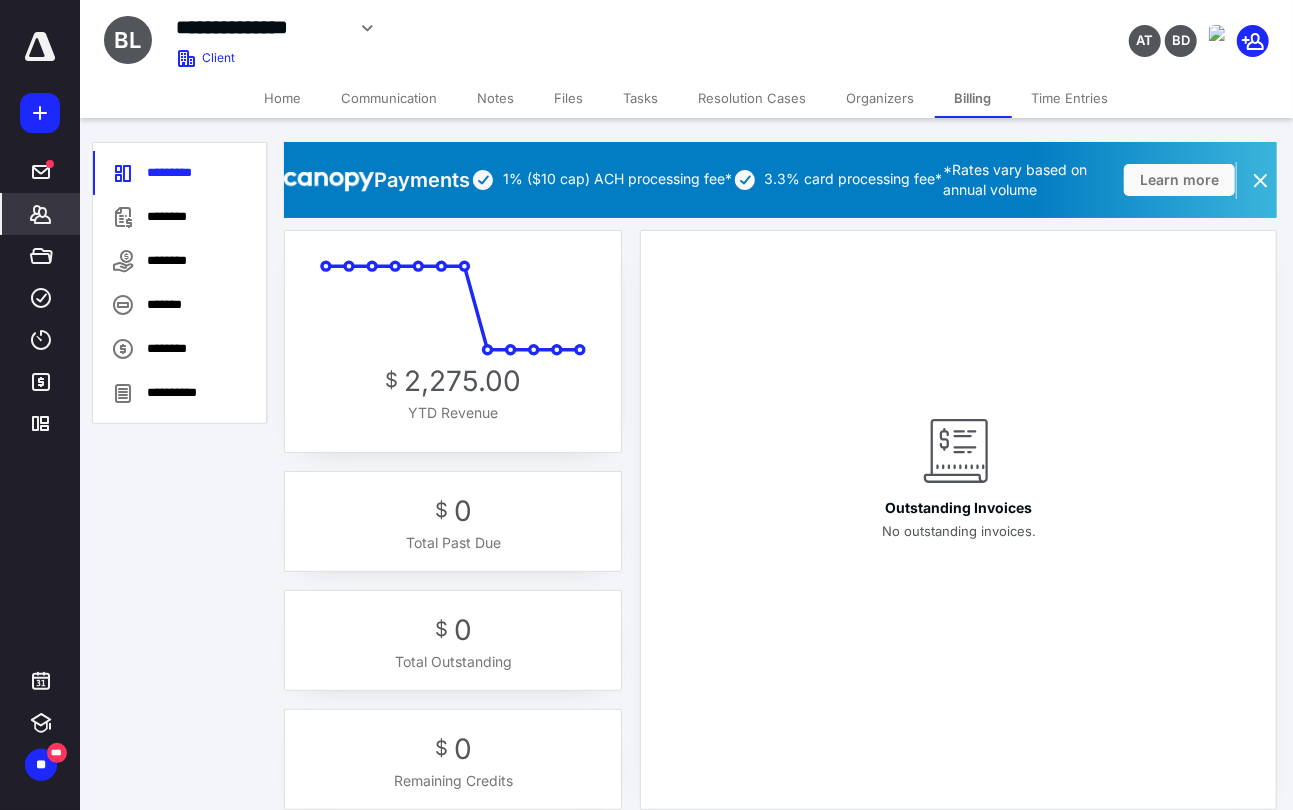click 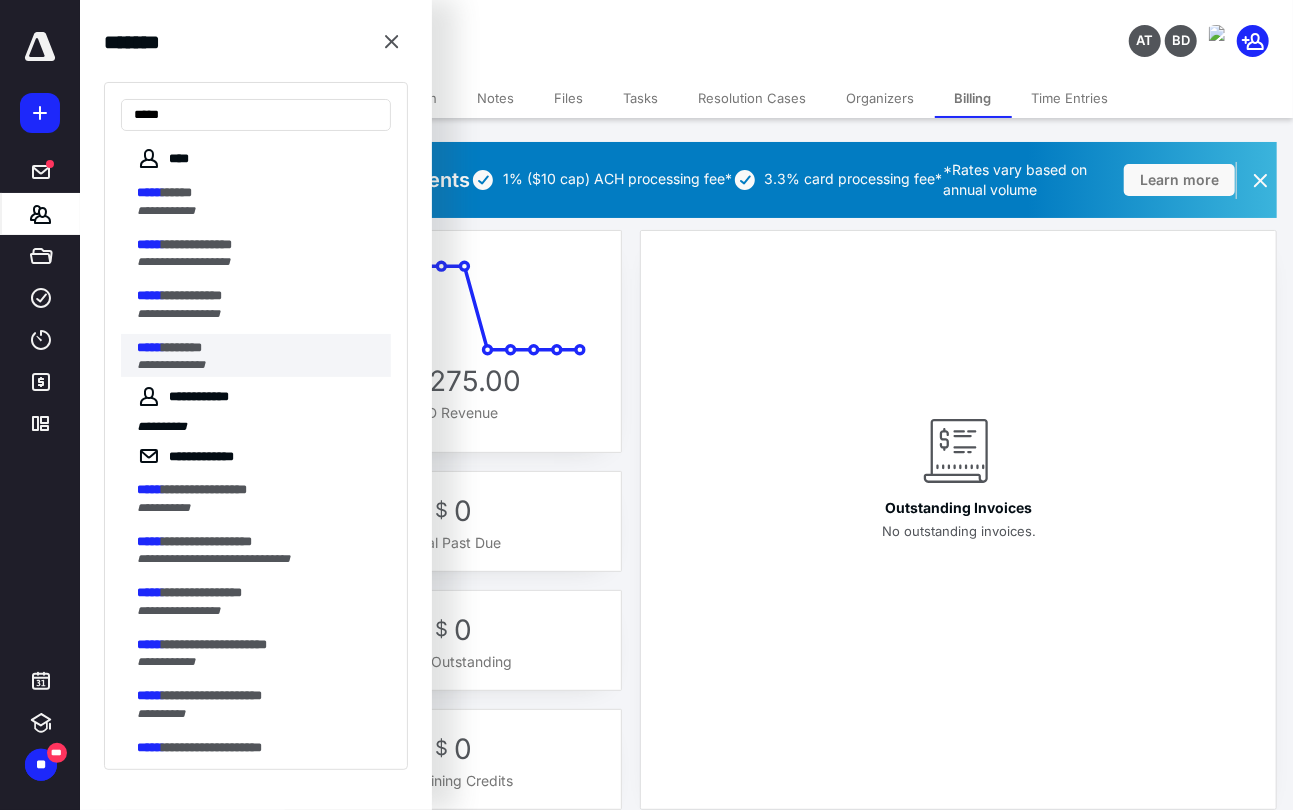 type on "*****" 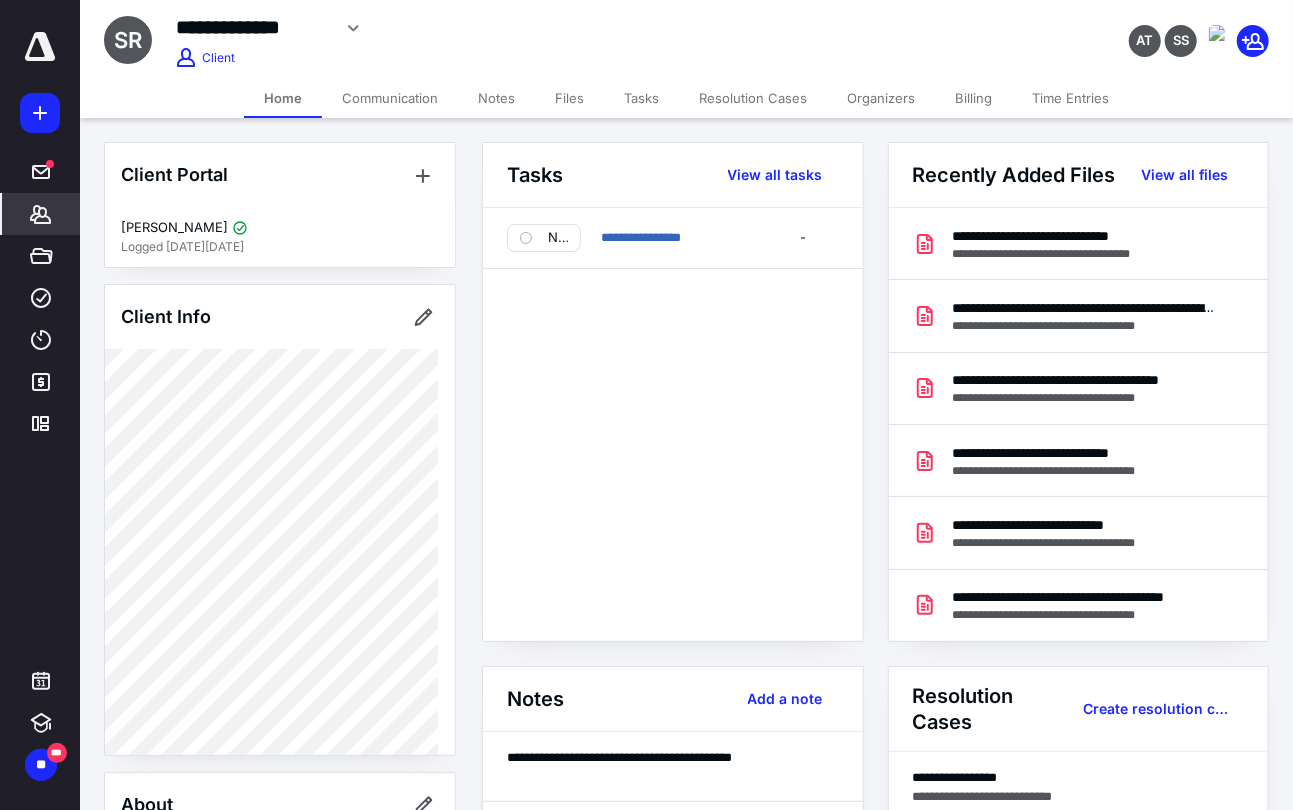 scroll, scrollTop: 1001, scrollLeft: 0, axis: vertical 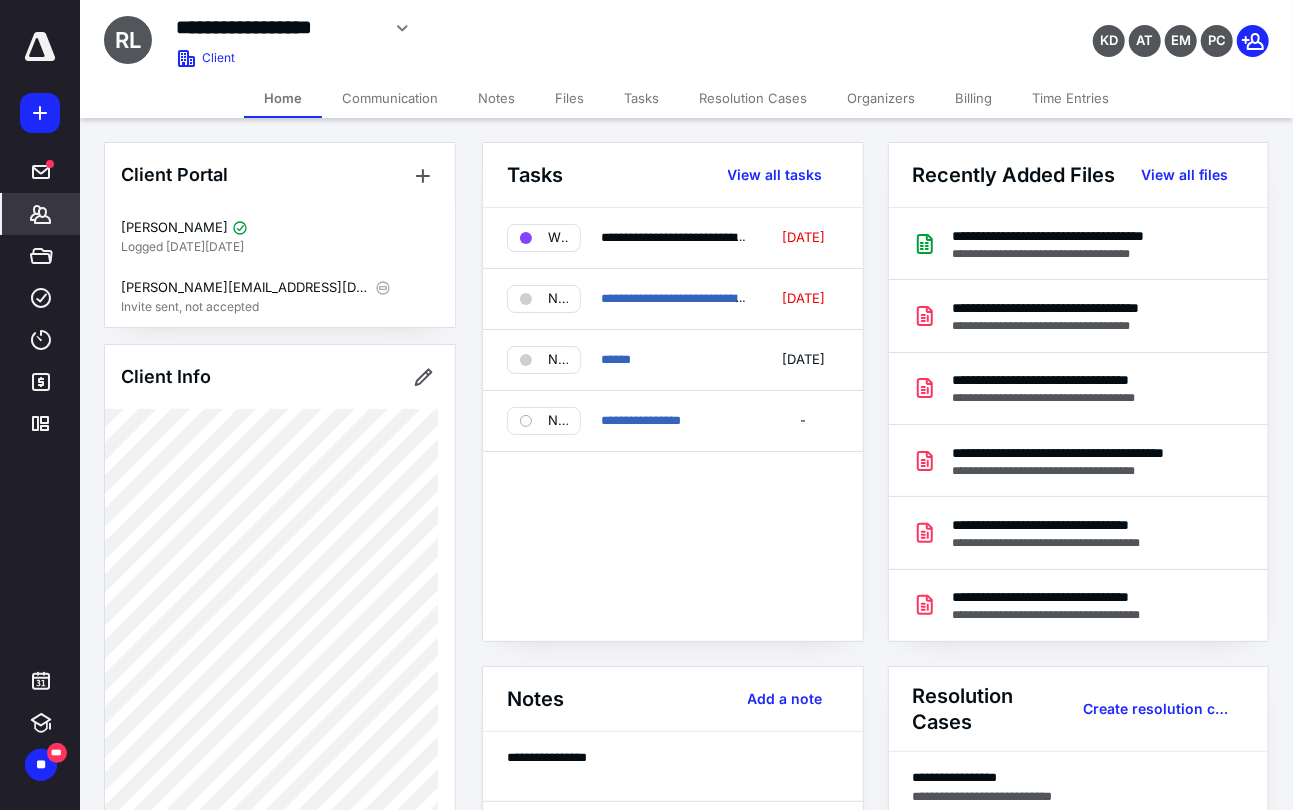 click on "Billing" at bounding box center (973, 98) 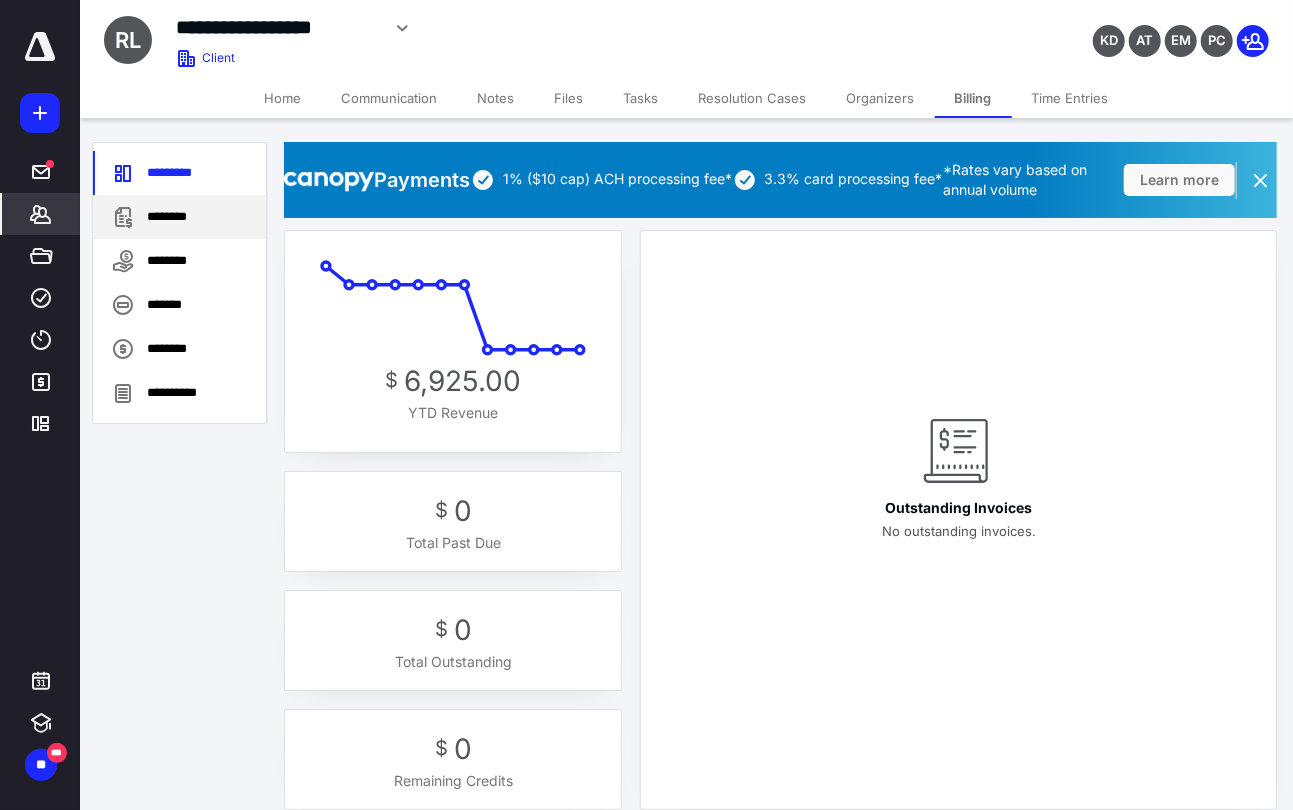 click on "********" at bounding box center [179, 217] 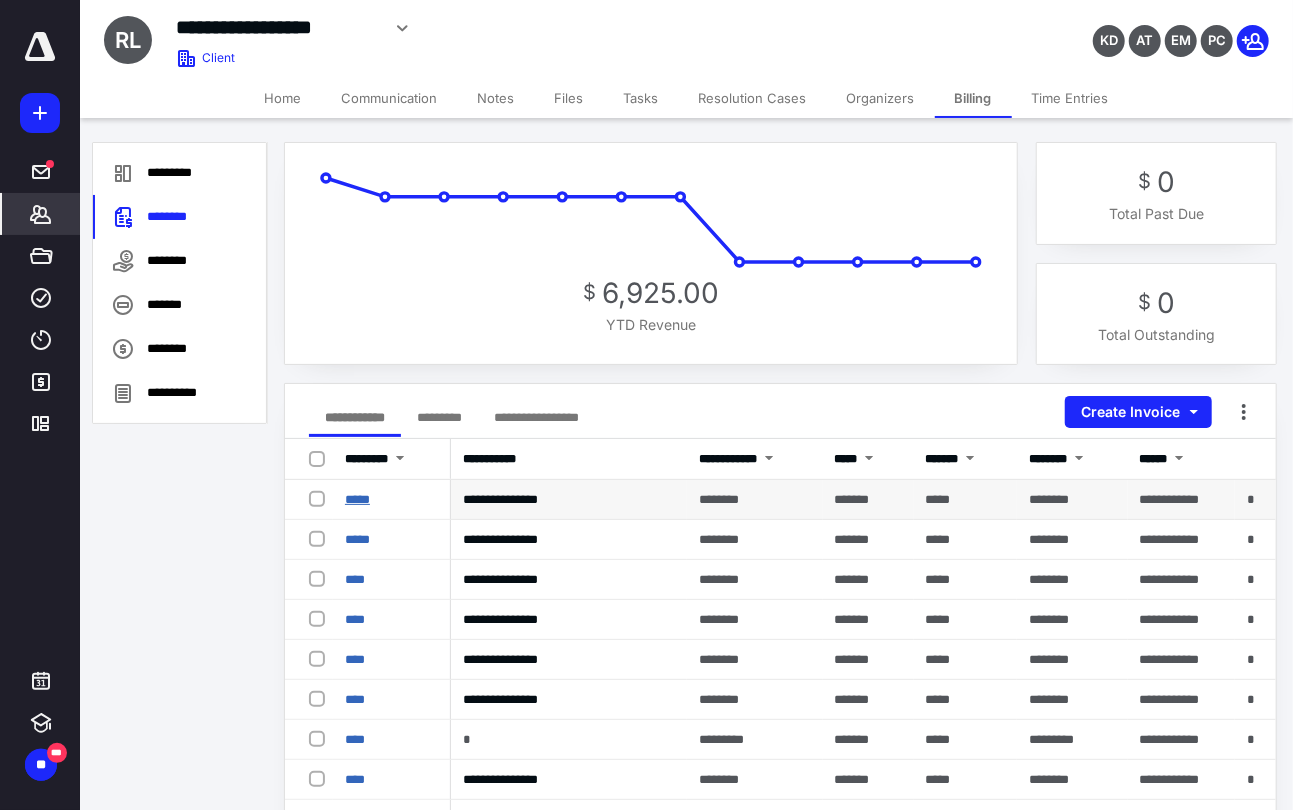 click on "*****" at bounding box center (357, 499) 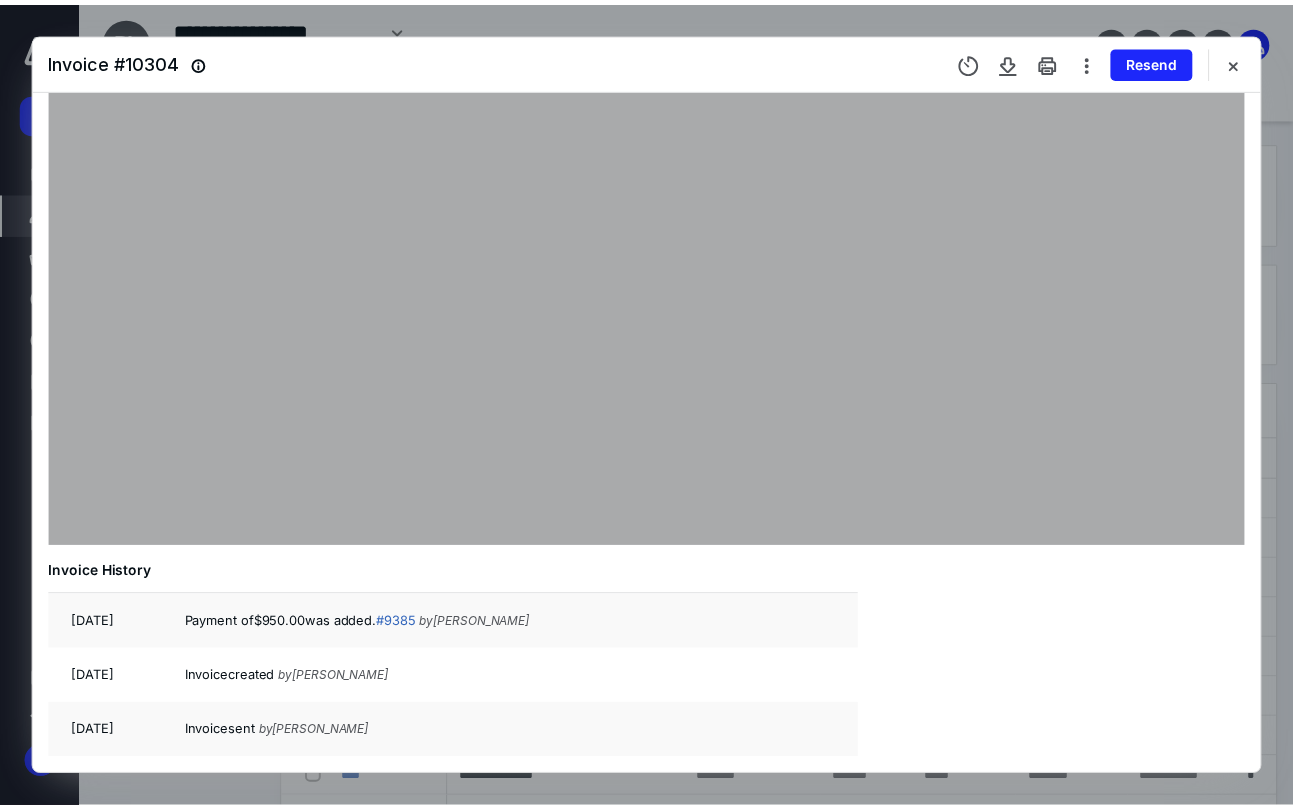 scroll, scrollTop: 0, scrollLeft: 0, axis: both 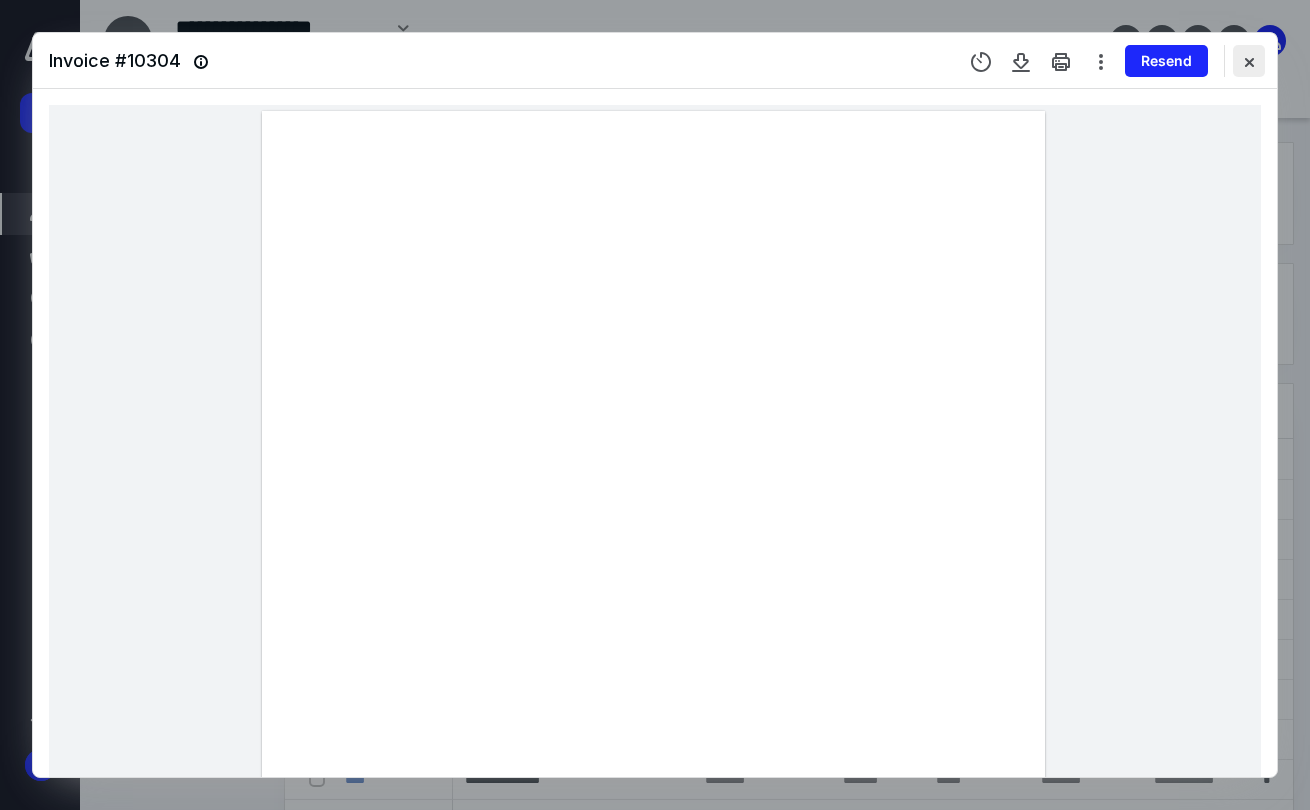 click at bounding box center (1249, 61) 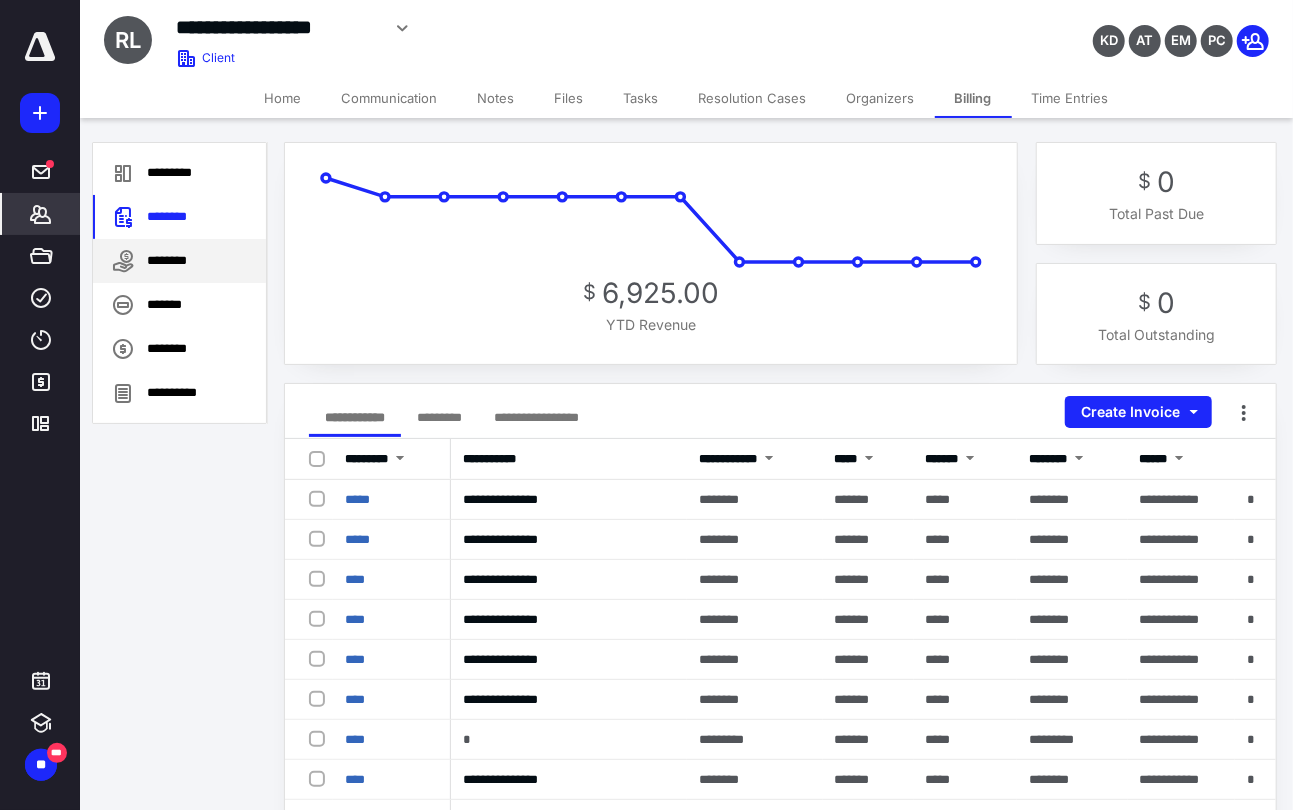 click on "********" at bounding box center (179, 261) 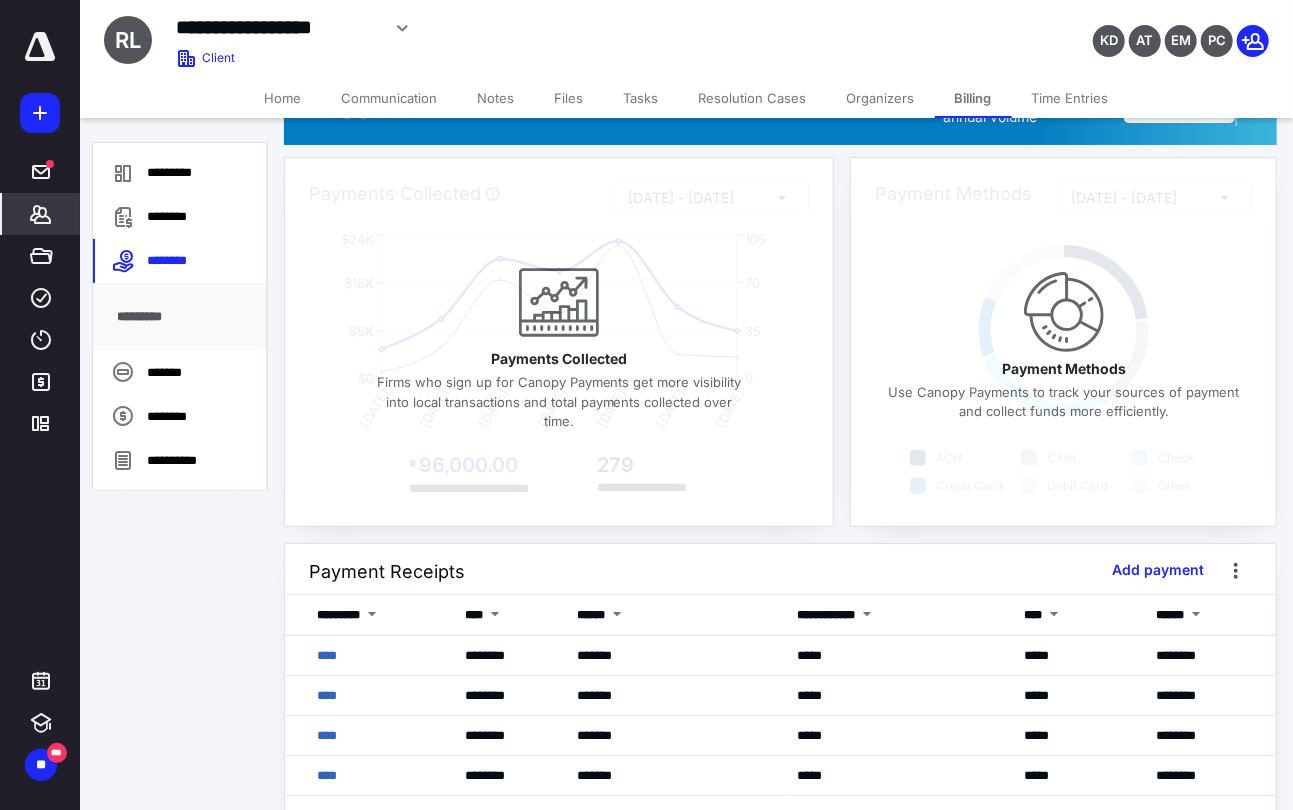 scroll, scrollTop: 87, scrollLeft: 0, axis: vertical 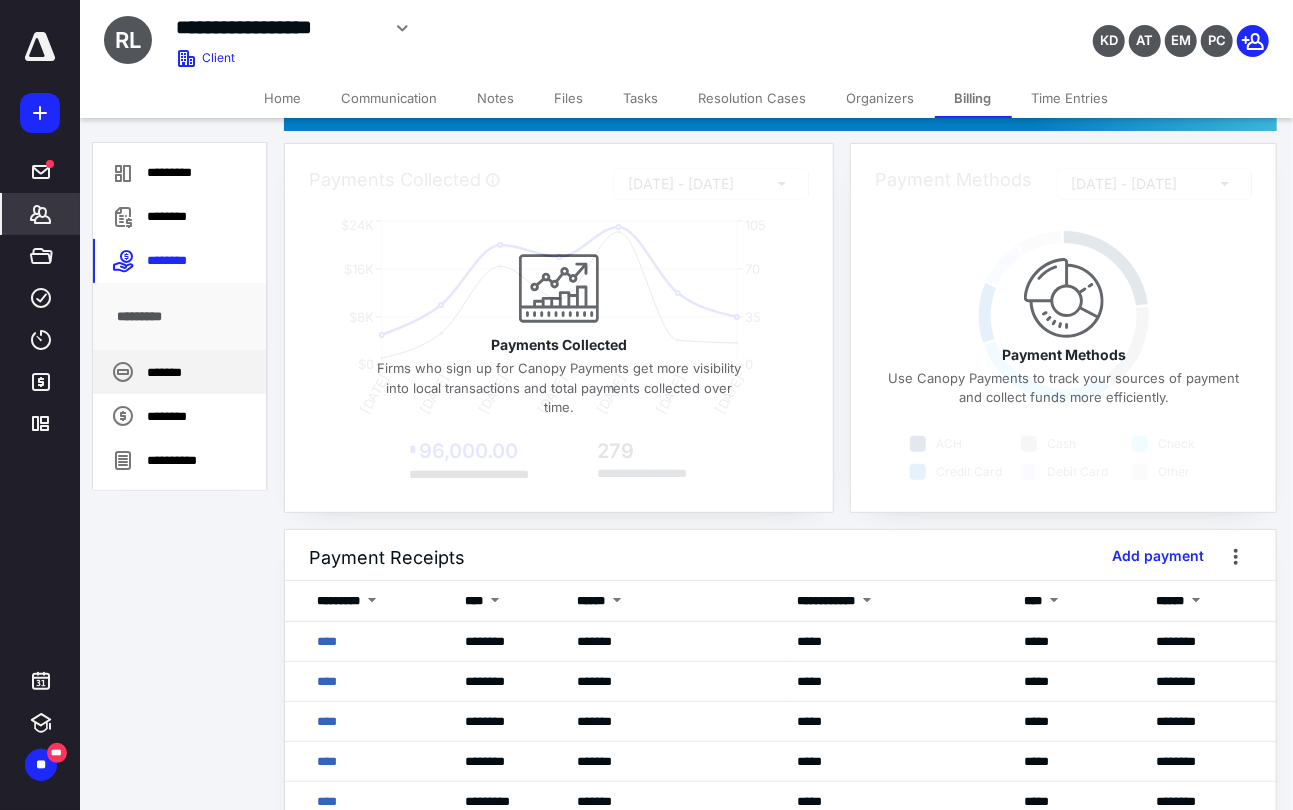 click on "*******" at bounding box center (179, 372) 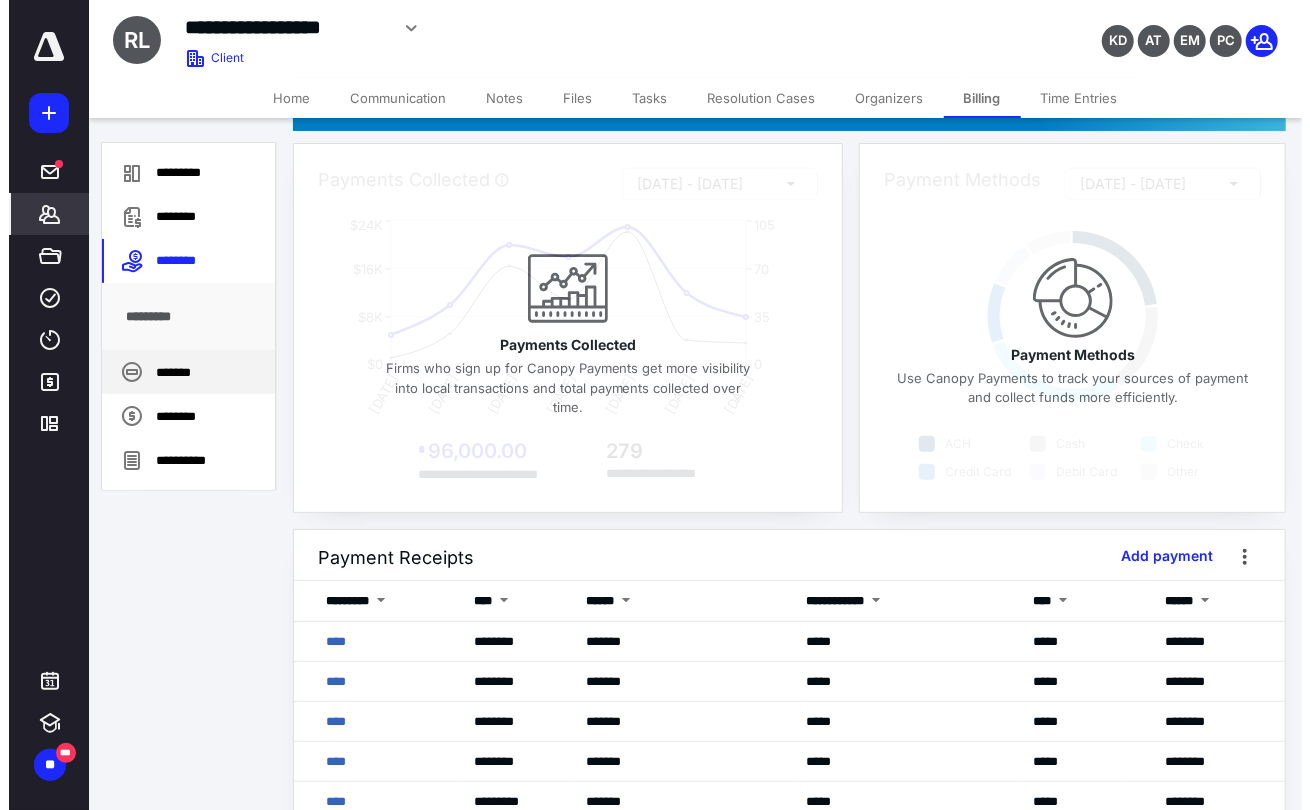 scroll, scrollTop: 0, scrollLeft: 0, axis: both 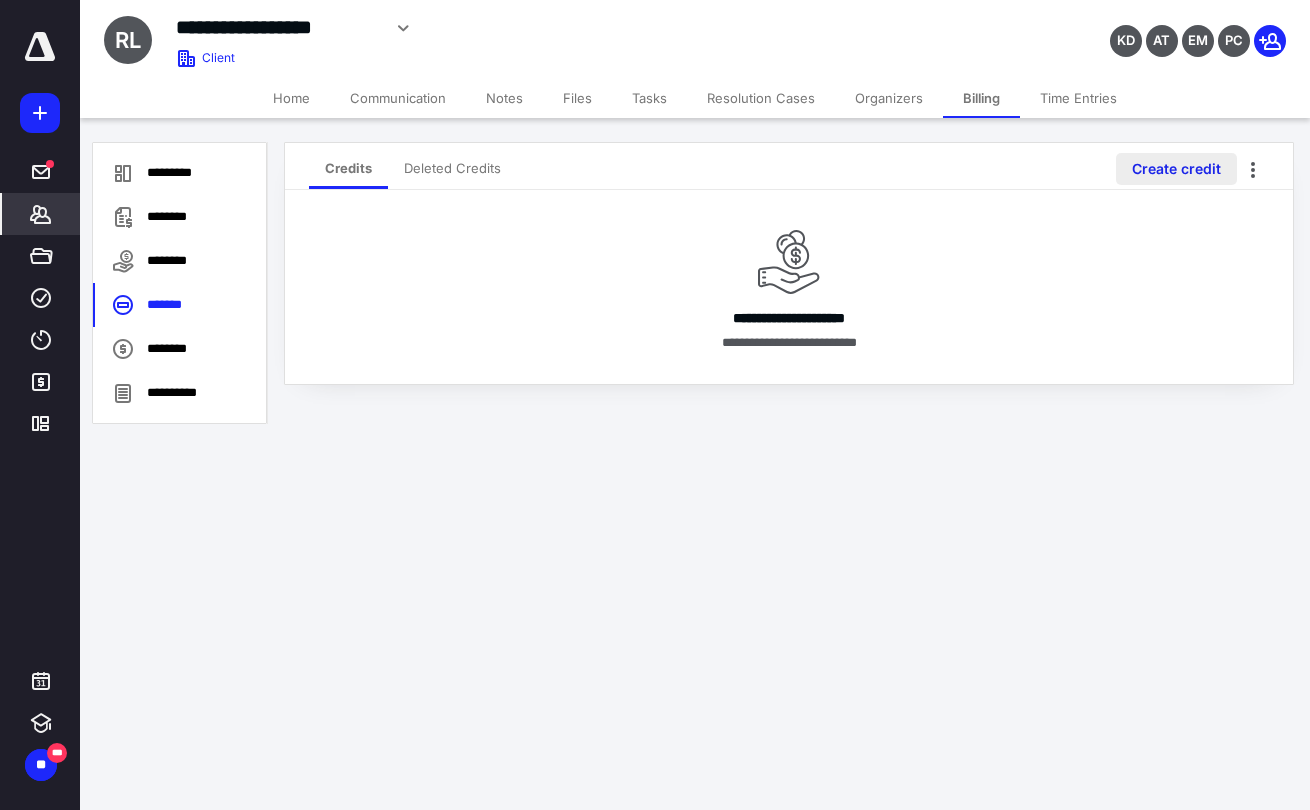 click on "Create credit" at bounding box center (1176, 169) 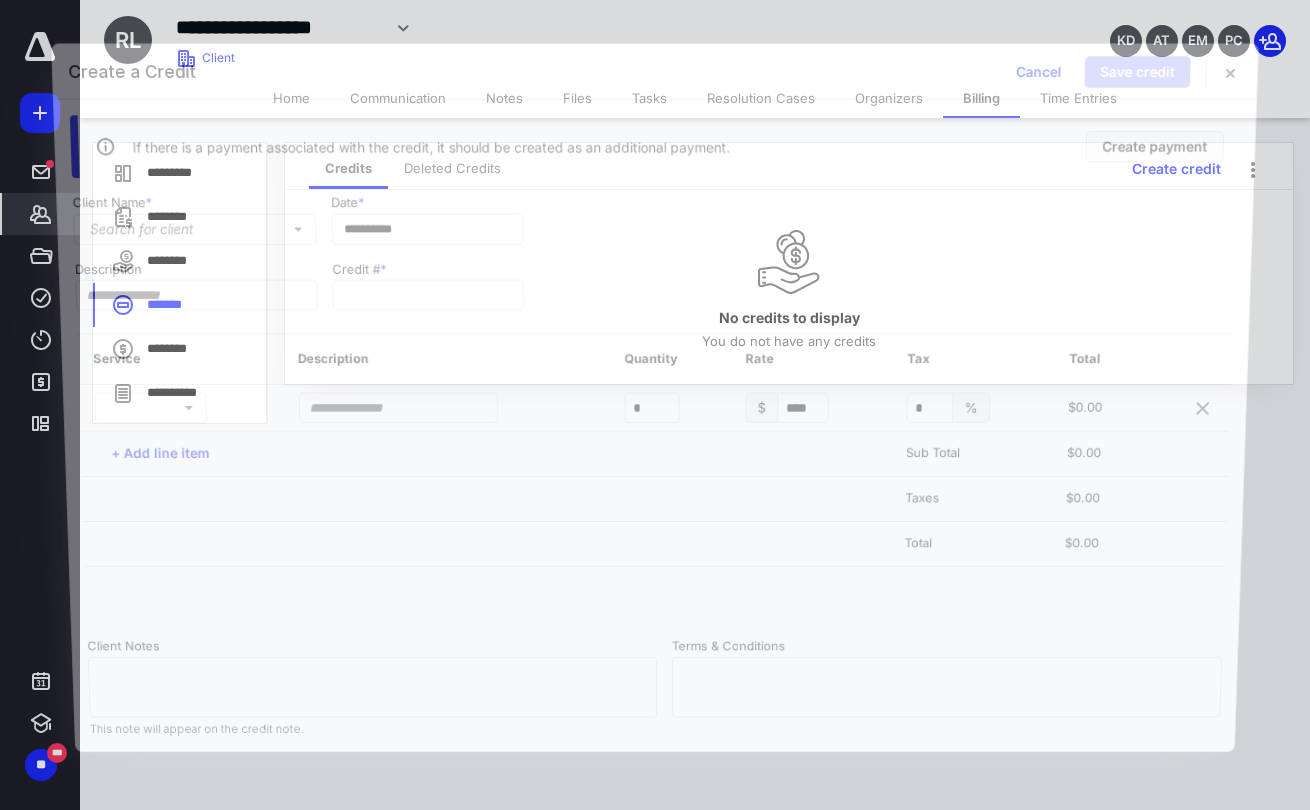 type on "*********" 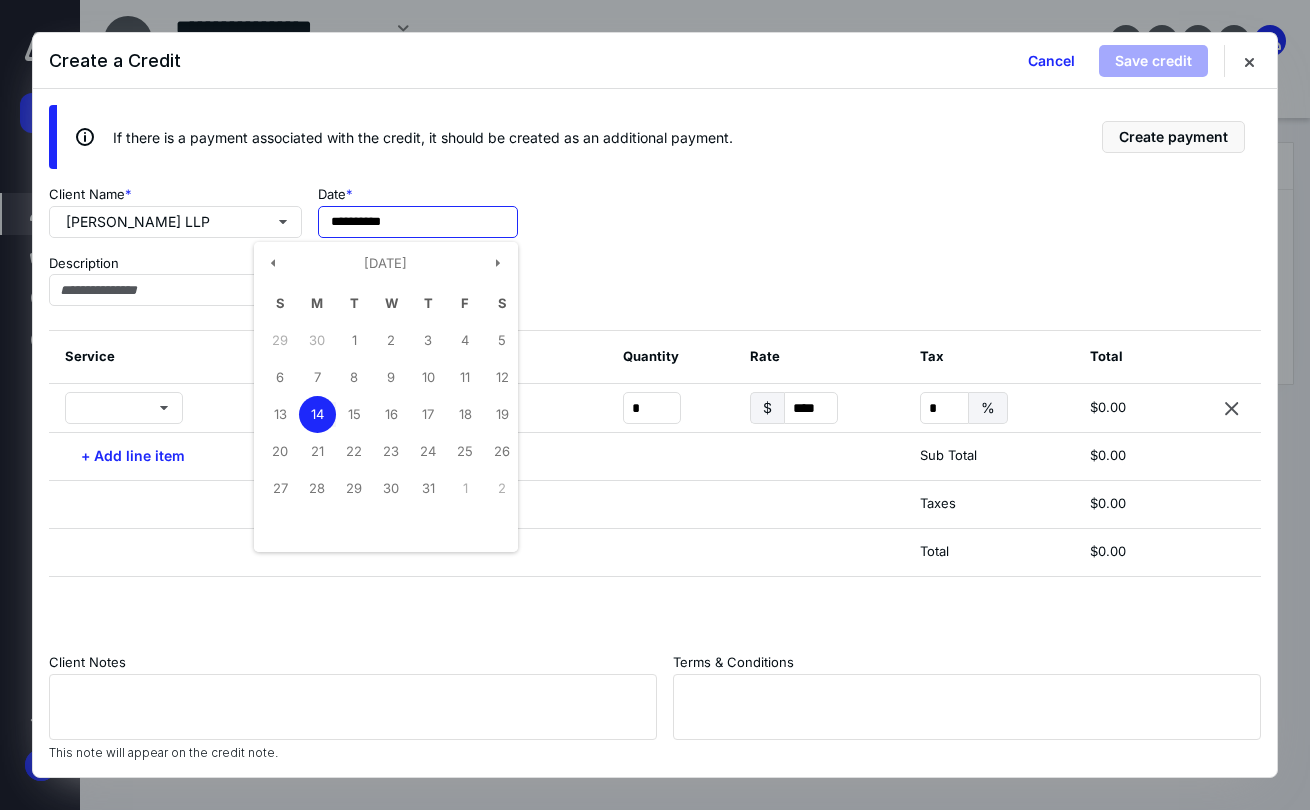 click on "**********" at bounding box center (418, 222) 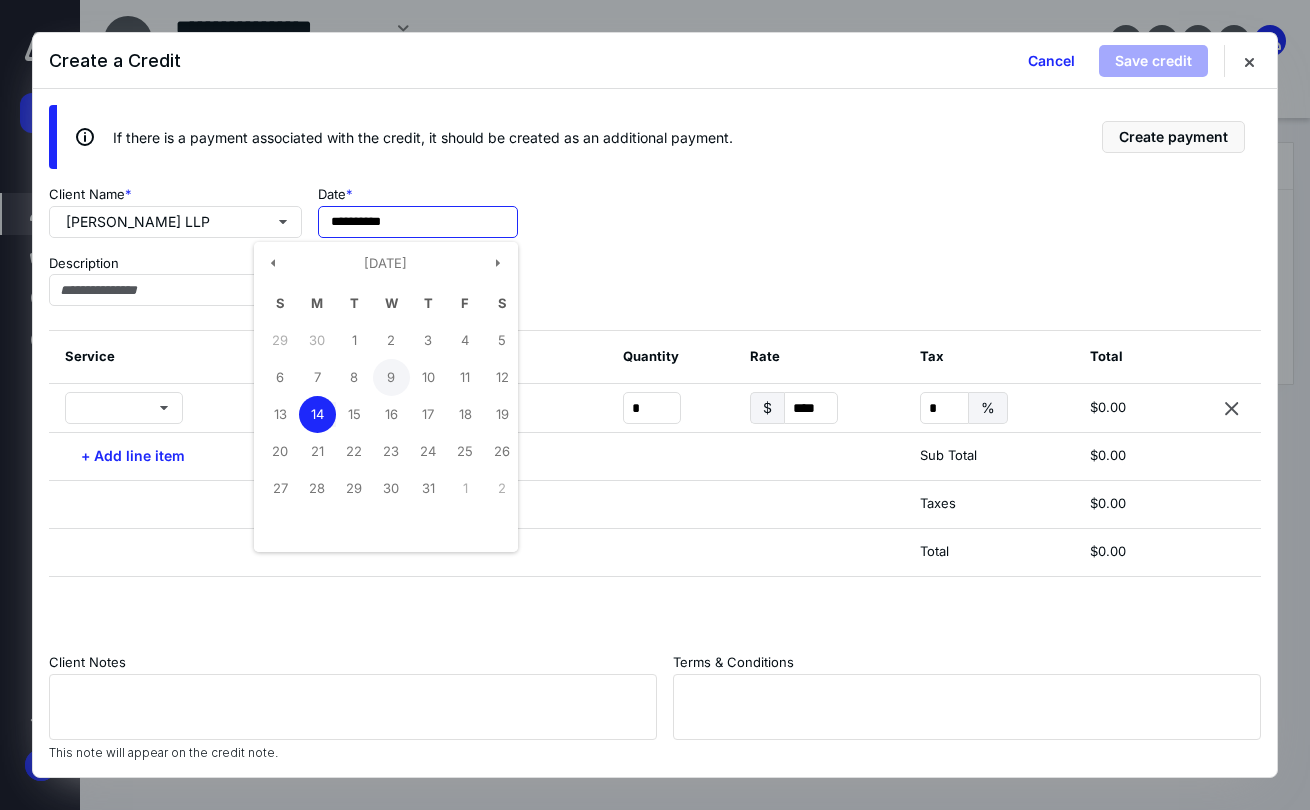 click on "9" at bounding box center (391, 377) 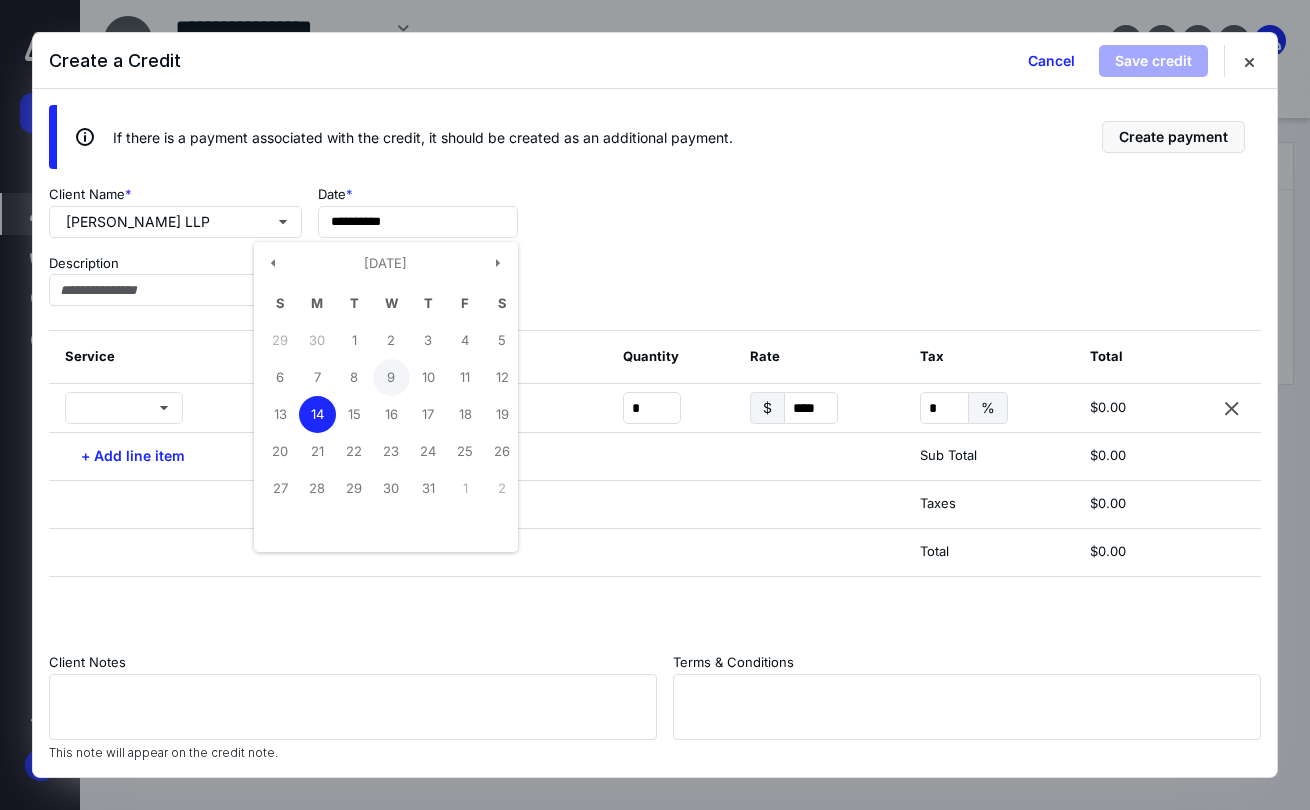 type on "**********" 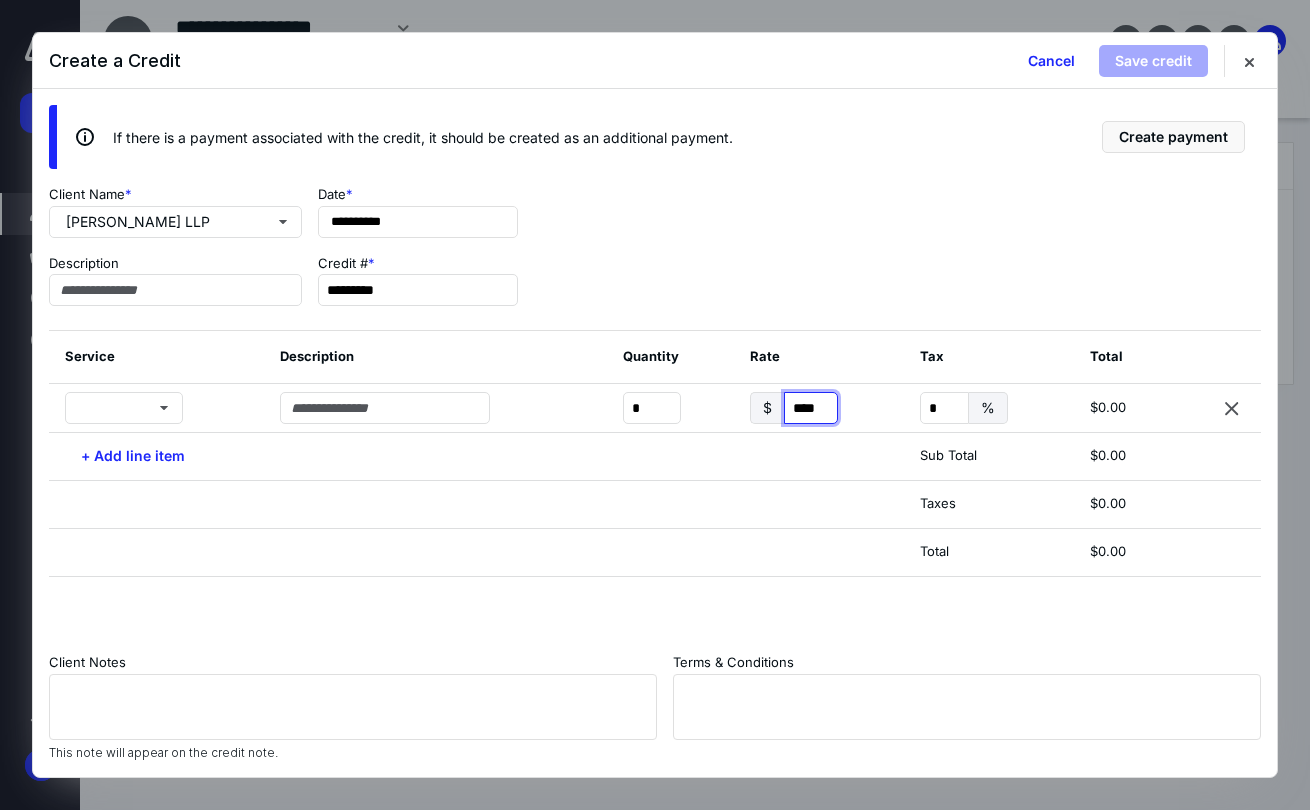 click on "****" at bounding box center [811, 408] 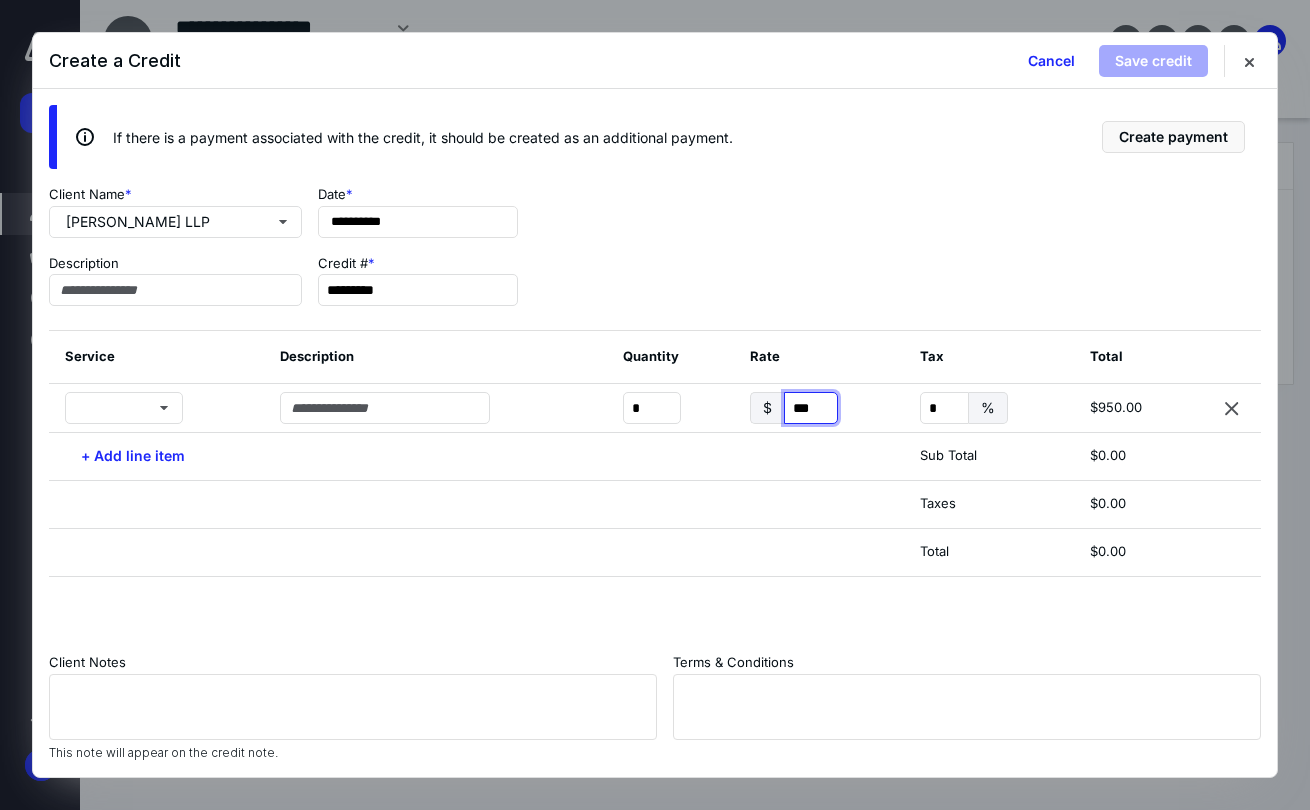 type on "***" 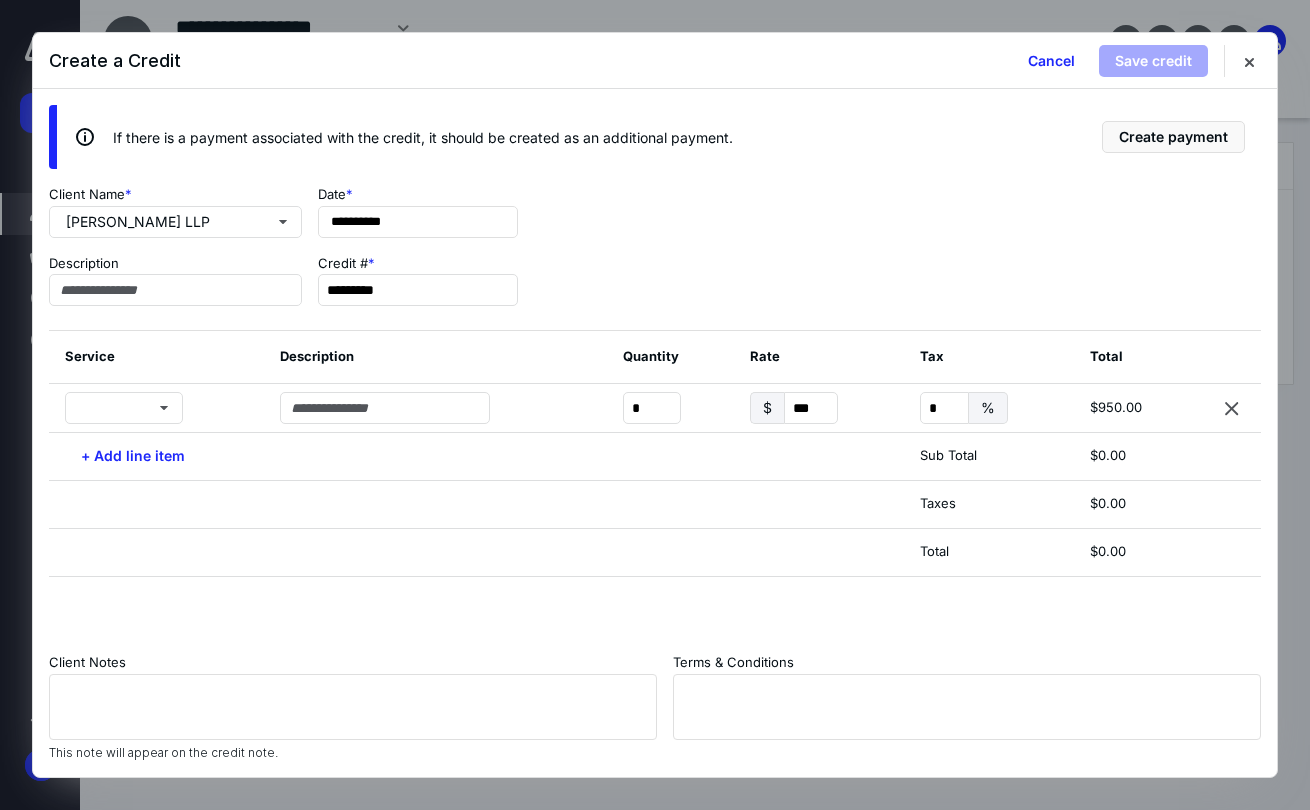 click on "Service Description Quantity Rate Tax Total * $ *** * % $950.00 + Add line item Sub Total $0.00 Taxes $0.00 Total $0.00" at bounding box center (655, 475) 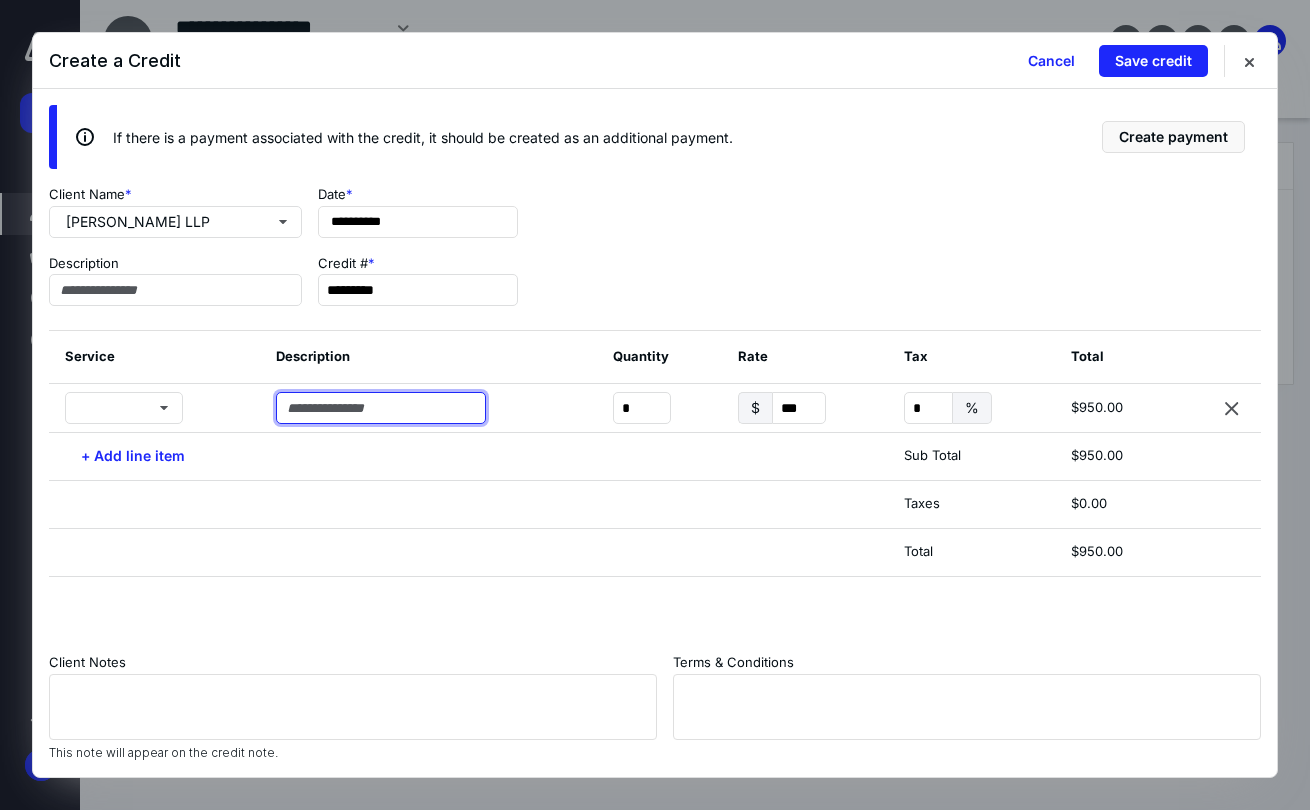 click at bounding box center [381, 408] 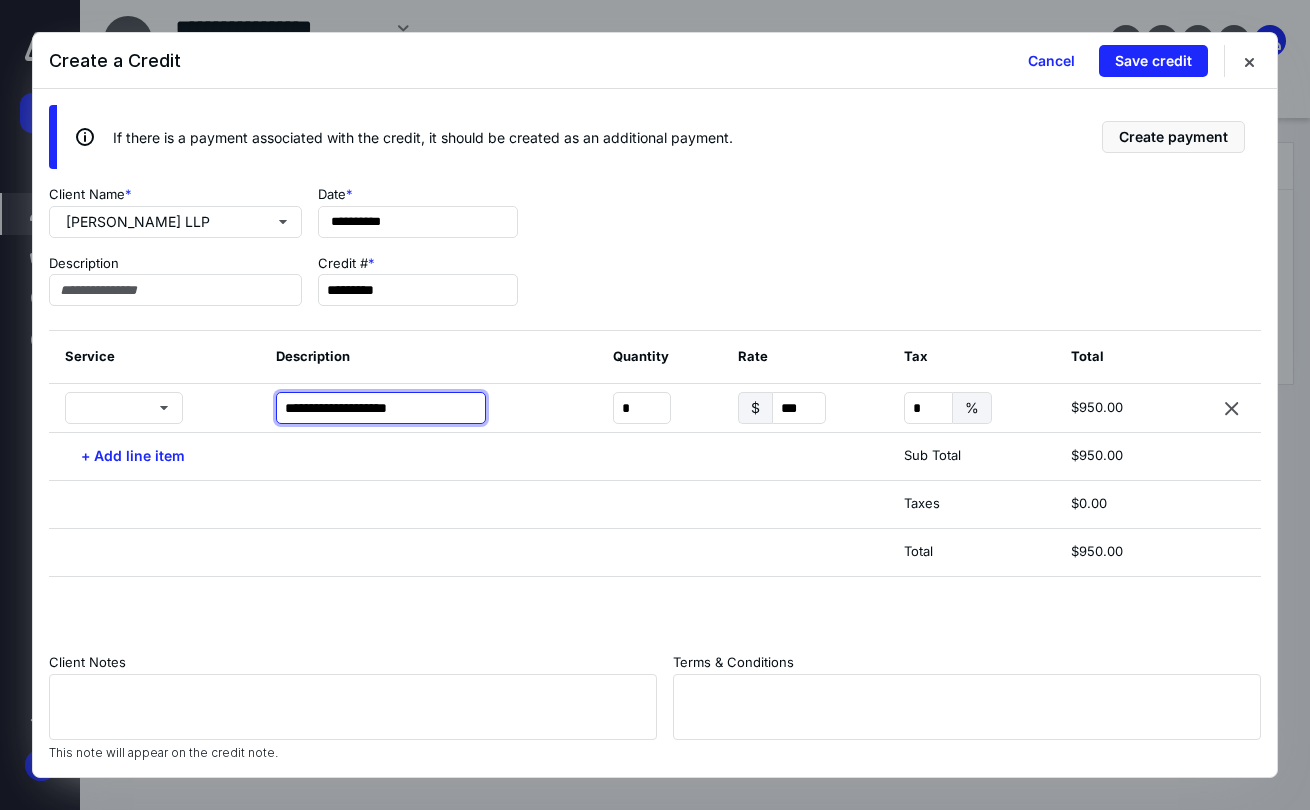 type on "**********" 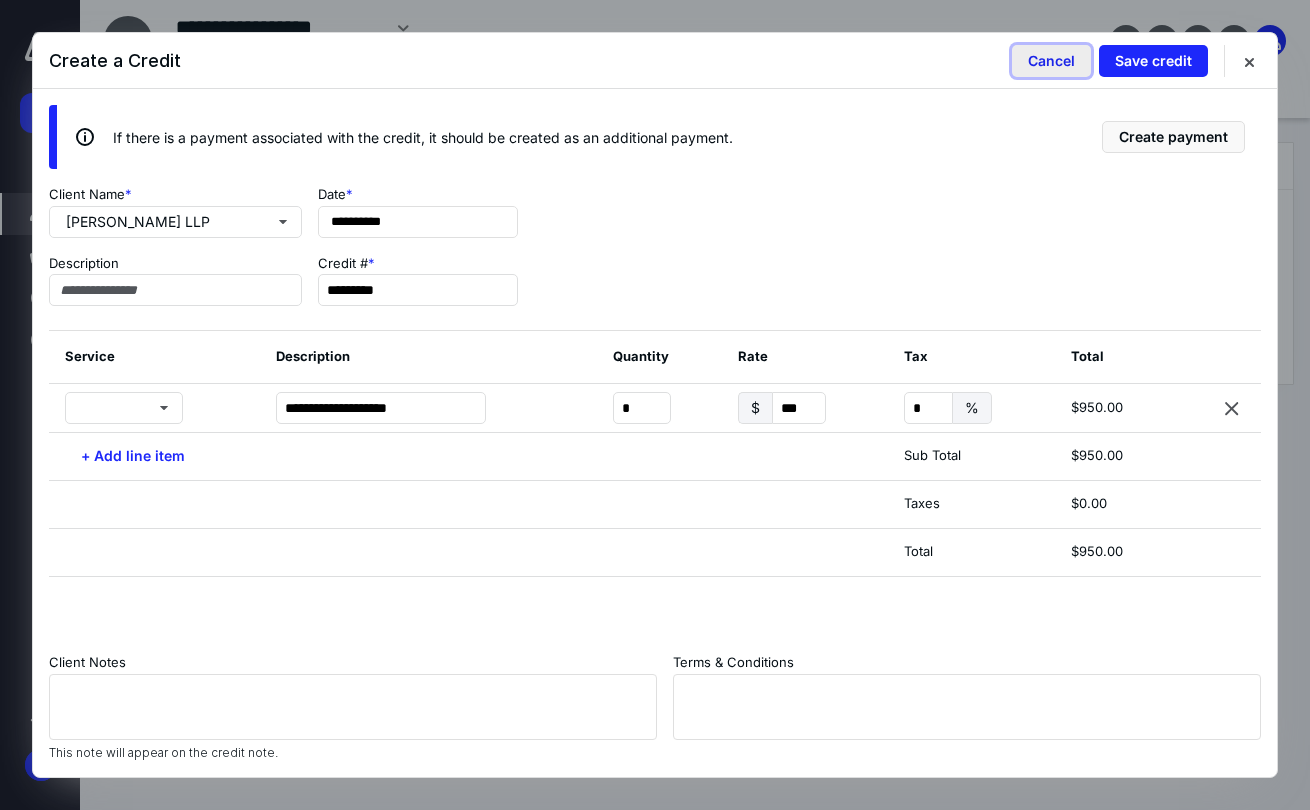 click on "Cancel" at bounding box center [1051, 61] 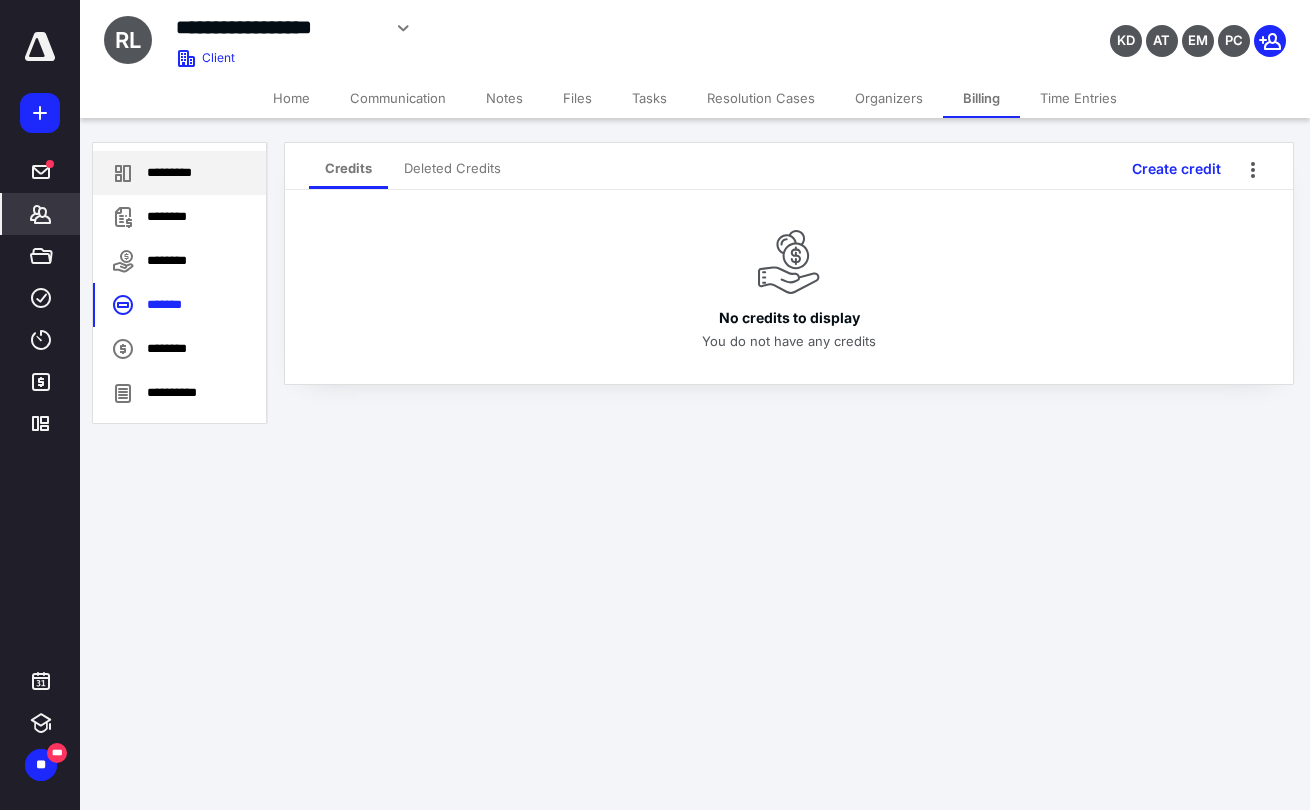 click on "*********" at bounding box center [179, 173] 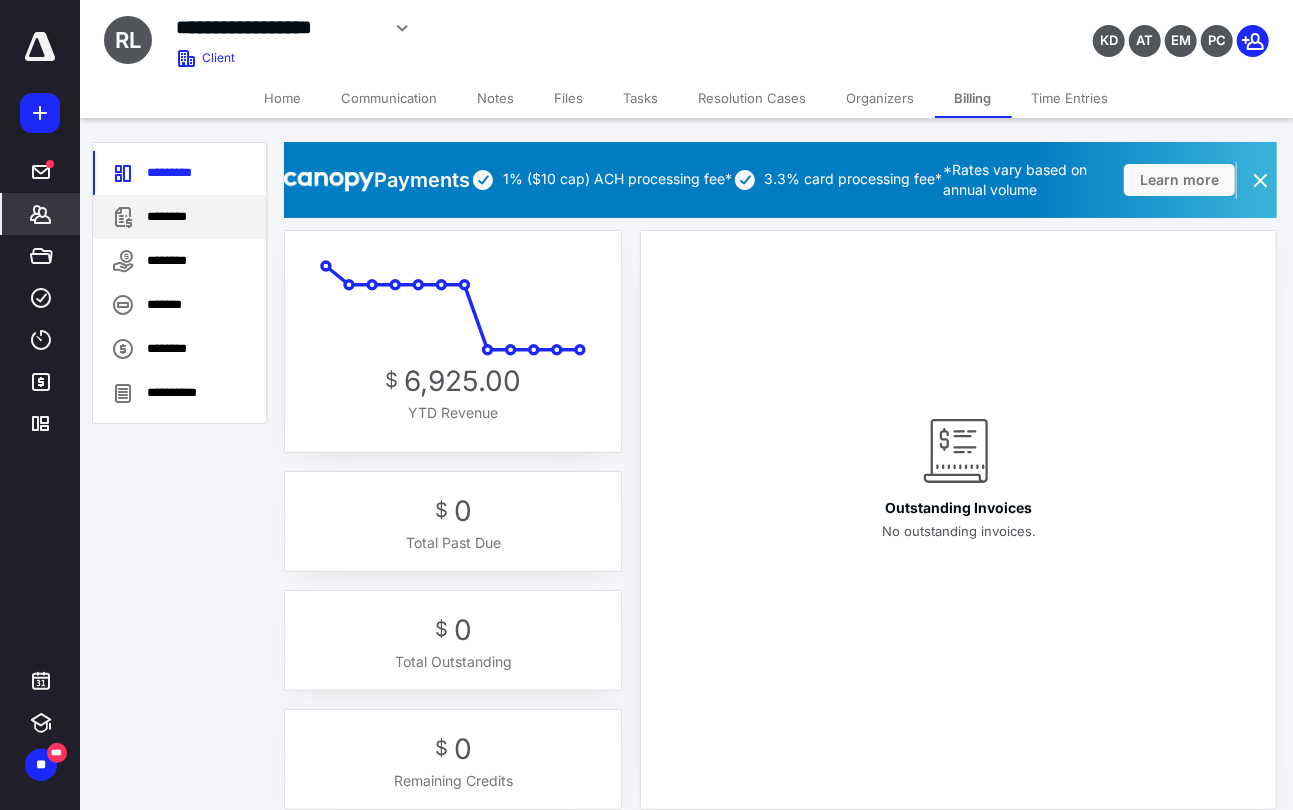 click on "********" at bounding box center (179, 217) 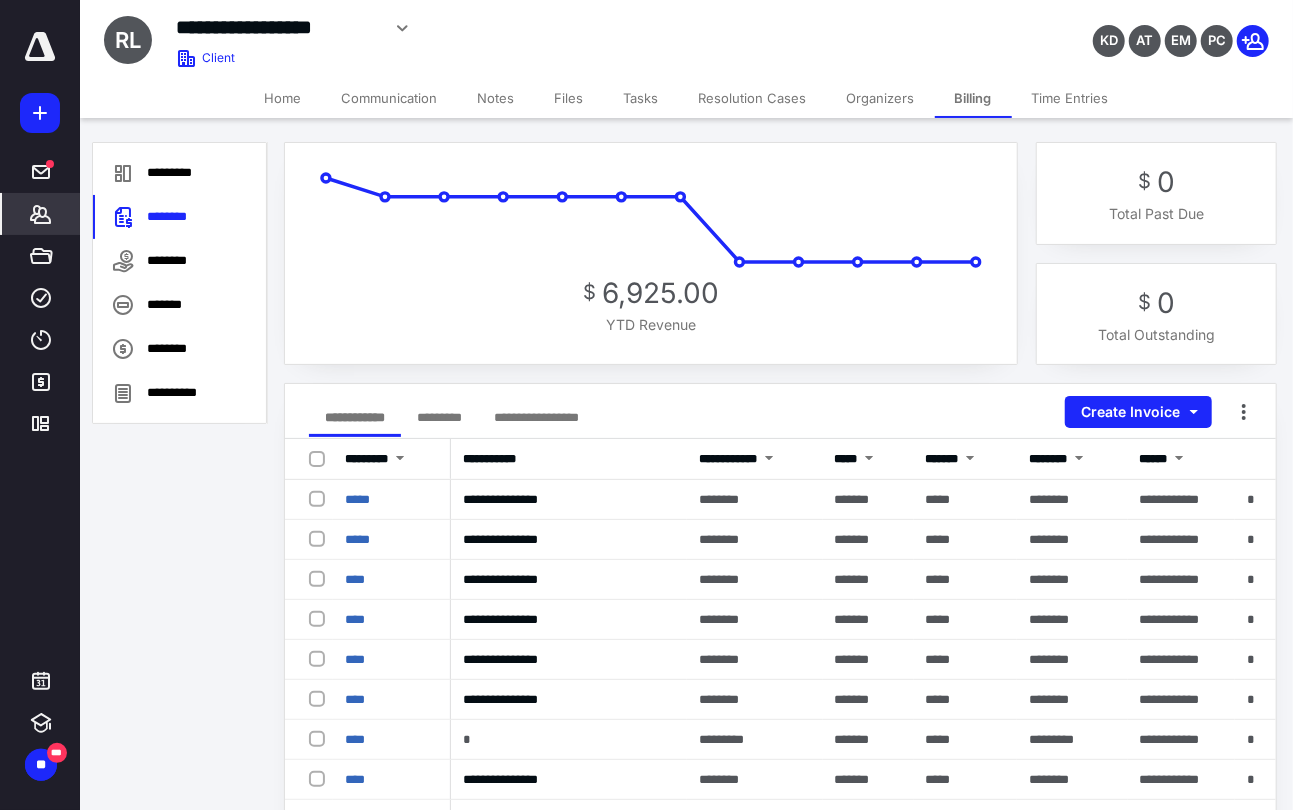 click on "**********" at bounding box center [646, 1335] 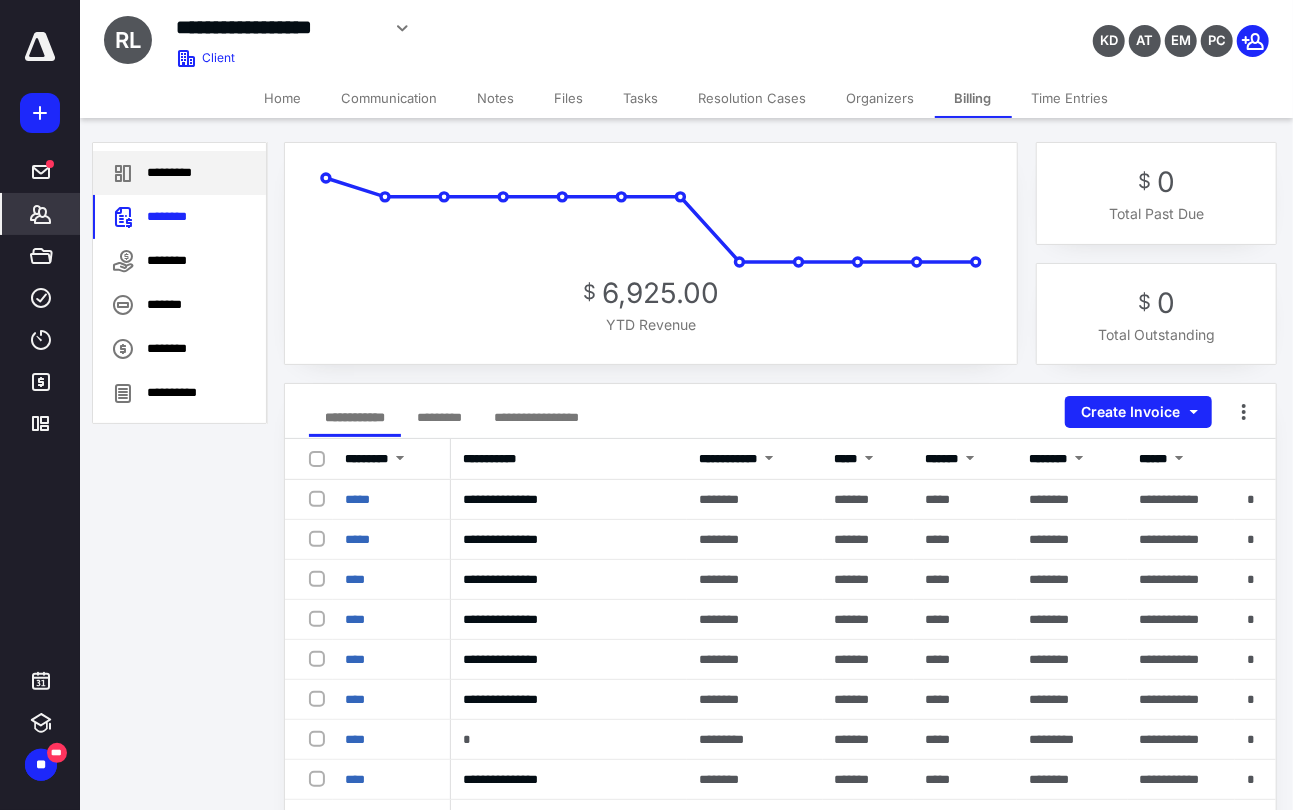 click on "*********" at bounding box center [179, 173] 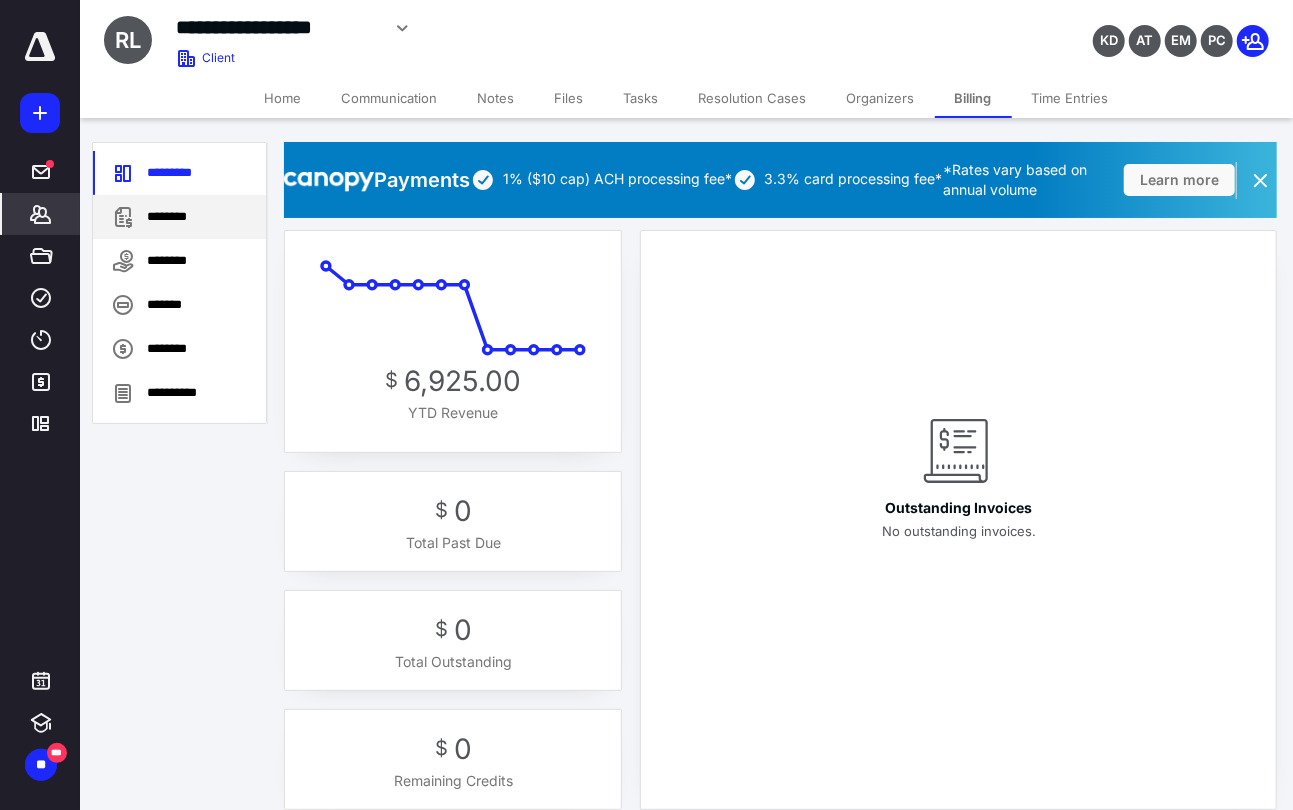 click on "********" at bounding box center (179, 217) 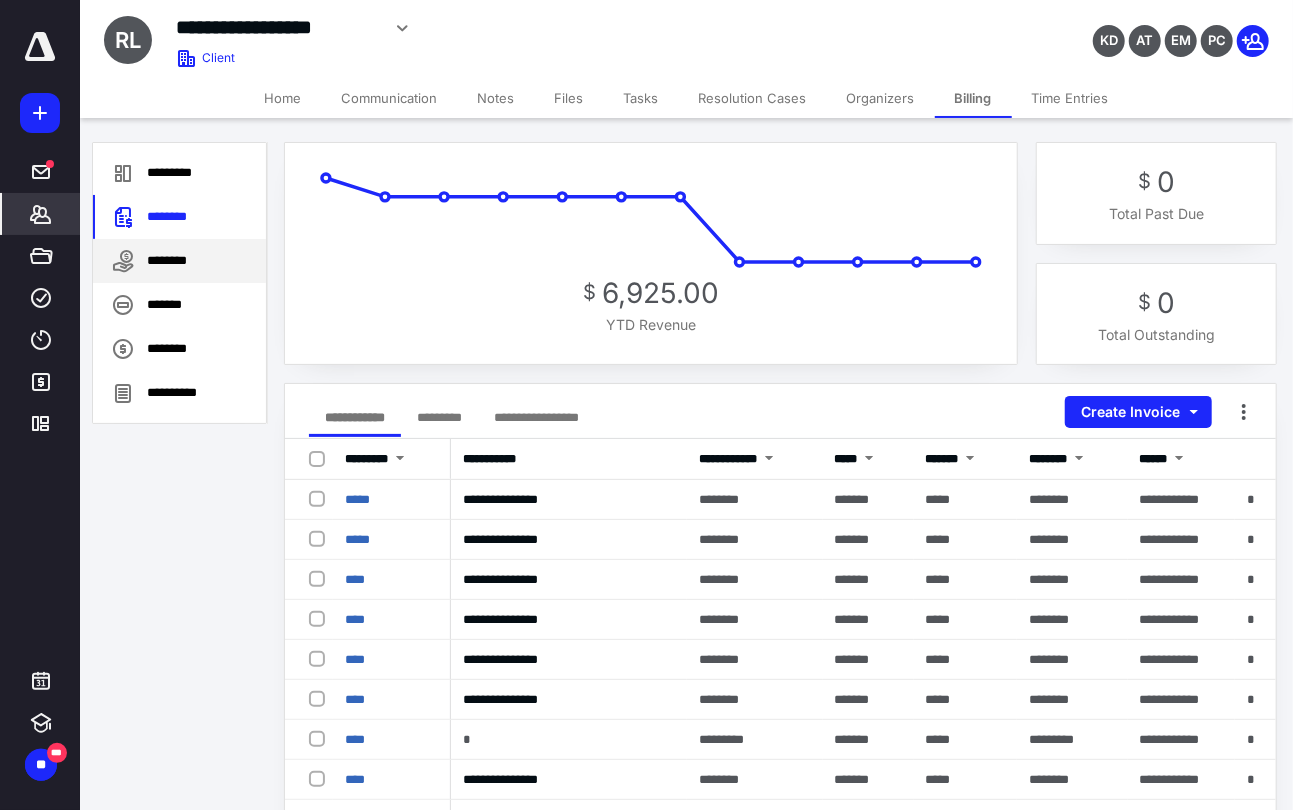 click on "********" at bounding box center (179, 261) 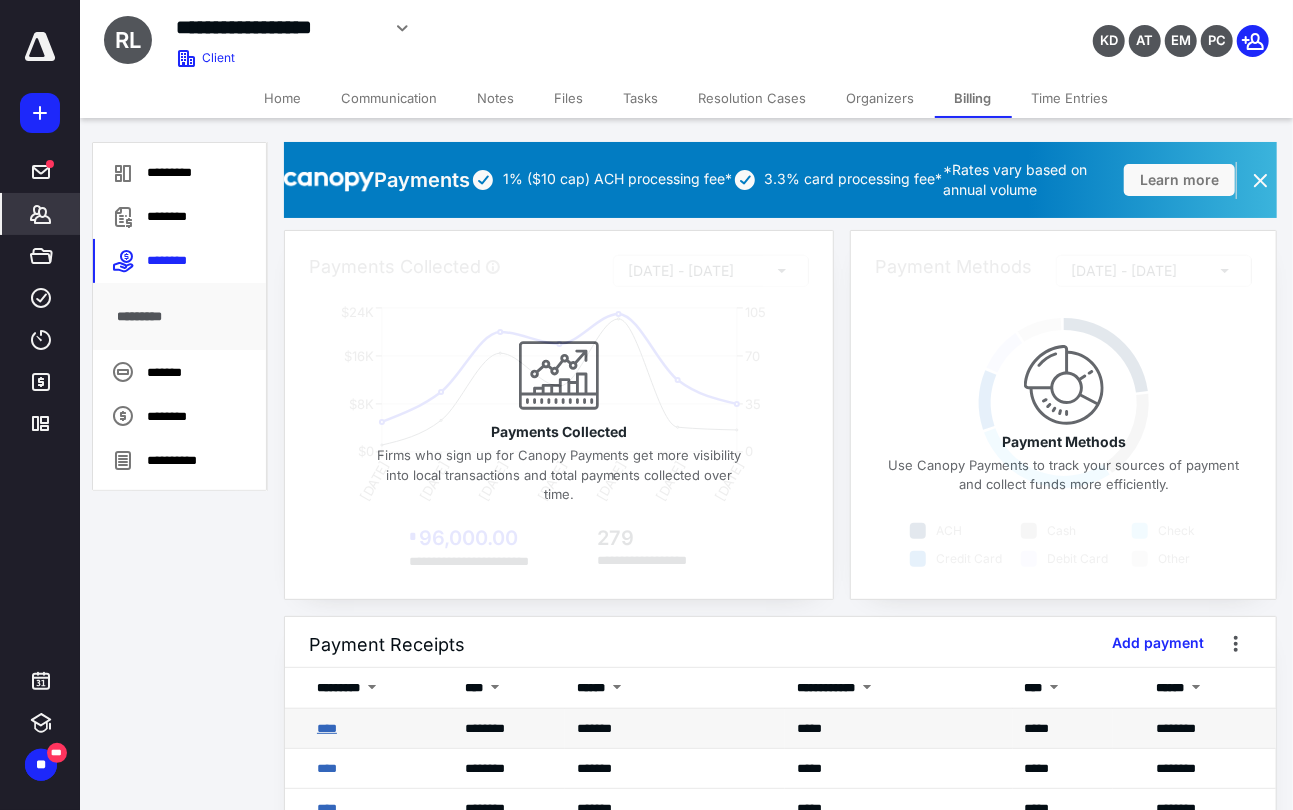 click on "****" at bounding box center (327, 728) 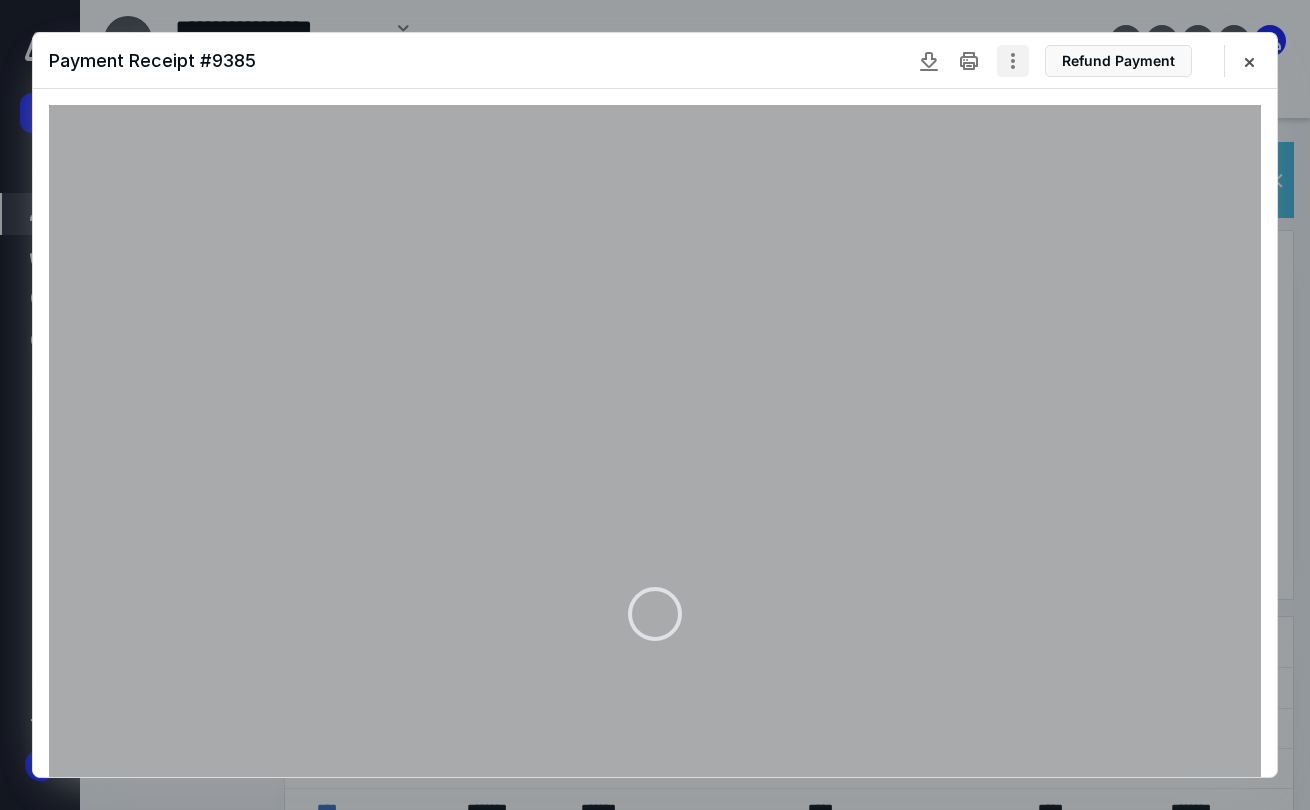 click 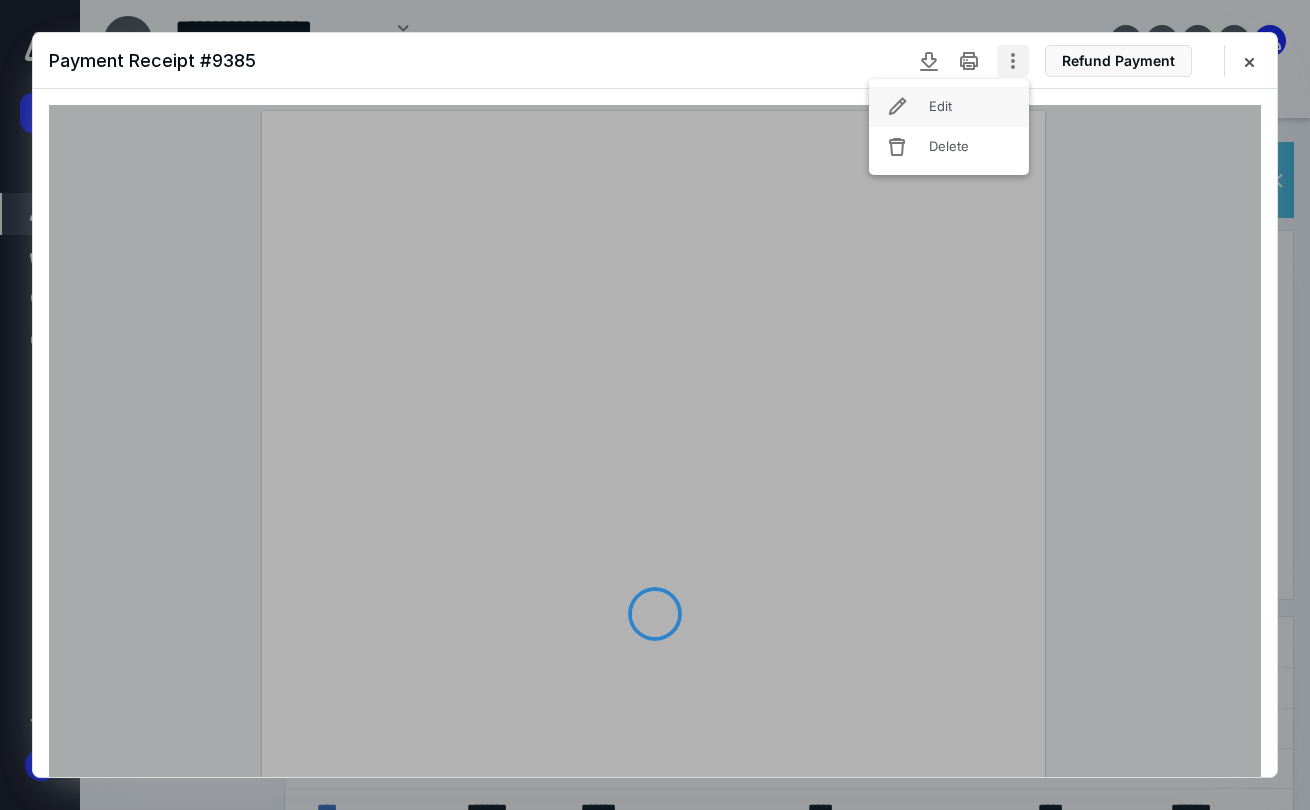 click on "Edit" at bounding box center (949, 107) 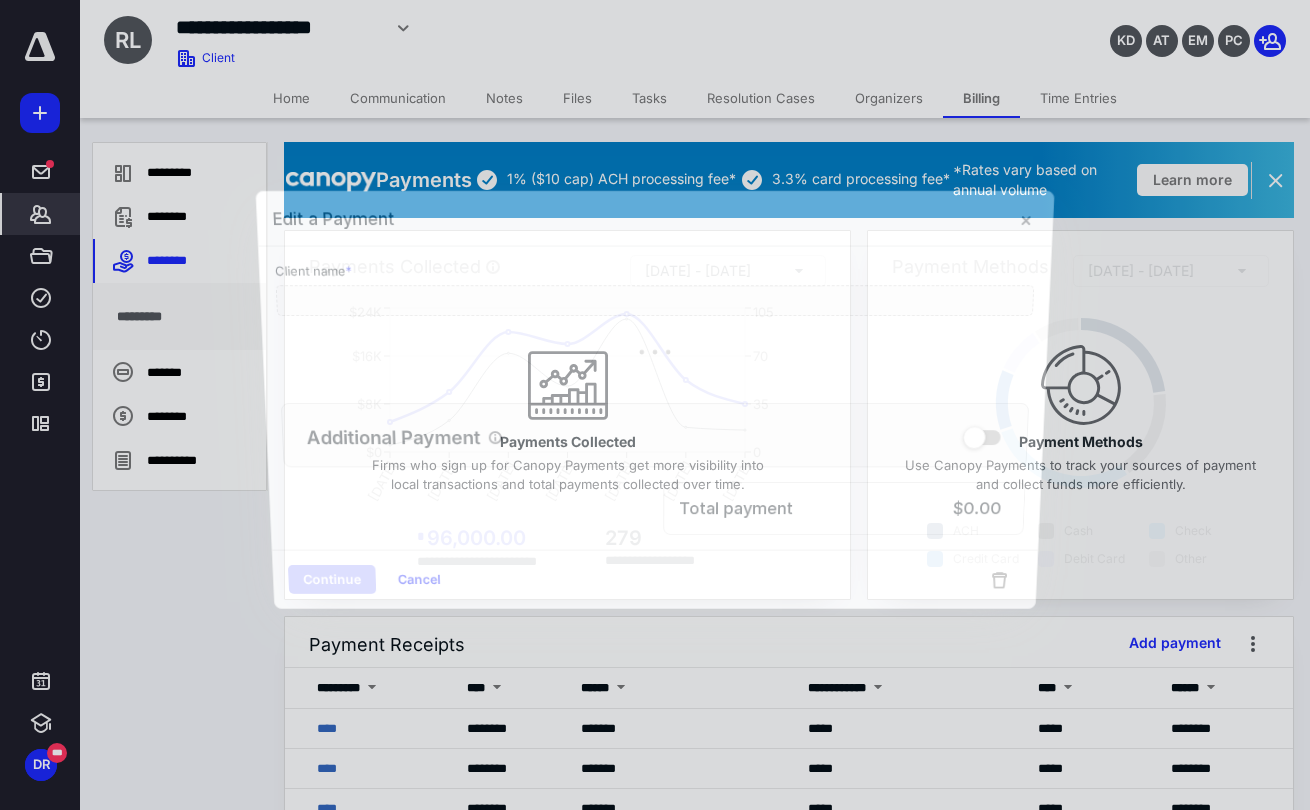 type on "**********" 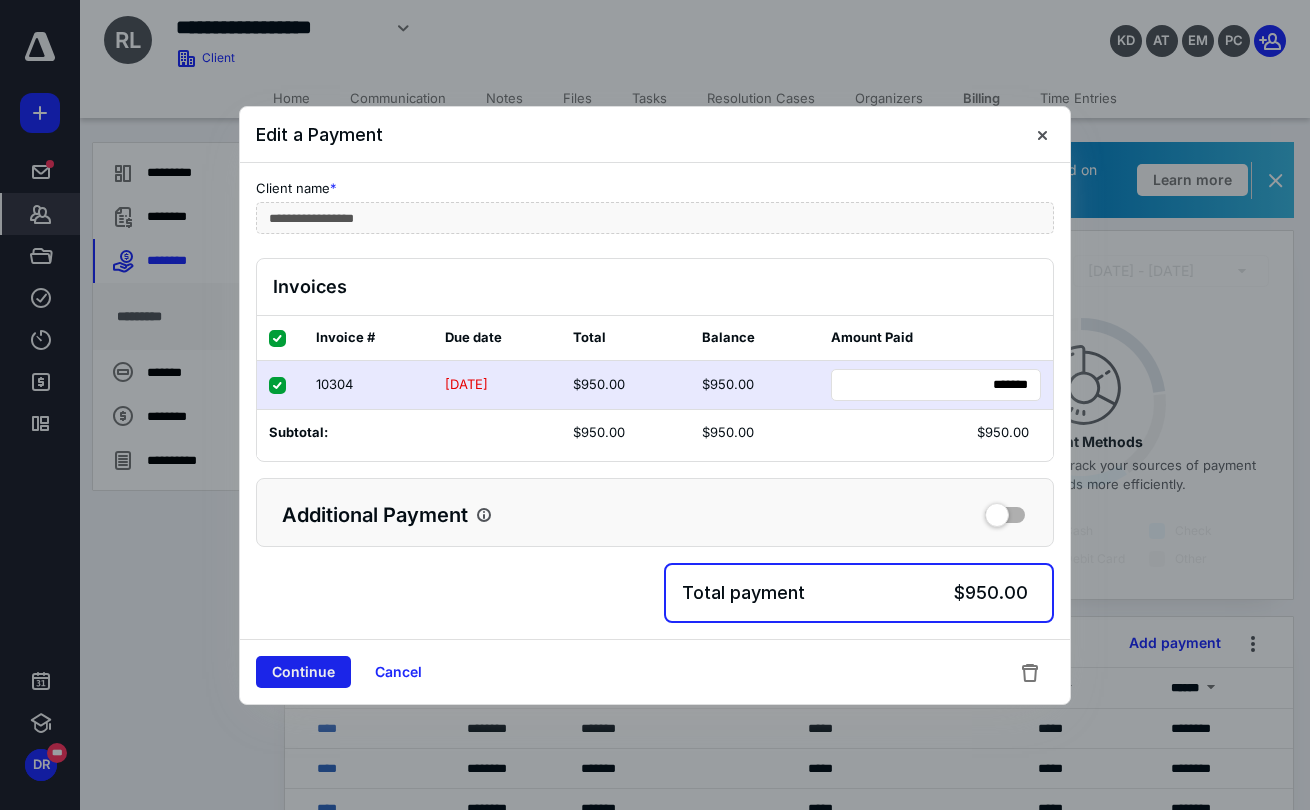 click on "Continue" at bounding box center (303, 672) 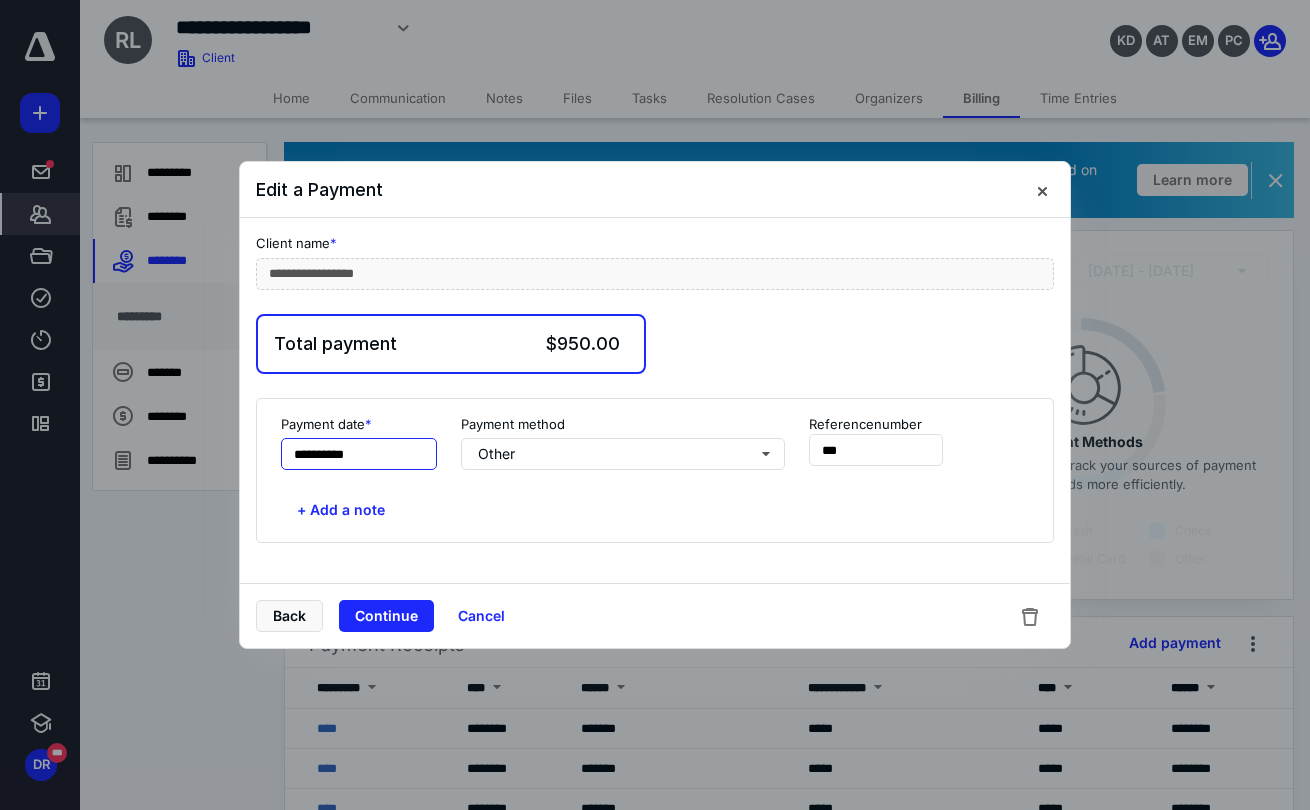click on "**********" at bounding box center (359, 454) 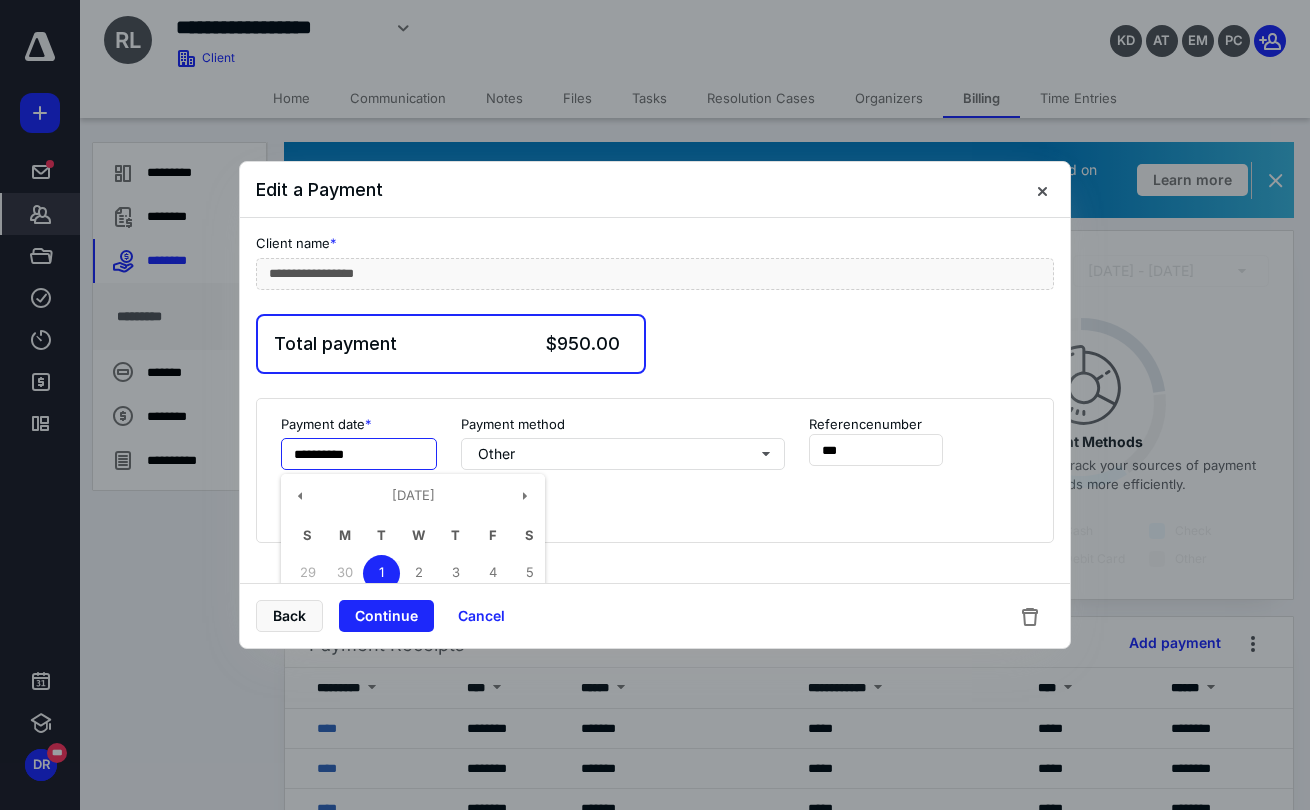 scroll, scrollTop: 103, scrollLeft: 0, axis: vertical 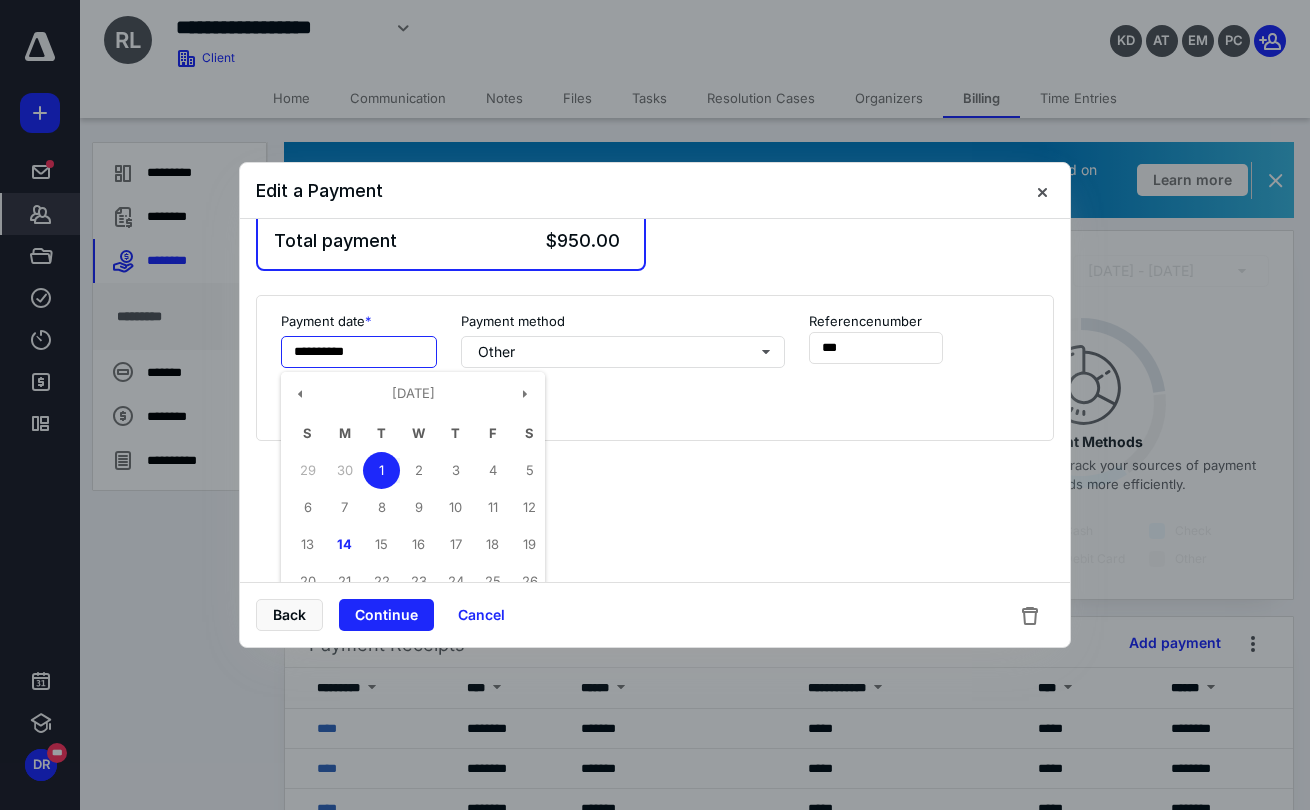 click on "9" at bounding box center (418, 507) 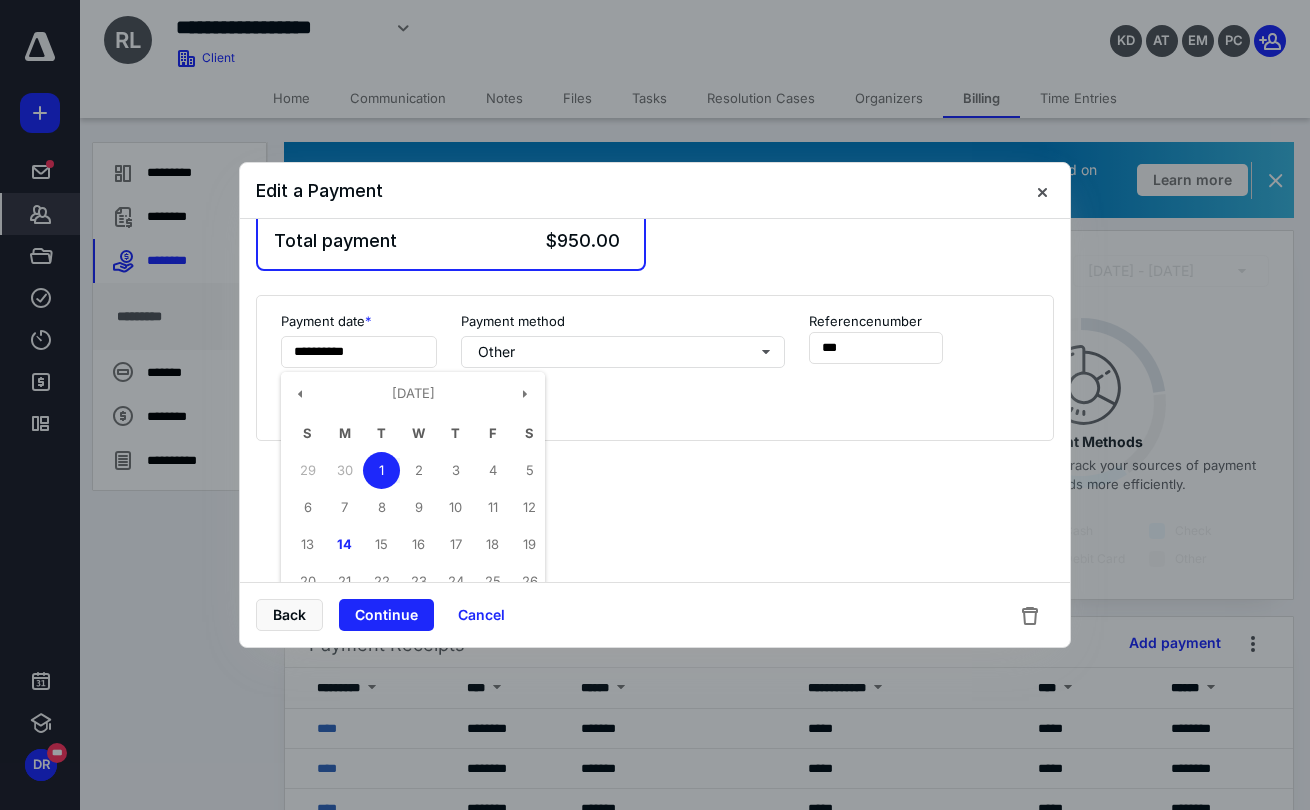 type on "**********" 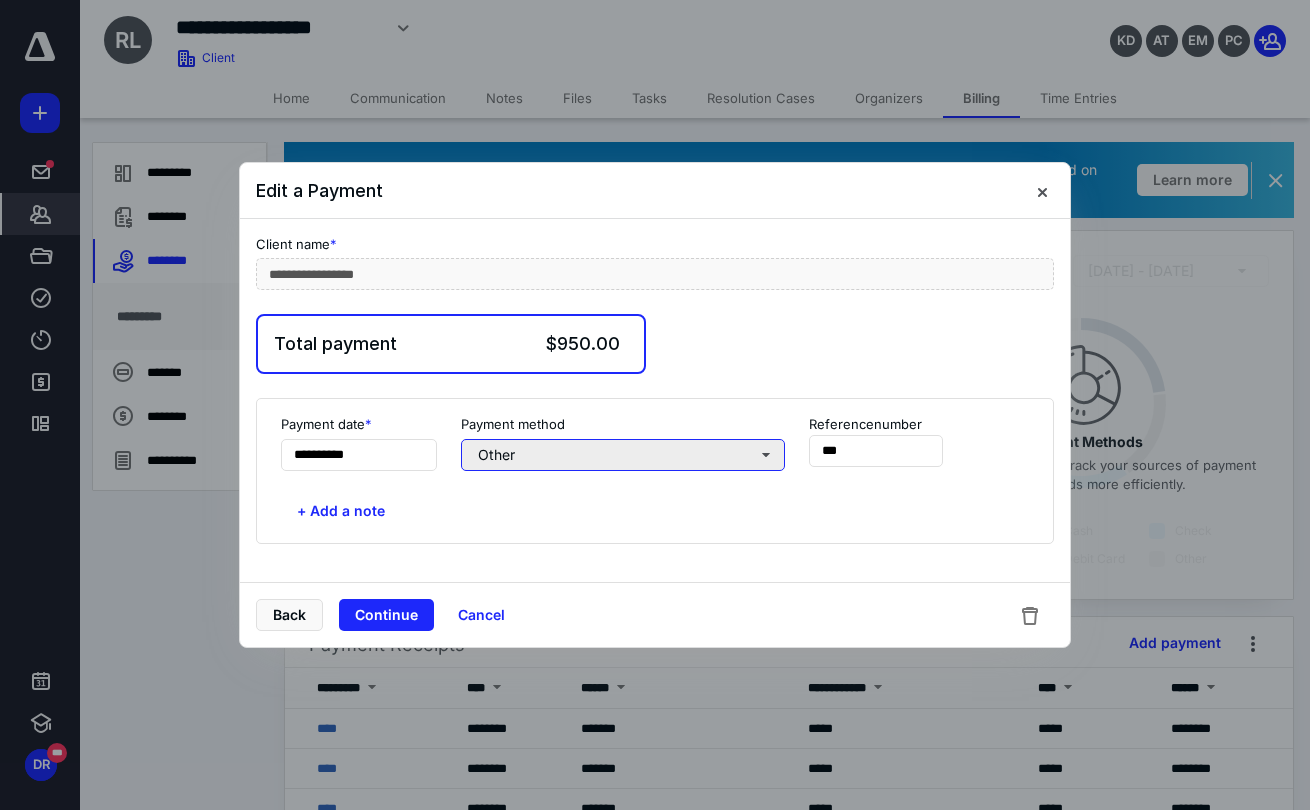 click on "Other" at bounding box center [623, 455] 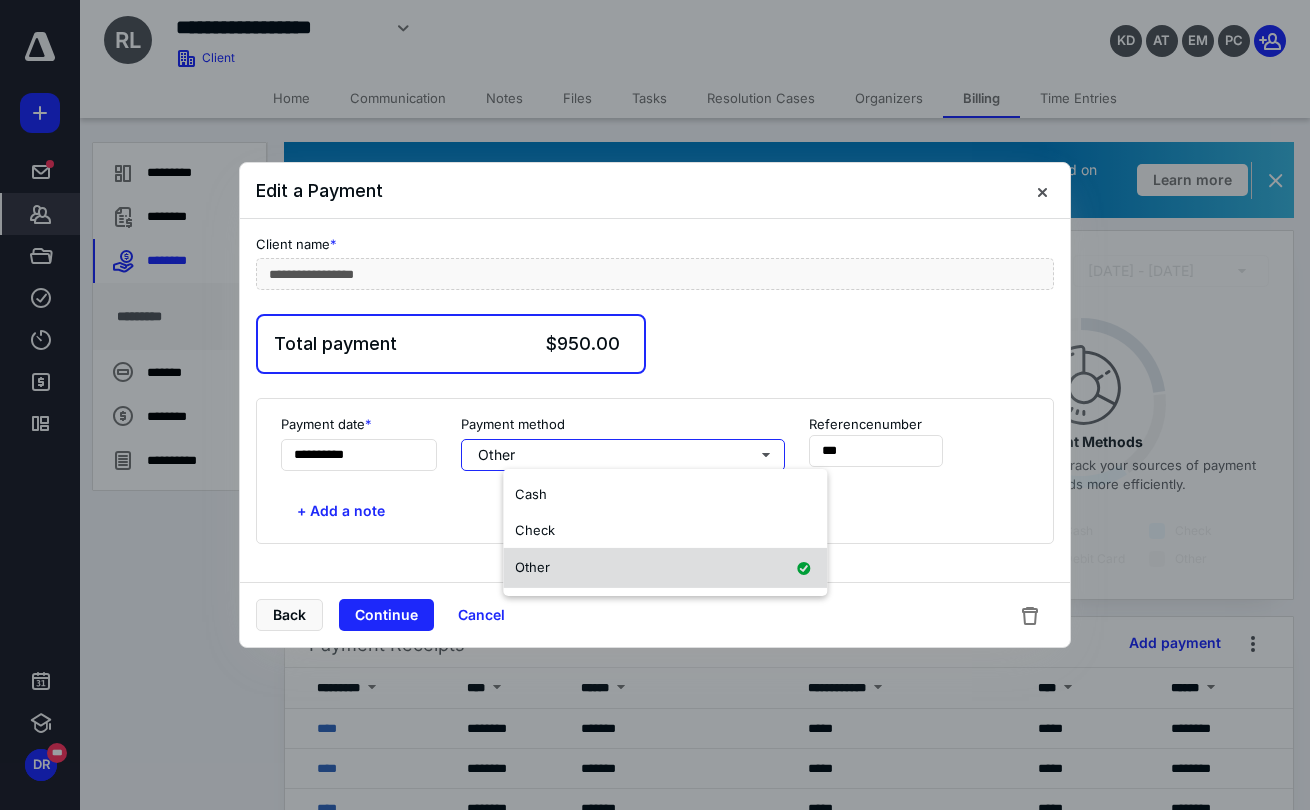 click on "Other" at bounding box center [532, 568] 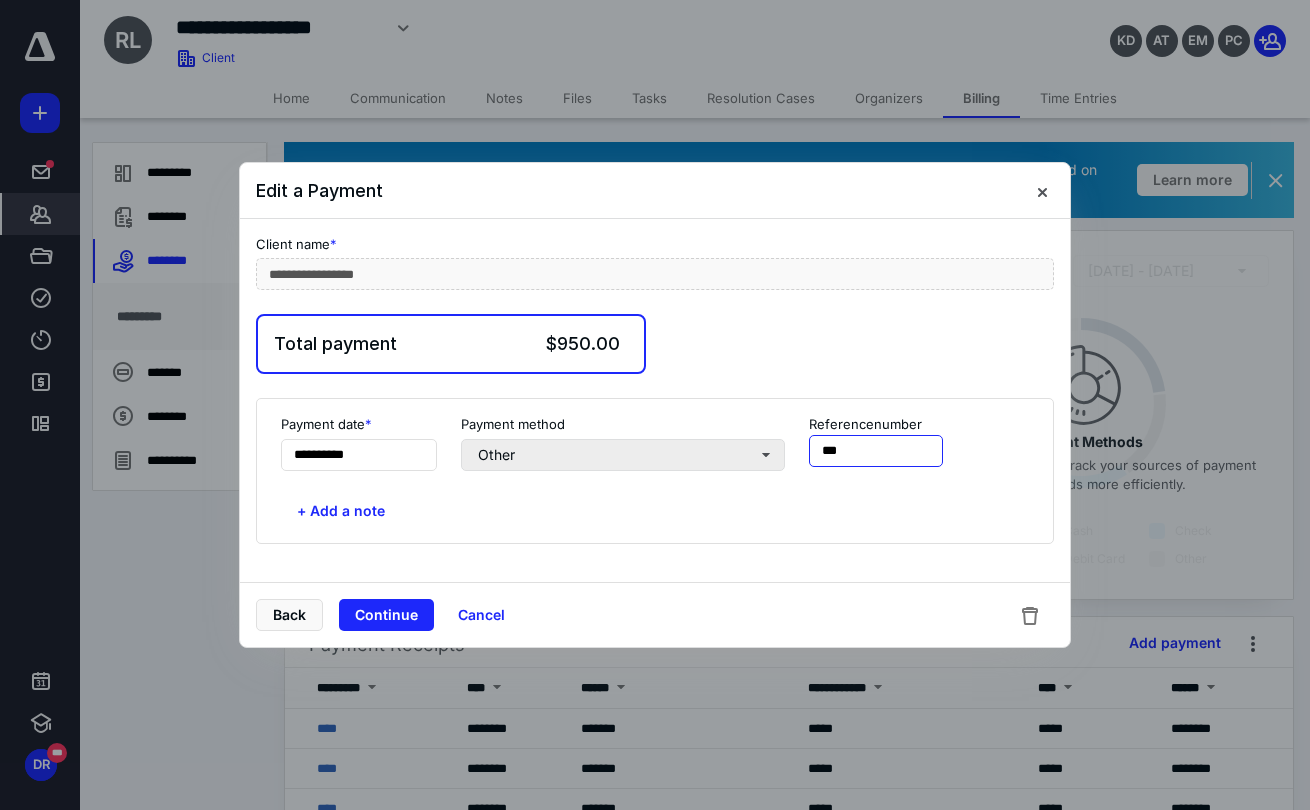 drag, startPoint x: 922, startPoint y: 452, endPoint x: 783, endPoint y: 447, distance: 139.0899 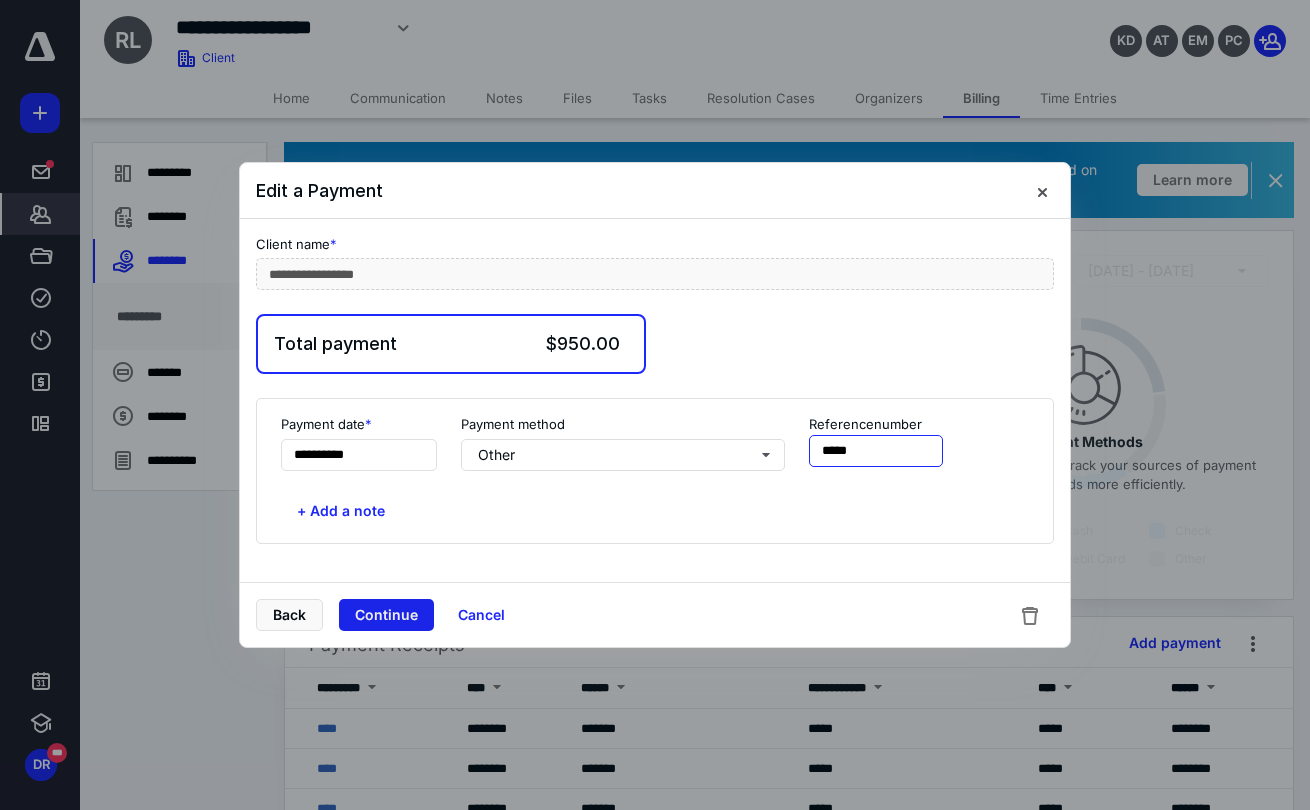 type on "*****" 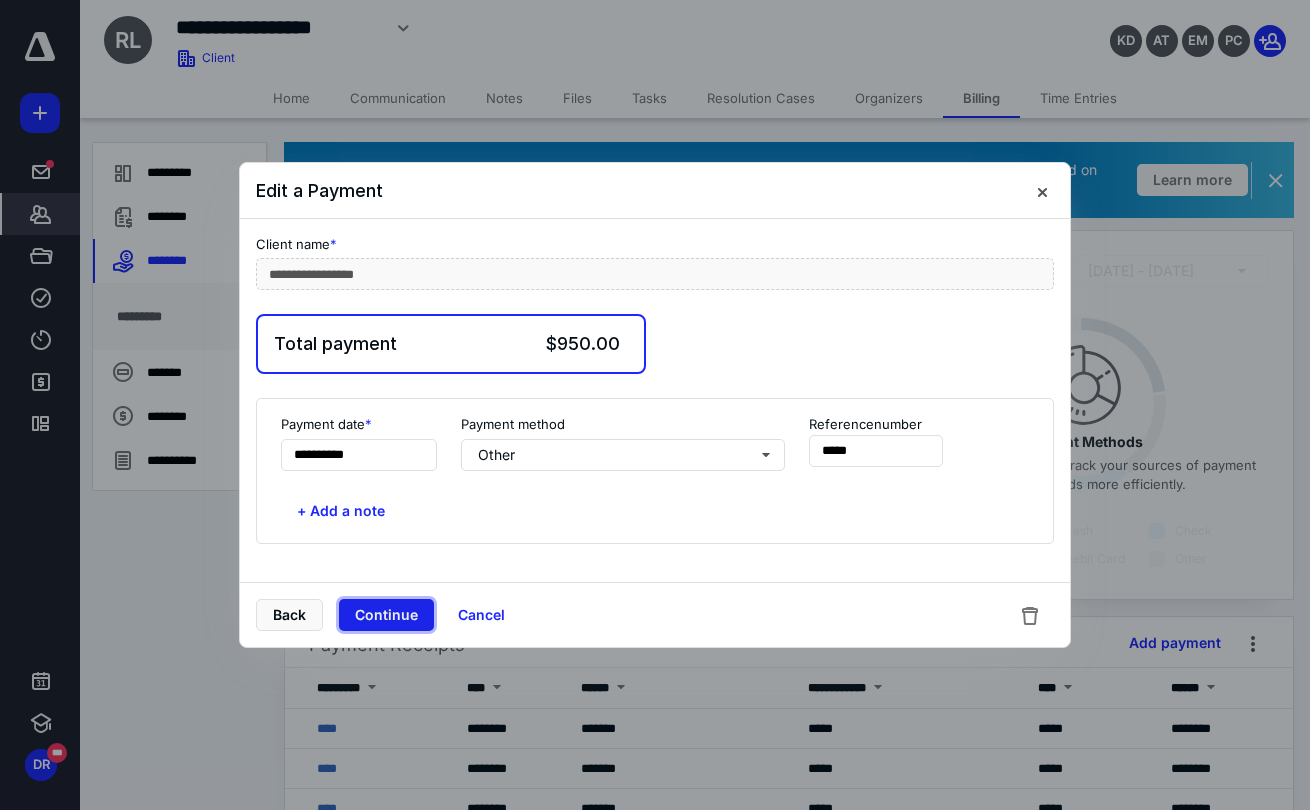 click on "Continue" at bounding box center (386, 615) 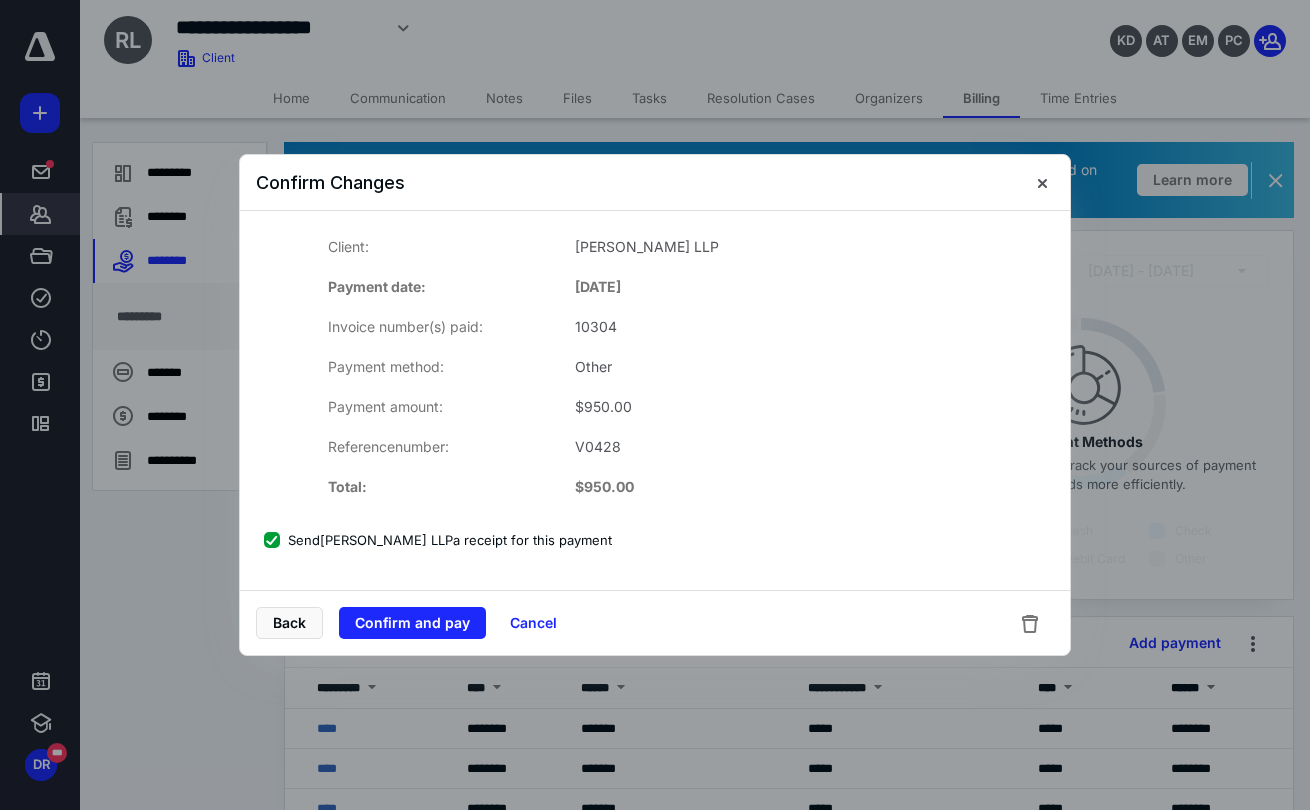 click on "Send  [PERSON_NAME] LLP  a receipt for this payment" at bounding box center [438, 540] 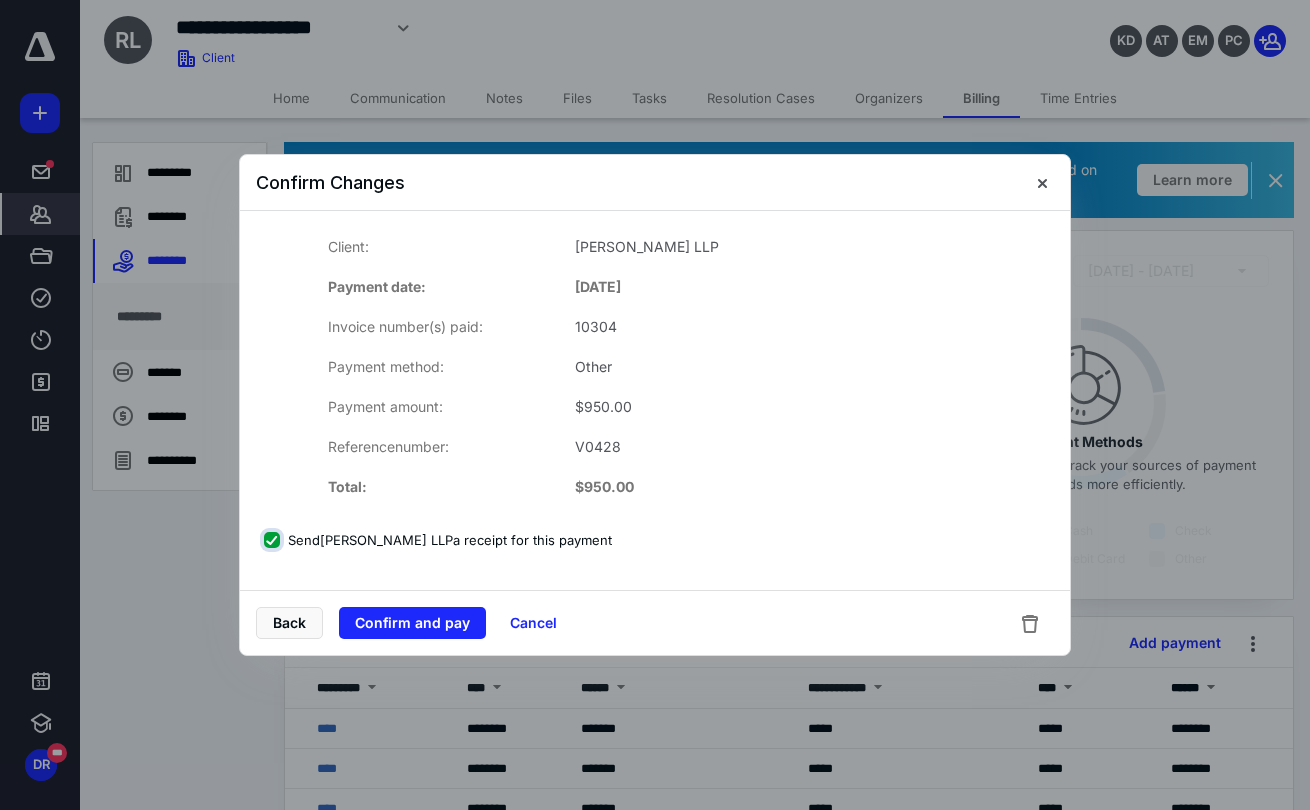 click on "Send  [PERSON_NAME] LLP  a receipt for this payment" at bounding box center (274, 540) 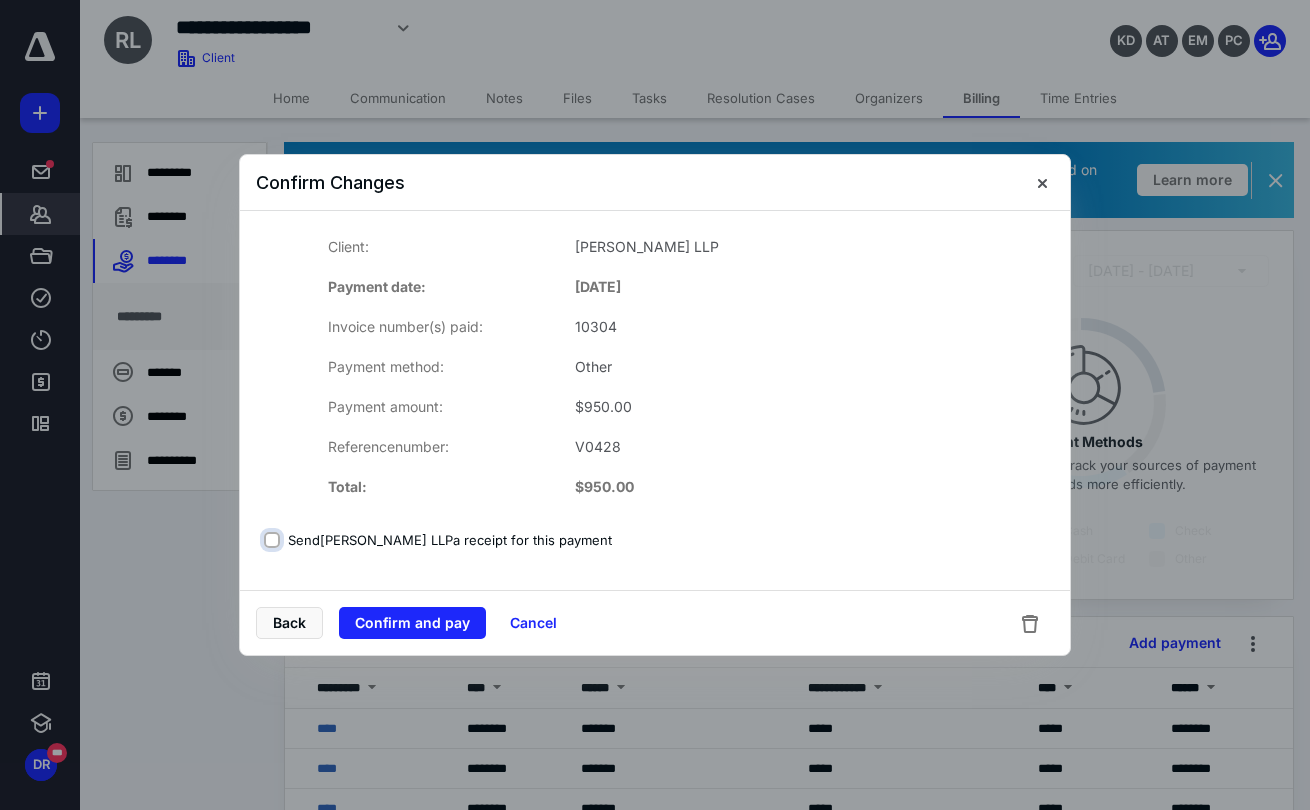 checkbox on "false" 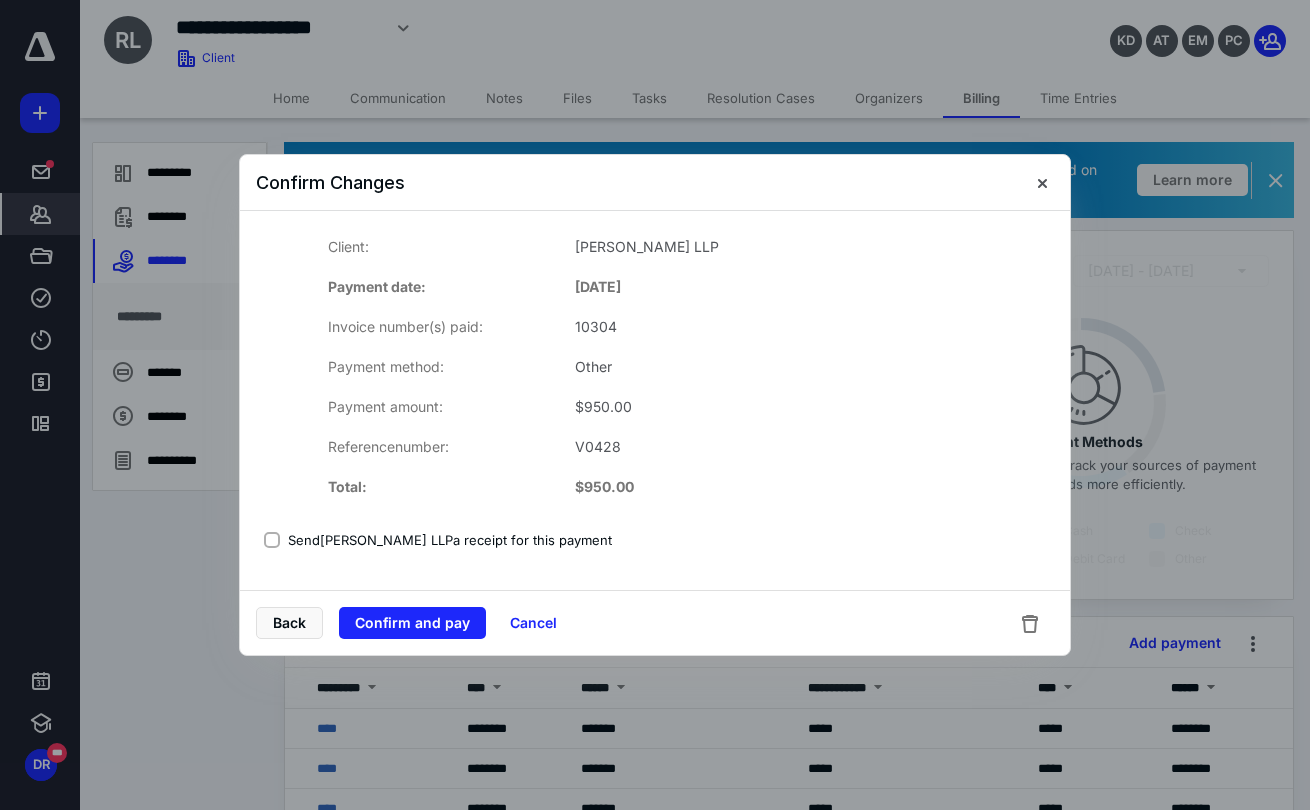 click on "Client: [PERSON_NAME] LLP Payment date: [DATE] Invoice number(s) paid: 10304 Payment method: Other Payment amount: $ 950.00 Reference  number: V0428 Total: $ 950.00" at bounding box center [655, 367] 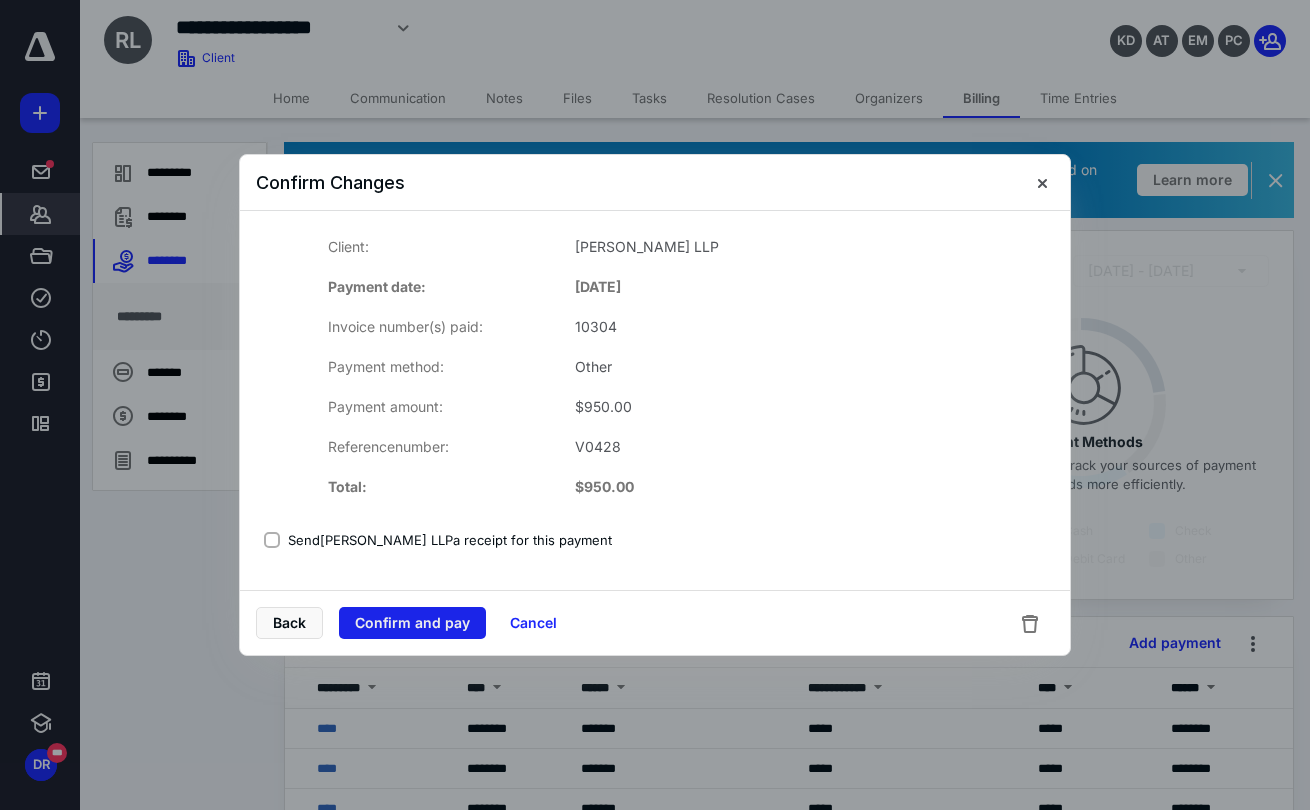 click on "Confirm and pay" at bounding box center (412, 623) 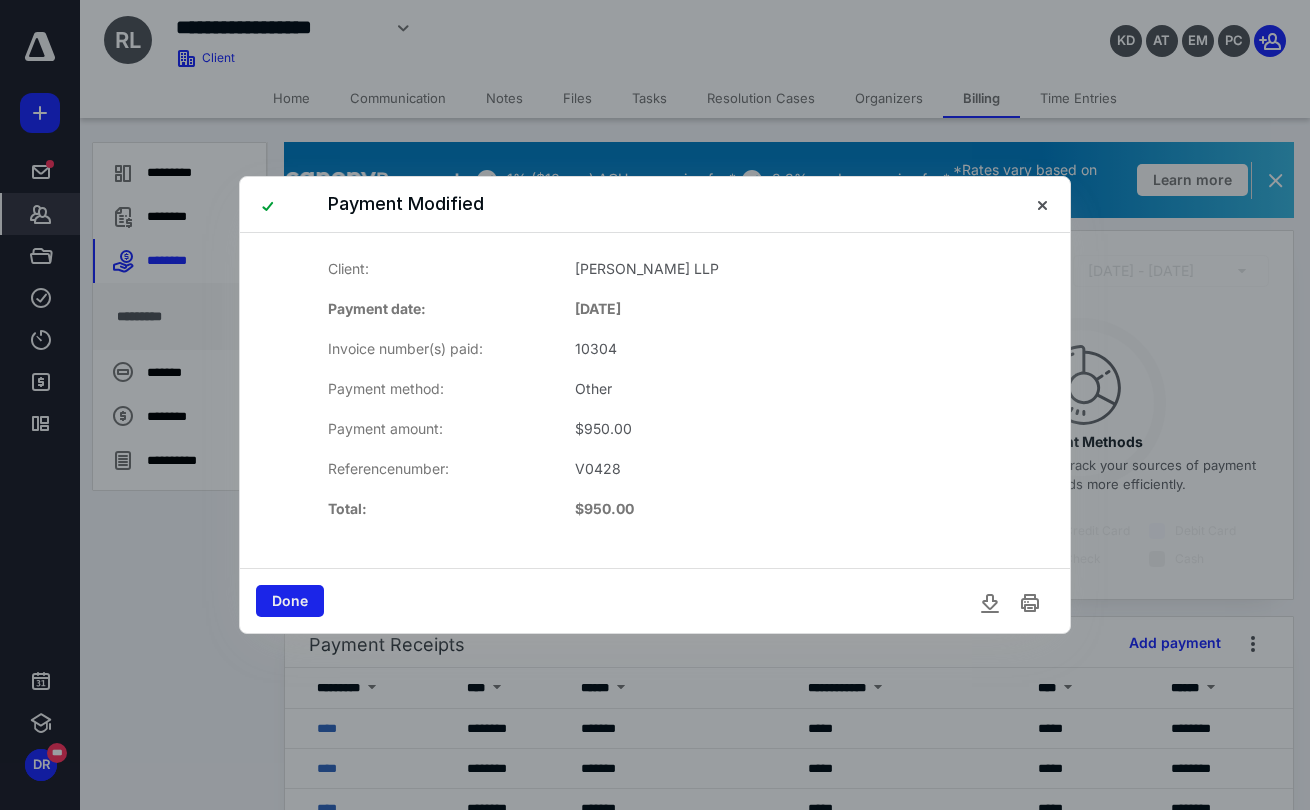click on "Done" at bounding box center (290, 601) 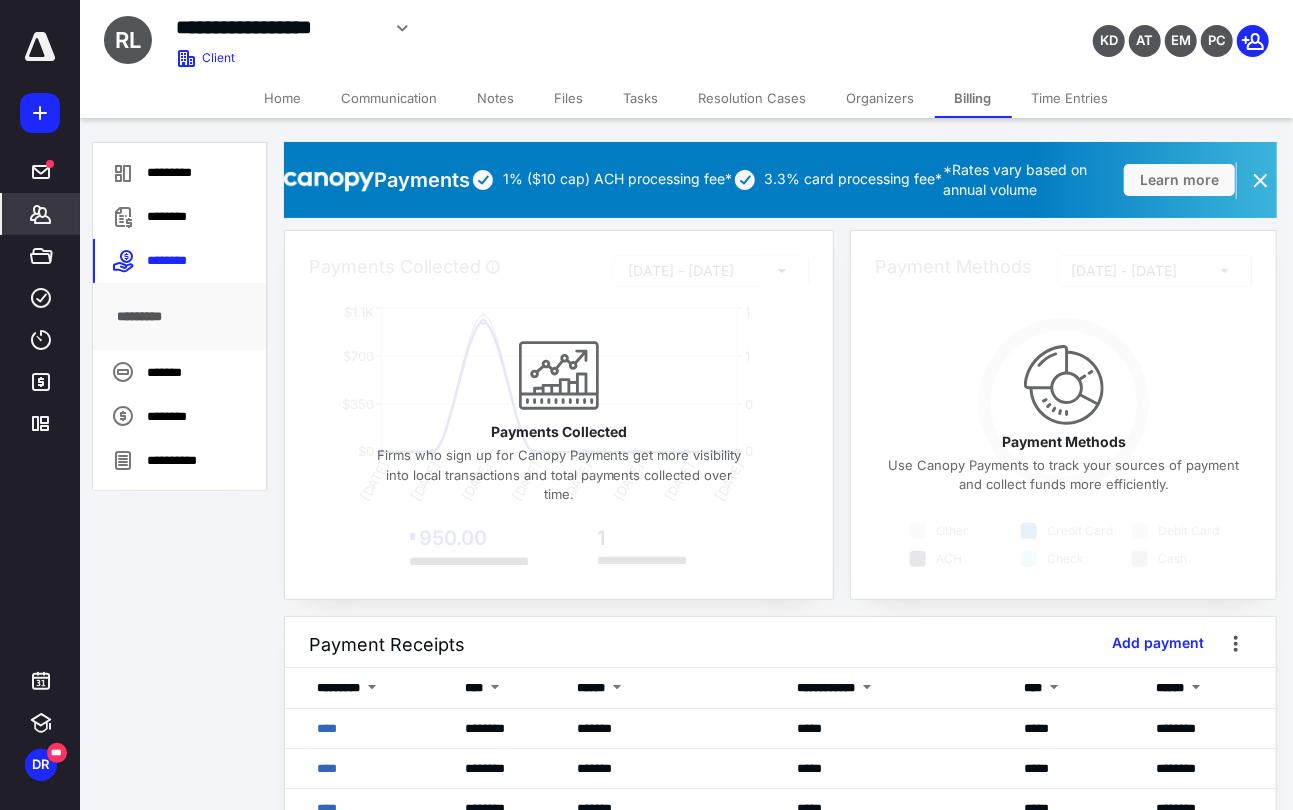 click 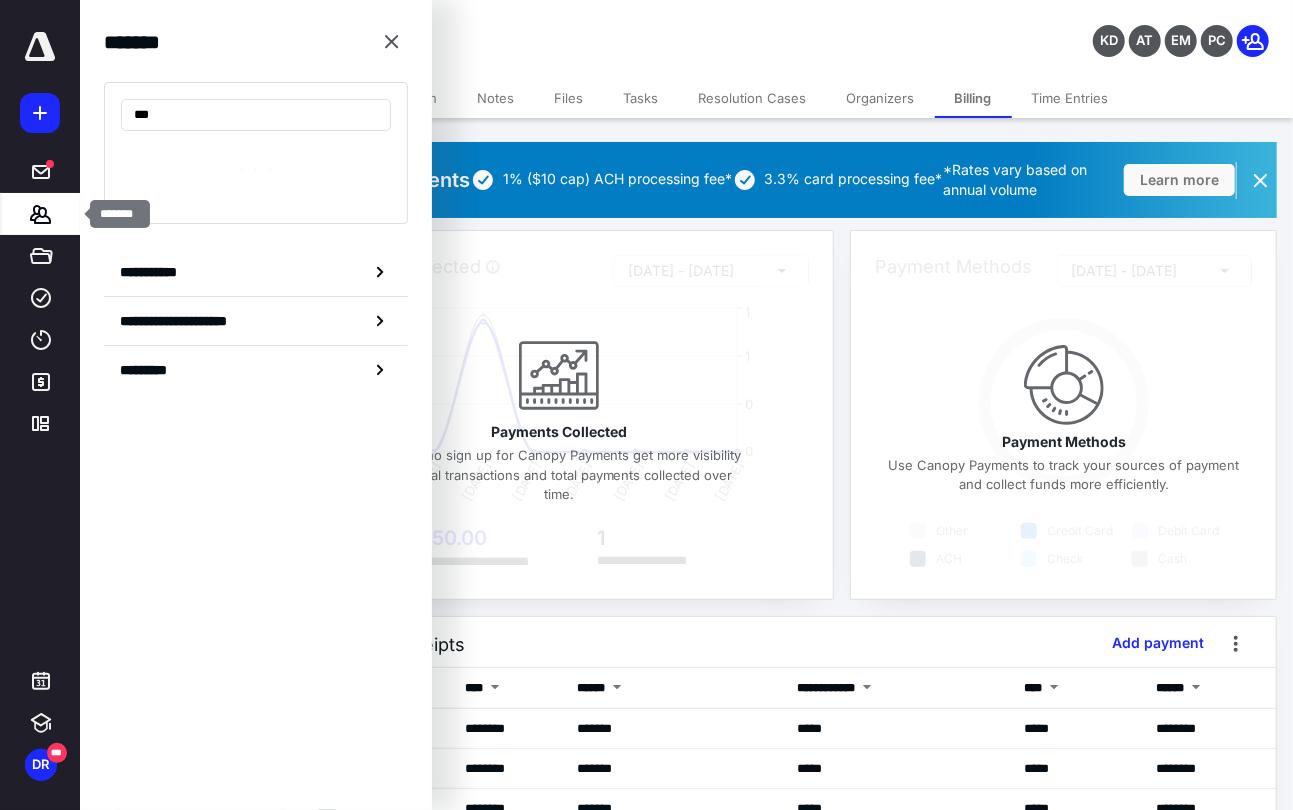 type on "****" 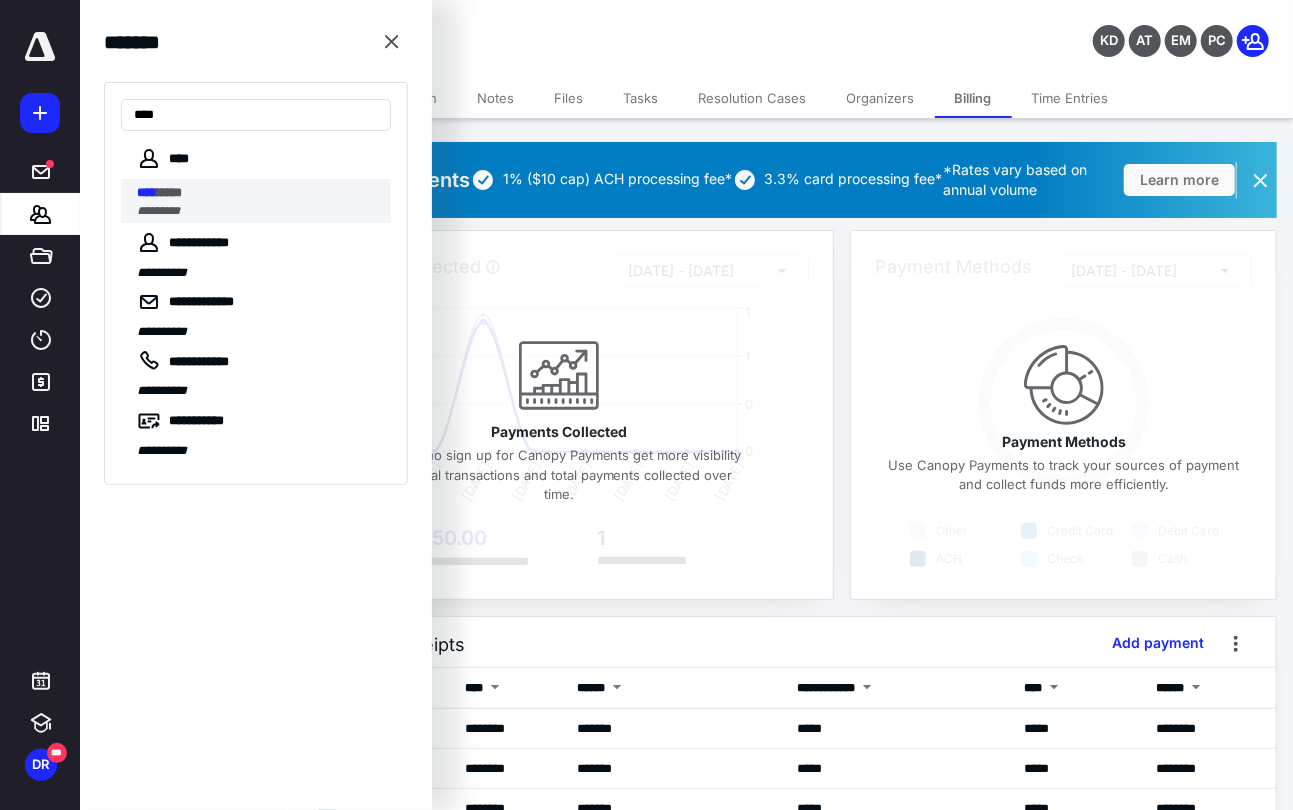 click on "****" at bounding box center [147, 192] 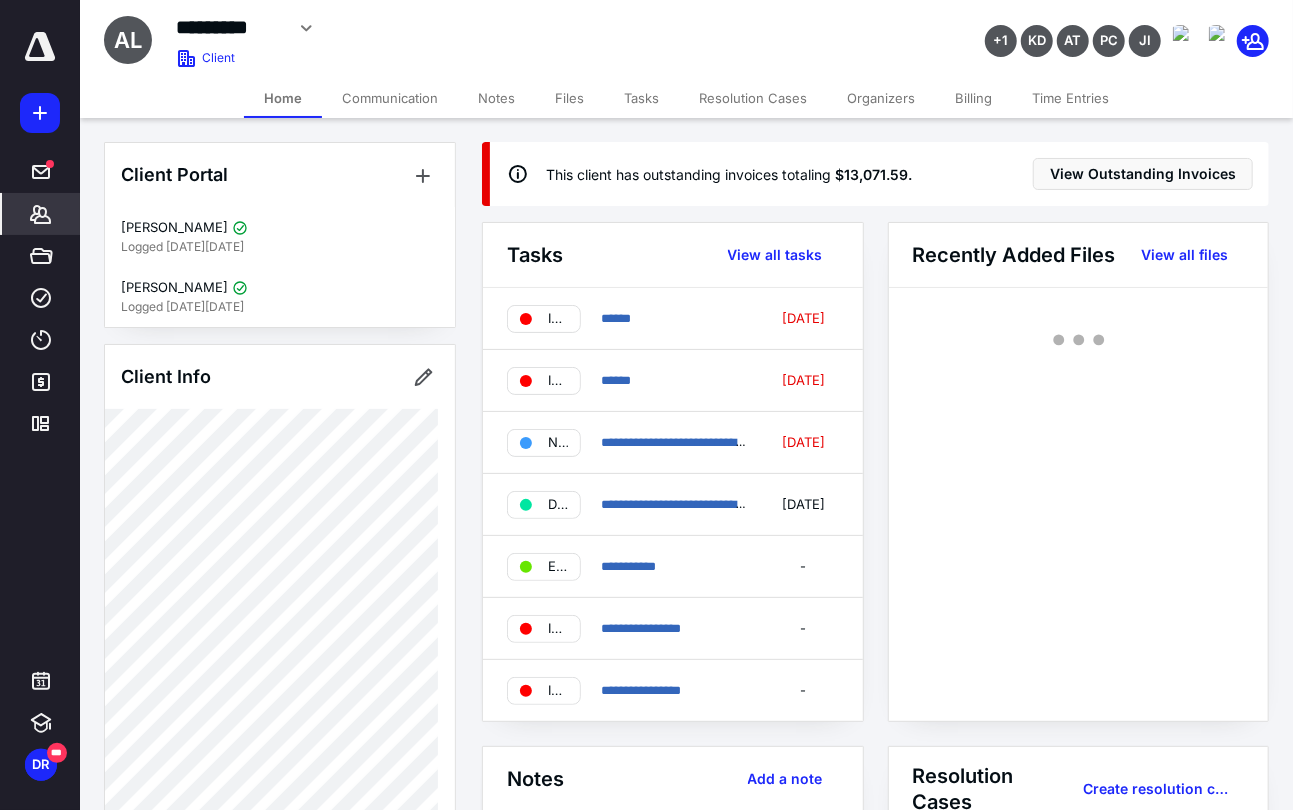 click on "Billing" at bounding box center [973, 98] 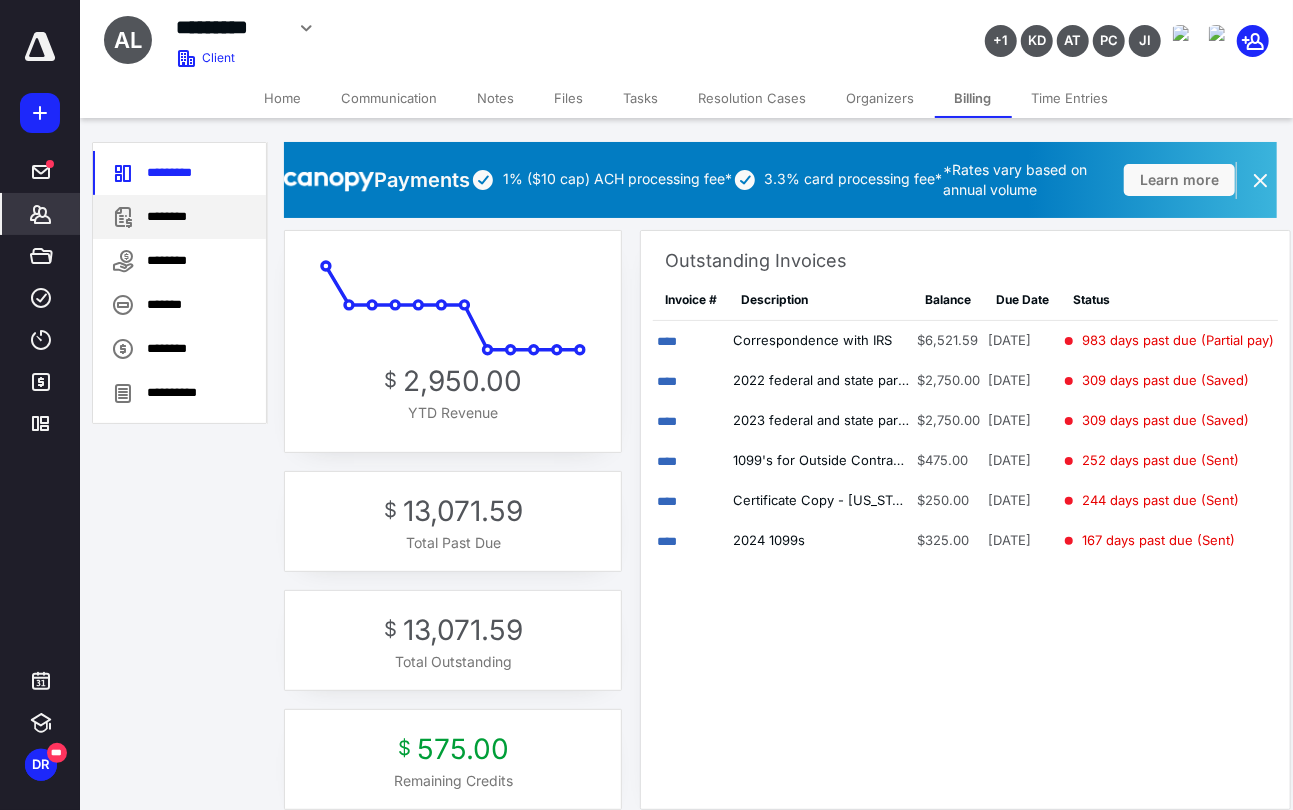 click 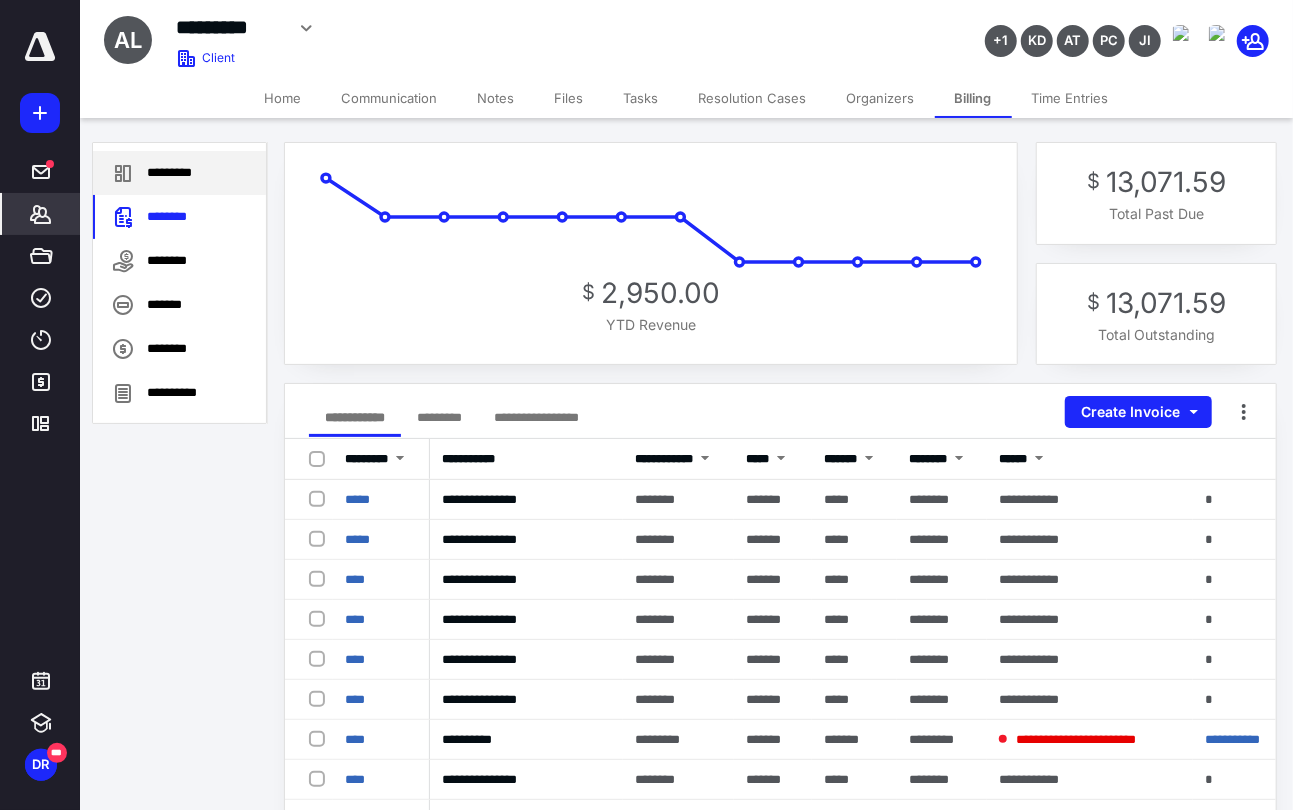 click 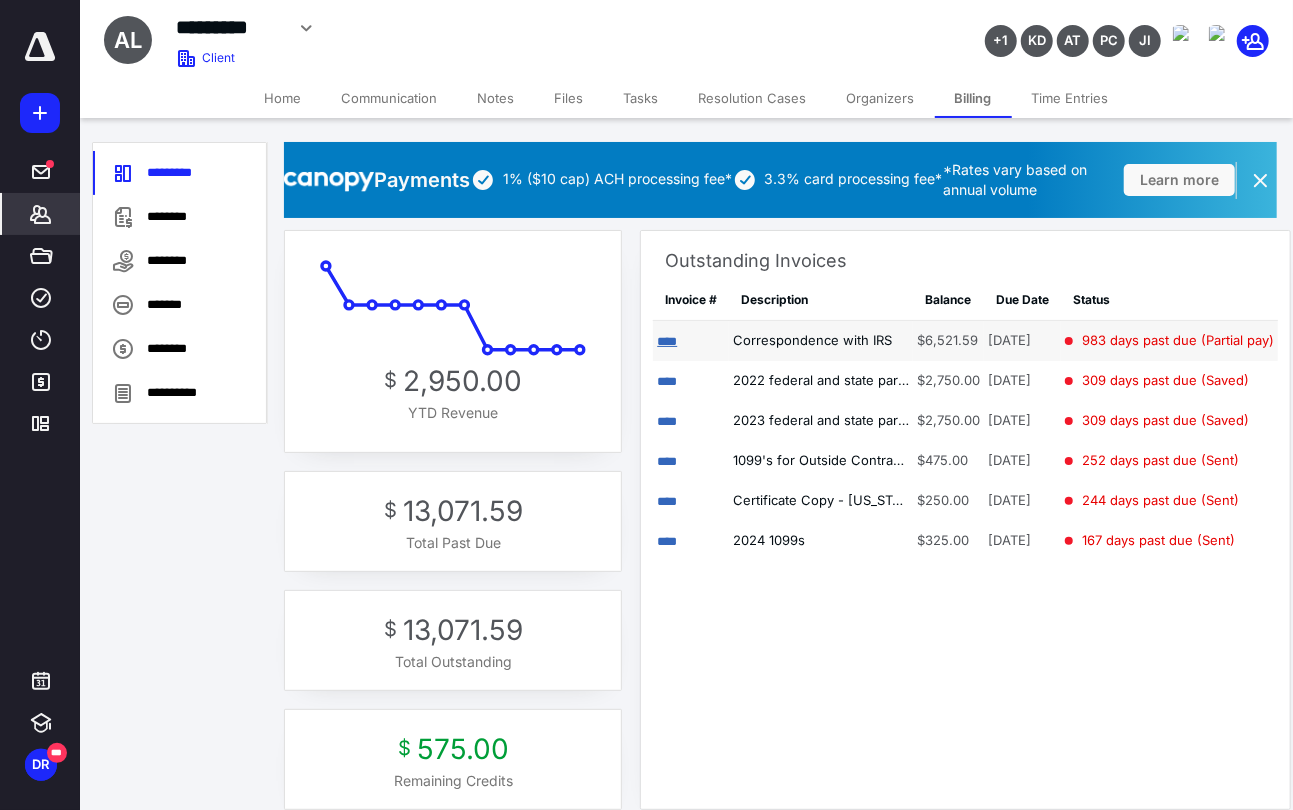 click on "****" at bounding box center [667, 341] 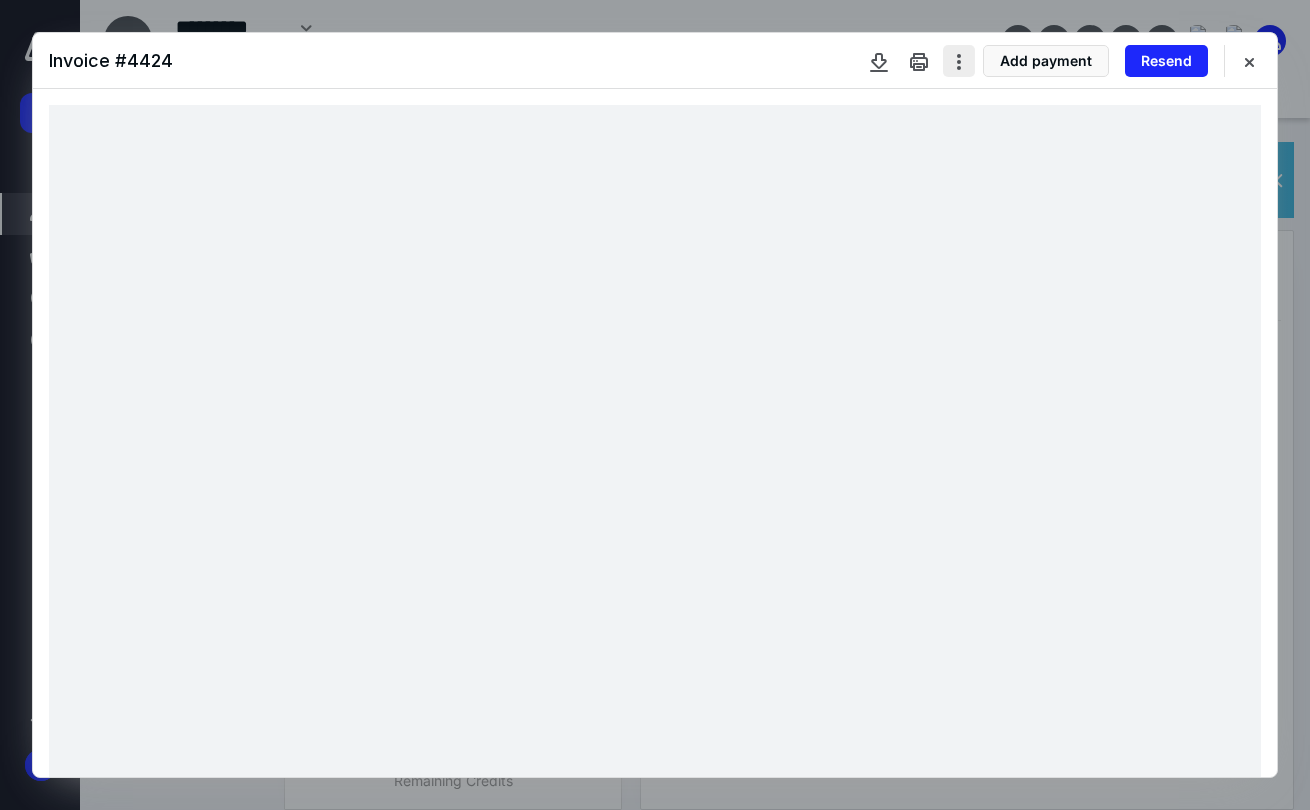 click at bounding box center (959, 61) 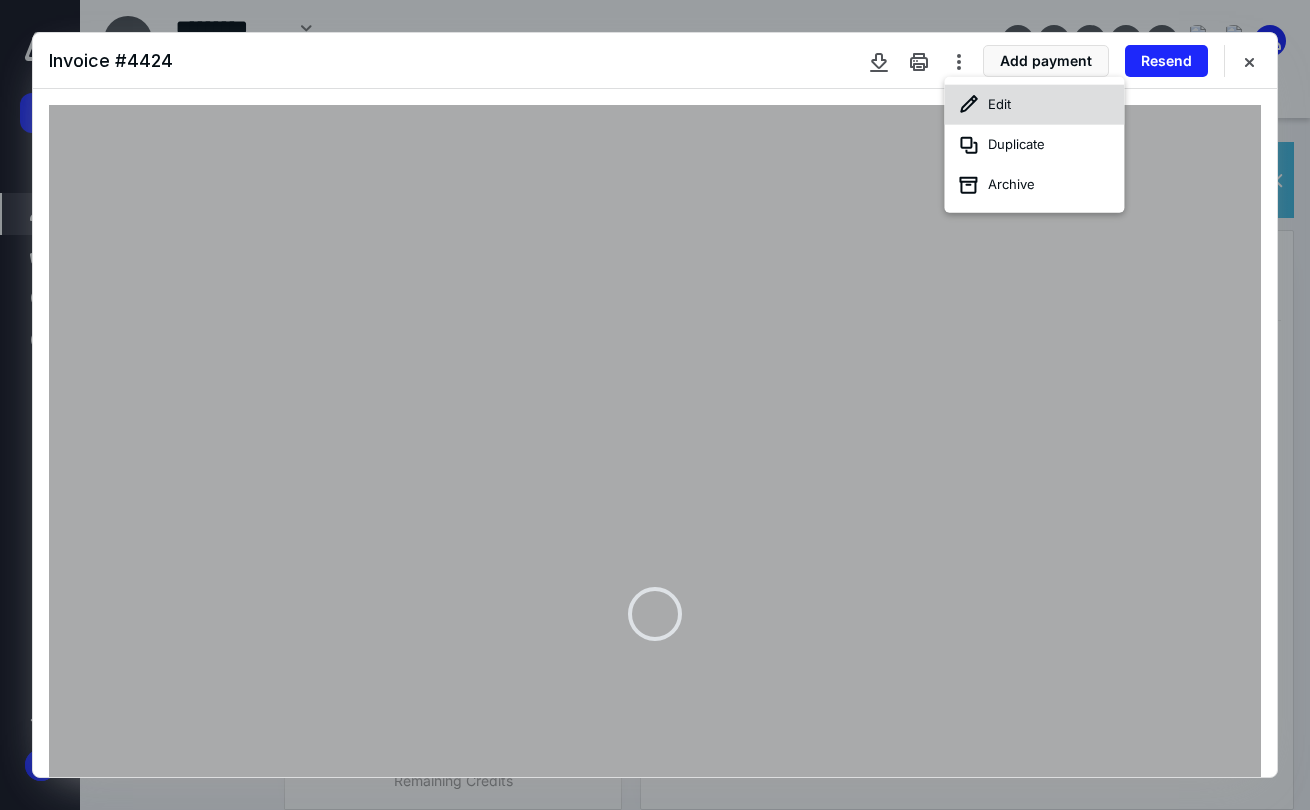 click 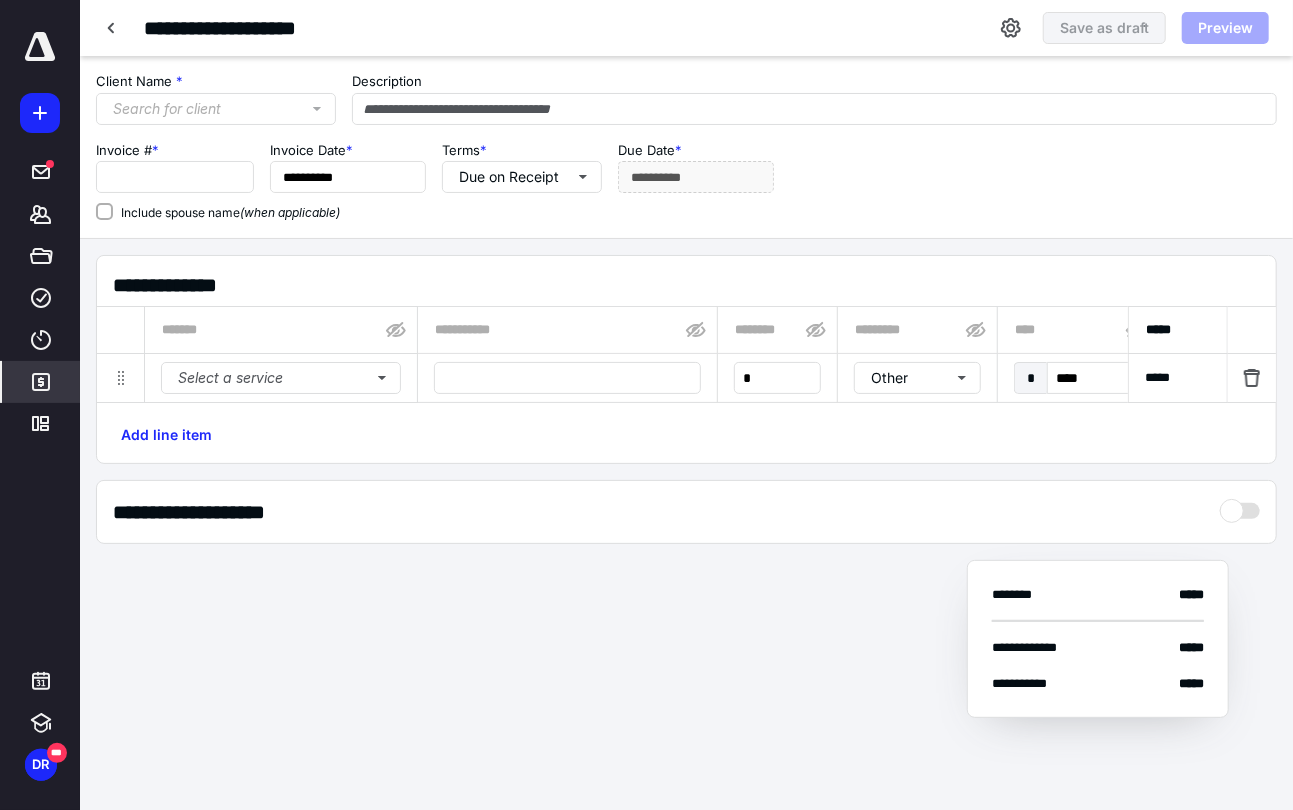 type on "**********" 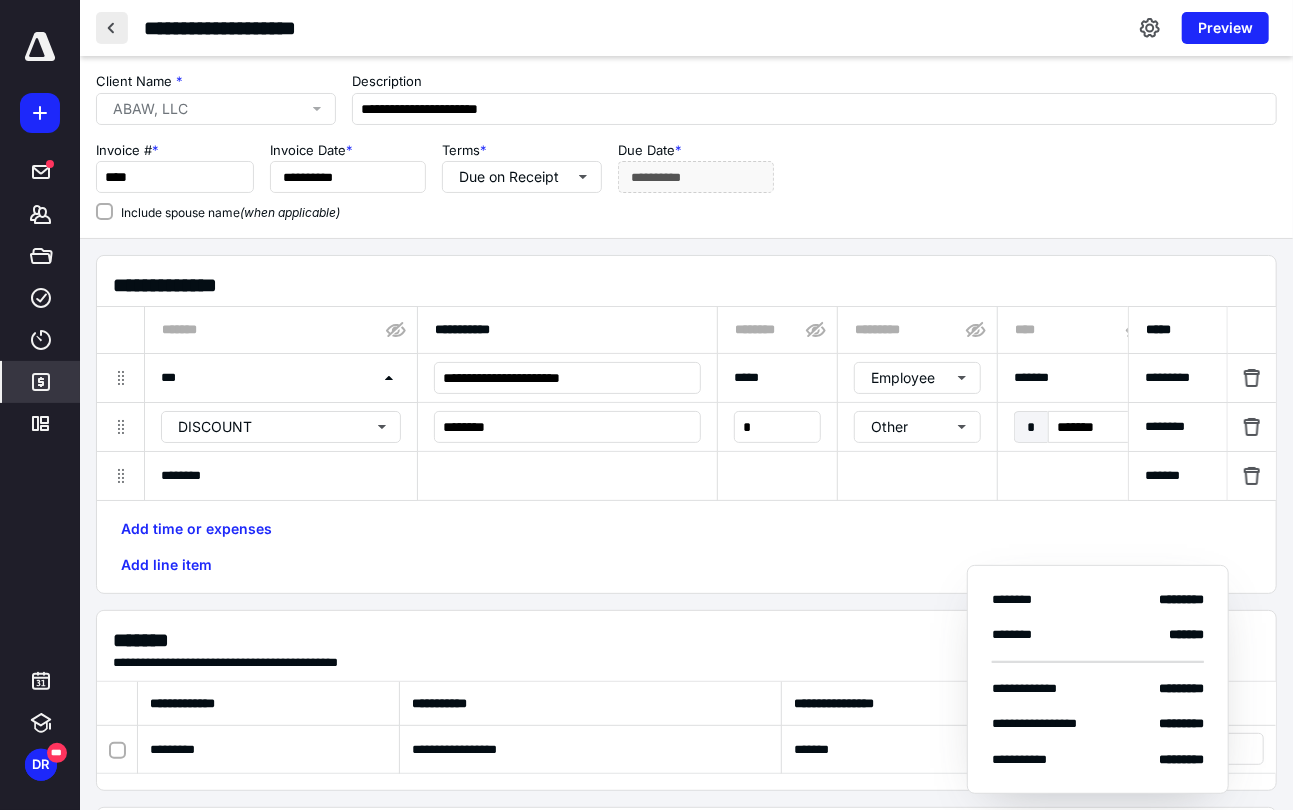 click at bounding box center (112, 28) 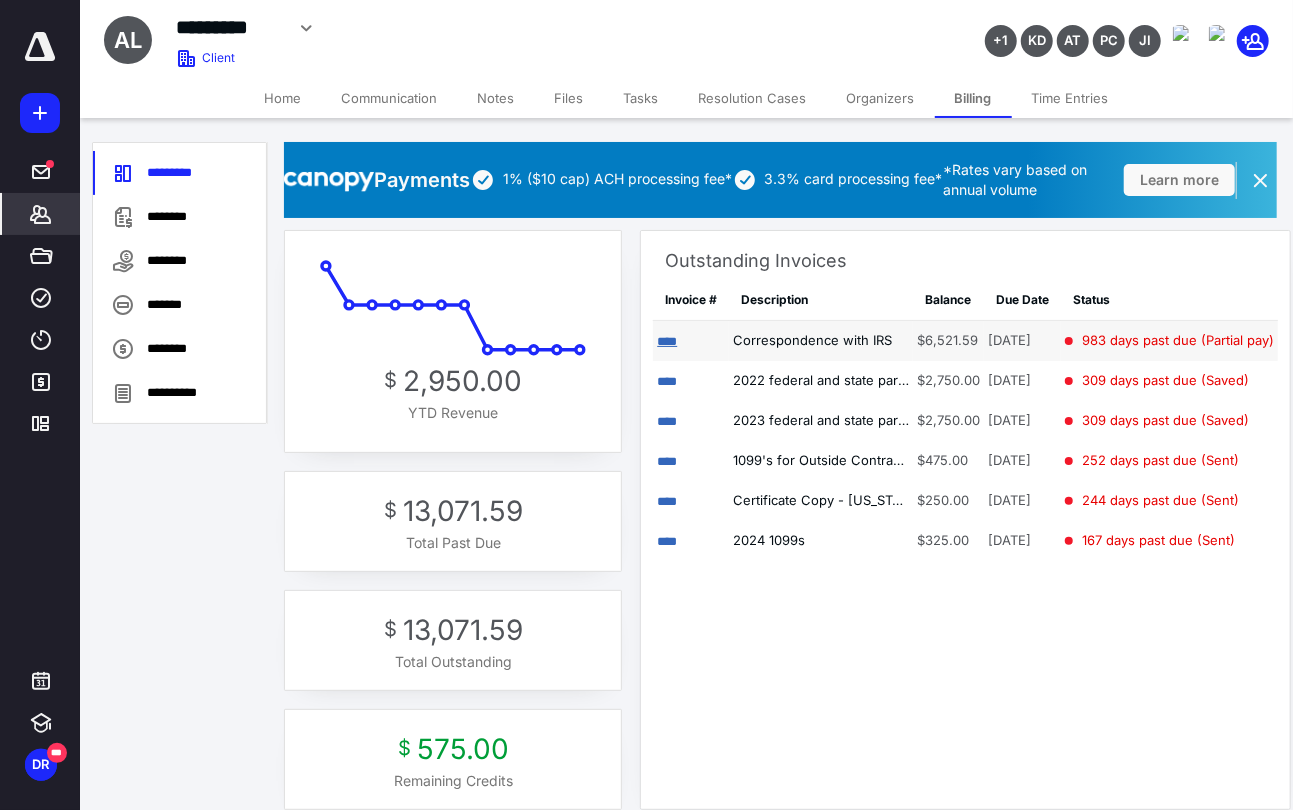 click on "****" at bounding box center (667, 341) 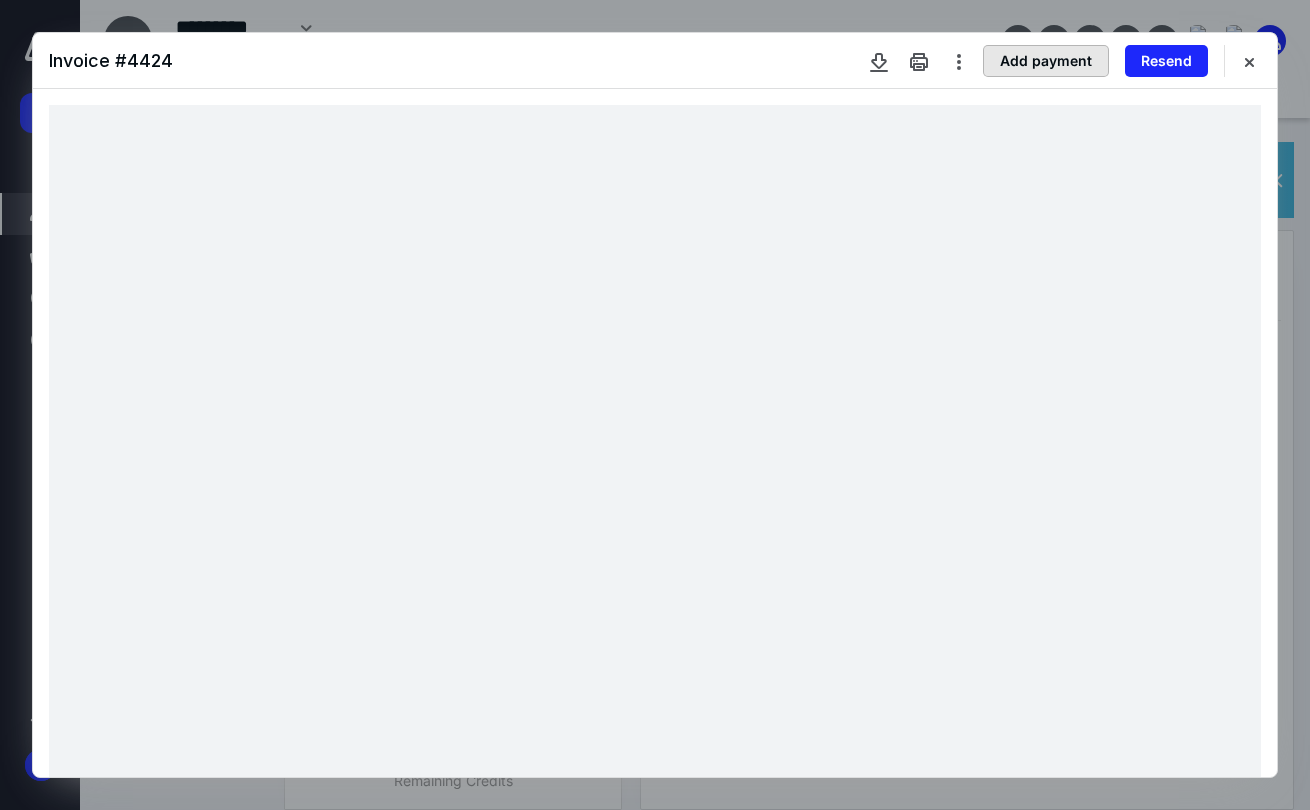 click on "Add payment" at bounding box center [1046, 61] 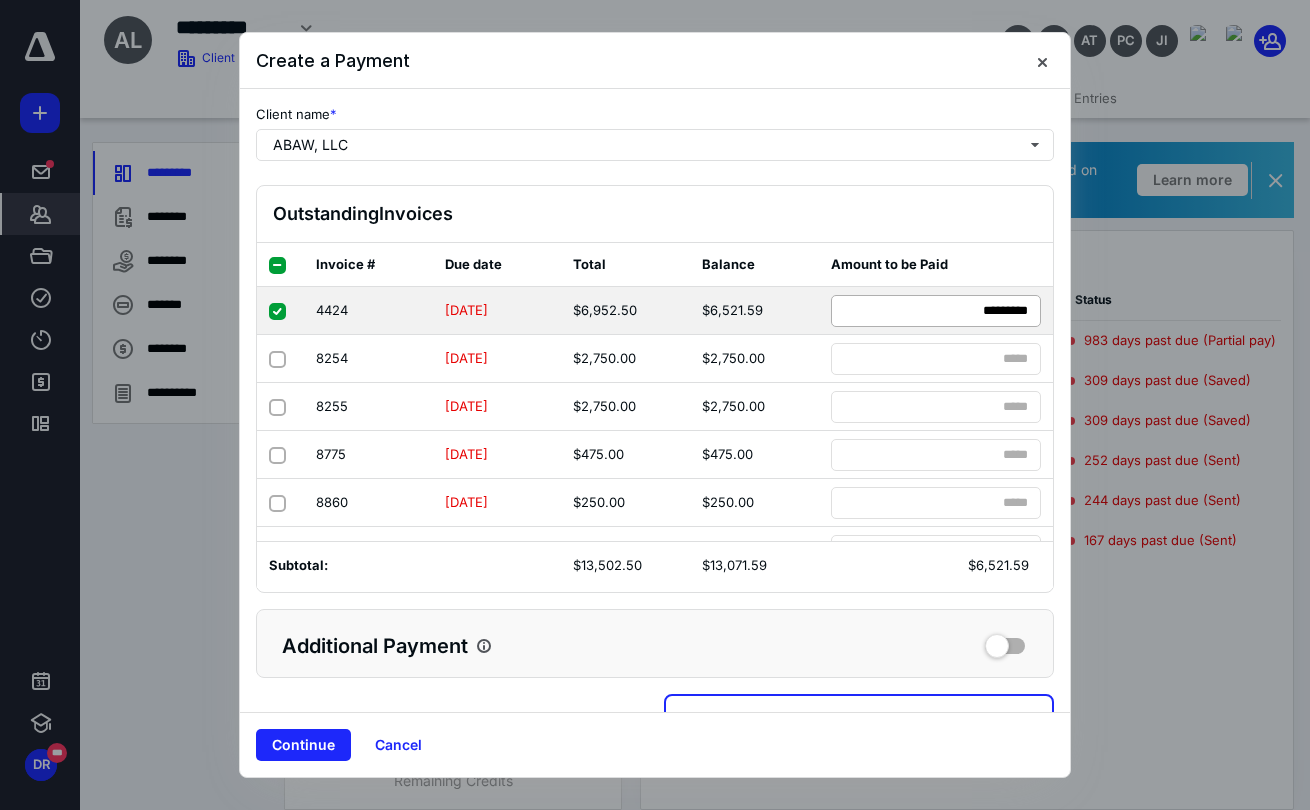 click on "******* *********" at bounding box center [936, 311] 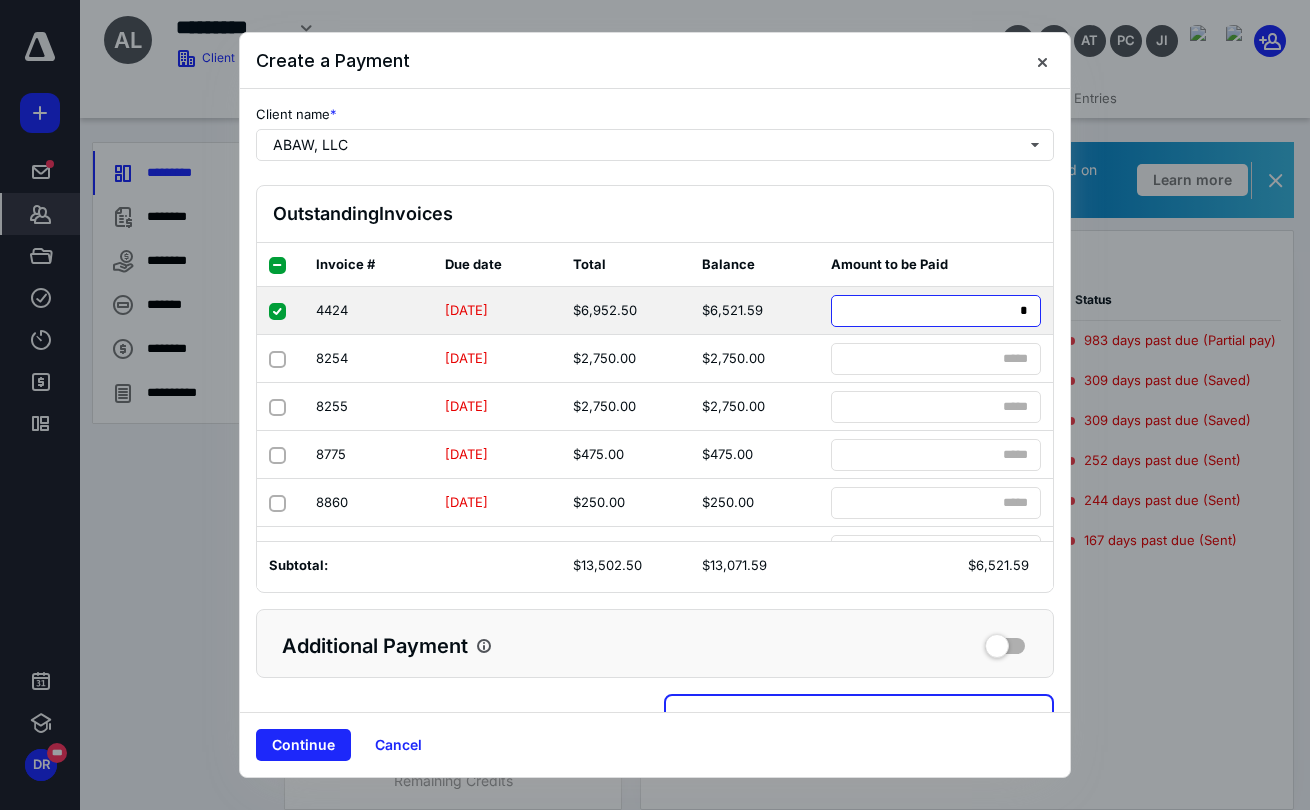 type on "**" 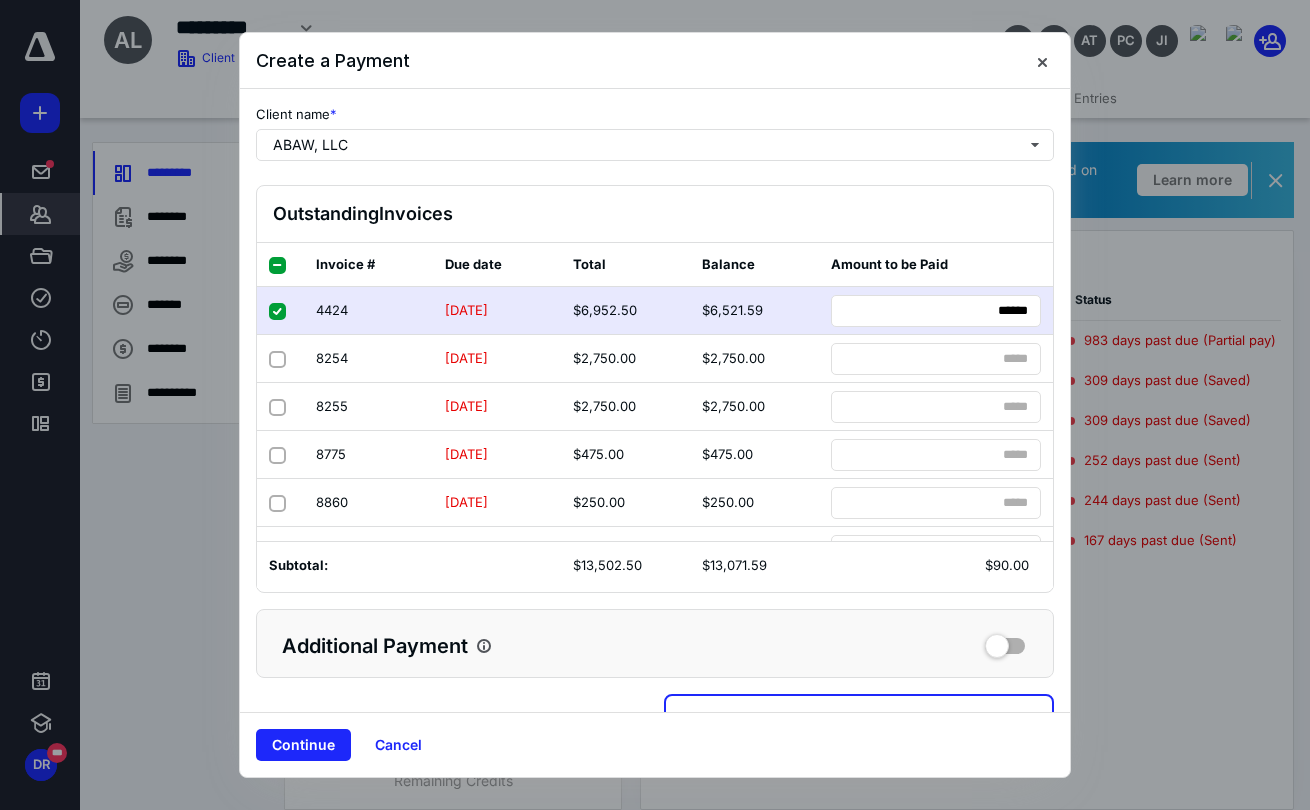click on "Additional Payment Total payment $ 90.00" at bounding box center (655, 673) 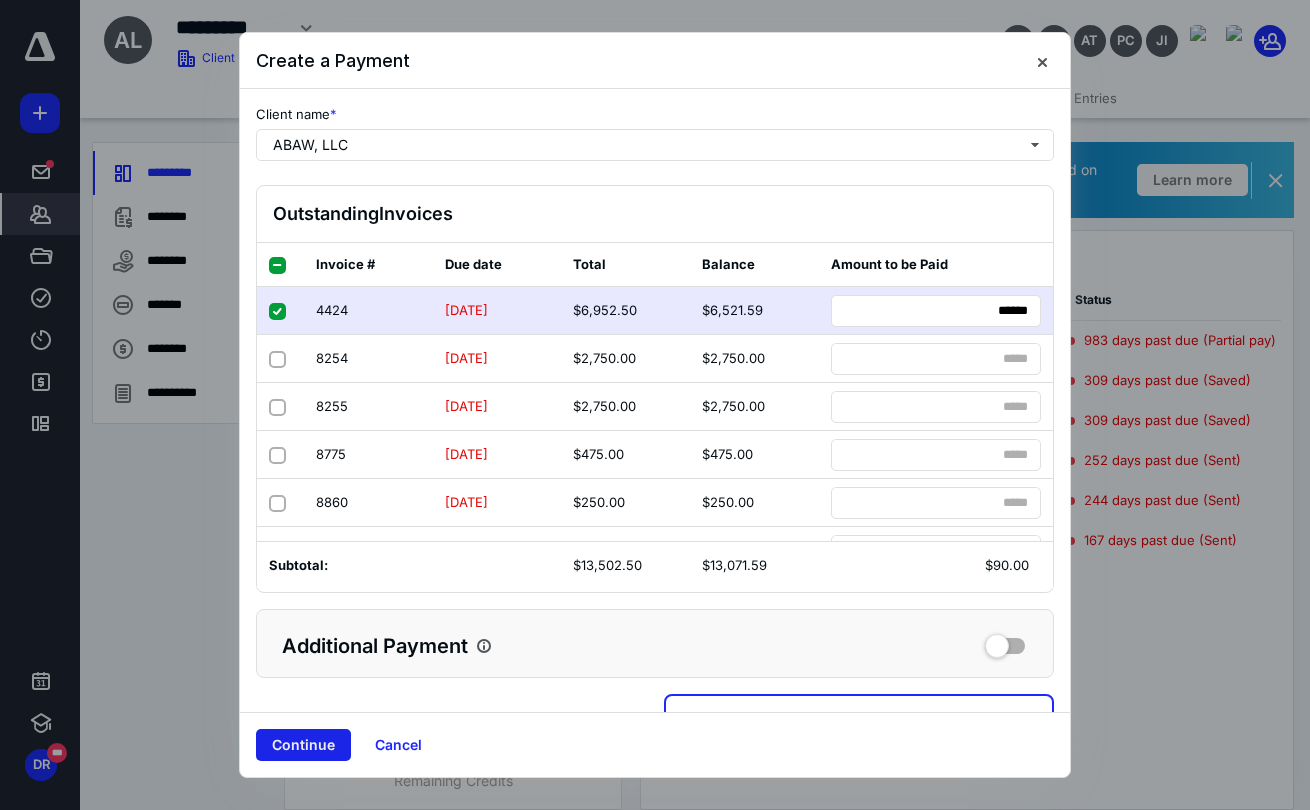 click on "Continue" at bounding box center [303, 745] 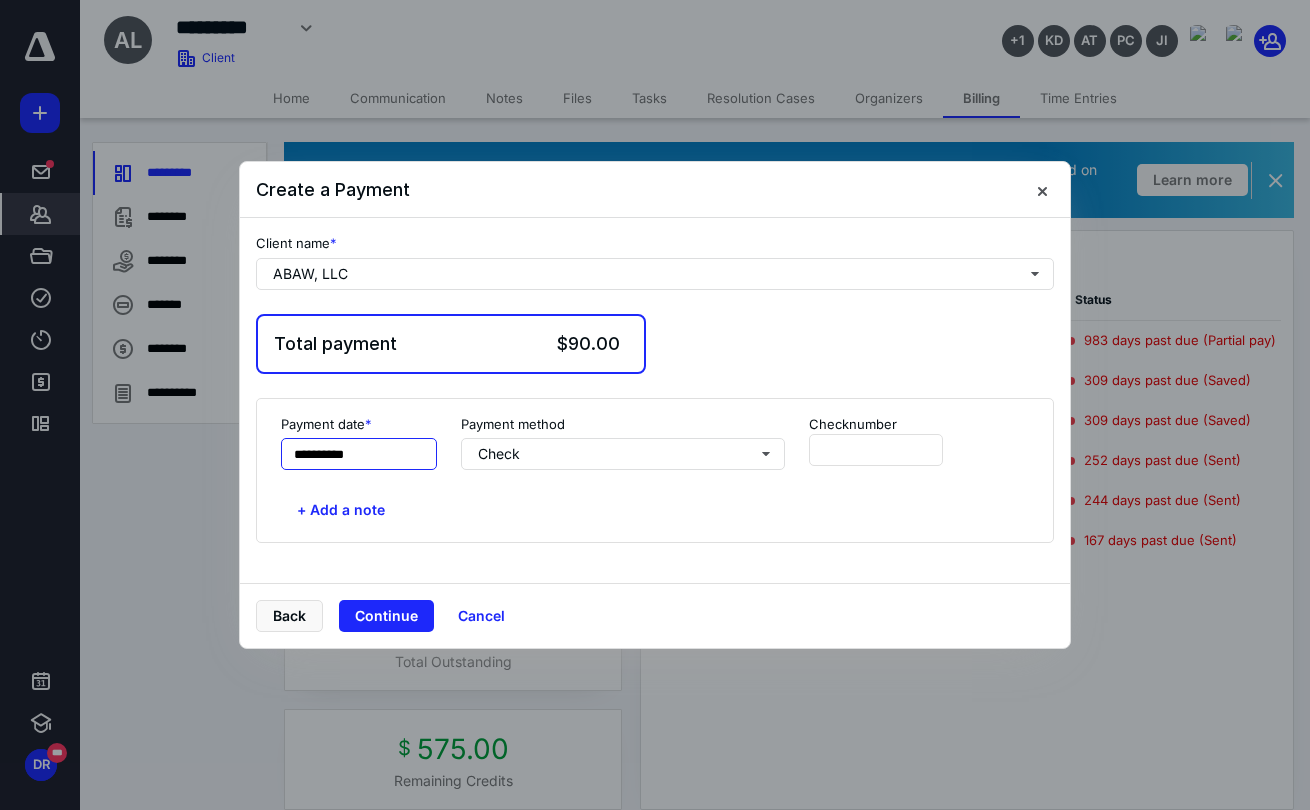 click on "**********" at bounding box center (359, 454) 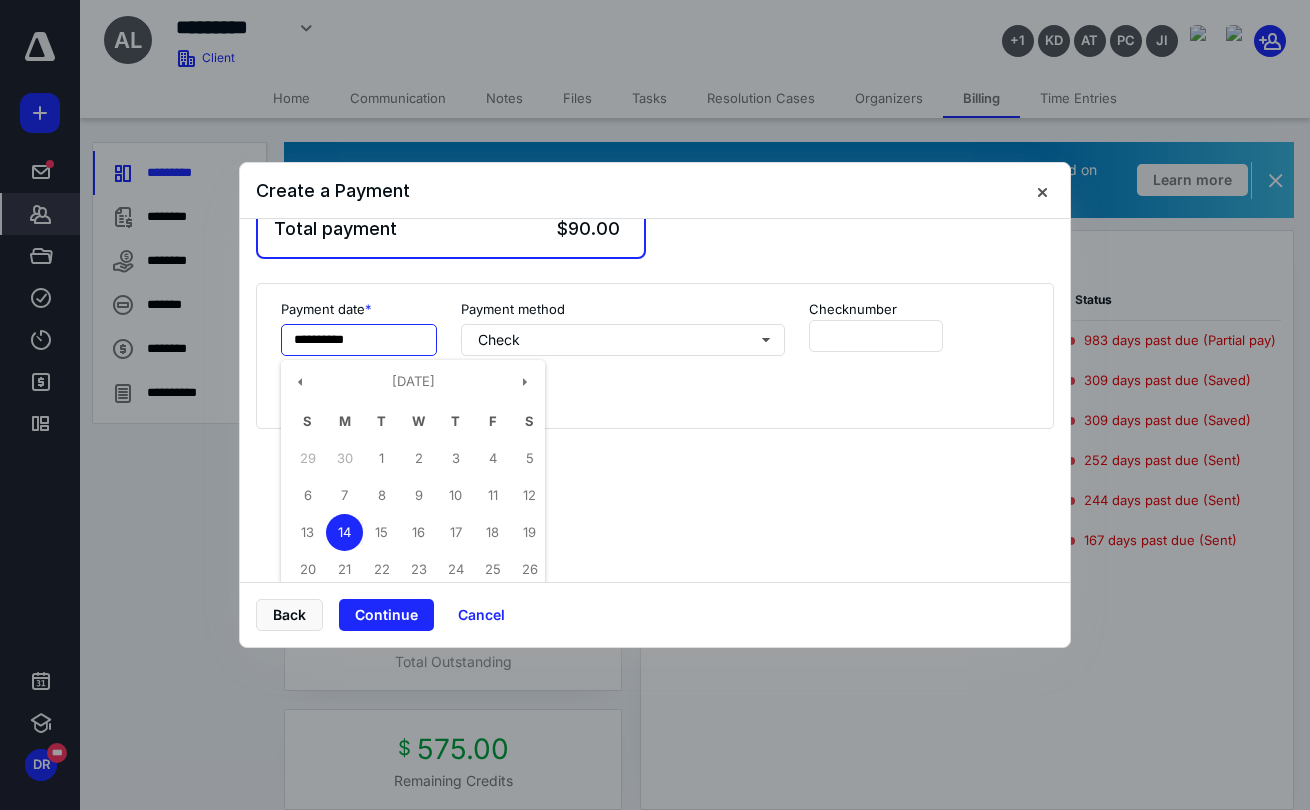 scroll, scrollTop: 117, scrollLeft: 0, axis: vertical 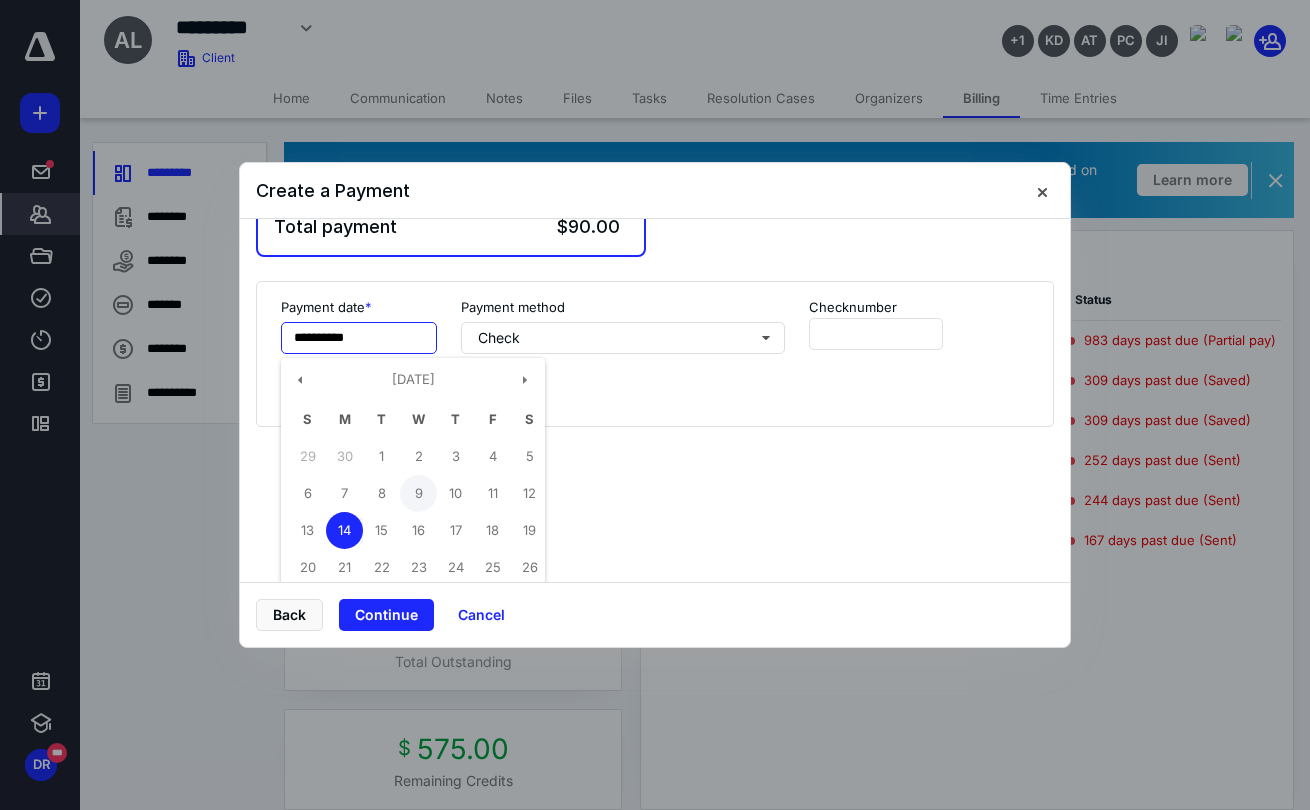 click on "9" at bounding box center (418, 493) 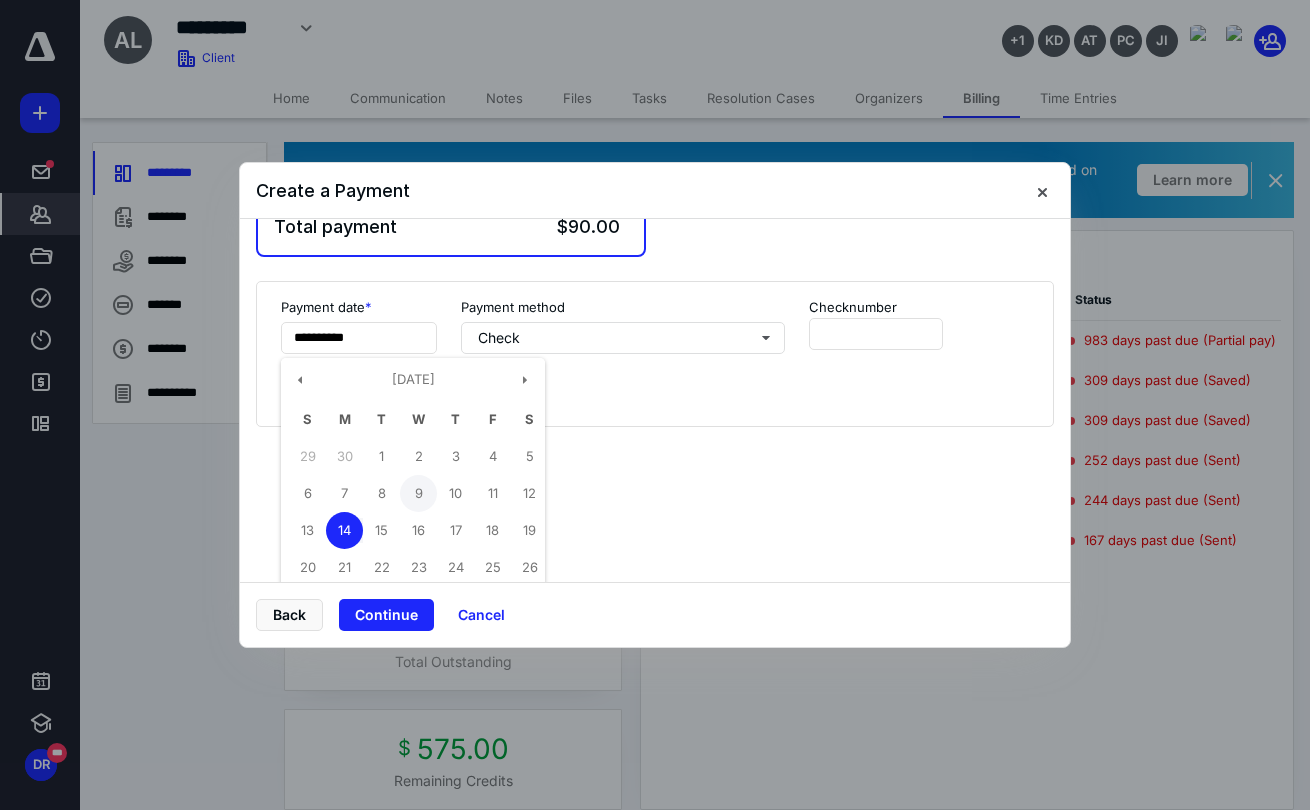 type on "**********" 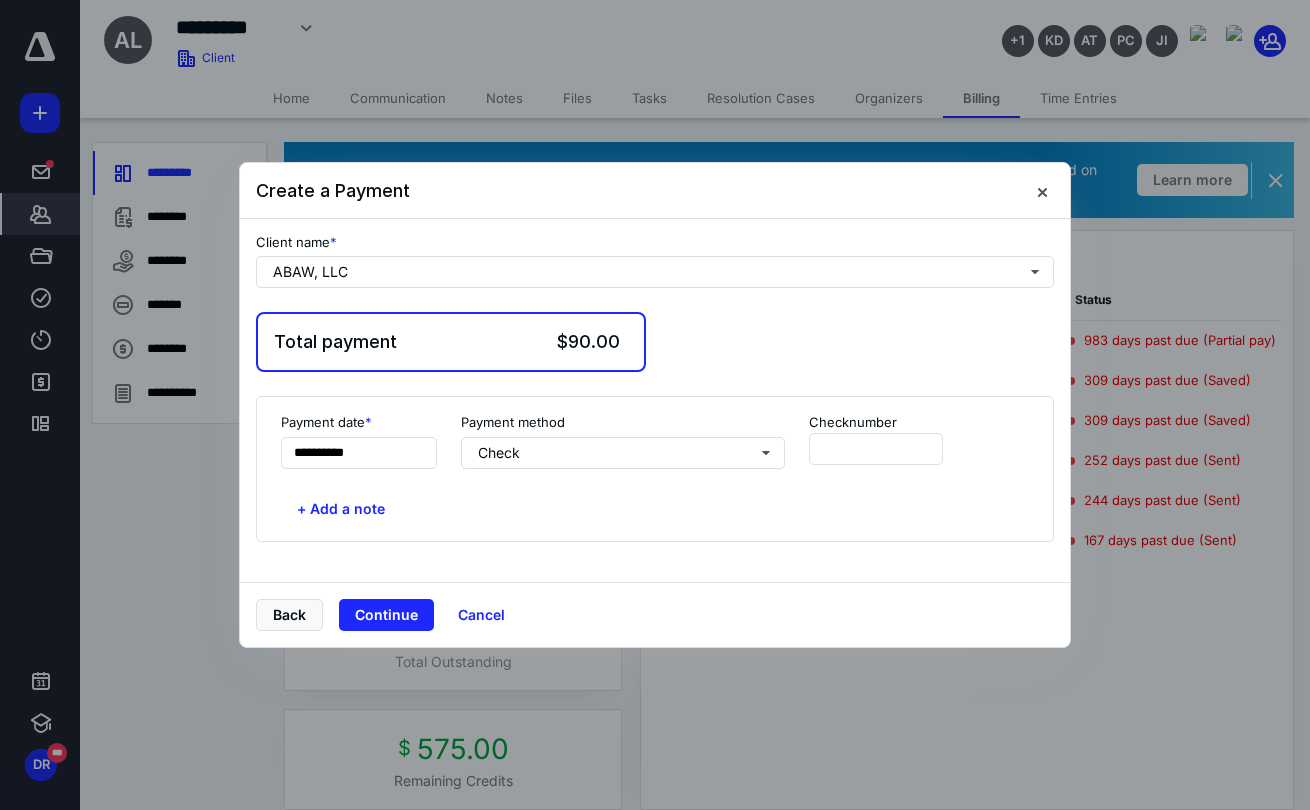 scroll, scrollTop: 0, scrollLeft: 0, axis: both 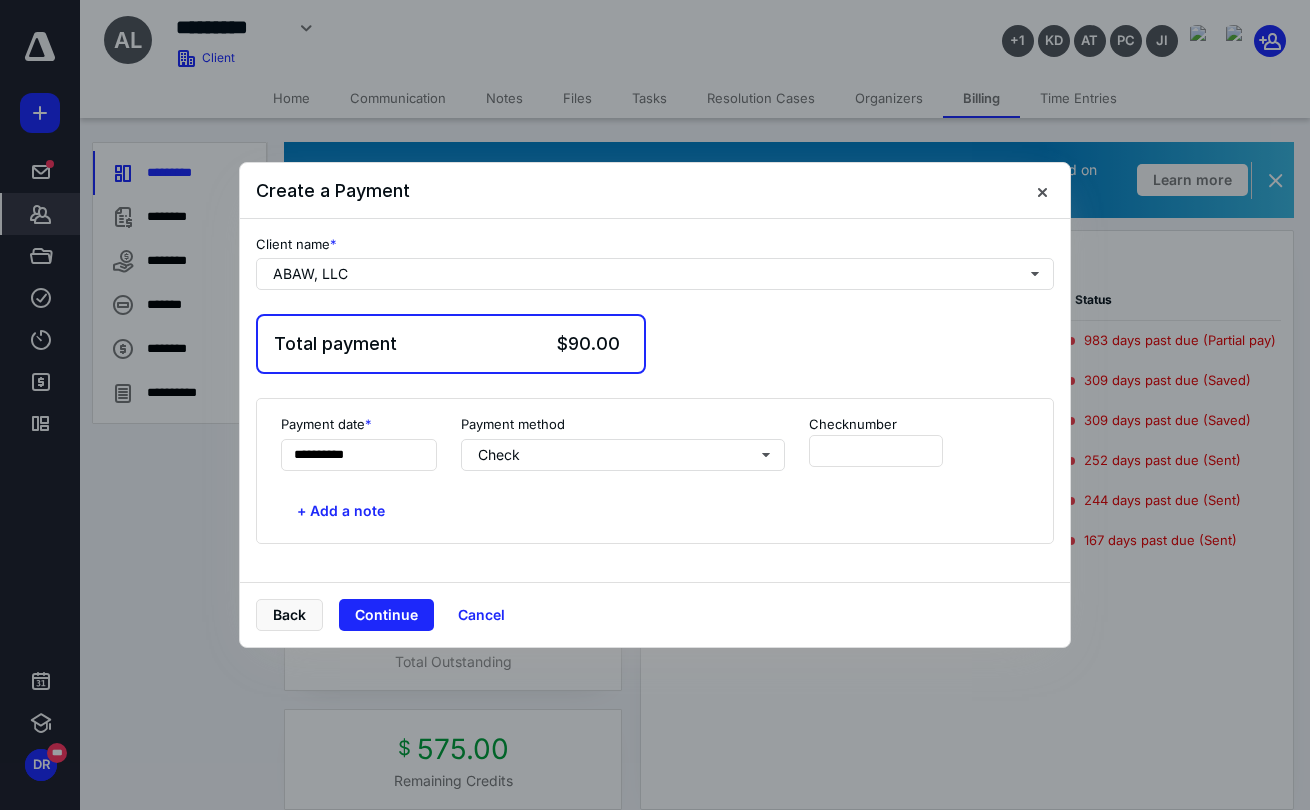 click on "Payment method" at bounding box center [513, 424] 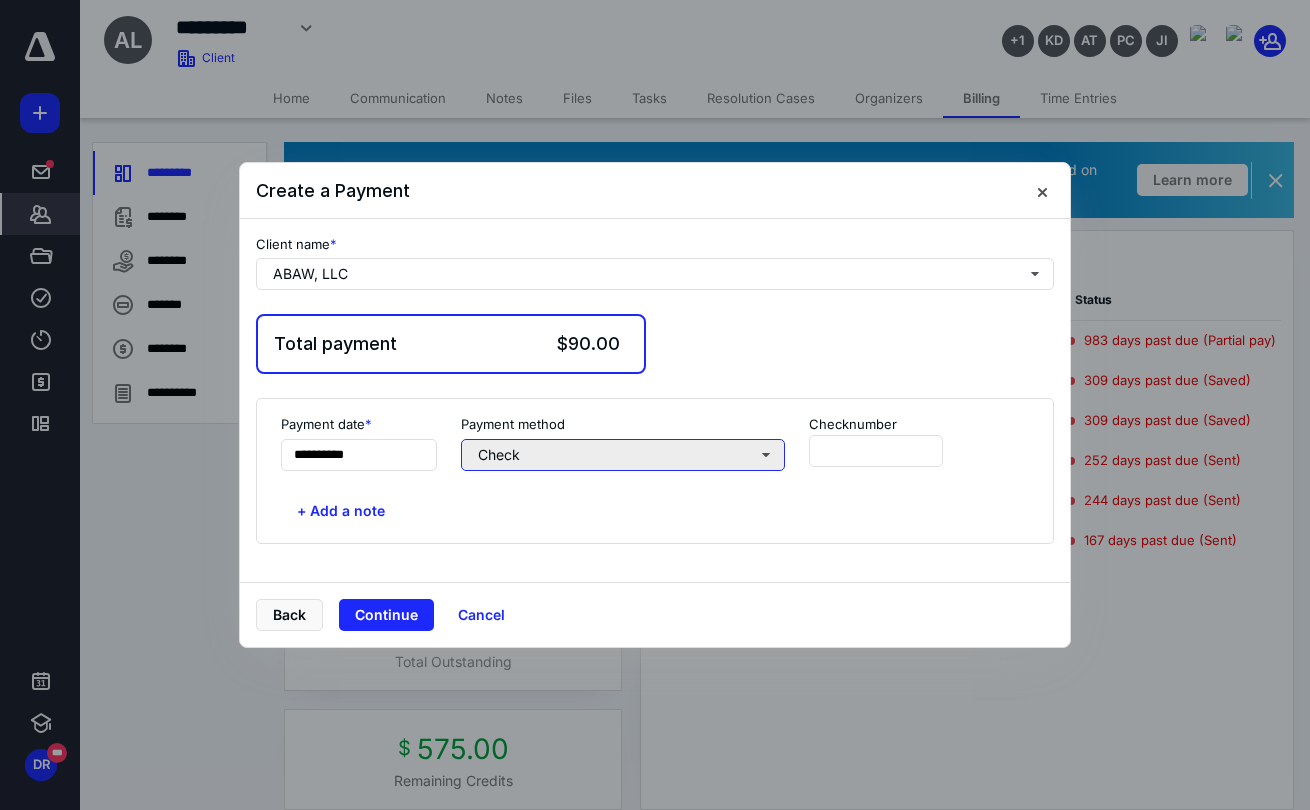 click on "Check" at bounding box center [623, 455] 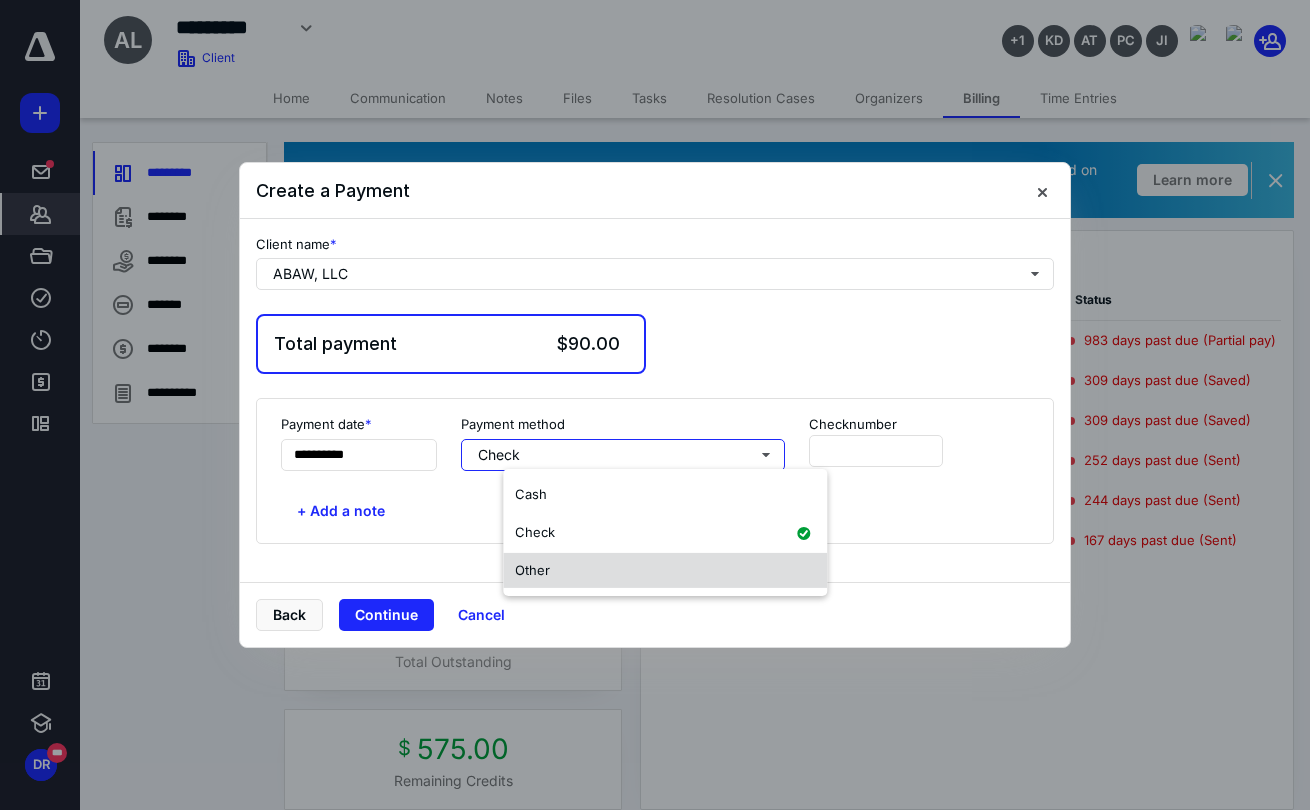 click on "Other" at bounding box center (665, 570) 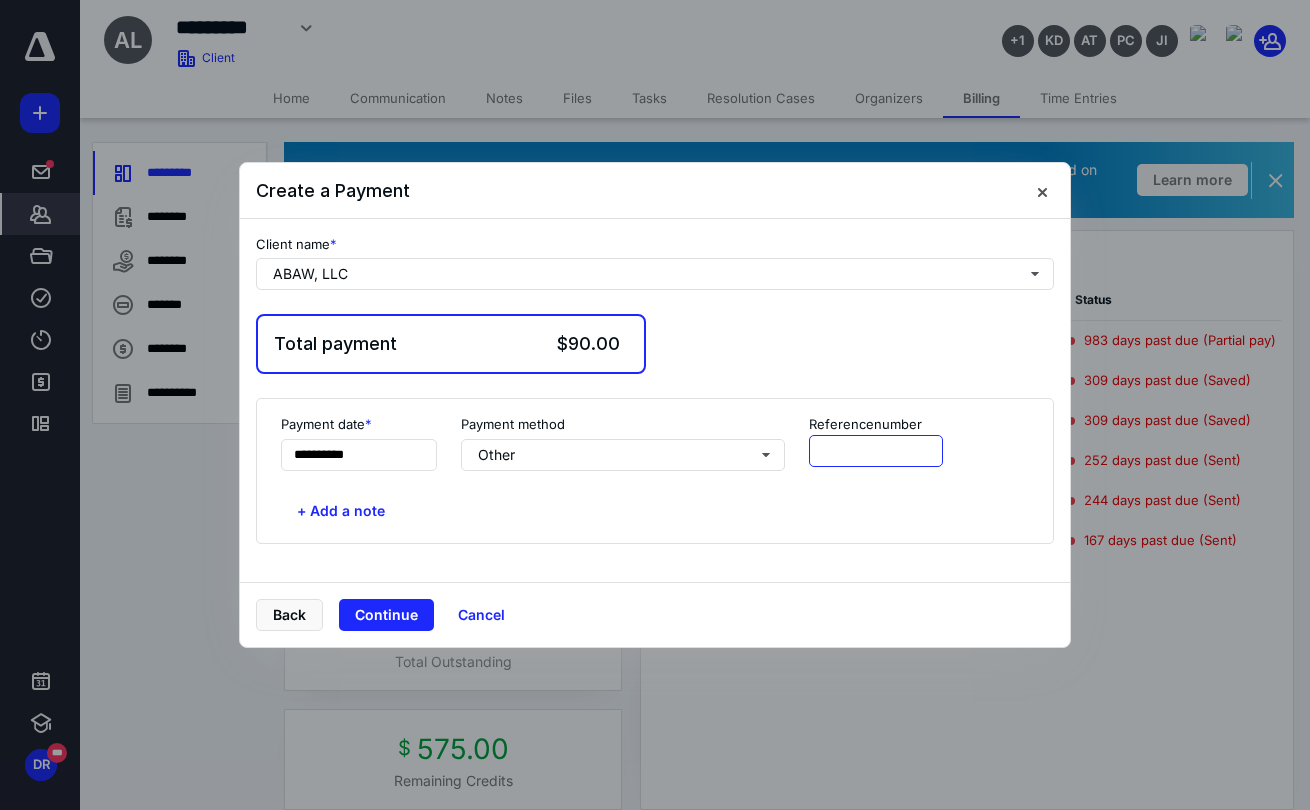 click at bounding box center [876, 451] 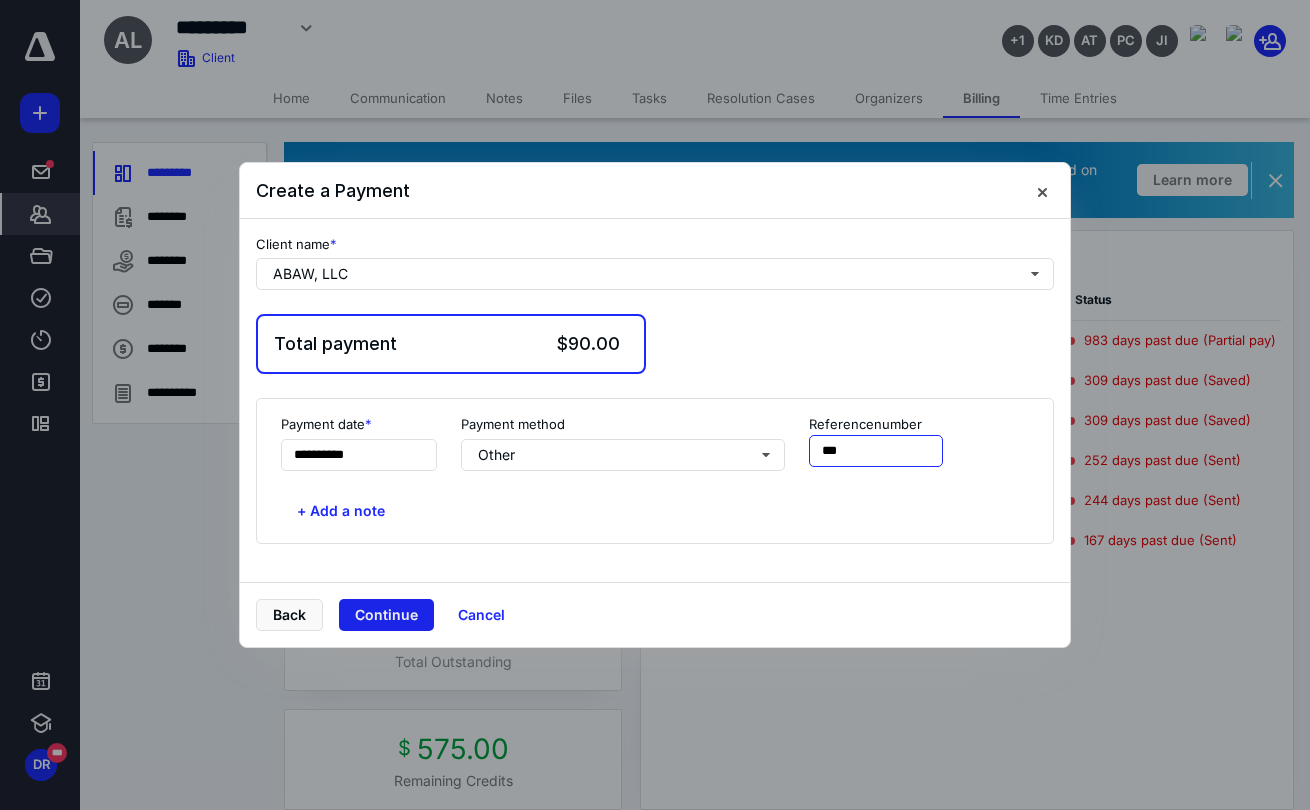 type on "***" 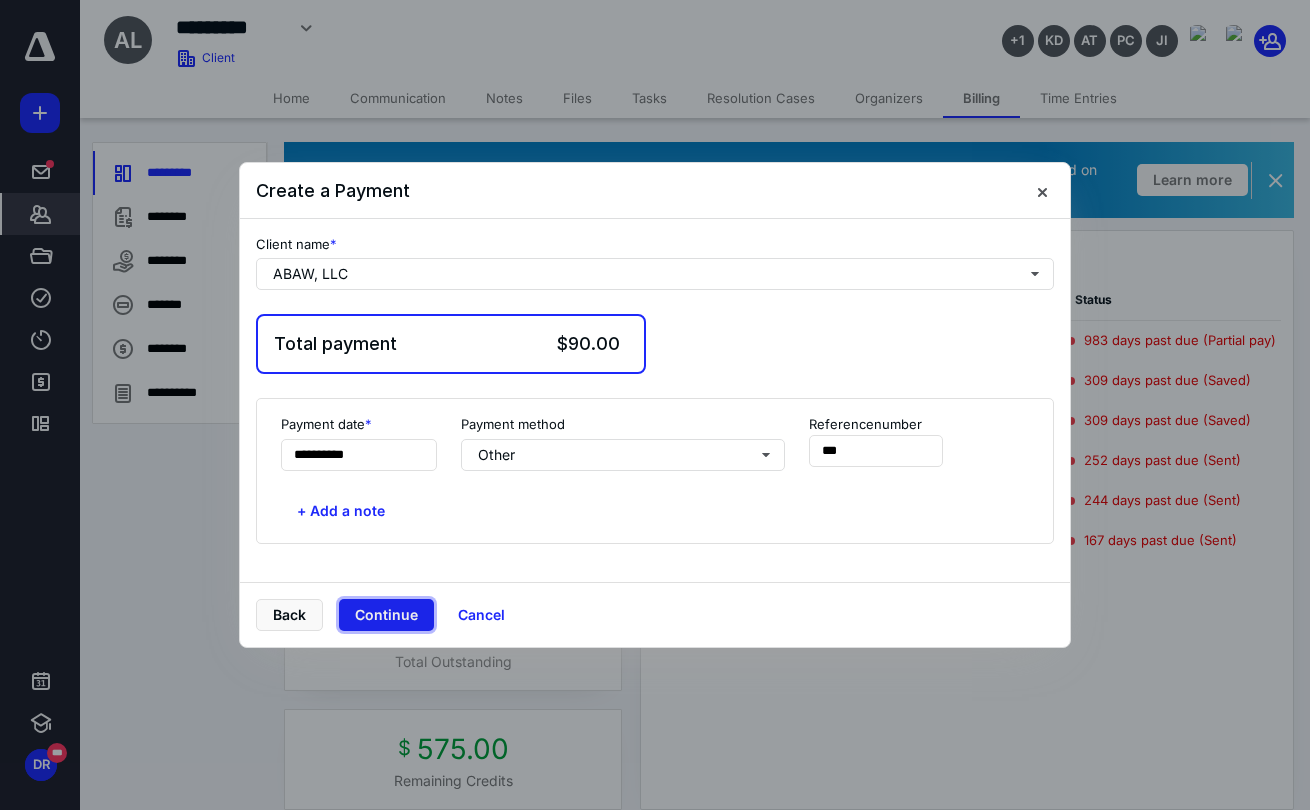 click on "Continue" at bounding box center (386, 615) 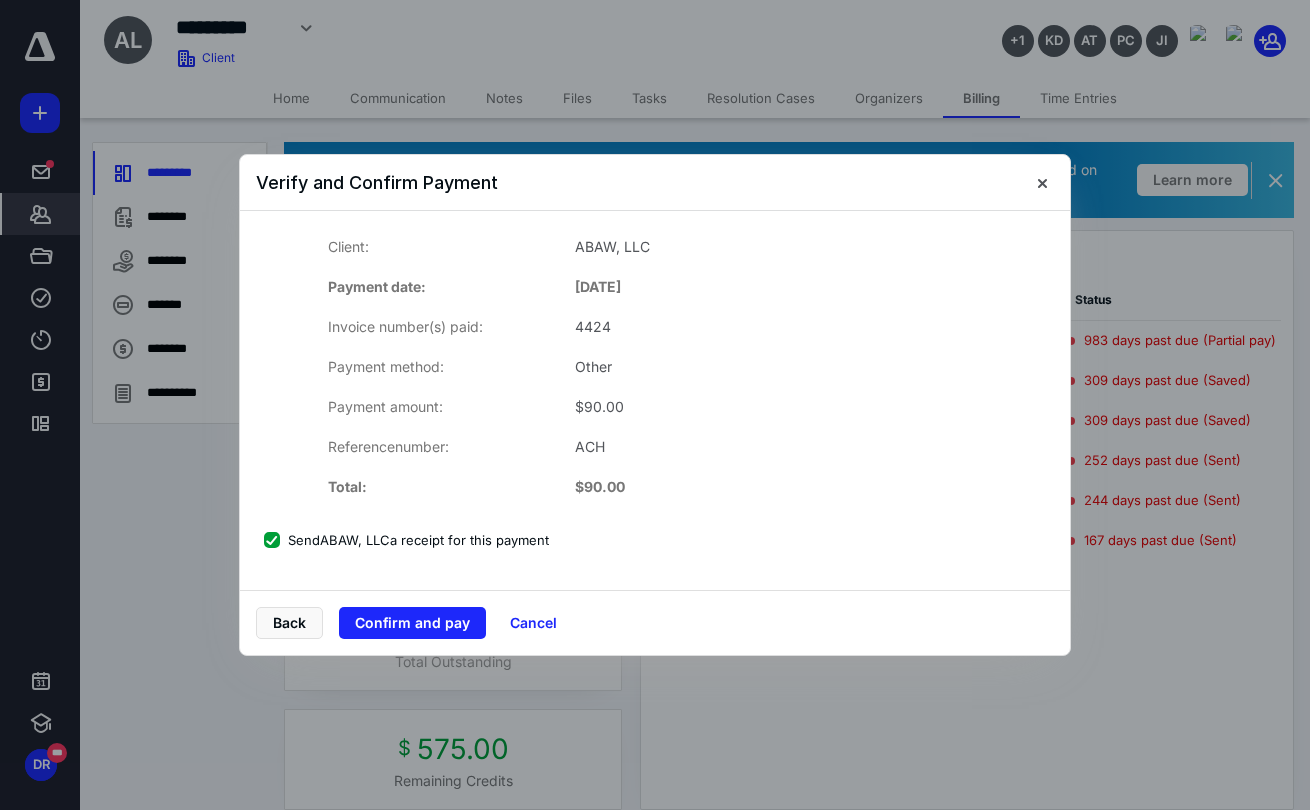 click on "Send  ABAW, LLC  a receipt for this payment" at bounding box center (406, 540) 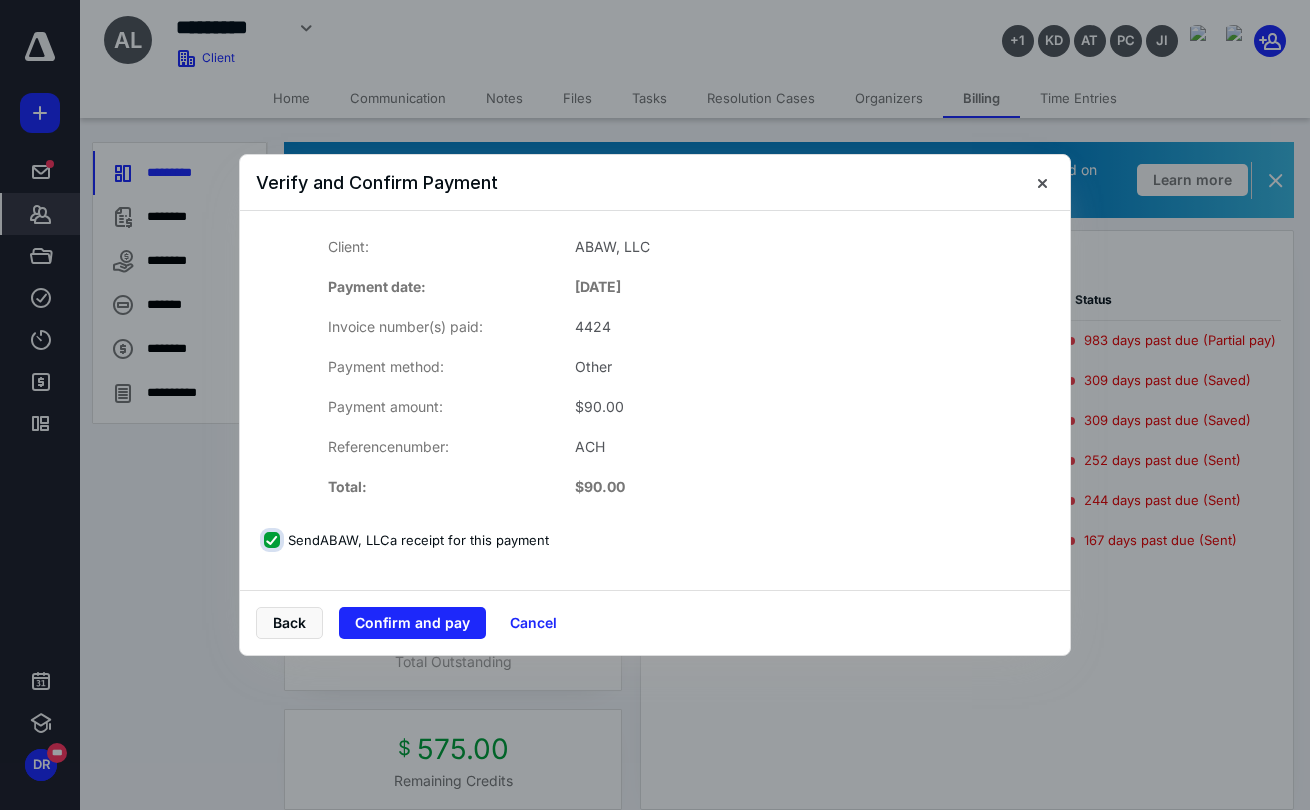 click on "Send  ABAW, LLC  a receipt for this payment" at bounding box center (274, 540) 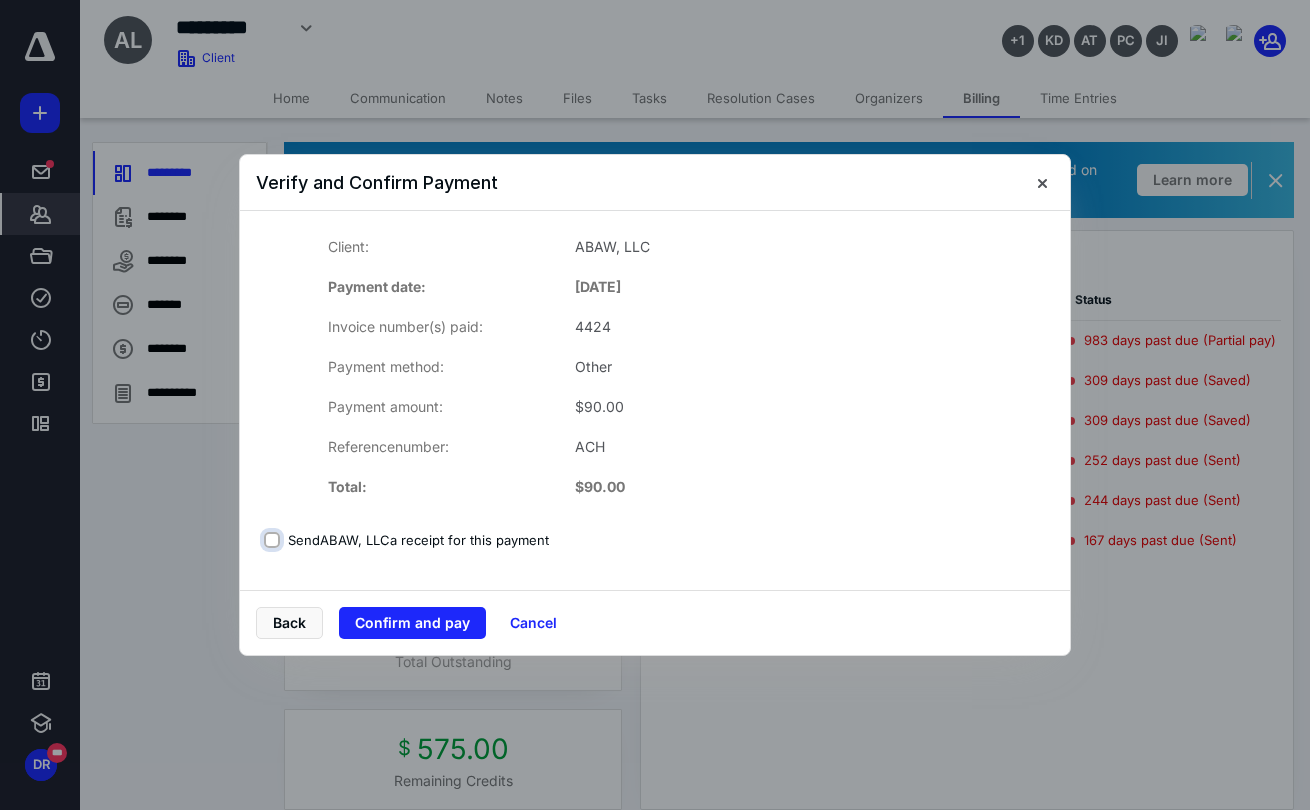 checkbox on "false" 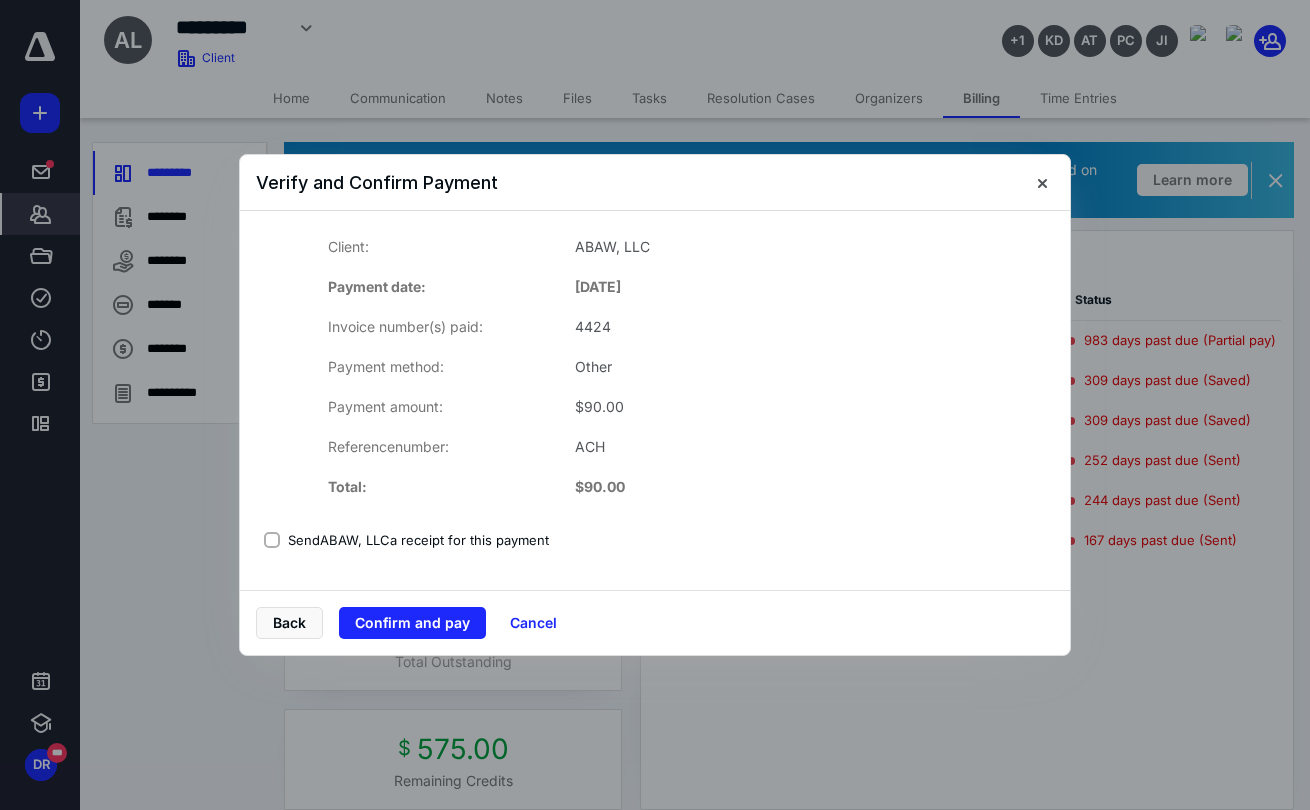 click on "Client: ABAW, LLC Payment date: [DATE] Invoice number(s) paid: 4424 Payment method: Other Payment amount: $ 90.00 Reference  number: ACH Total: $ 90.00" at bounding box center (655, 367) 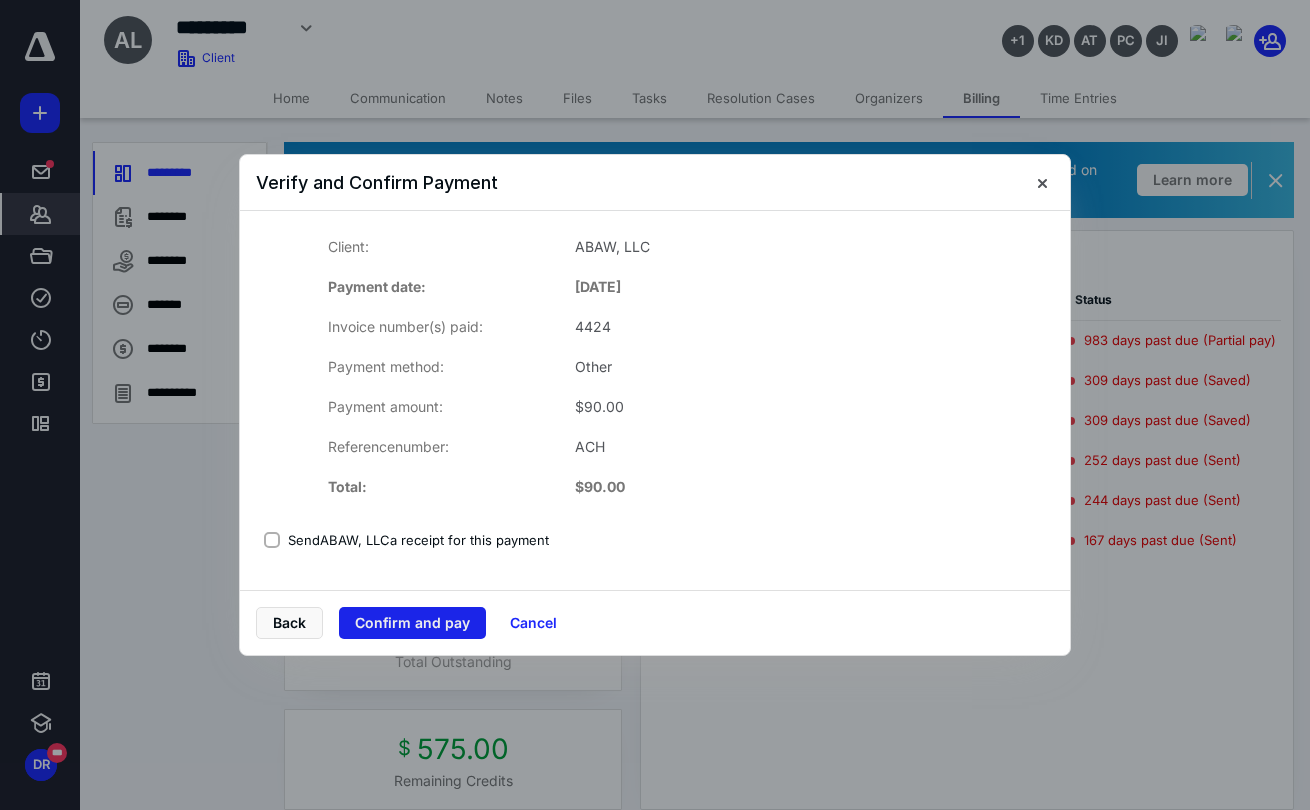 click on "Confirm and pay" at bounding box center (412, 623) 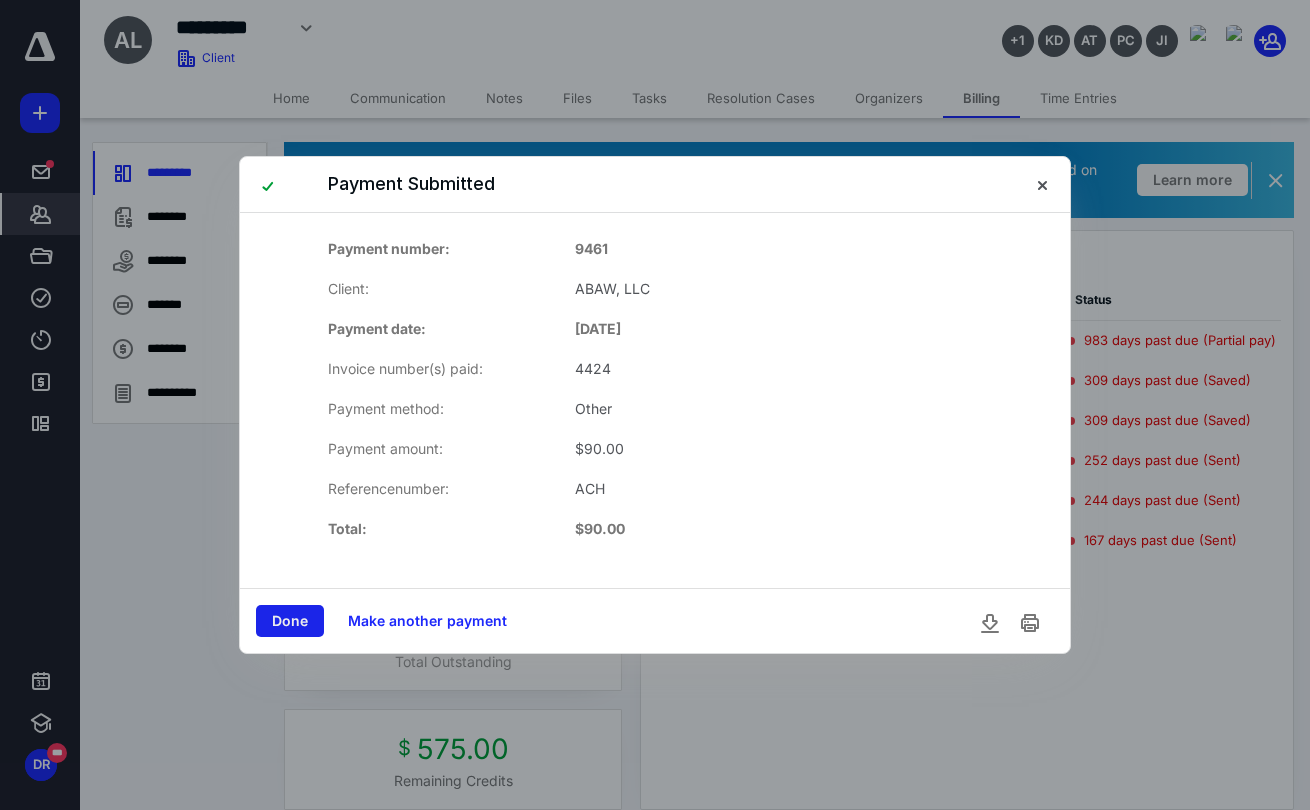 click on "Done" at bounding box center [290, 621] 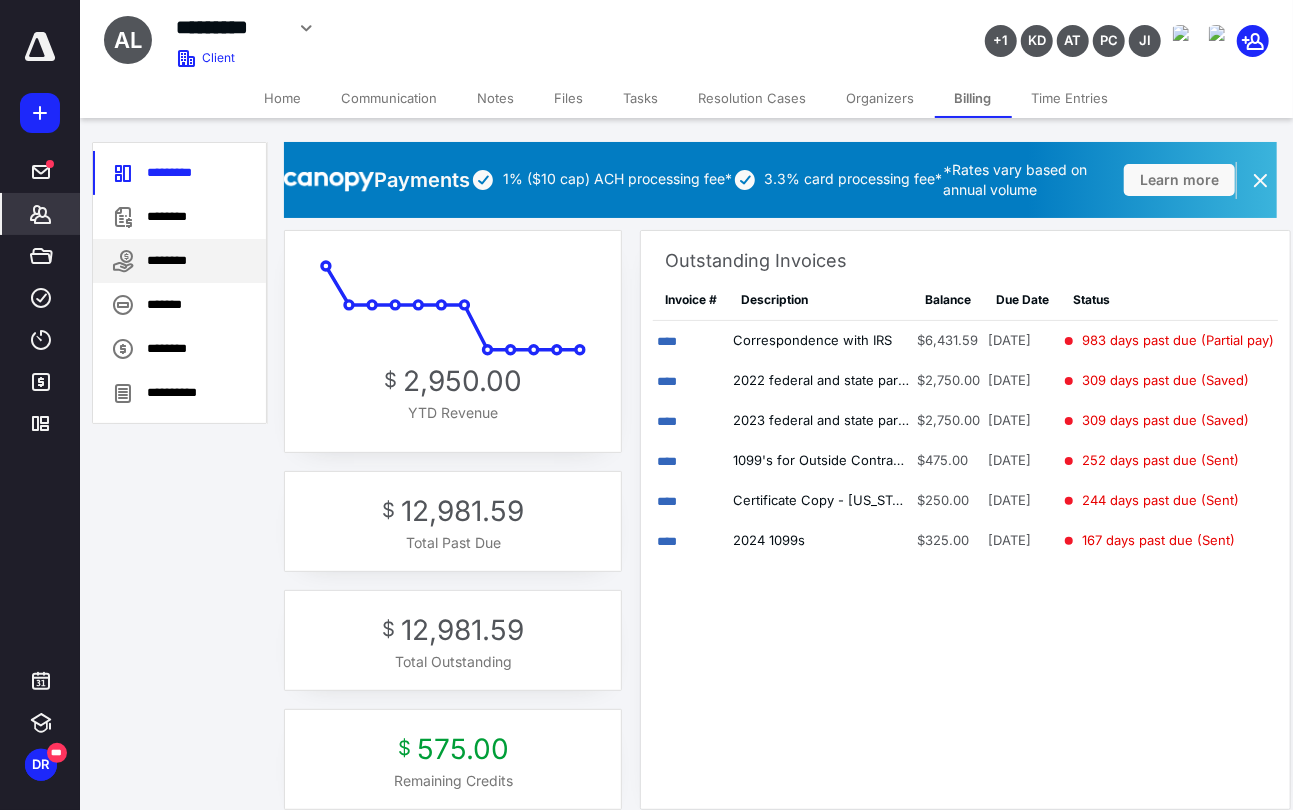 click on "********" at bounding box center [179, 261] 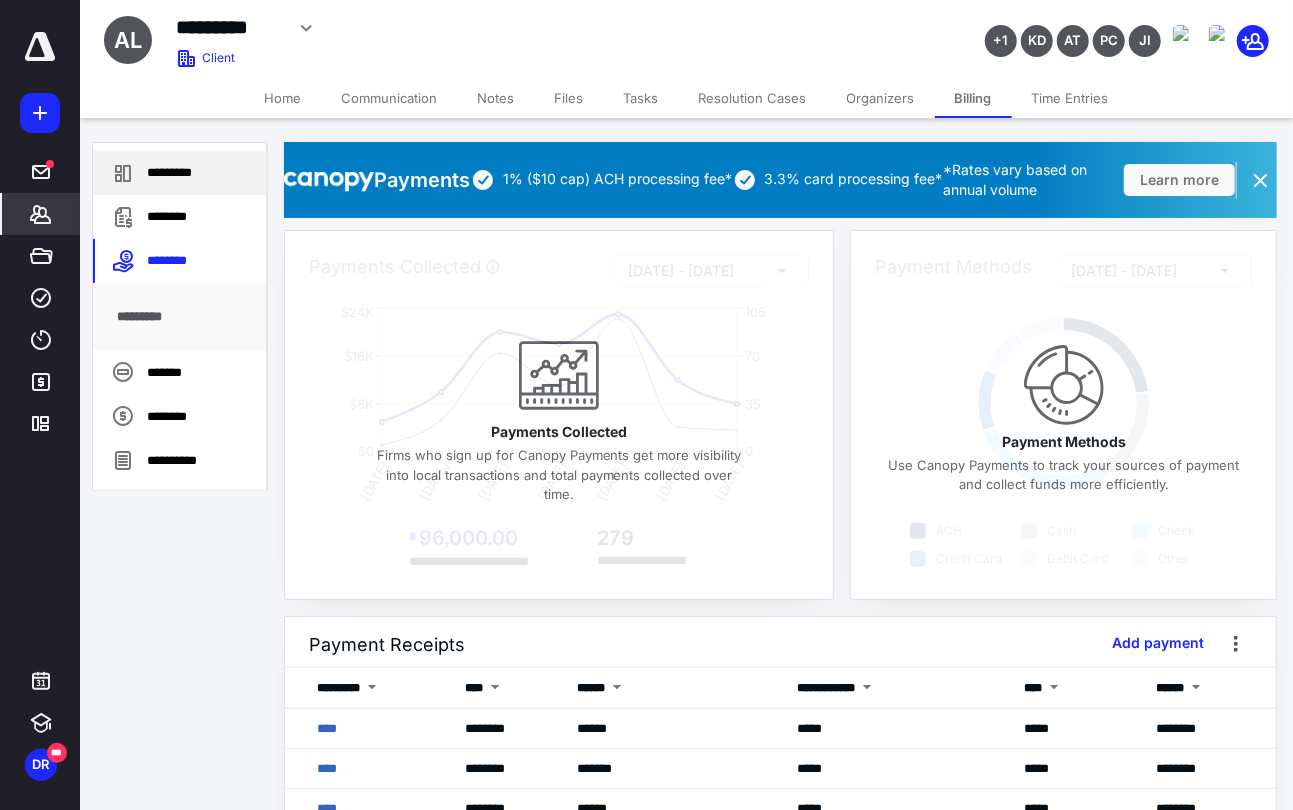 click on "*********" at bounding box center (179, 173) 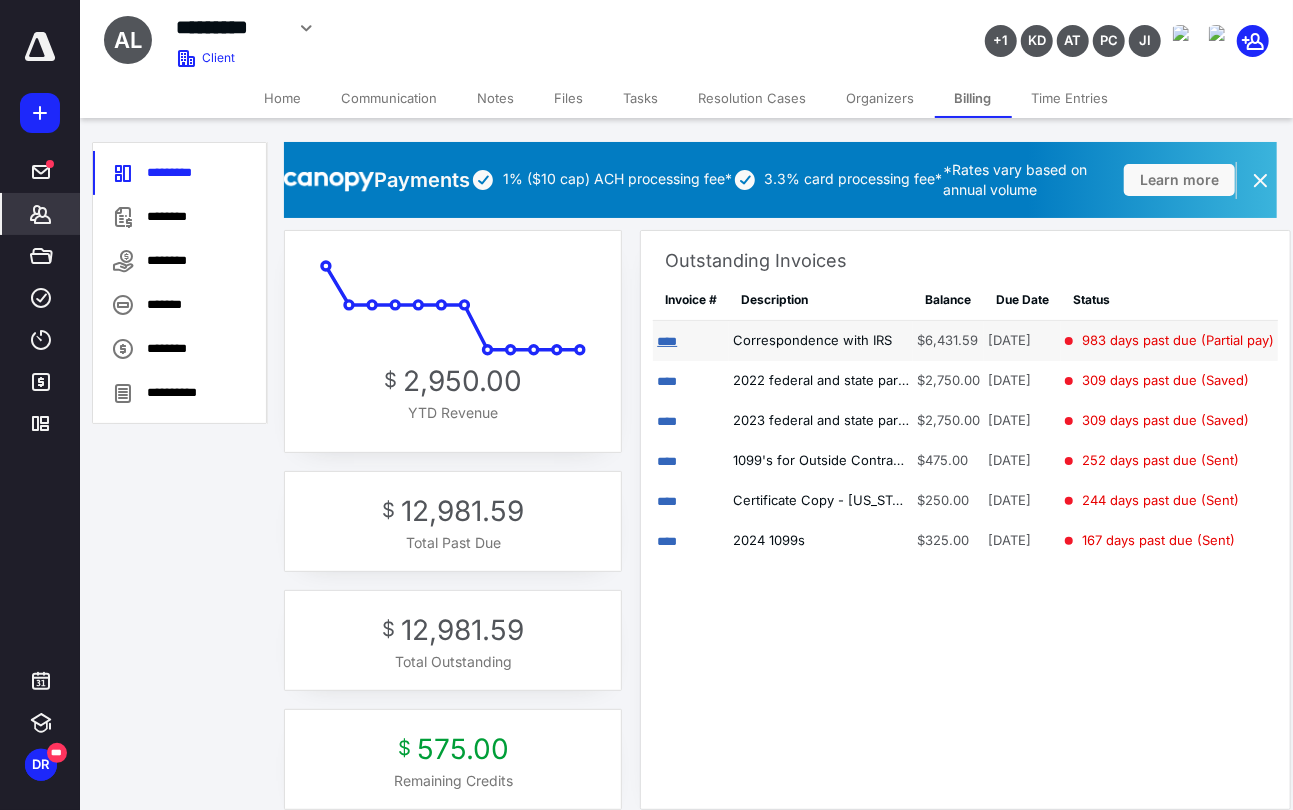 click on "****" at bounding box center (667, 341) 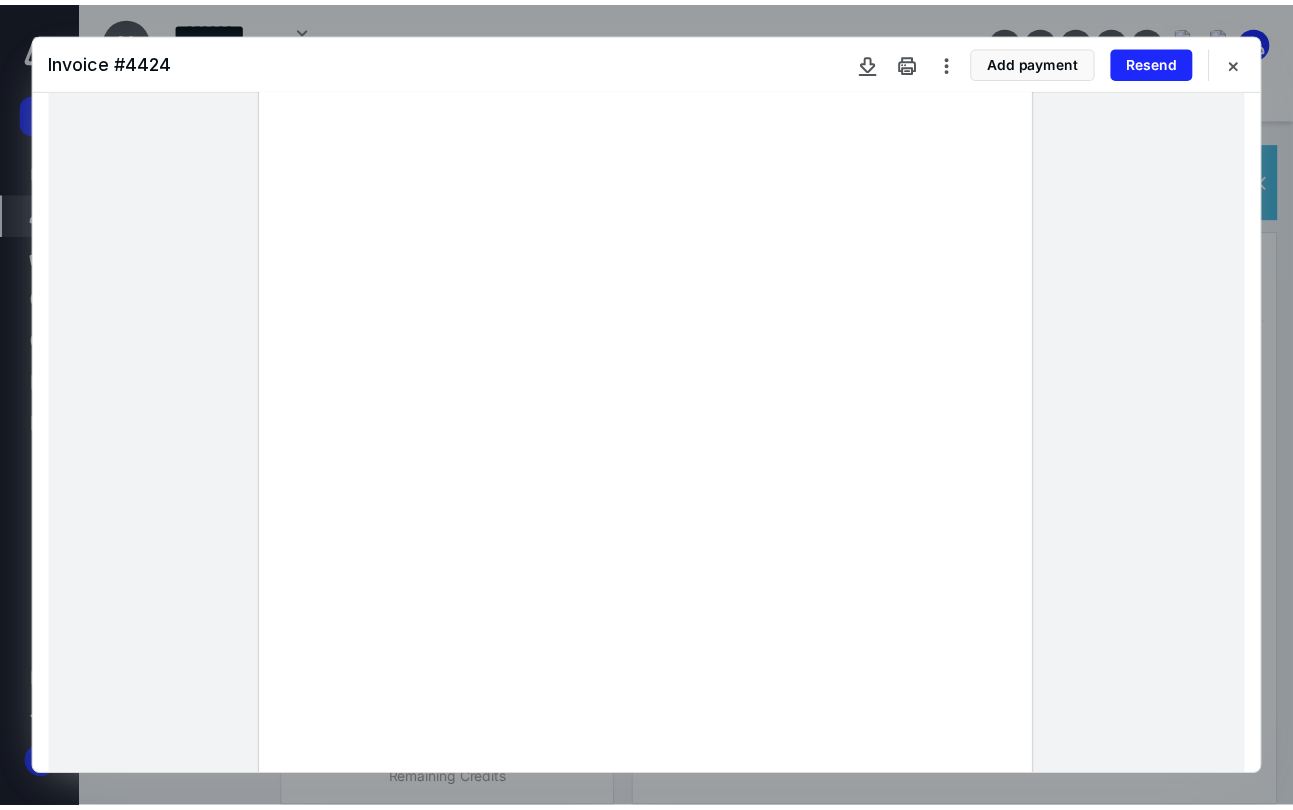 scroll, scrollTop: 47, scrollLeft: 0, axis: vertical 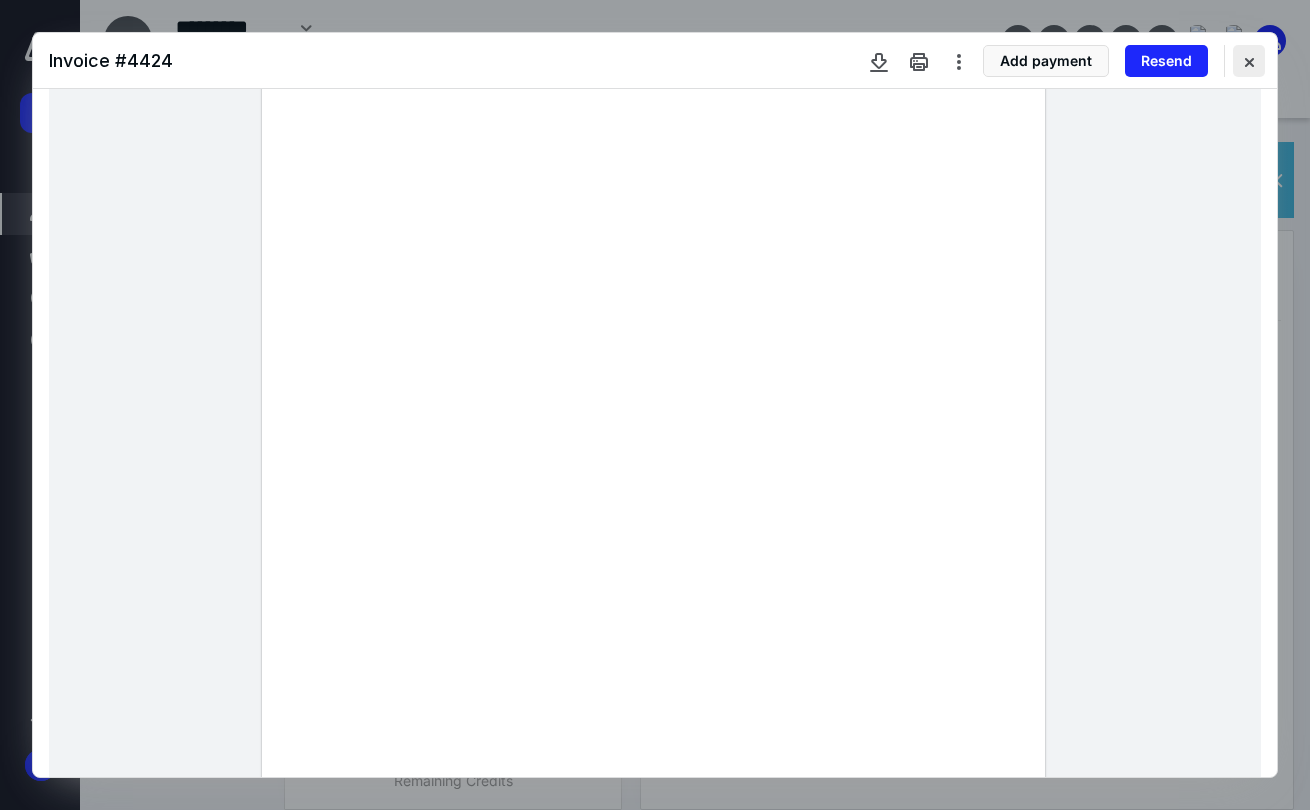 click at bounding box center (1249, 61) 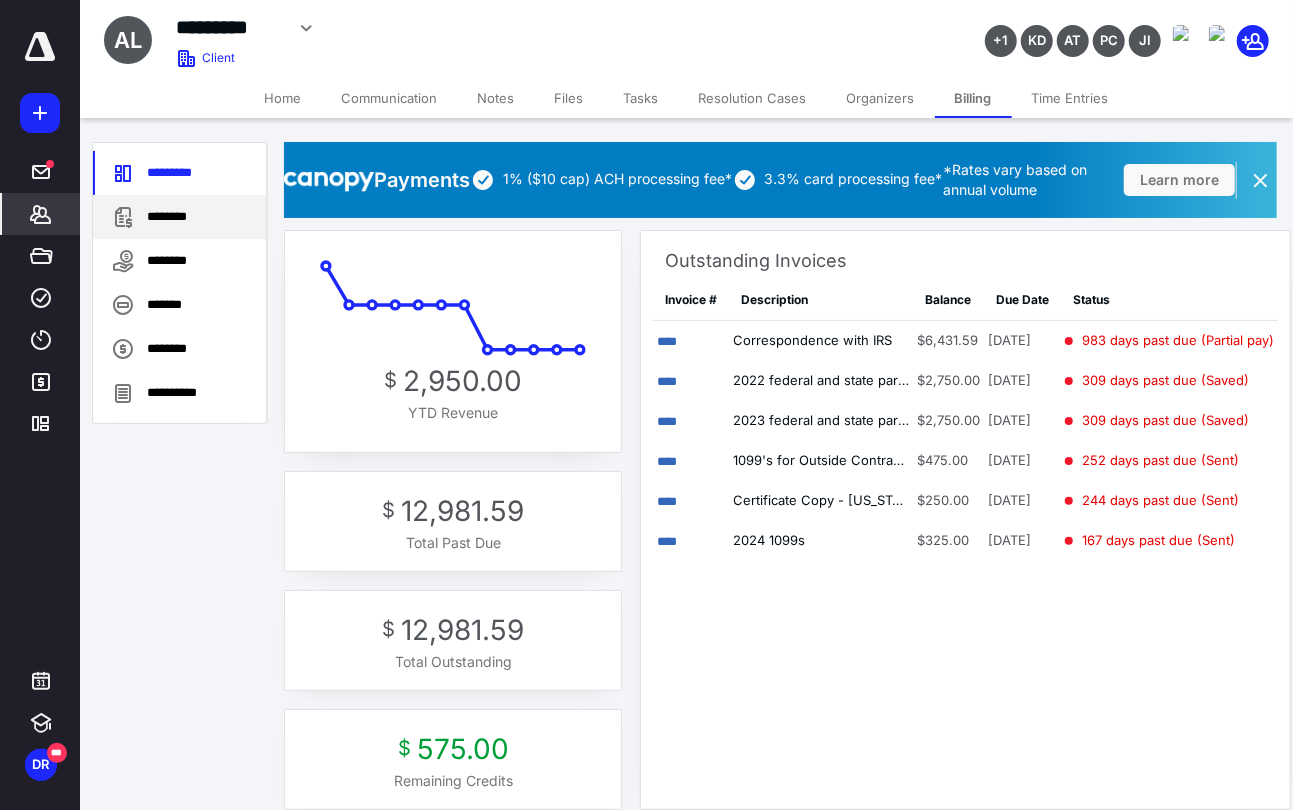 click on "********" at bounding box center [179, 217] 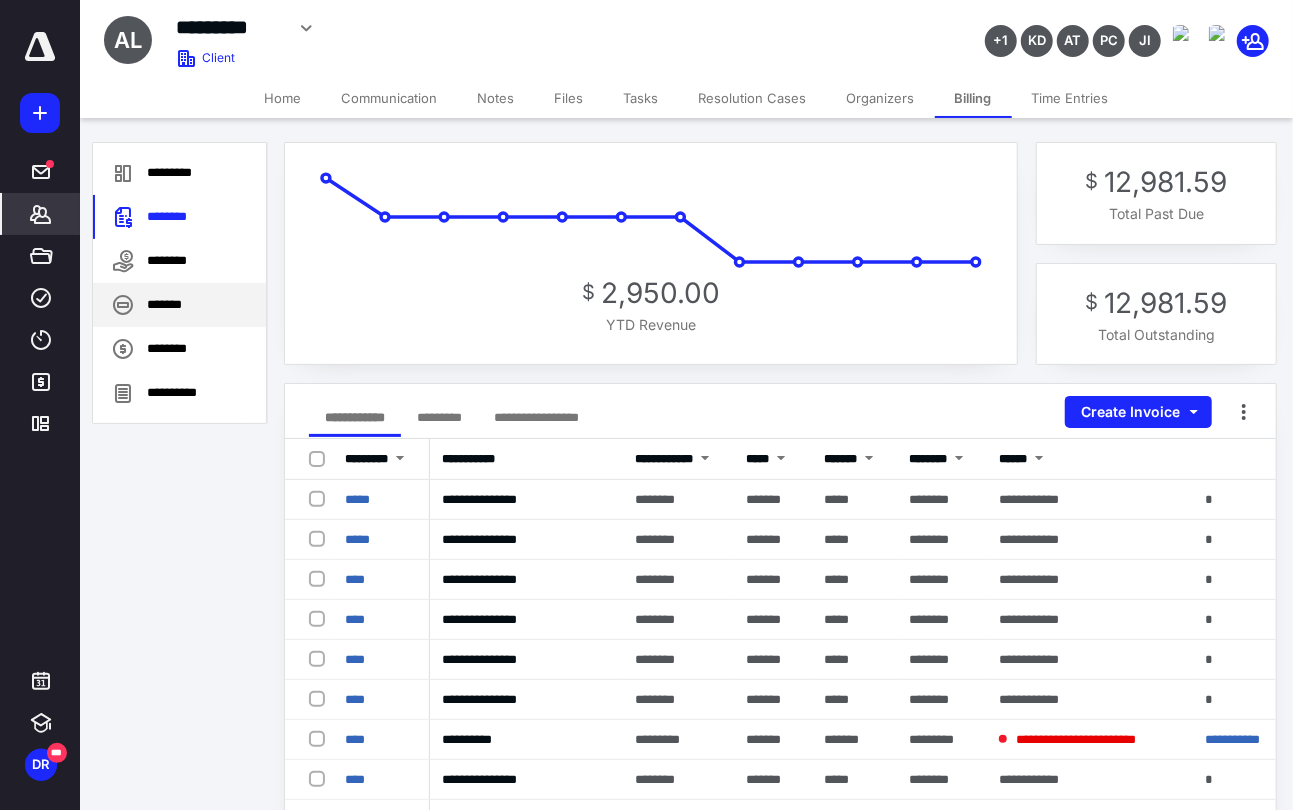 click on "*******" at bounding box center [179, 305] 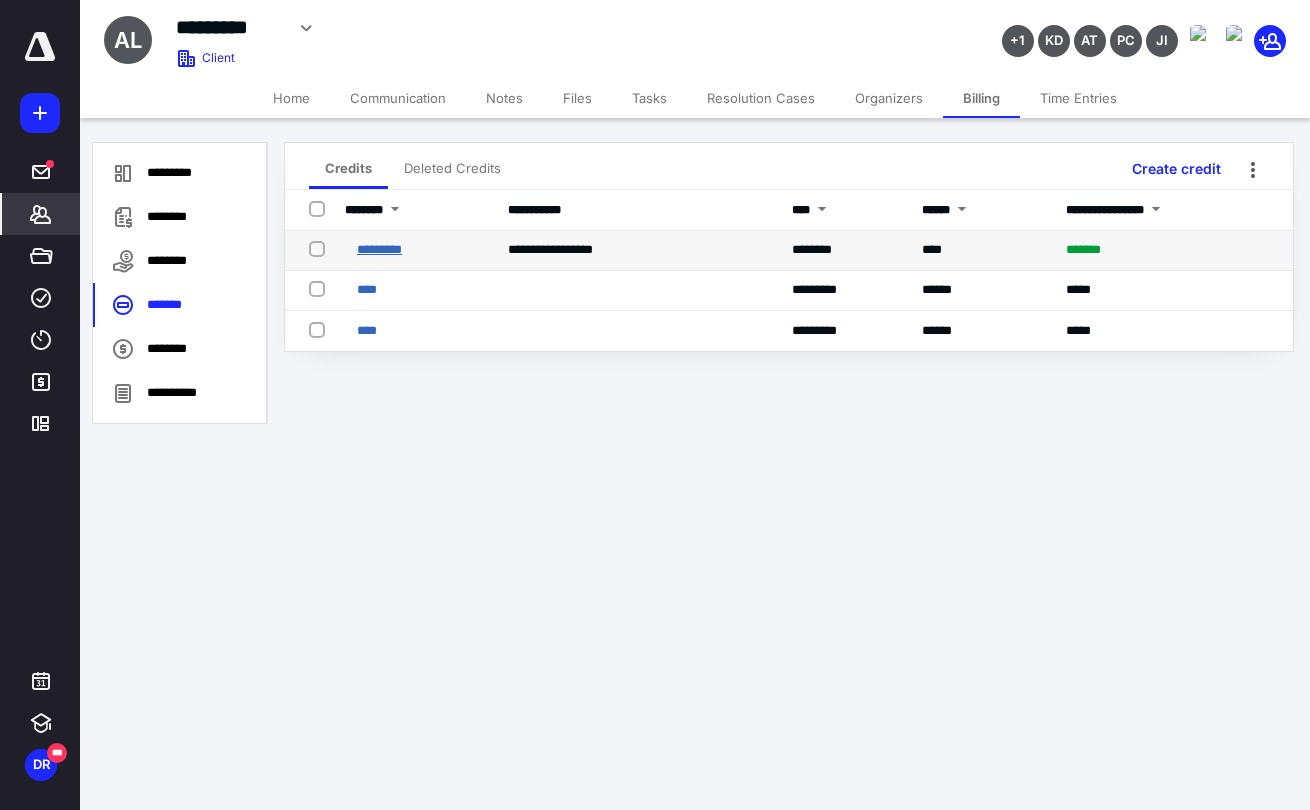 click on "*********" at bounding box center (379, 249) 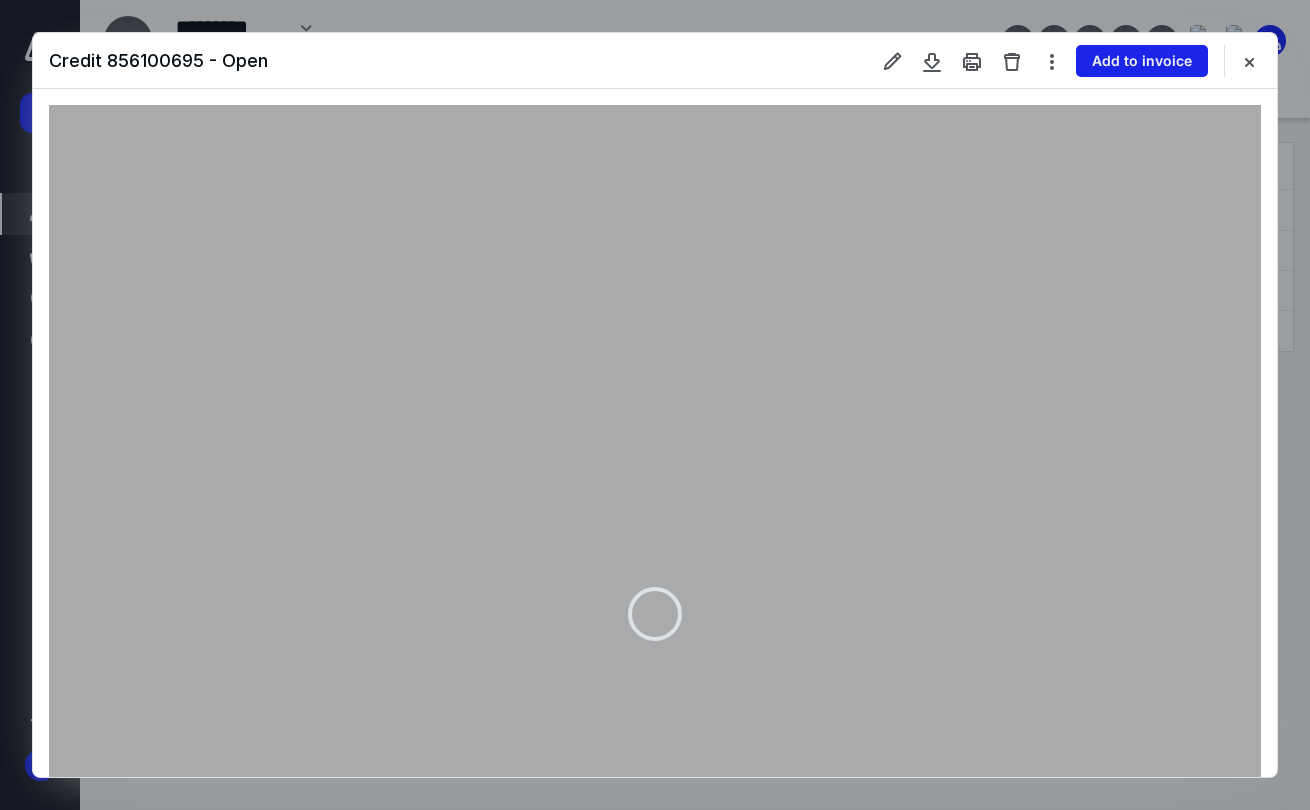 click on "Add to invoice" at bounding box center (1142, 61) 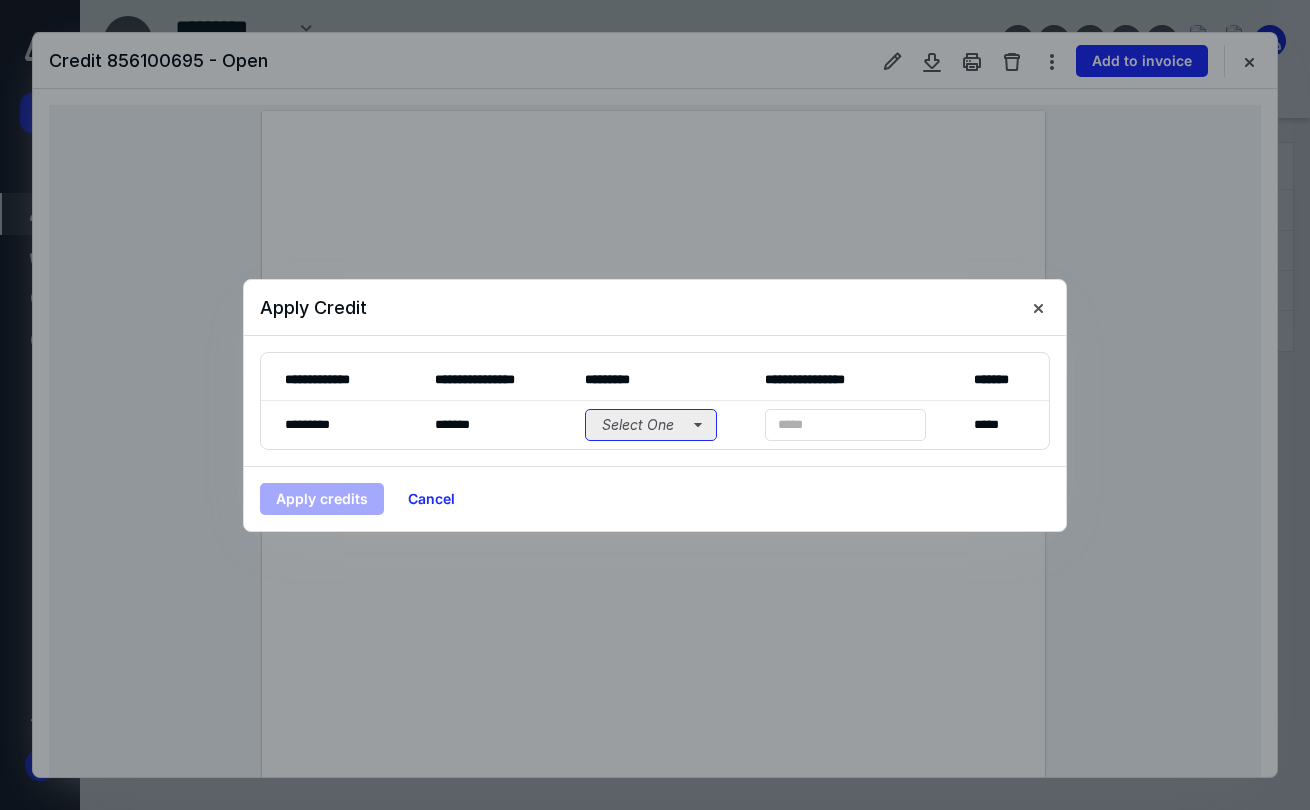 click on "Select One" at bounding box center (651, 425) 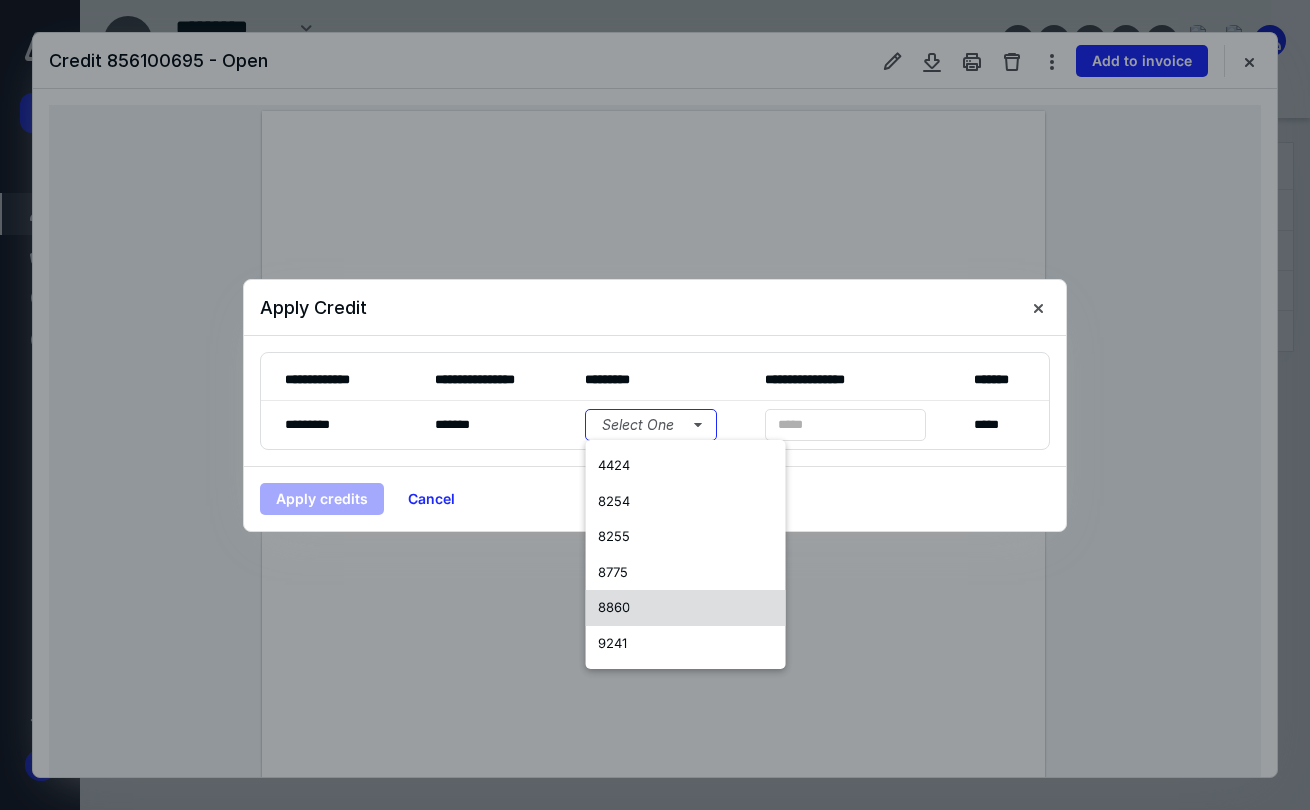 click on "8860" at bounding box center (614, 607) 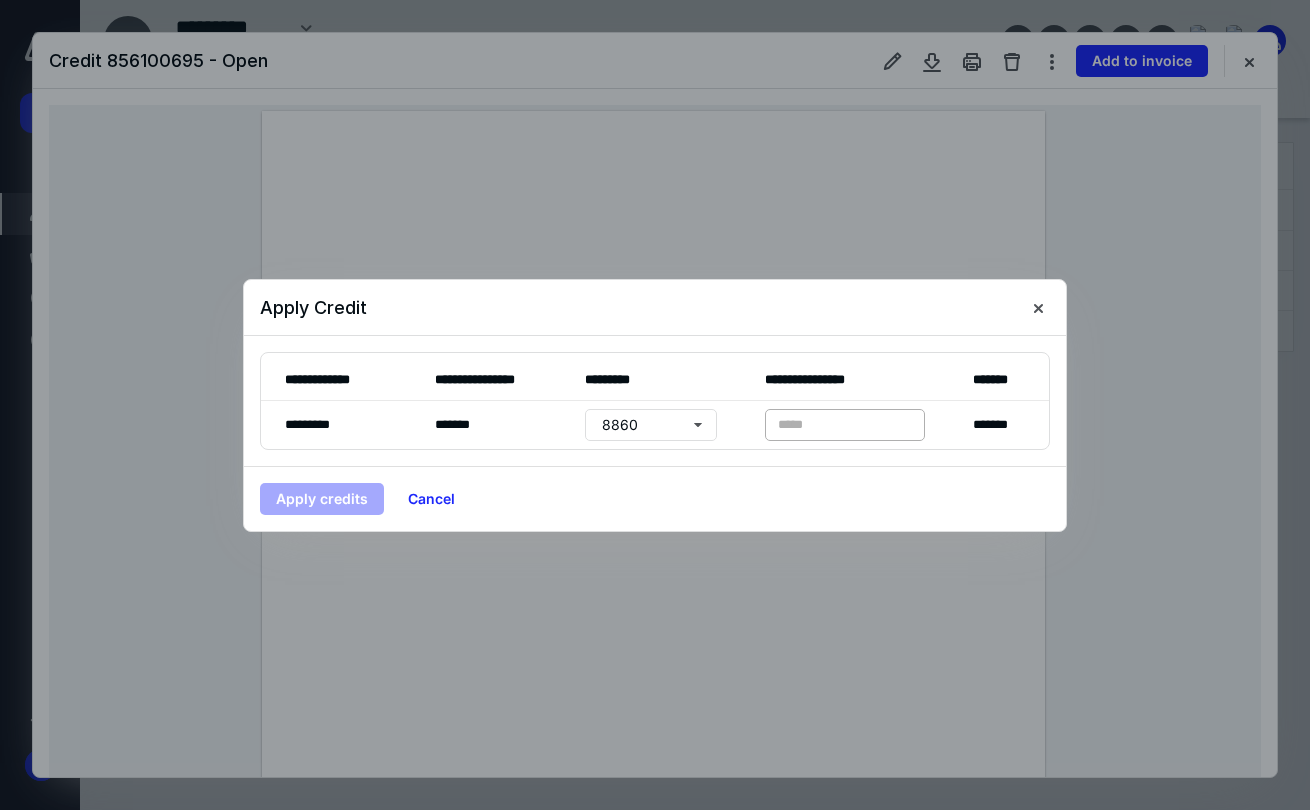 click on "* *****" at bounding box center [845, 425] 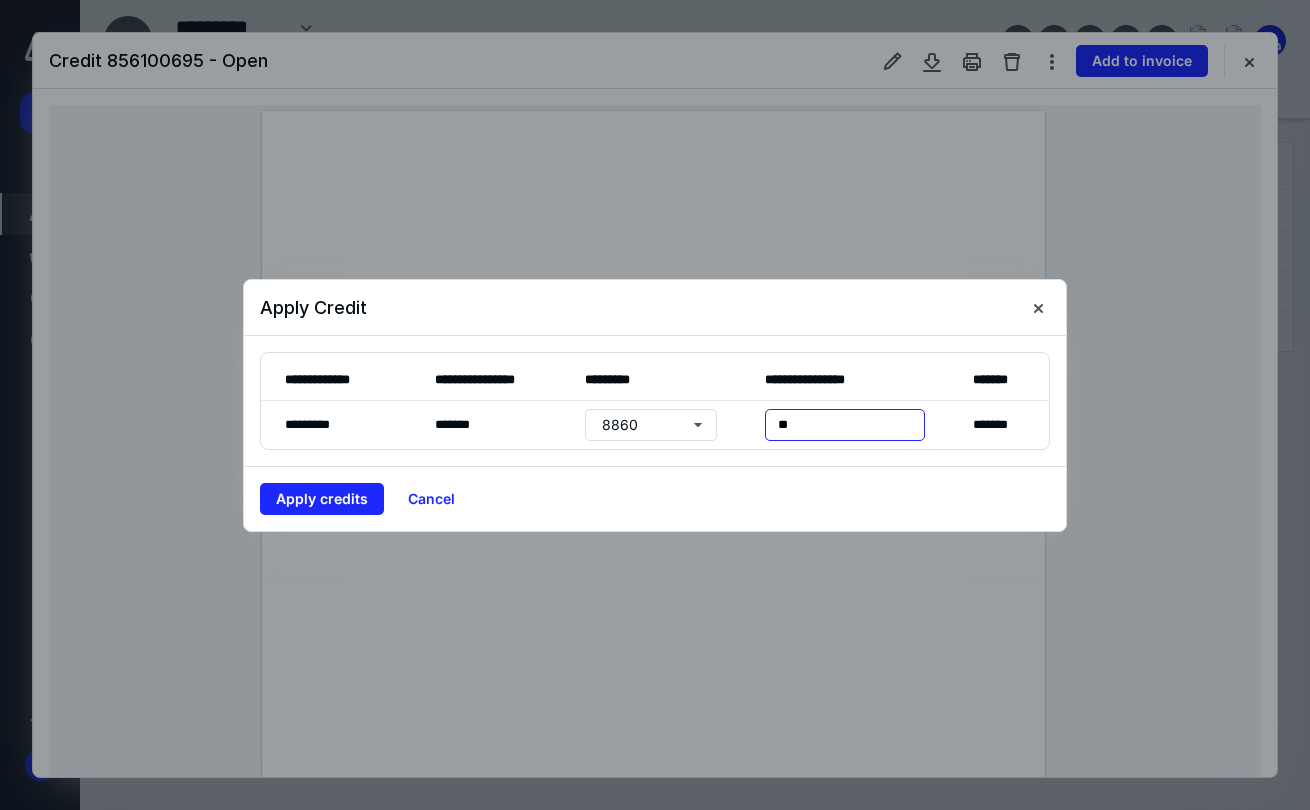 type on "***" 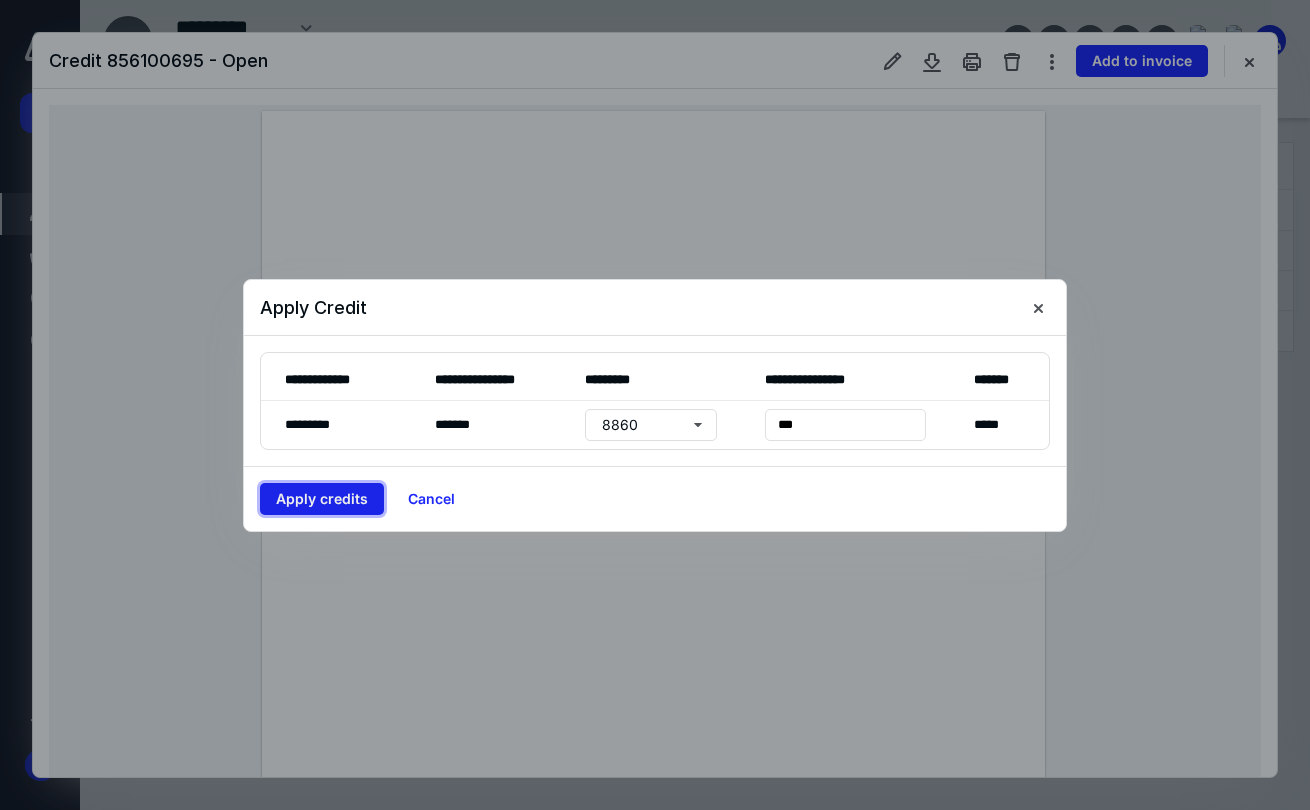 click on "Apply credits" at bounding box center [322, 499] 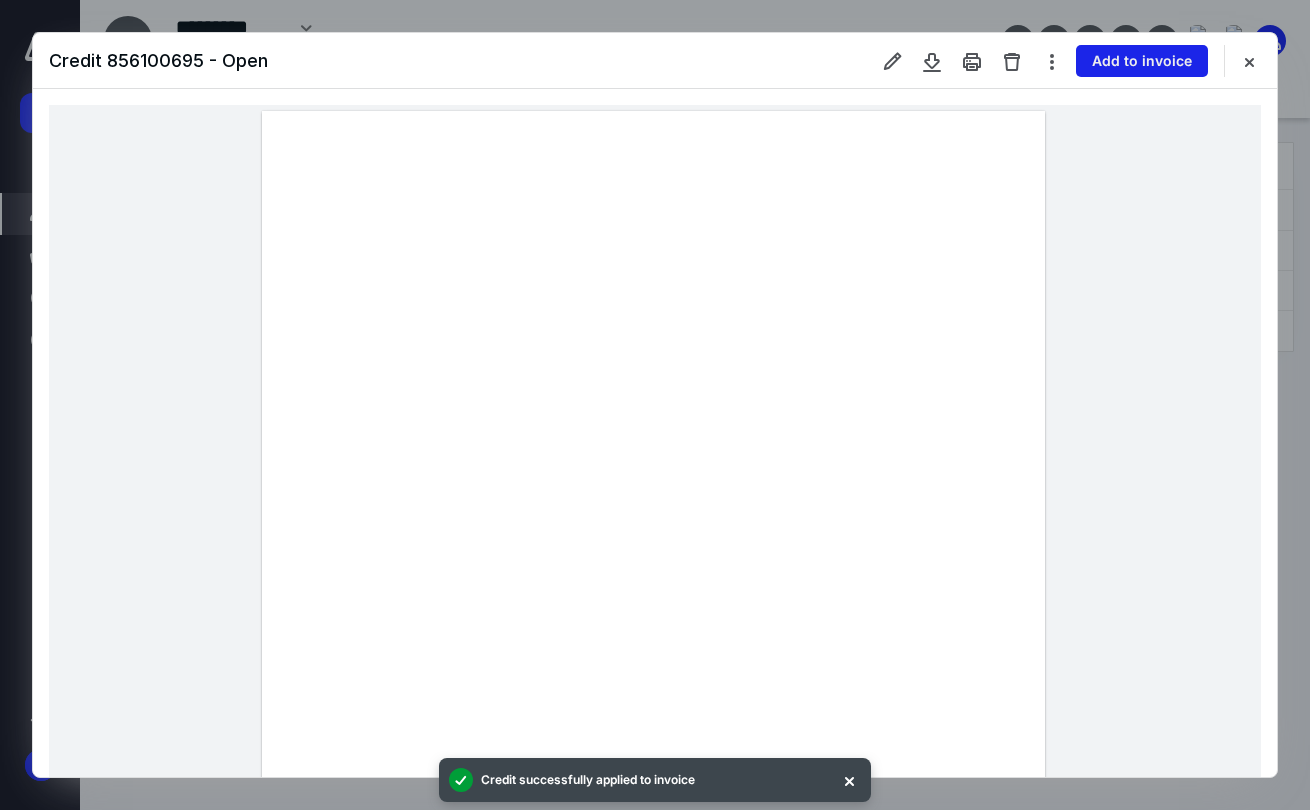 click on "Add to invoice" at bounding box center [1142, 61] 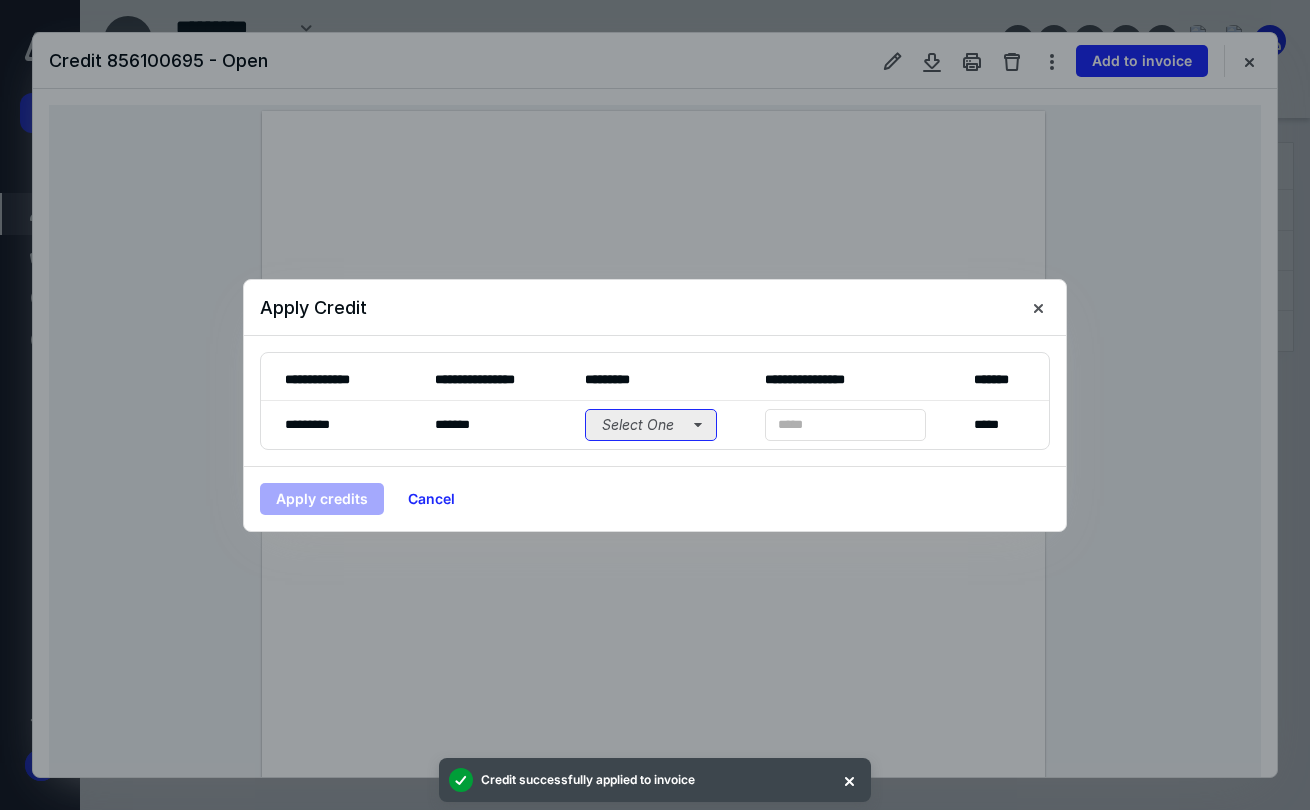 click on "Select One" at bounding box center (651, 425) 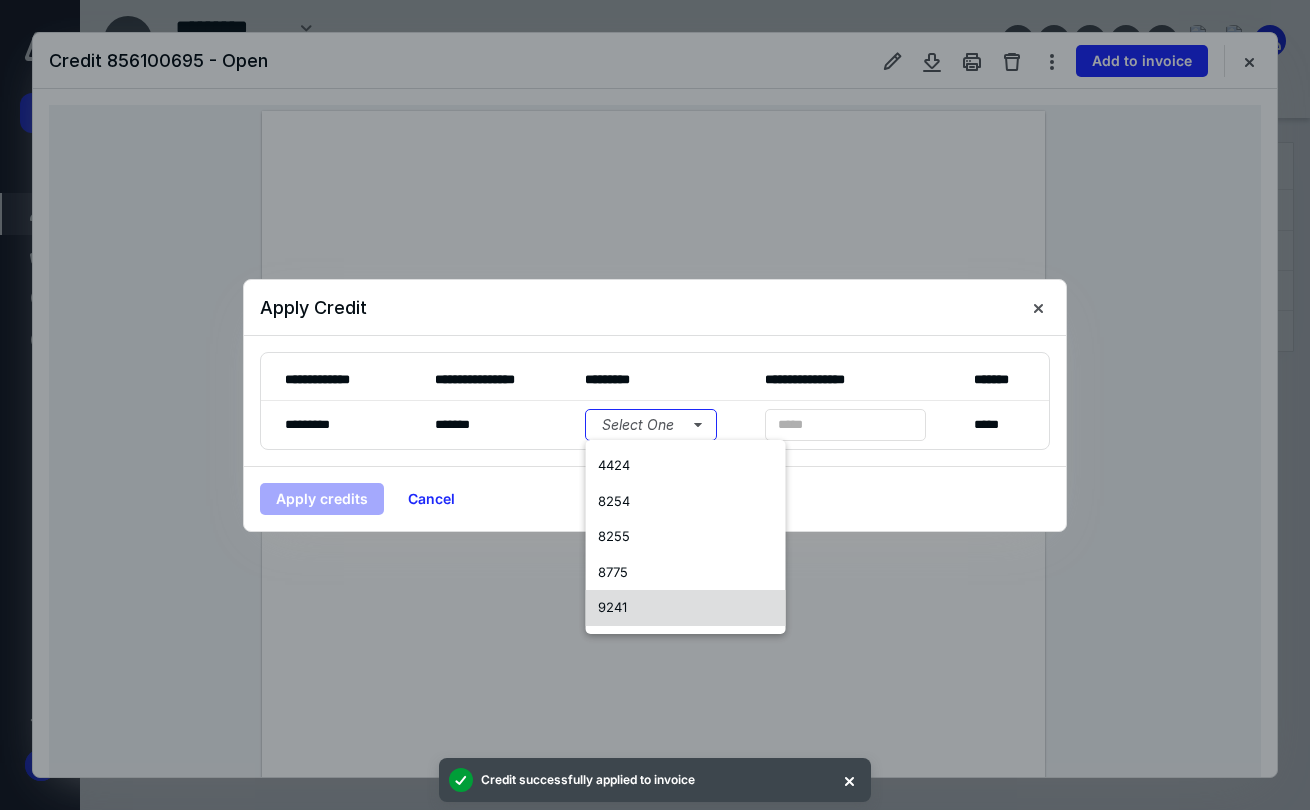 click on "9241" at bounding box center [686, 608] 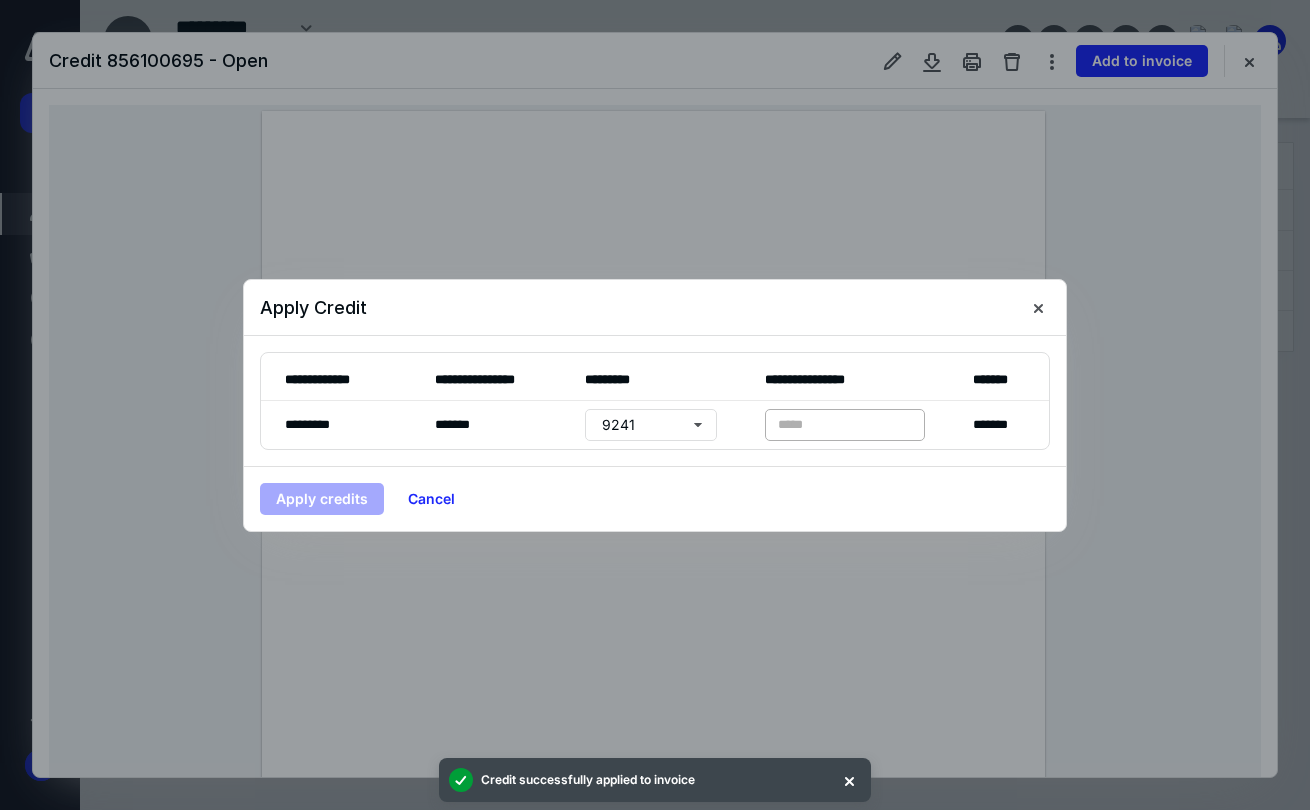 click on "* *****" at bounding box center (845, 425) 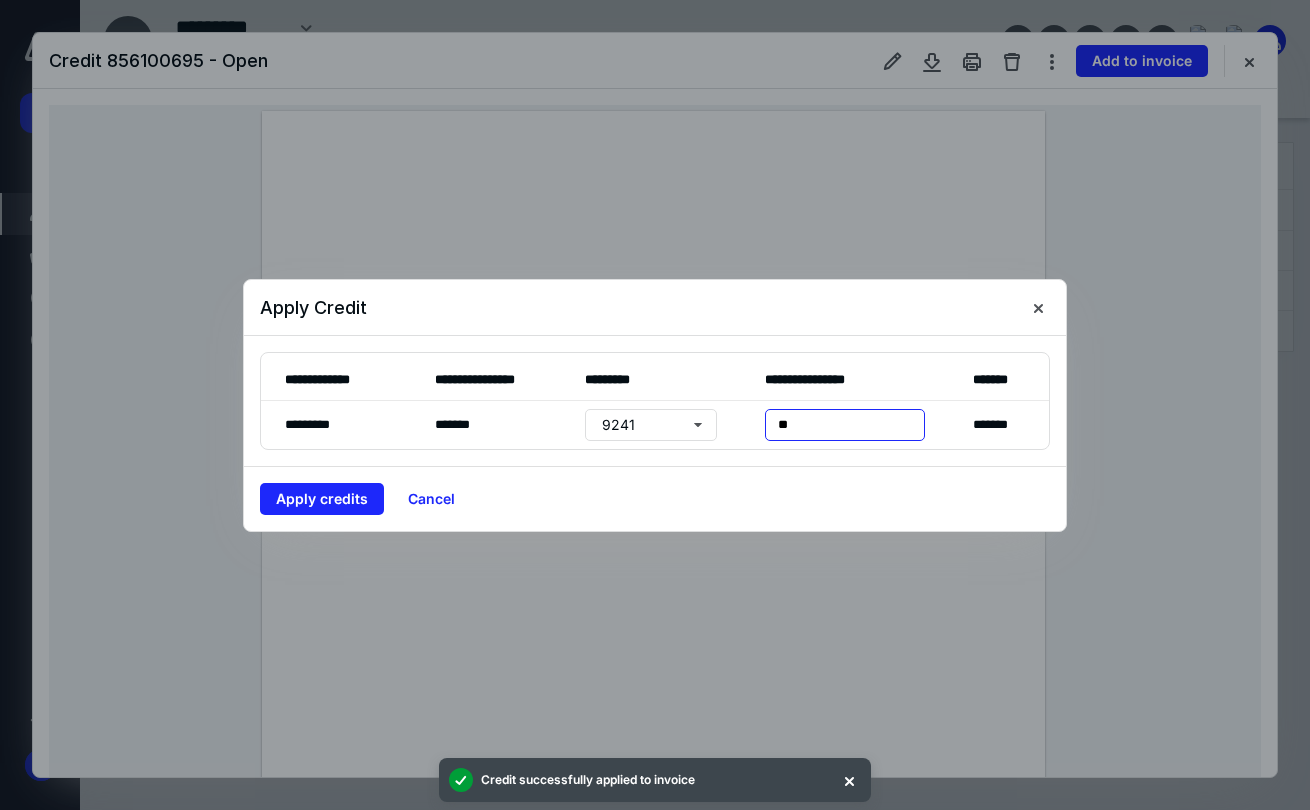 type on "***" 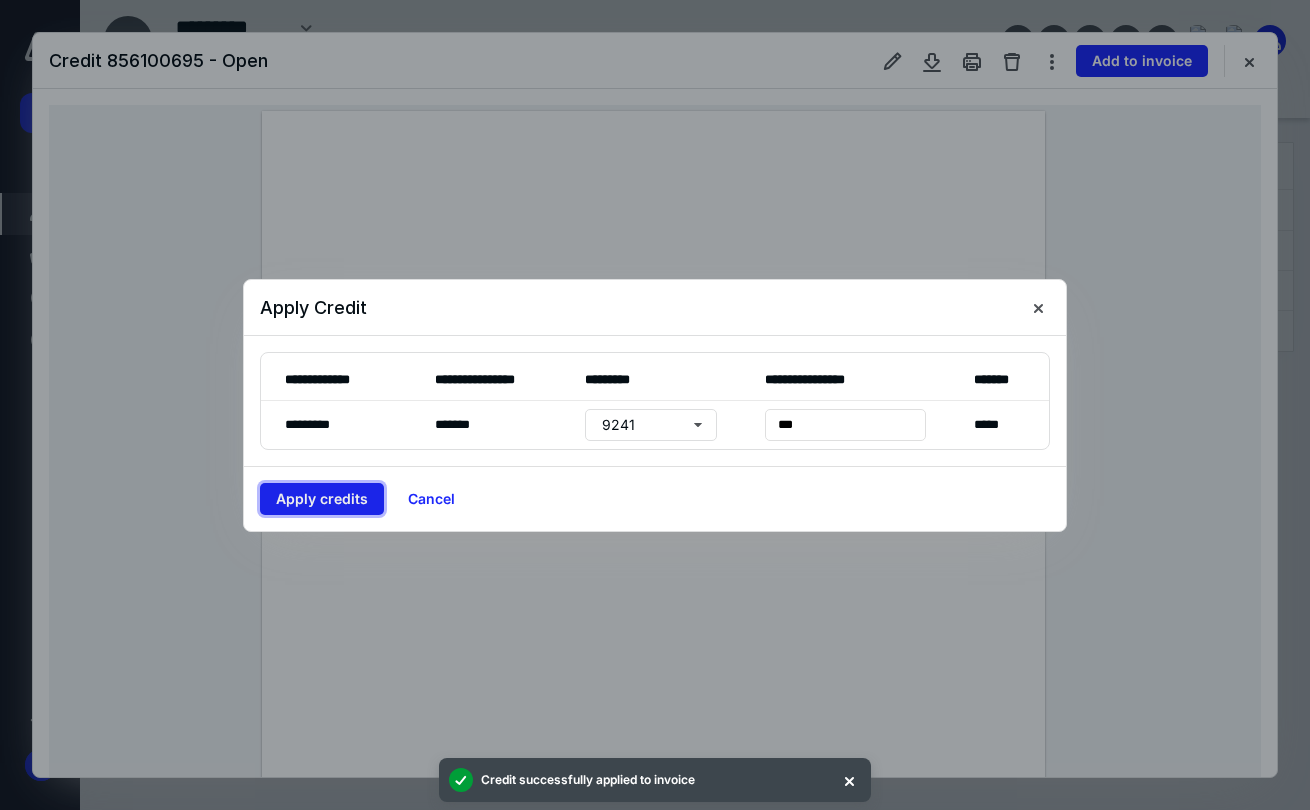 click on "Apply credits" at bounding box center (322, 499) 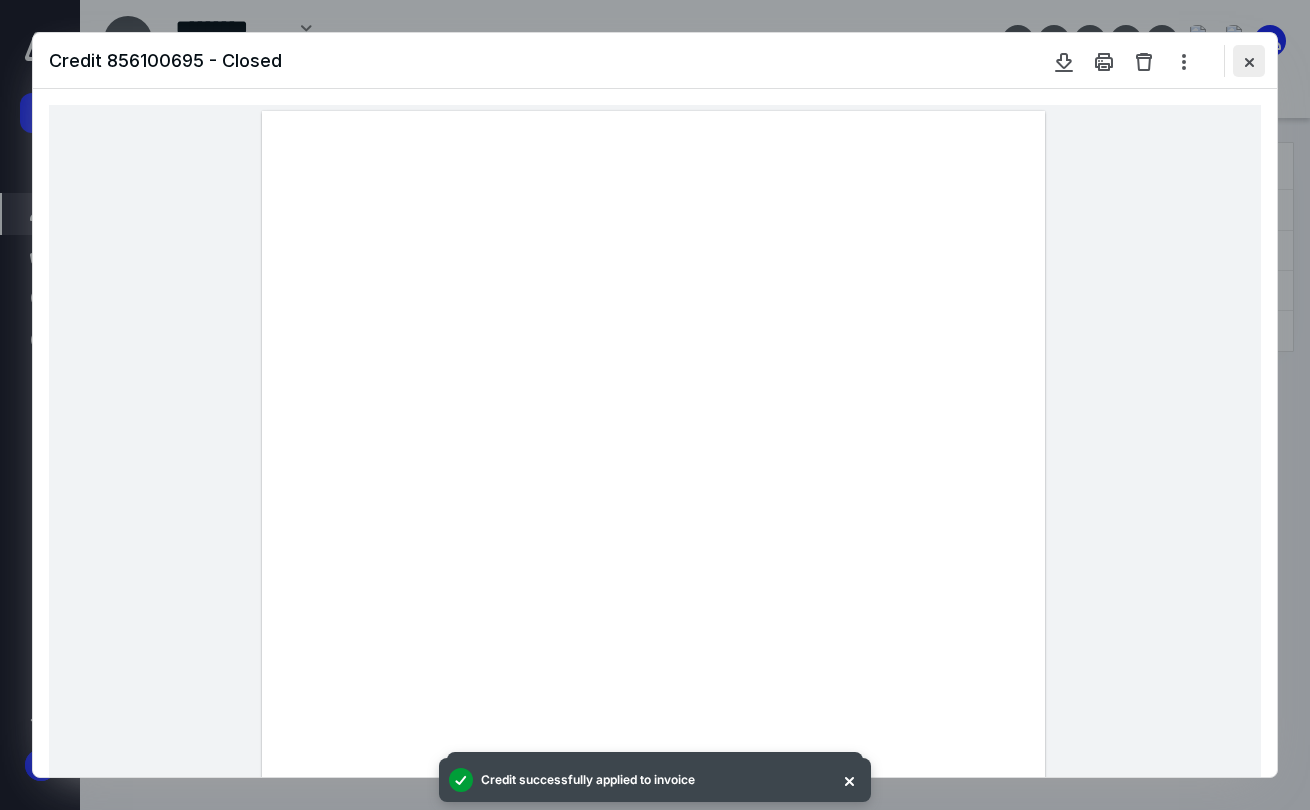 click at bounding box center (1249, 61) 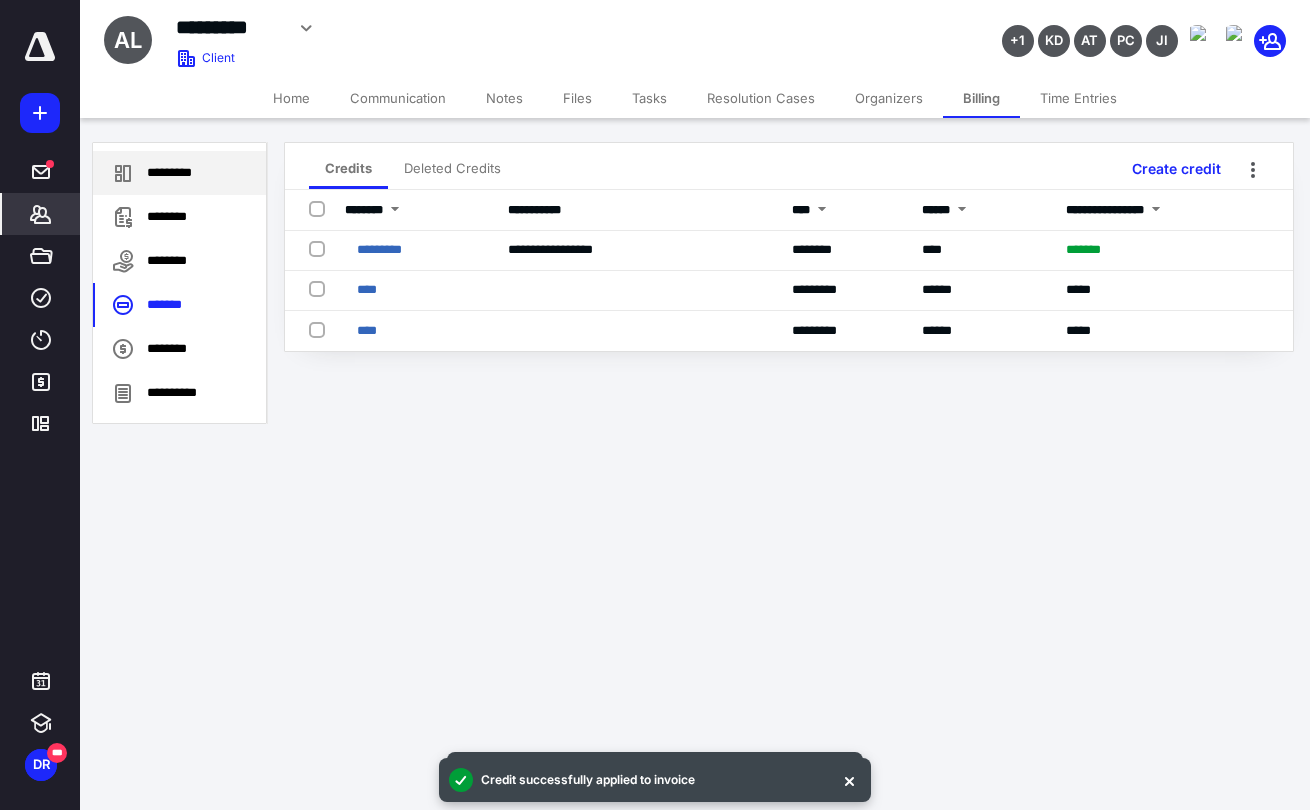 click on "*********" at bounding box center (179, 173) 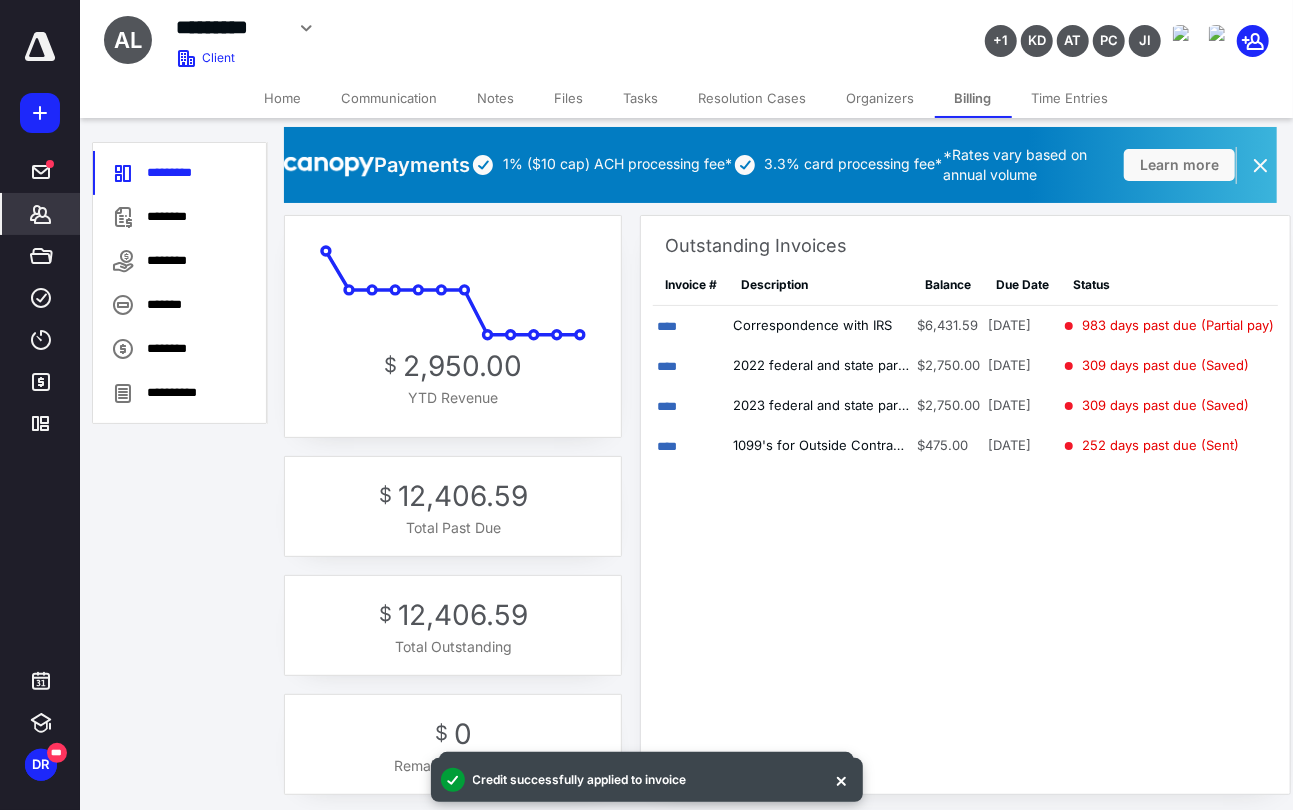 scroll, scrollTop: 25, scrollLeft: 0, axis: vertical 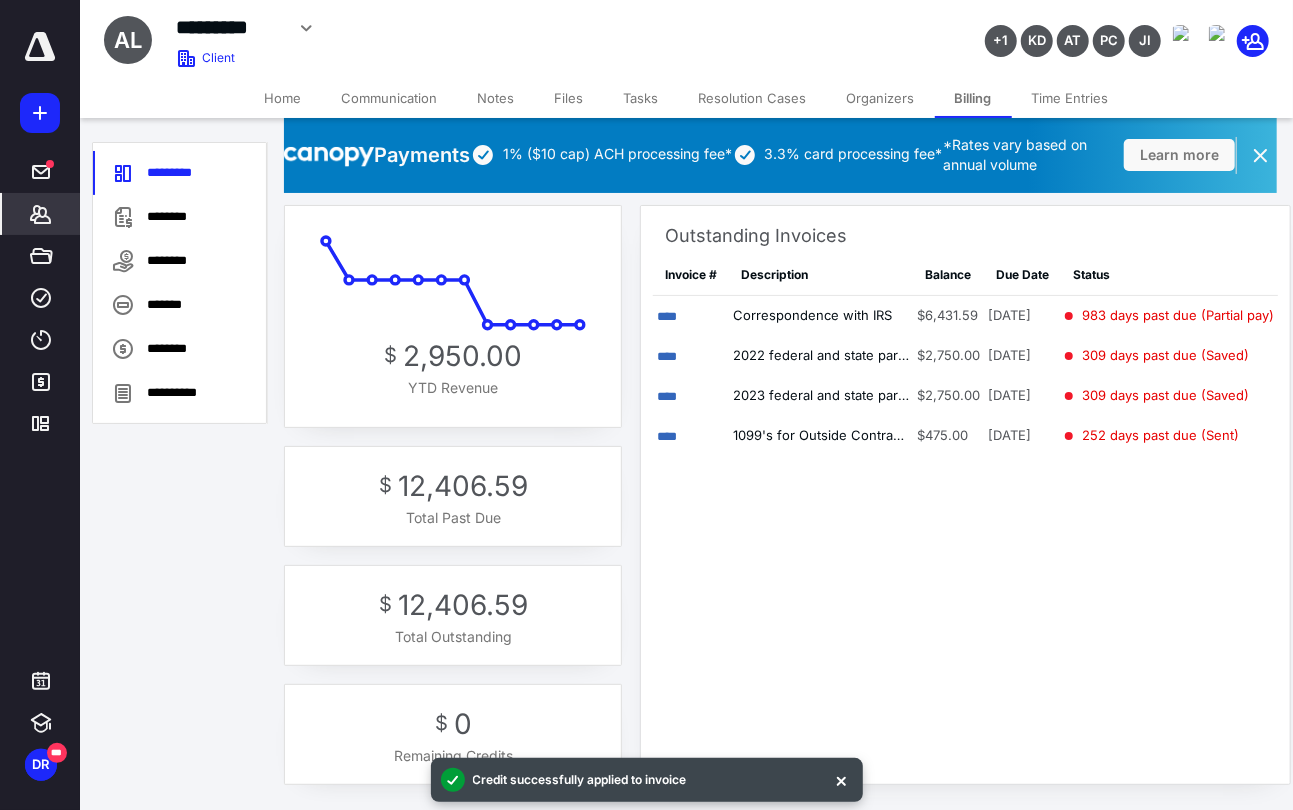 click on "Home" at bounding box center (283, 98) 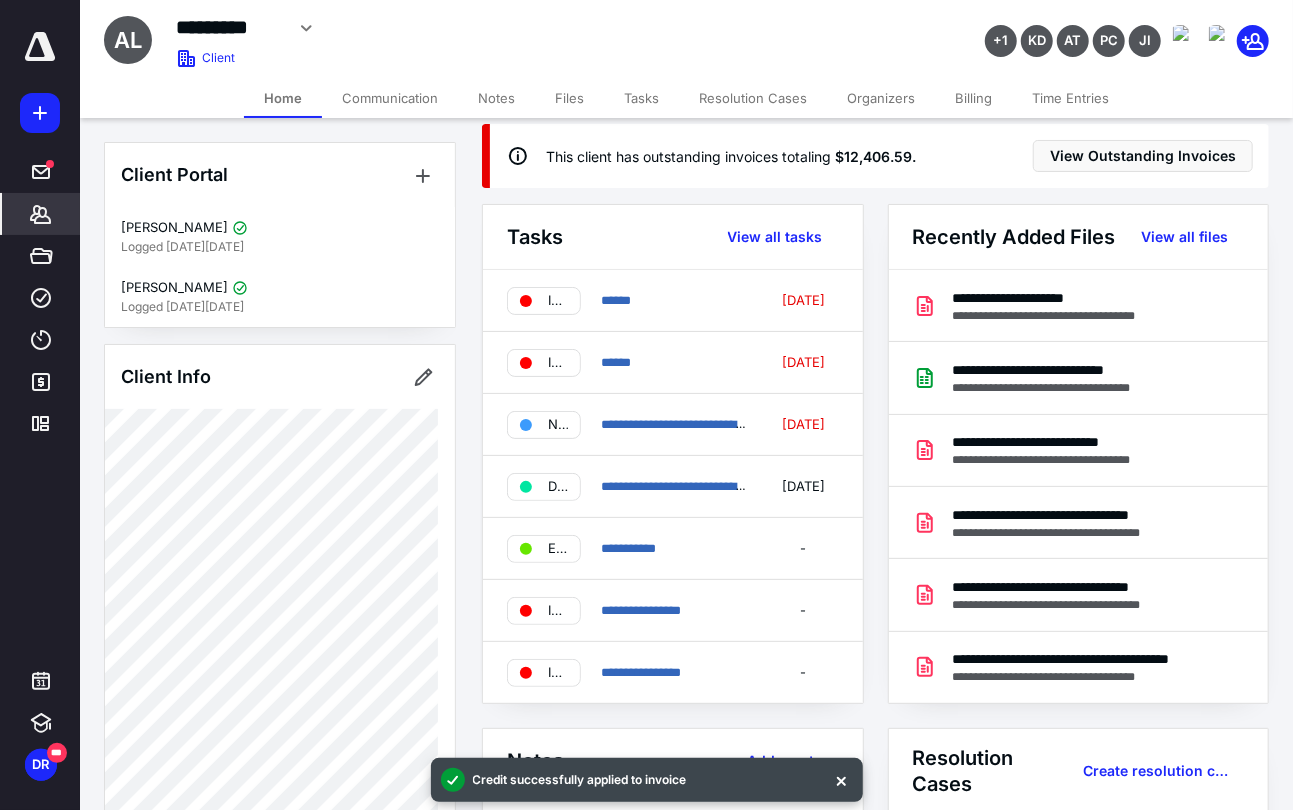 scroll, scrollTop: 22, scrollLeft: 0, axis: vertical 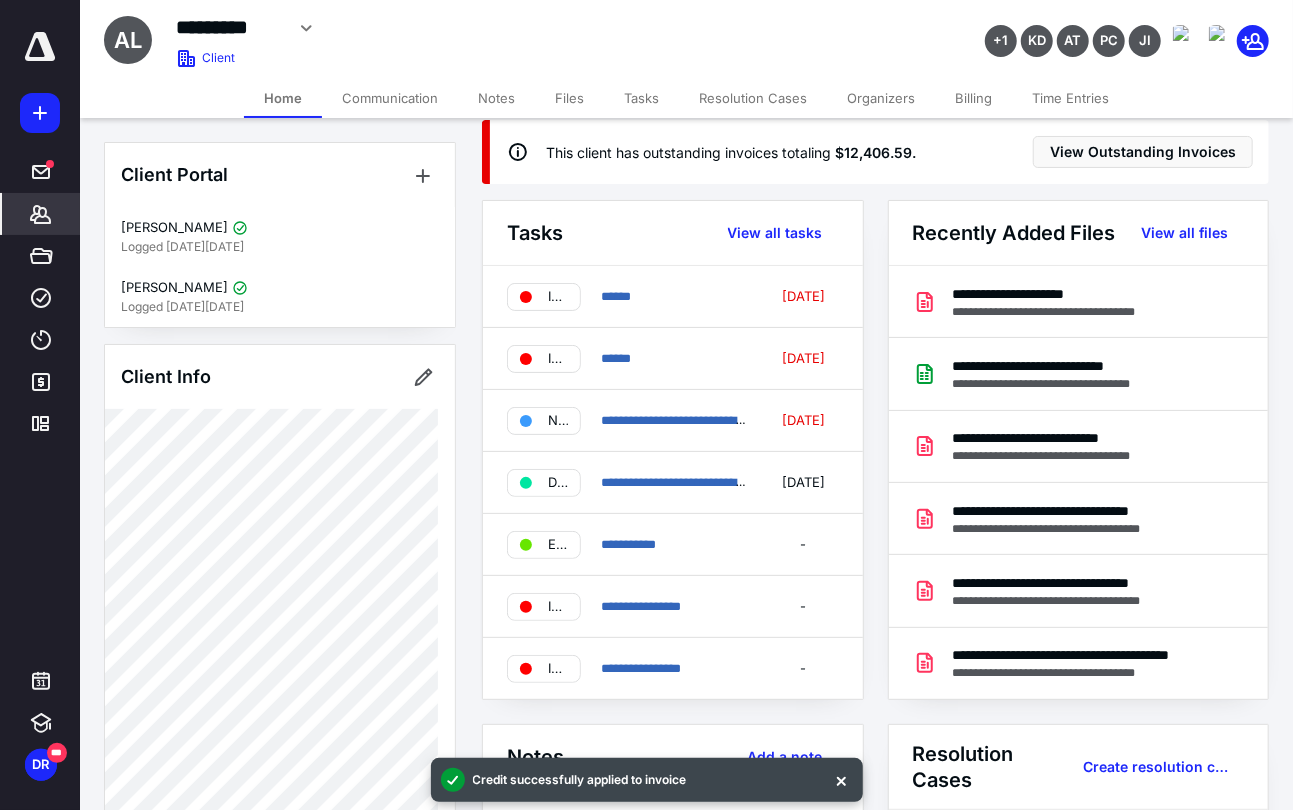 click on "Billing" at bounding box center [973, 98] 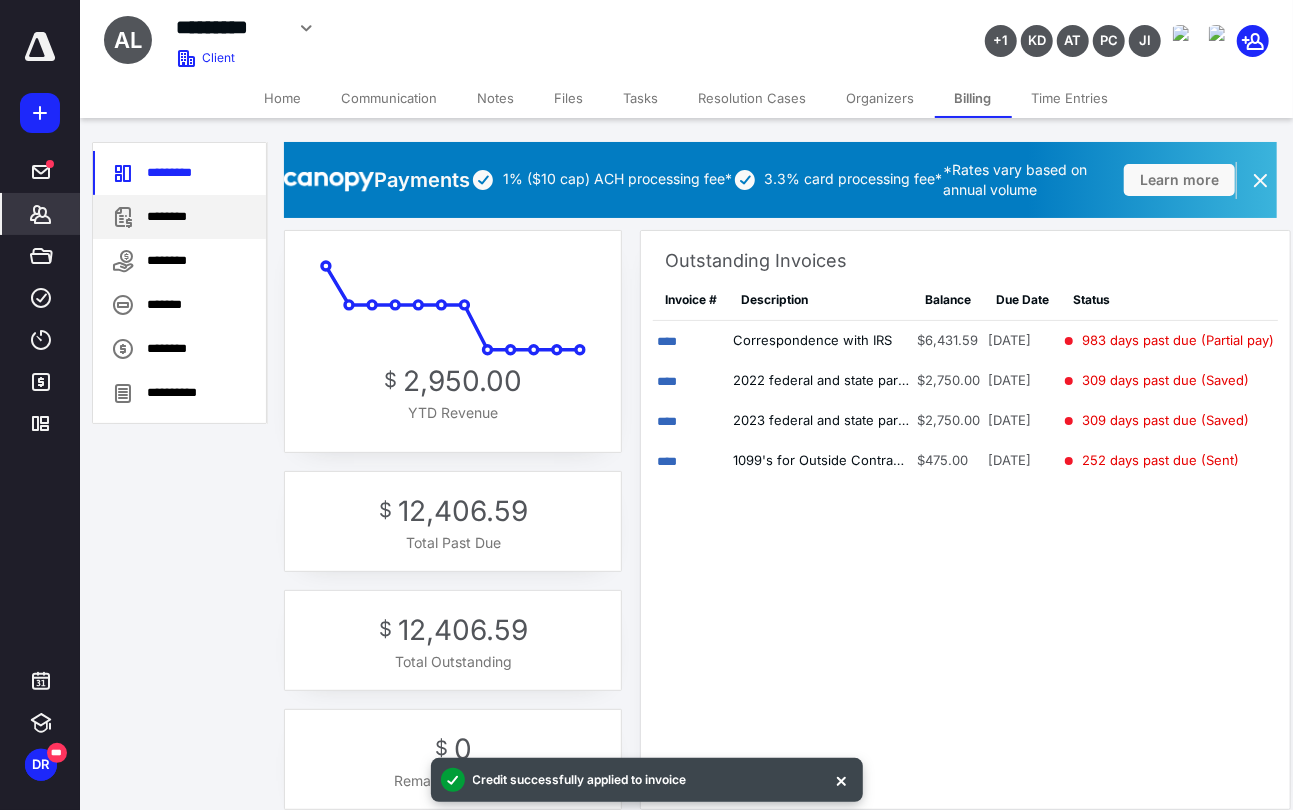 click on "********" at bounding box center (179, 217) 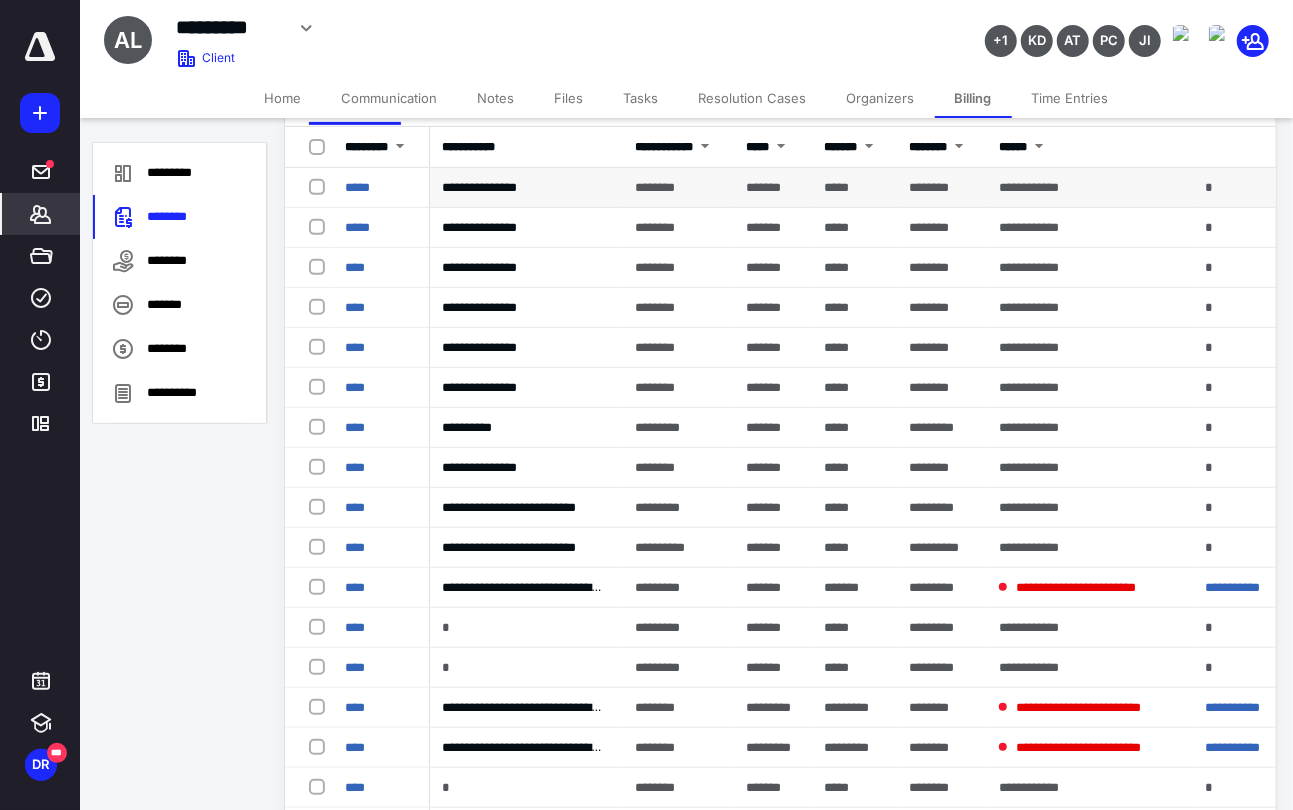 scroll, scrollTop: 316, scrollLeft: 0, axis: vertical 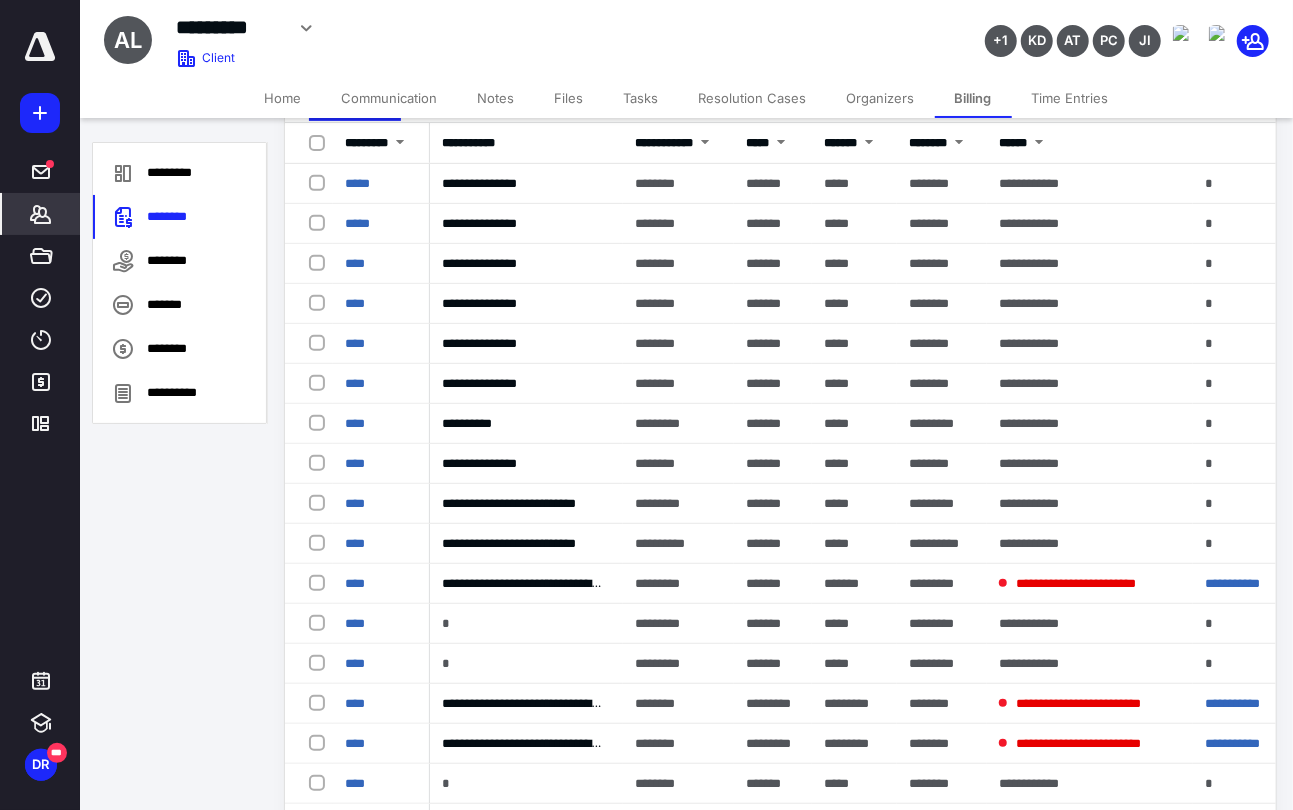 click on "Home" at bounding box center (283, 98) 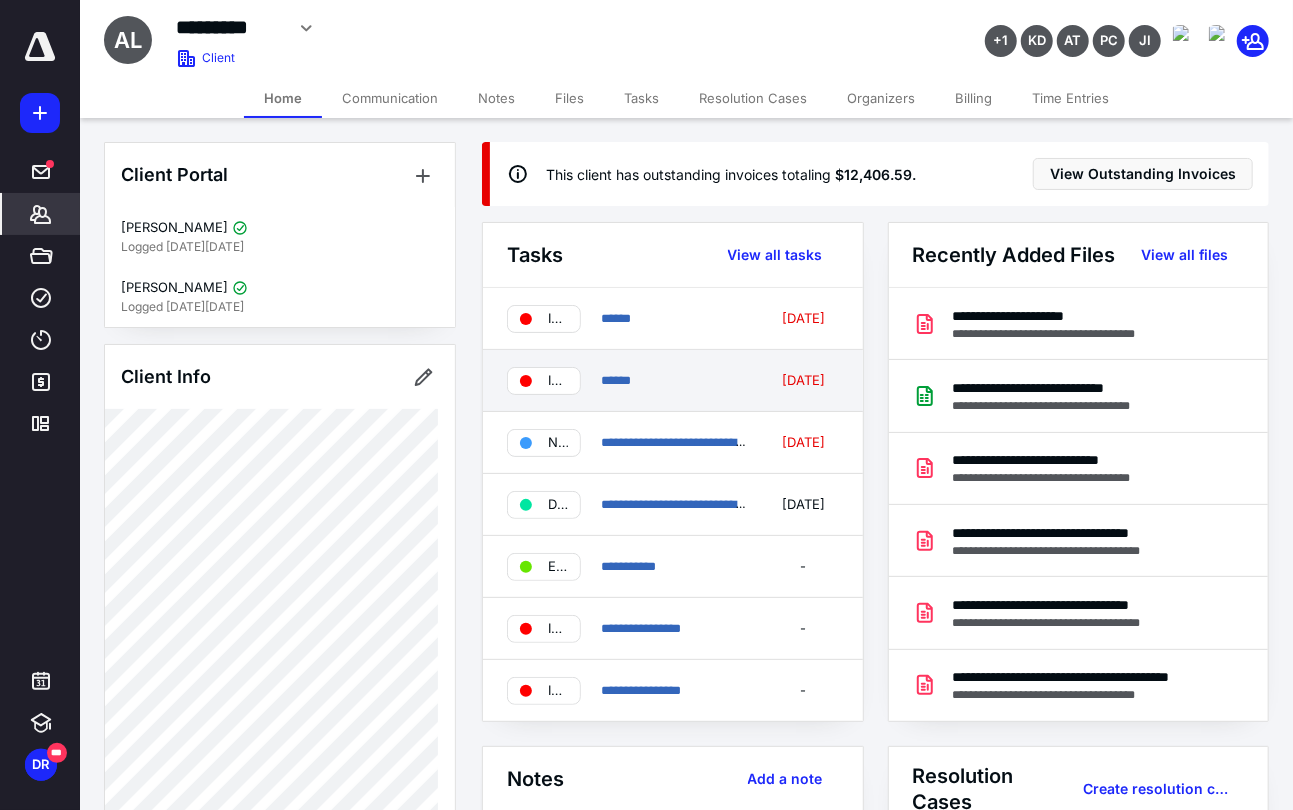 click on "INVOICE SENT" at bounding box center [558, 381] 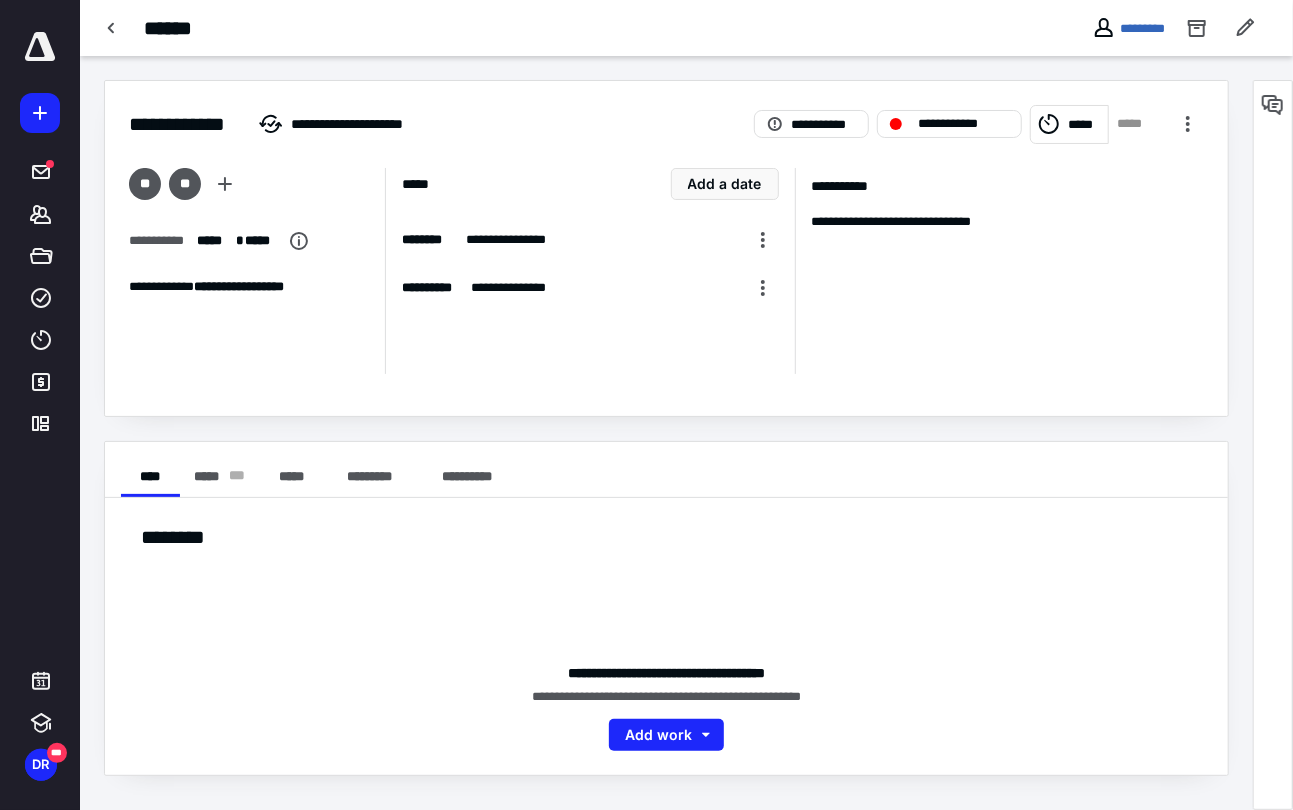 scroll, scrollTop: 13, scrollLeft: 0, axis: vertical 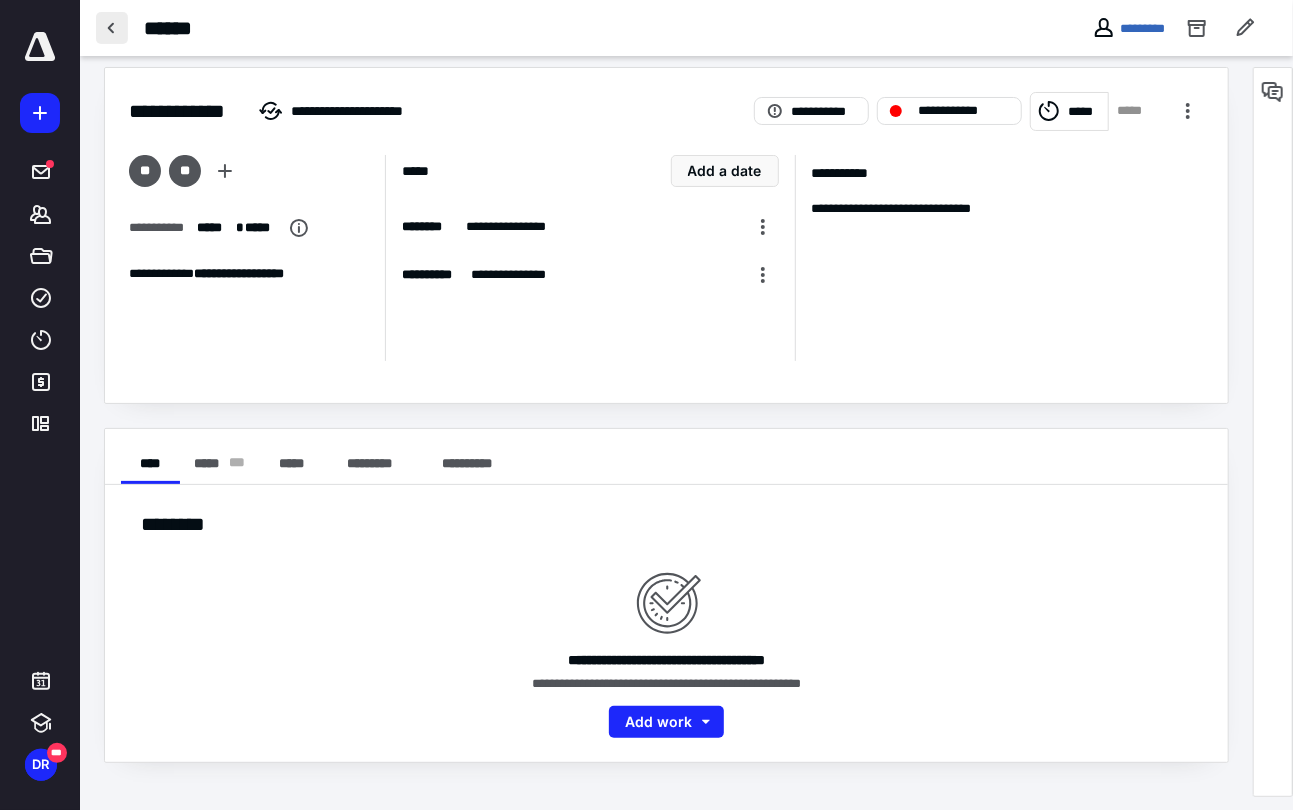 click at bounding box center (112, 28) 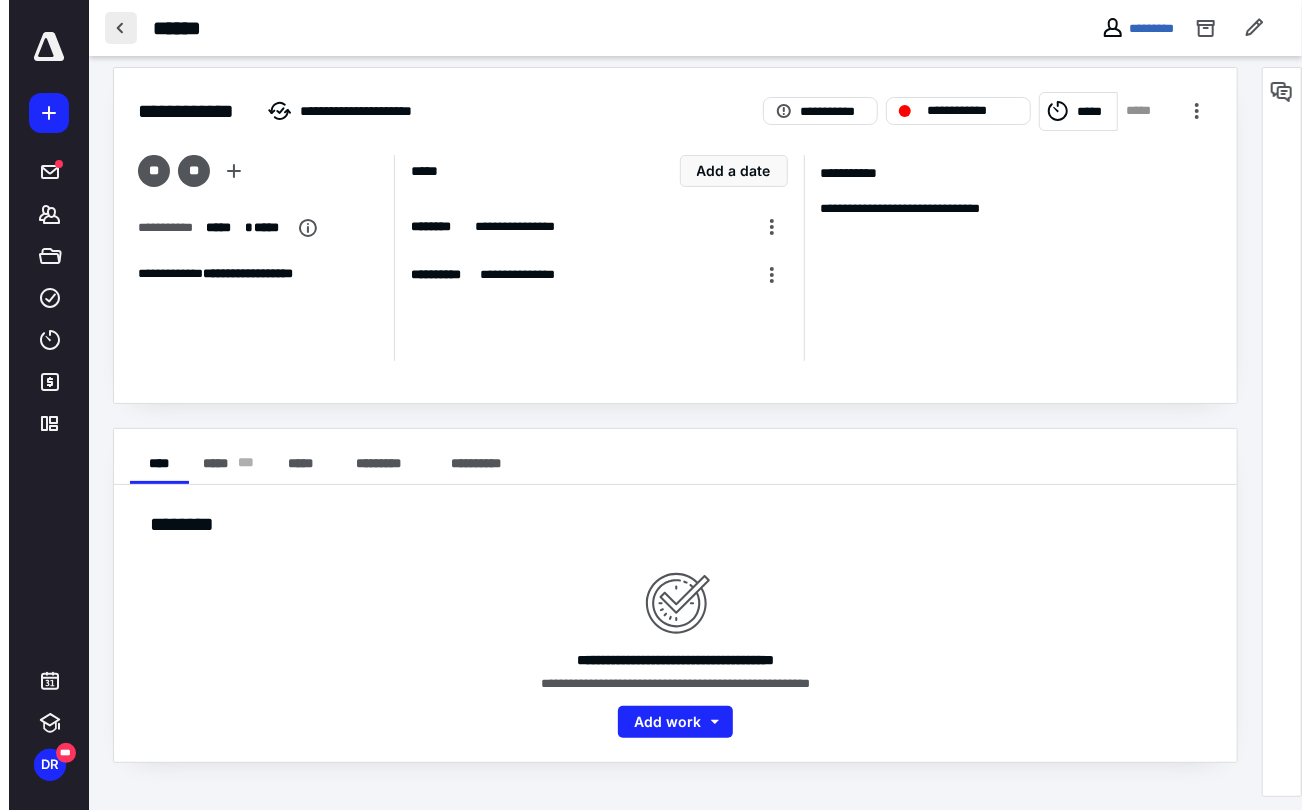 scroll, scrollTop: 0, scrollLeft: 0, axis: both 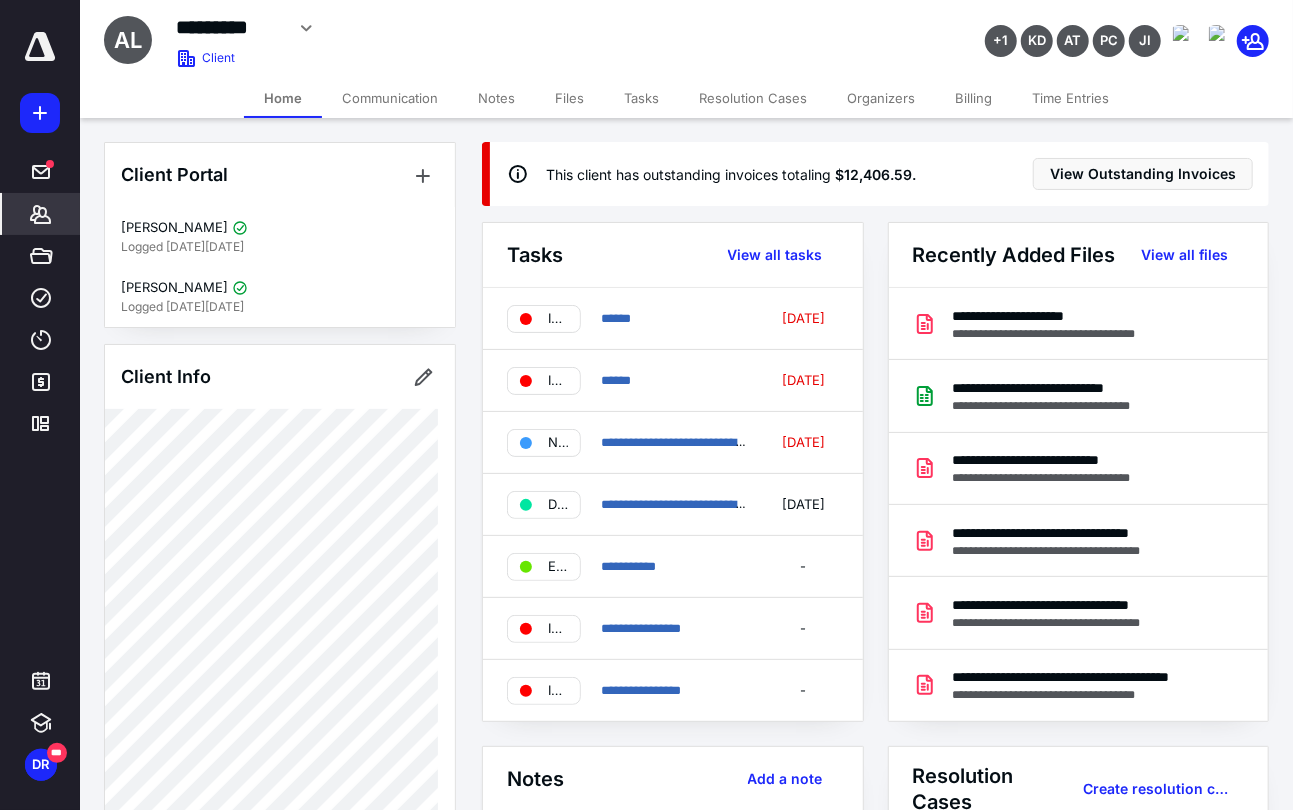 click on "Billing" at bounding box center (973, 98) 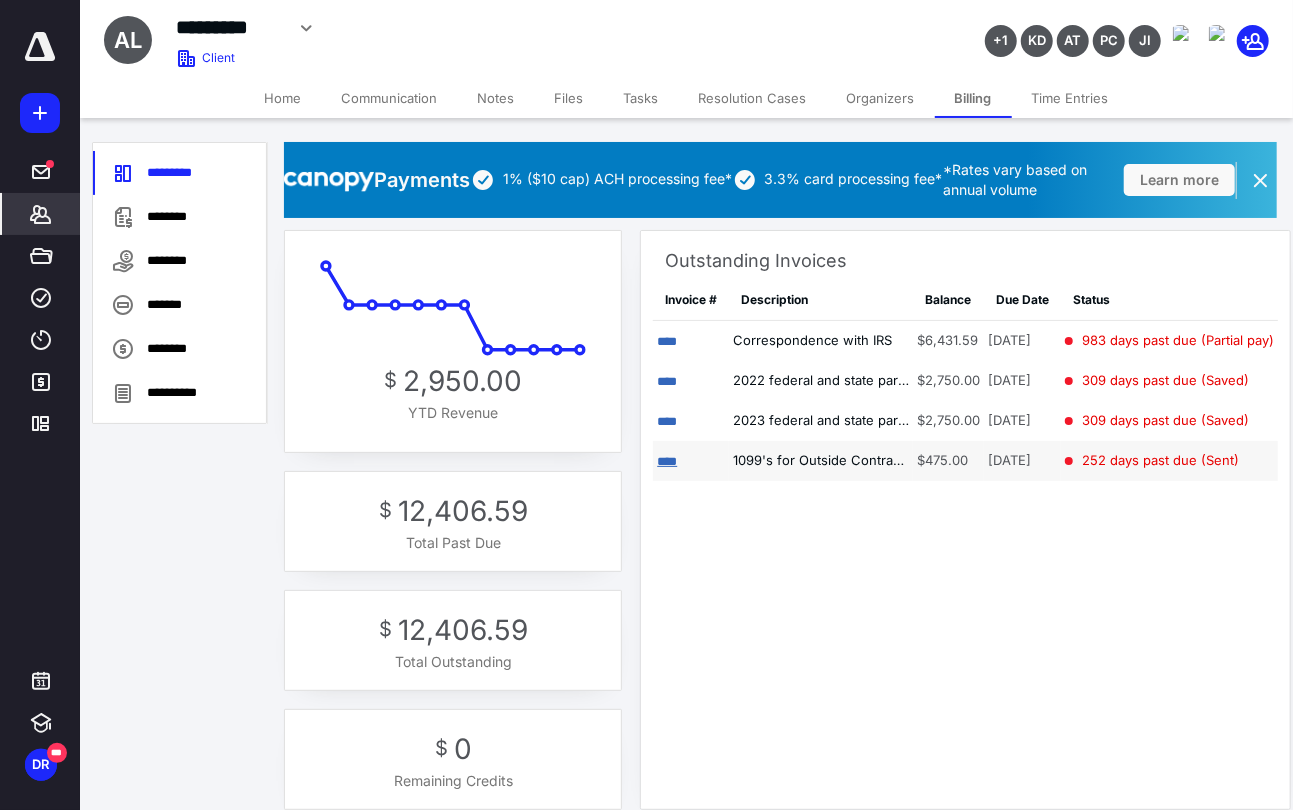 click on "****" at bounding box center [667, 461] 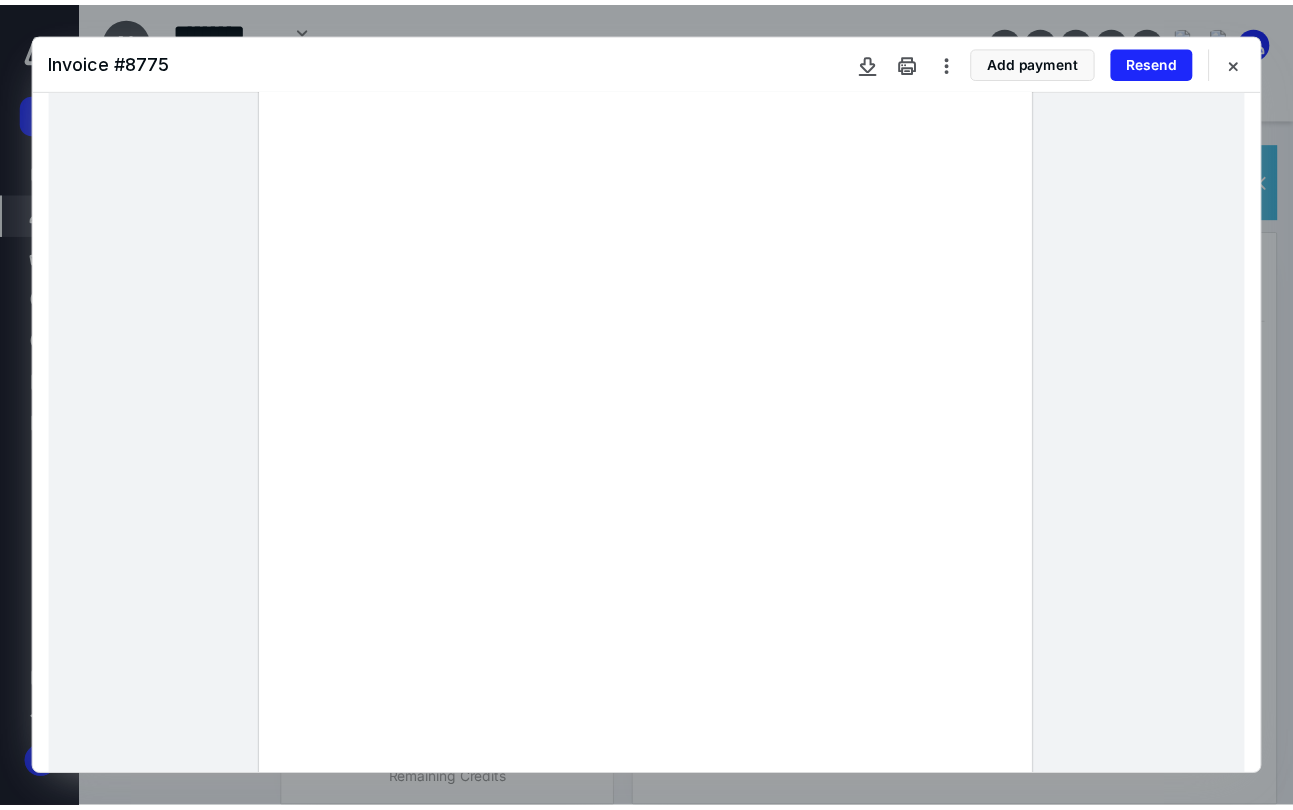 scroll, scrollTop: 191, scrollLeft: 0, axis: vertical 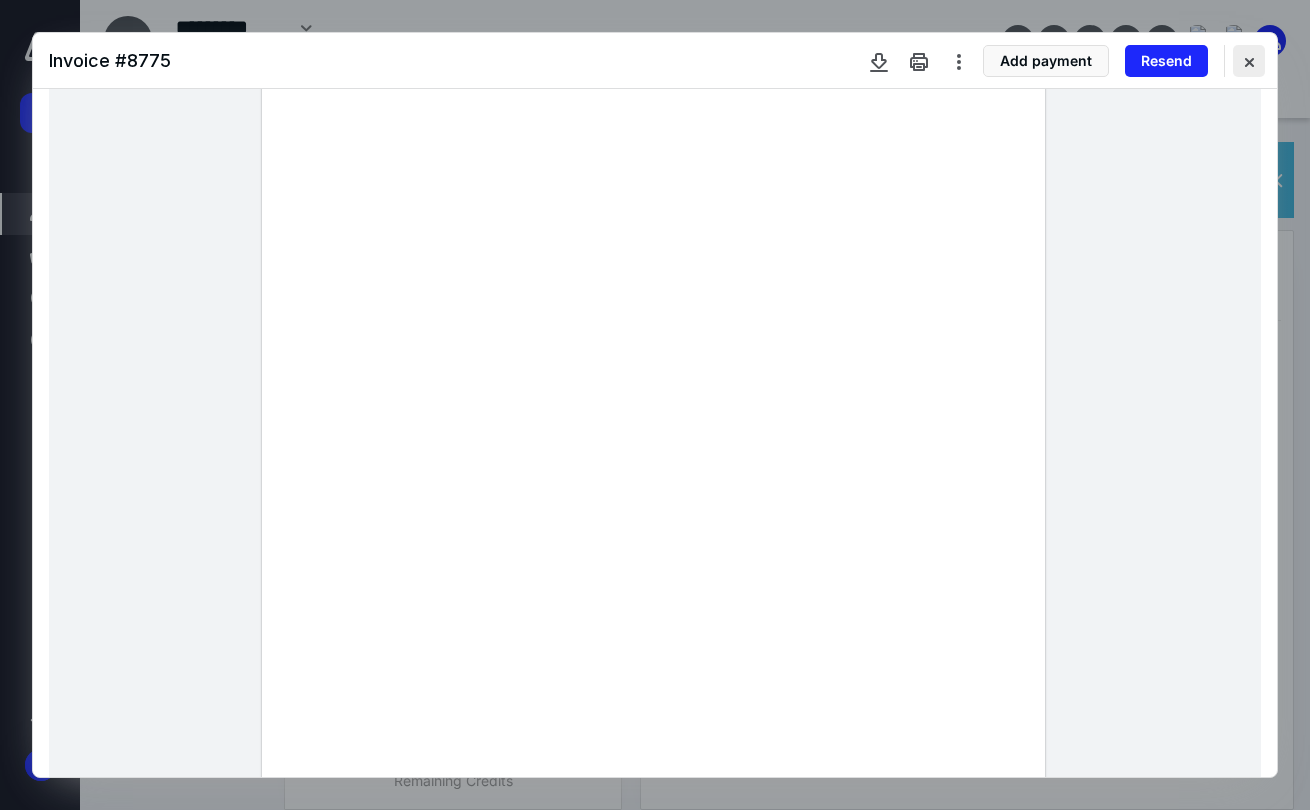 click at bounding box center (1249, 61) 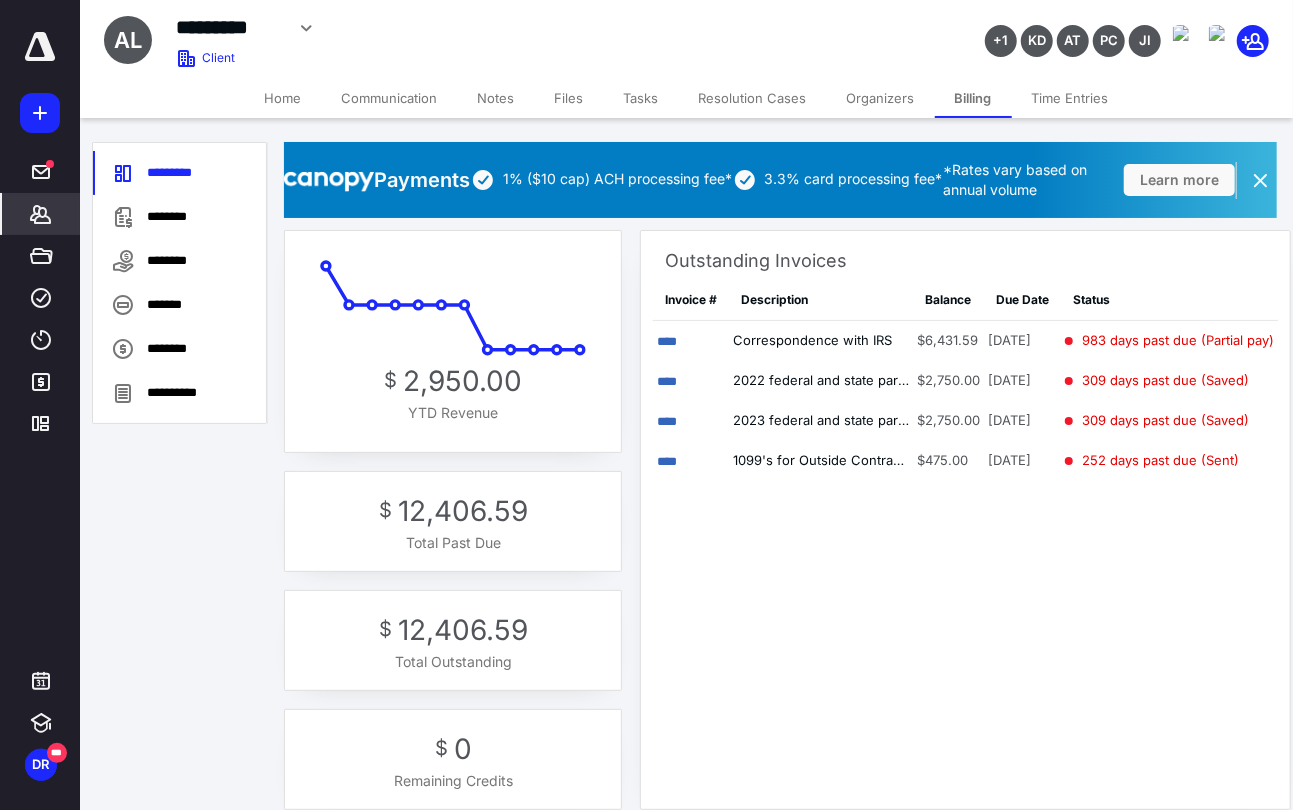 click on "Home" at bounding box center (283, 98) 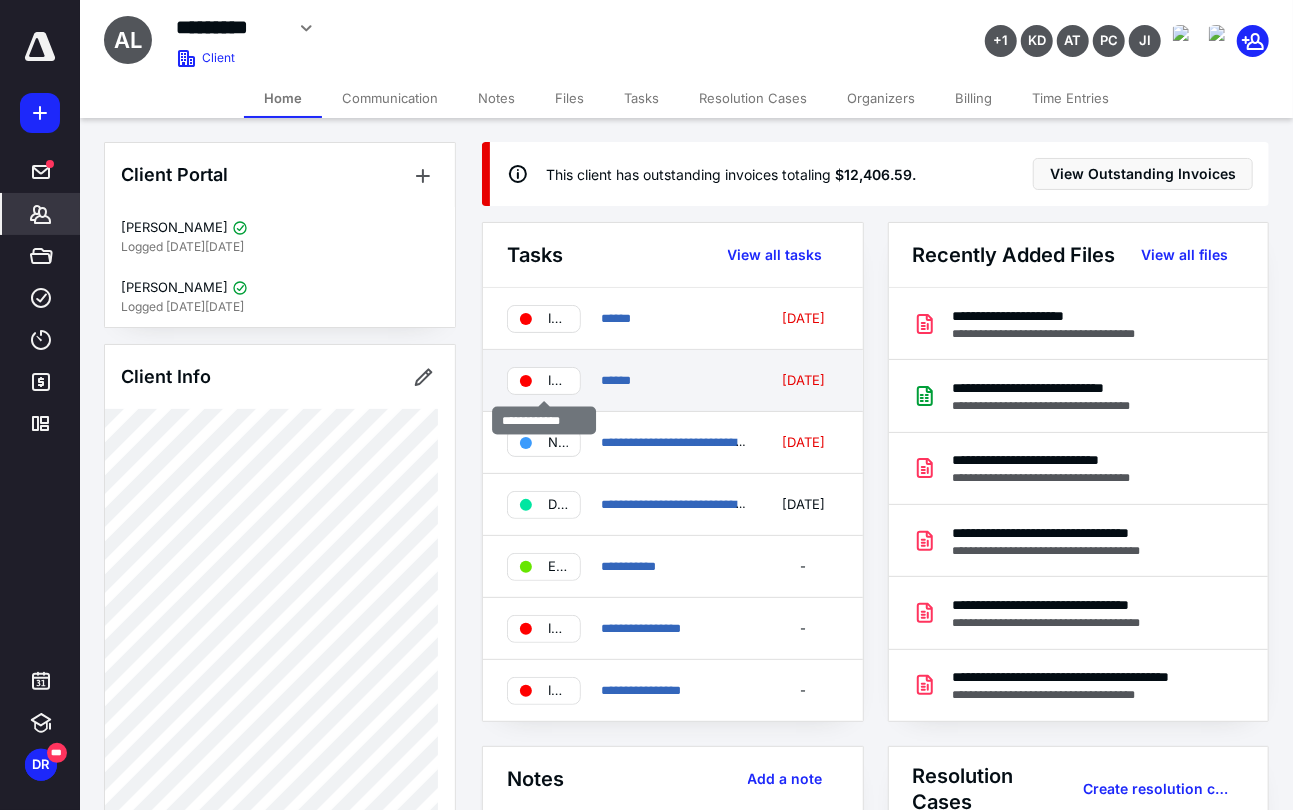 click on "INVOICE SENT" at bounding box center (544, 381) 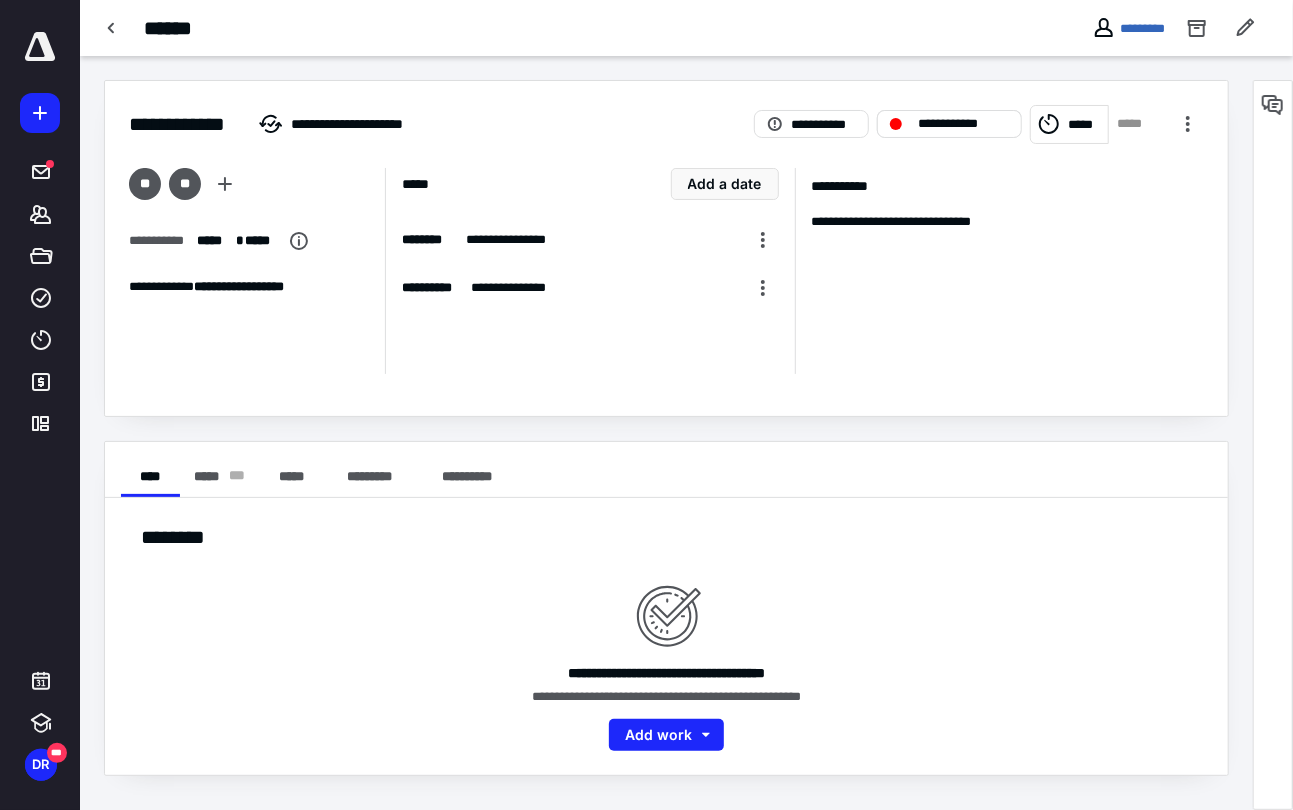 click on "**********" at bounding box center [963, 124] 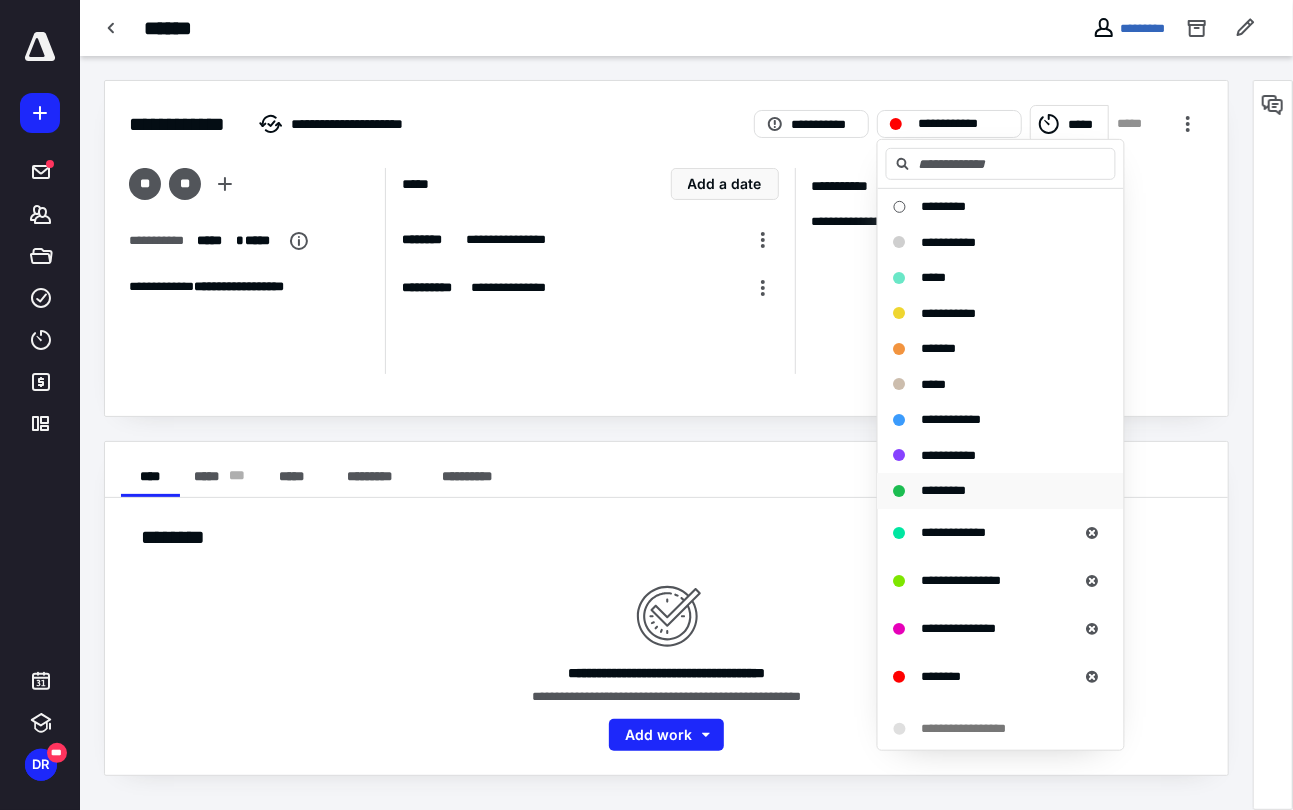 click on "*********" at bounding box center (944, 490) 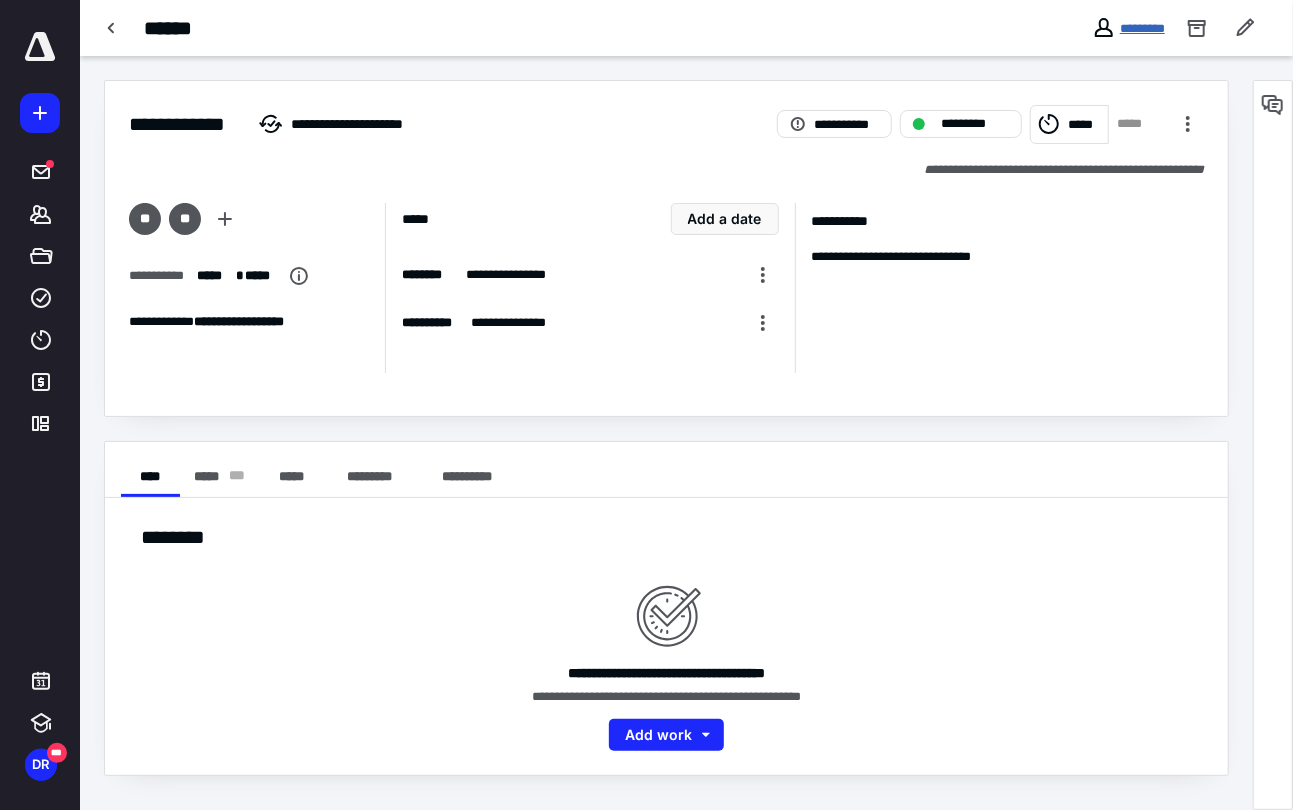 click on "*********" at bounding box center (1142, 28) 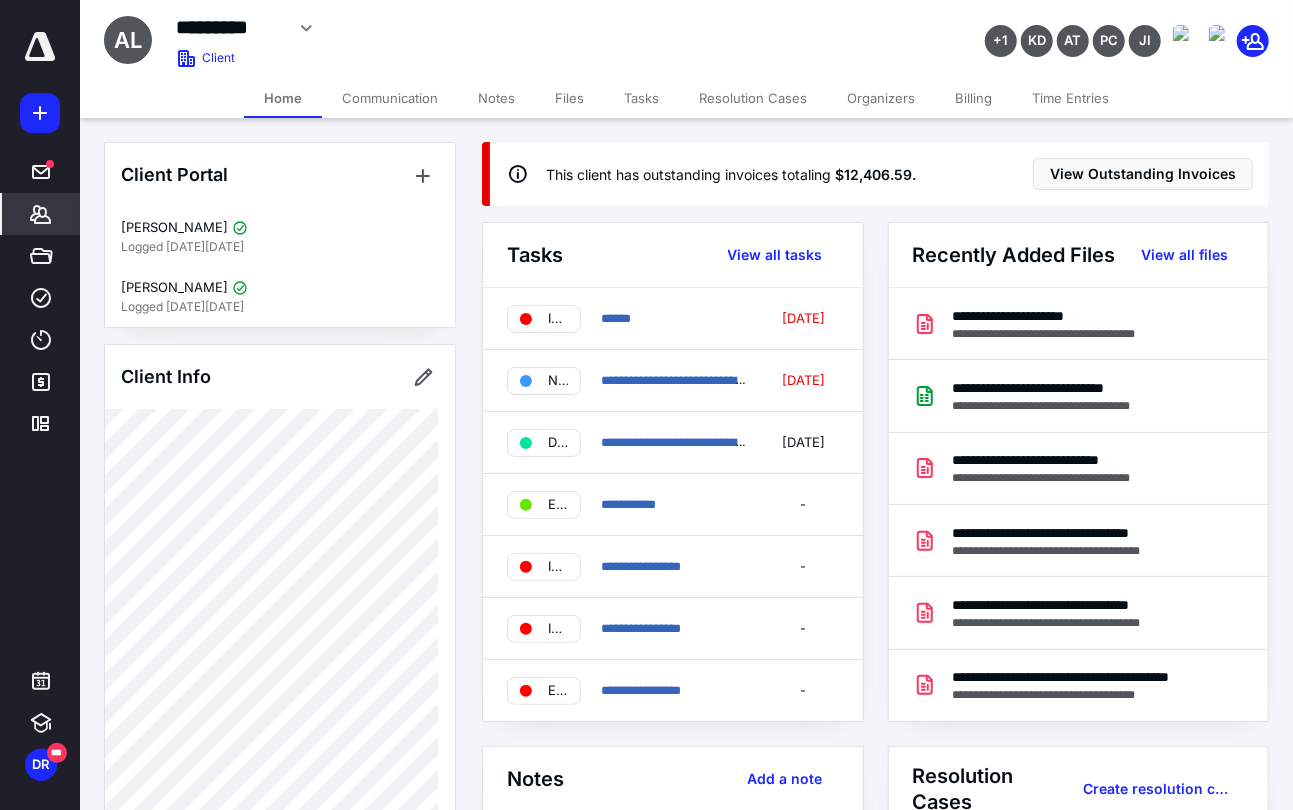 click on "Billing" at bounding box center (973, 98) 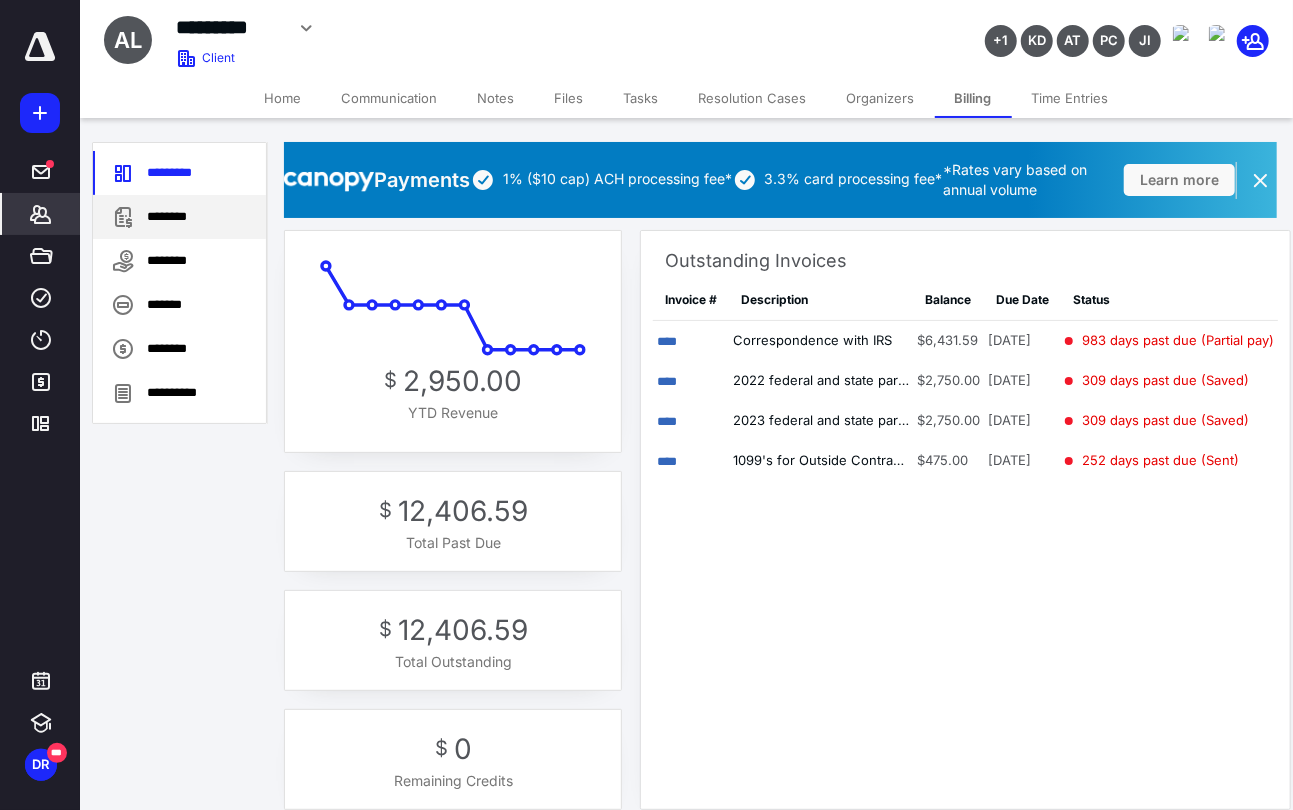 click on "********" at bounding box center (179, 217) 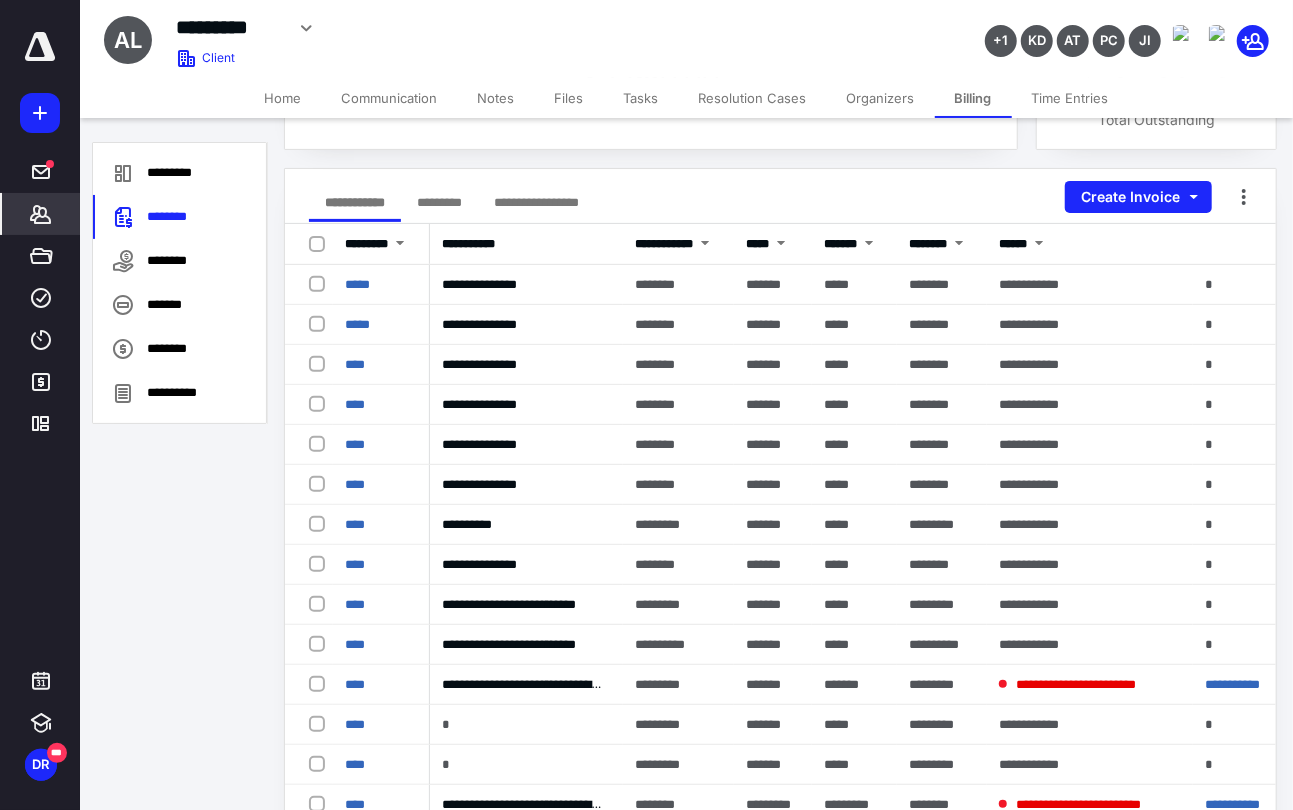 scroll, scrollTop: 220, scrollLeft: 0, axis: vertical 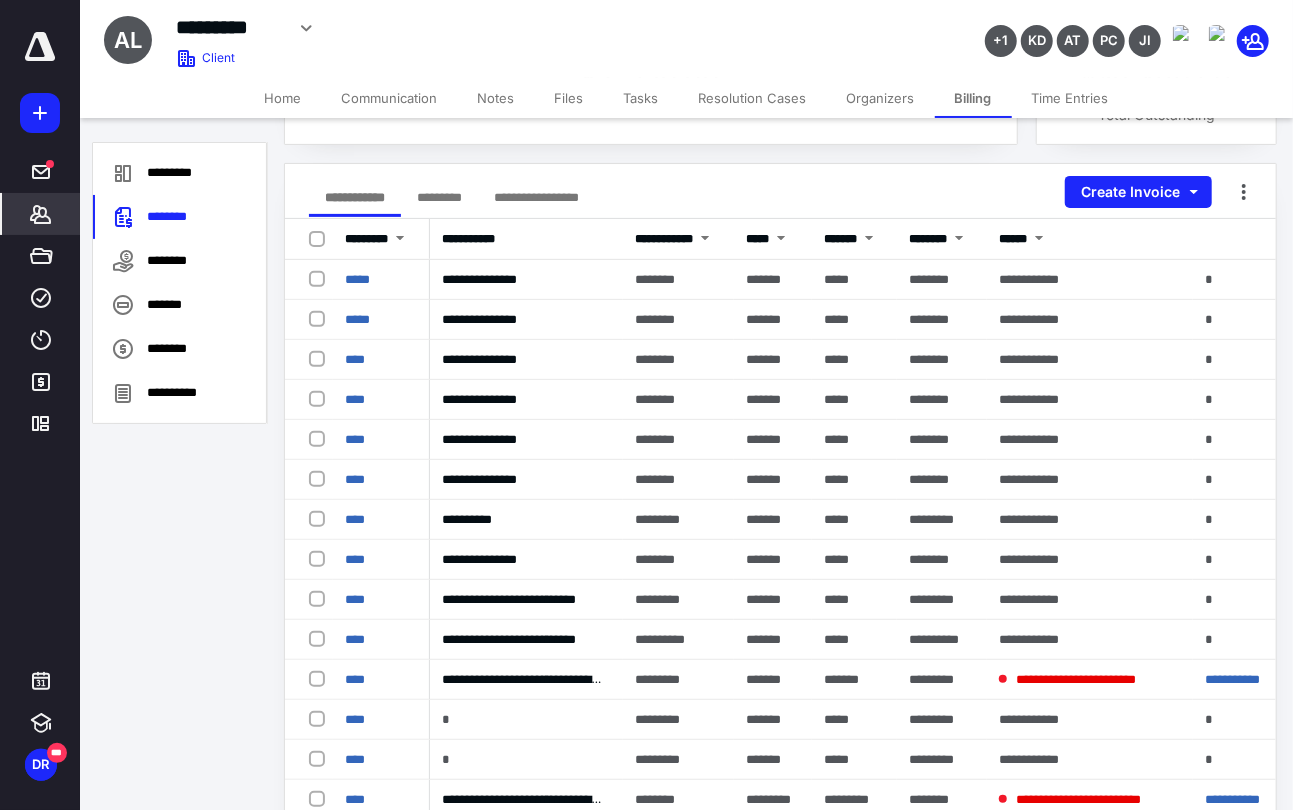 click on "Home" at bounding box center (283, 98) 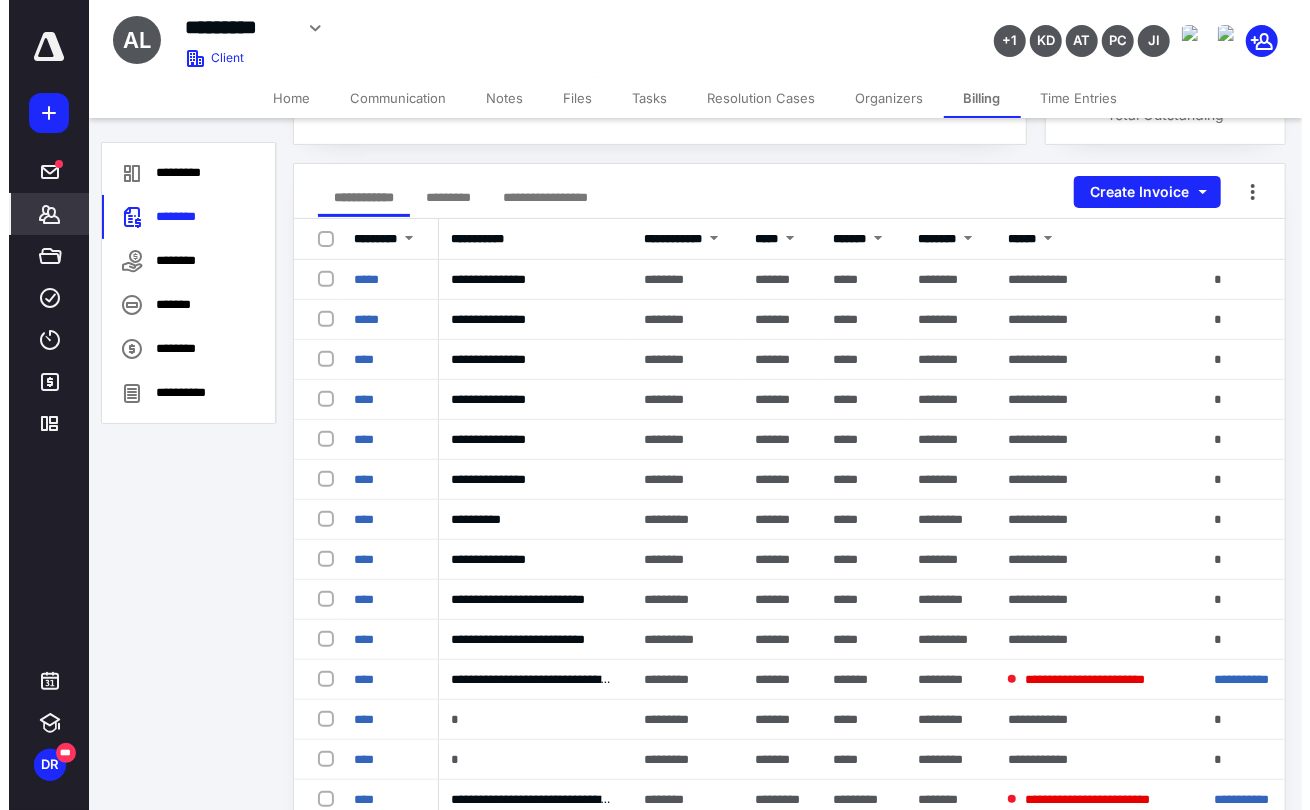 scroll, scrollTop: 0, scrollLeft: 0, axis: both 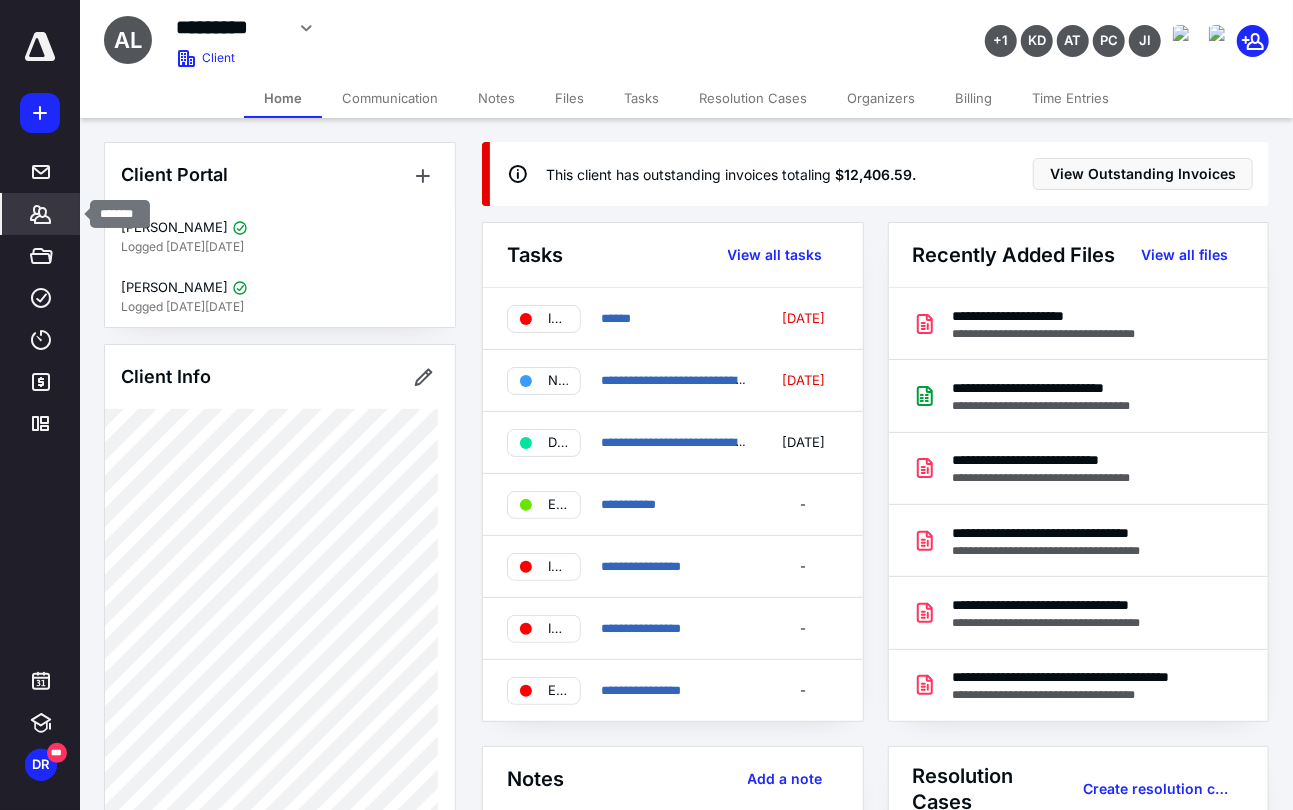 click on "*******" at bounding box center (41, 214) 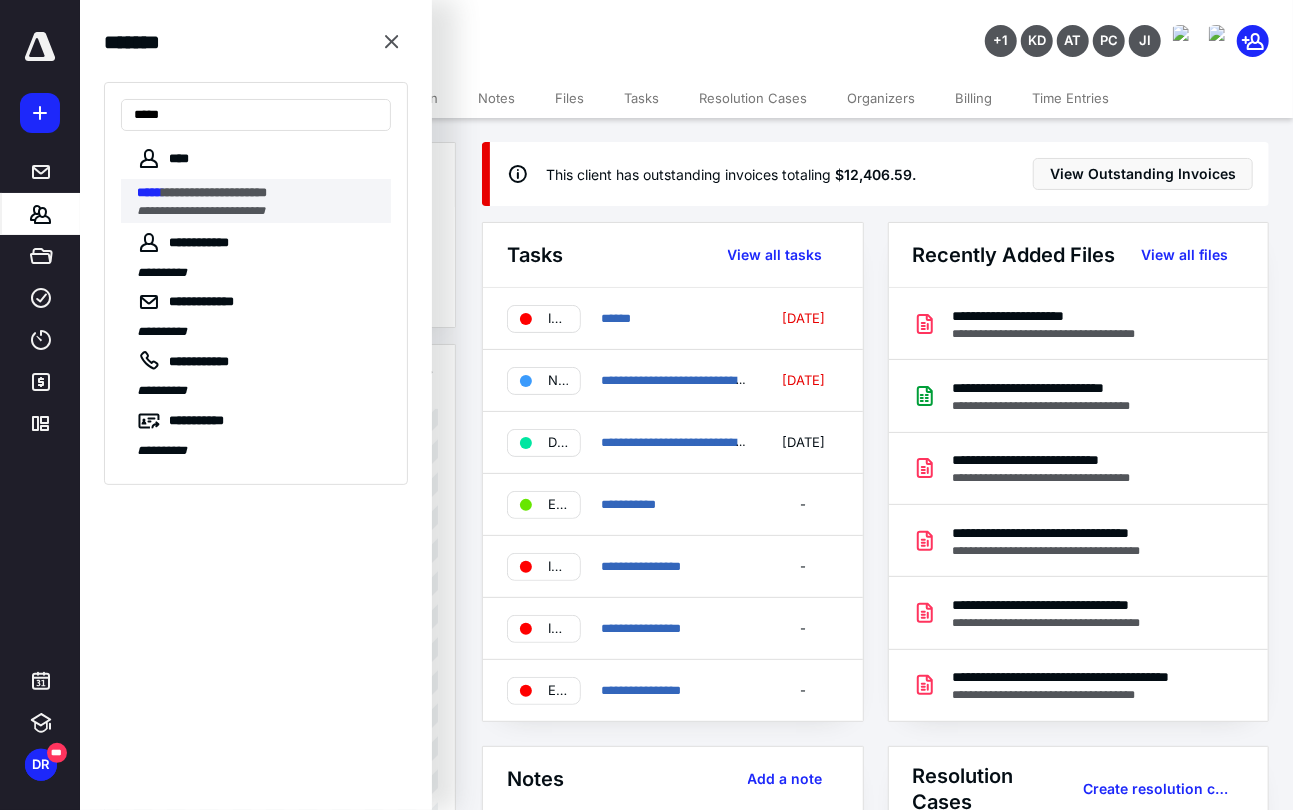 type on "*****" 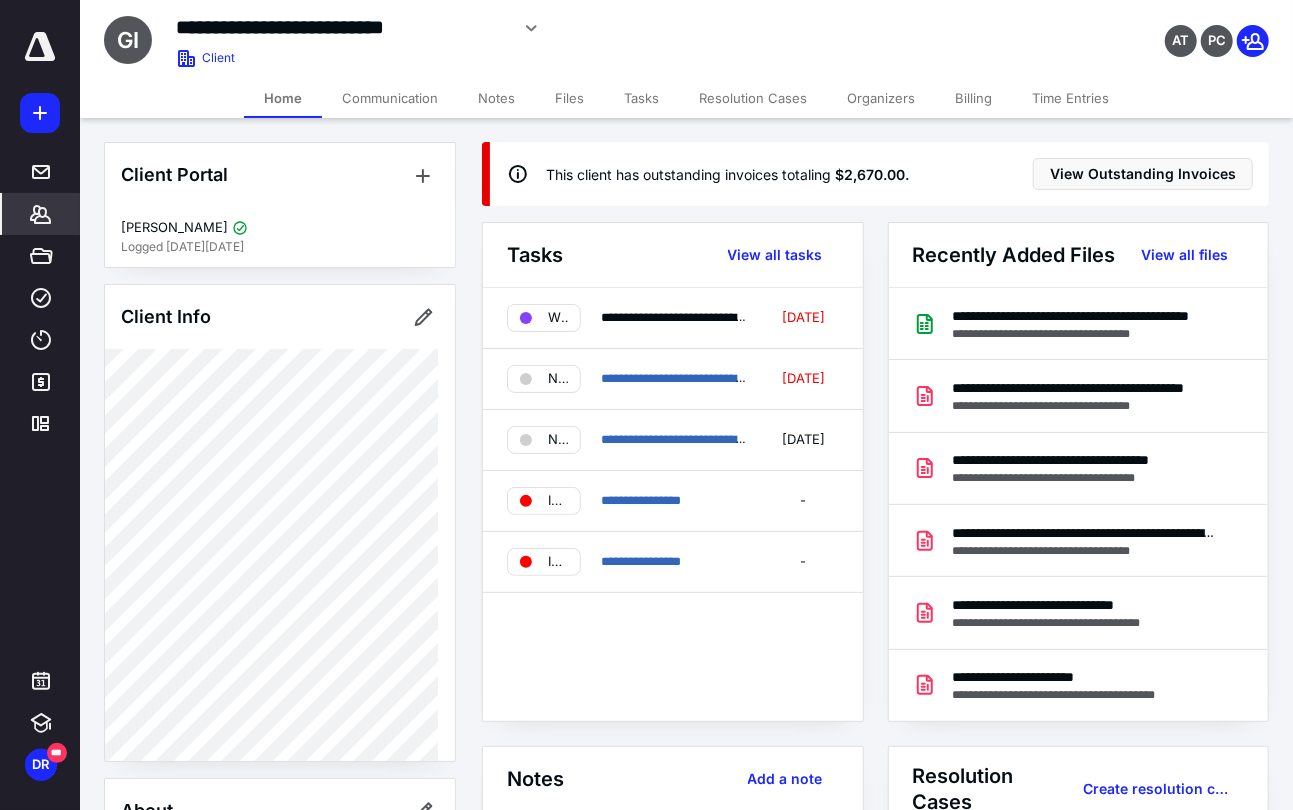 click on "Billing" at bounding box center (973, 98) 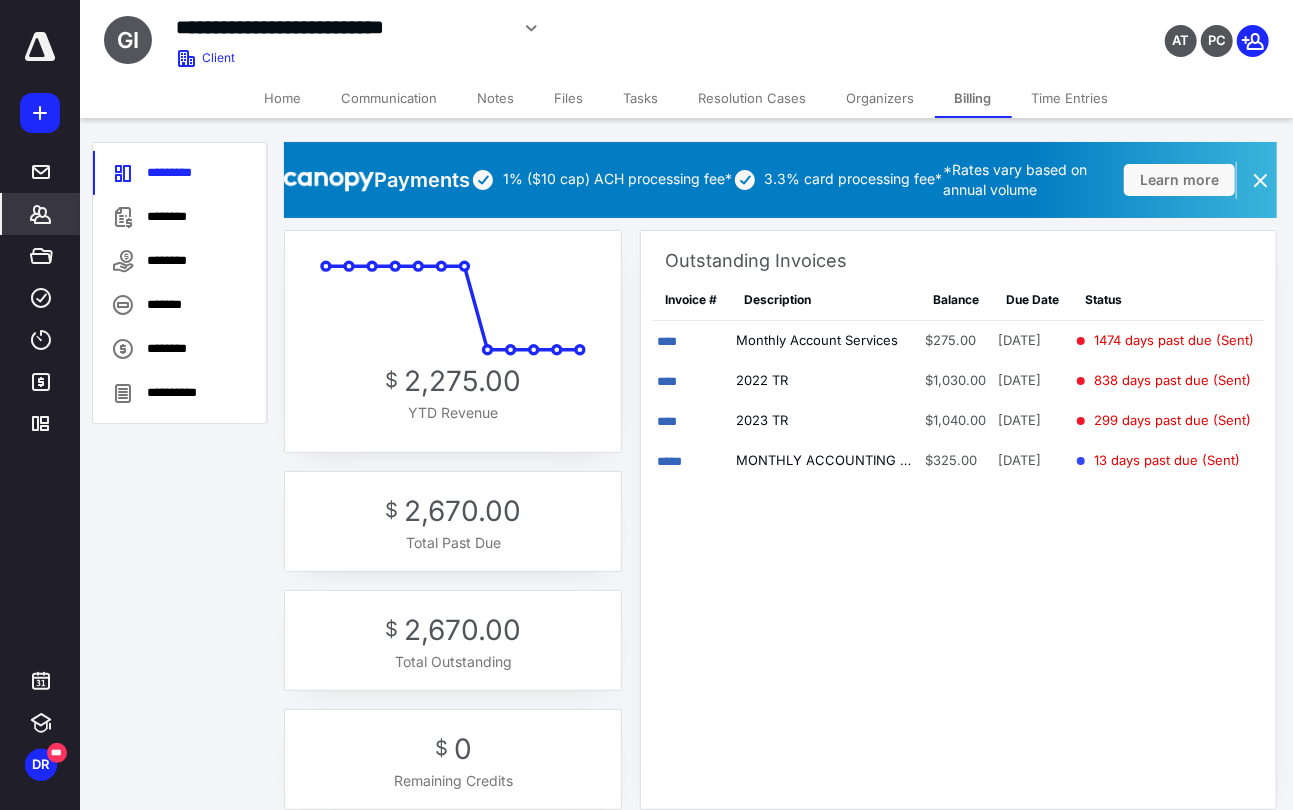 click on "**********" at bounding box center [646, 485] 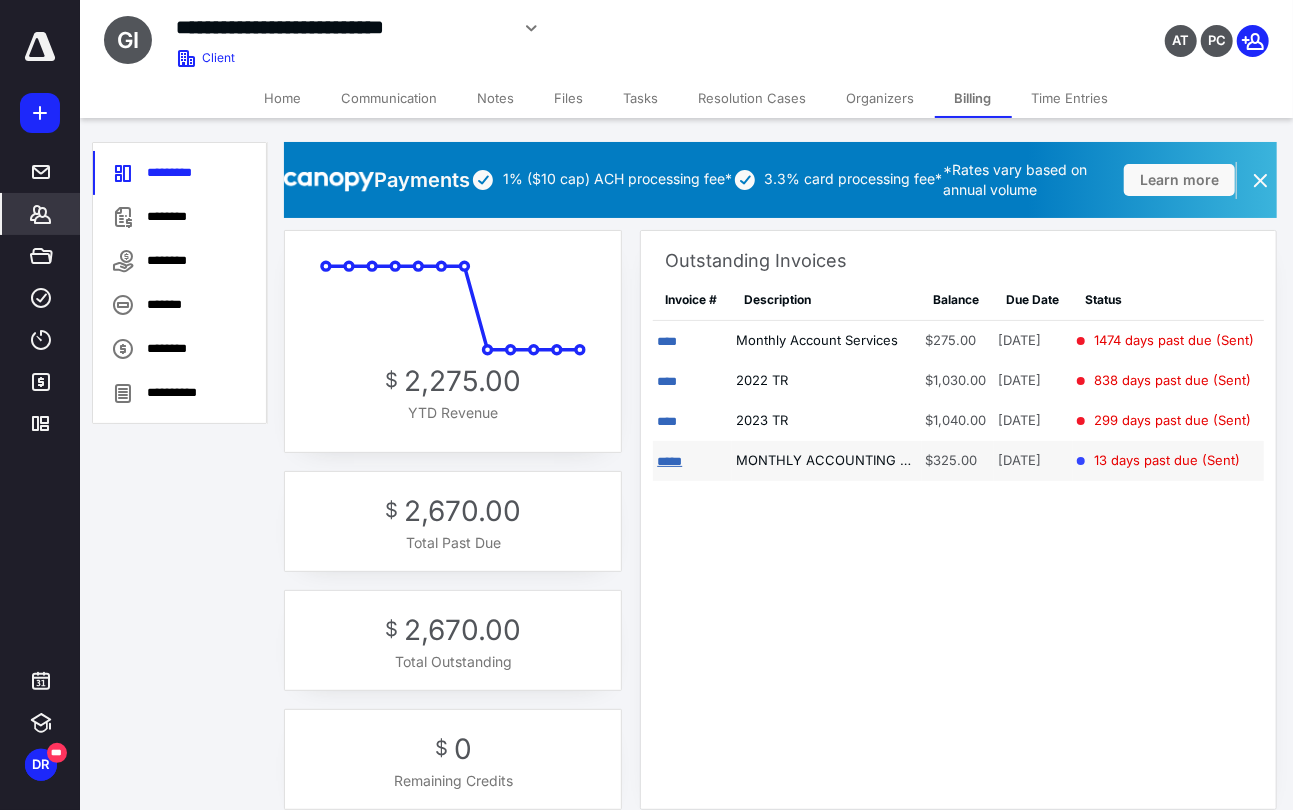 click on "*****" at bounding box center [669, 461] 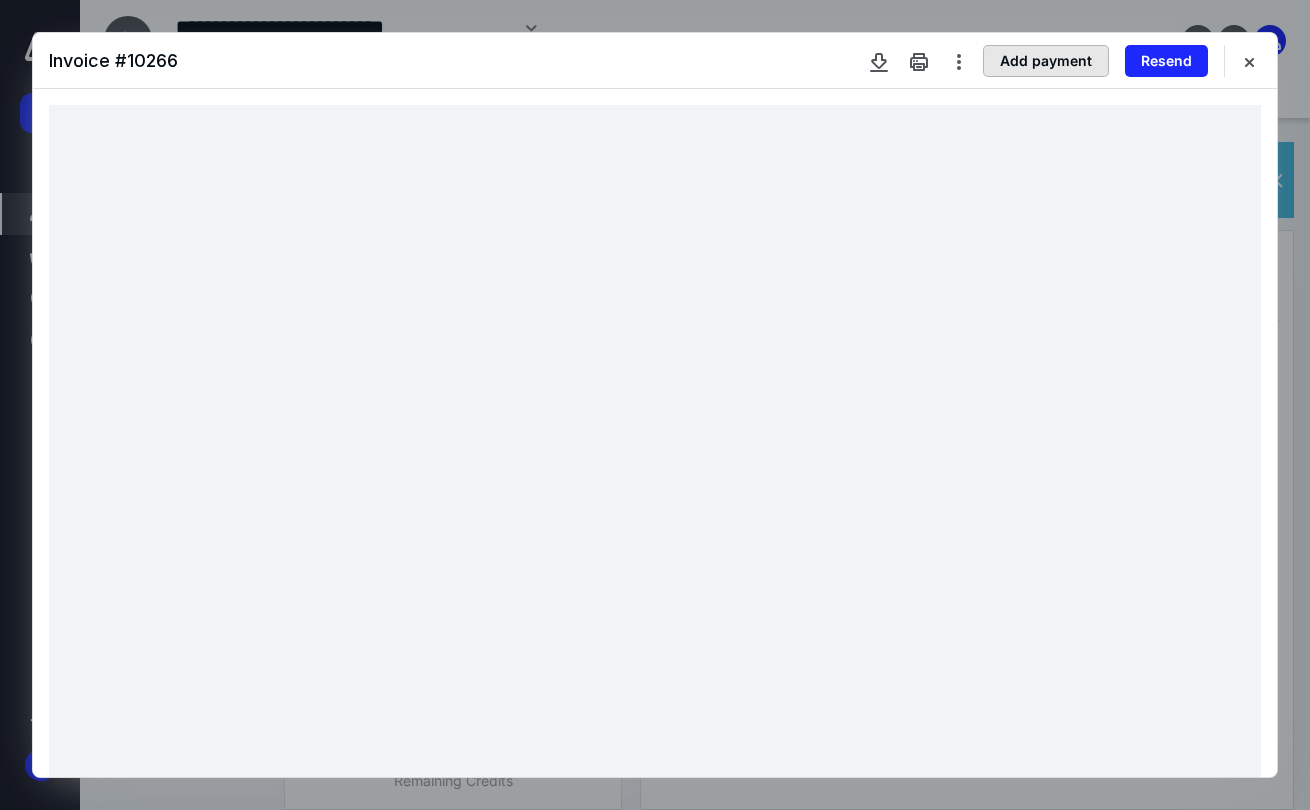 click on "Add payment" at bounding box center (1046, 61) 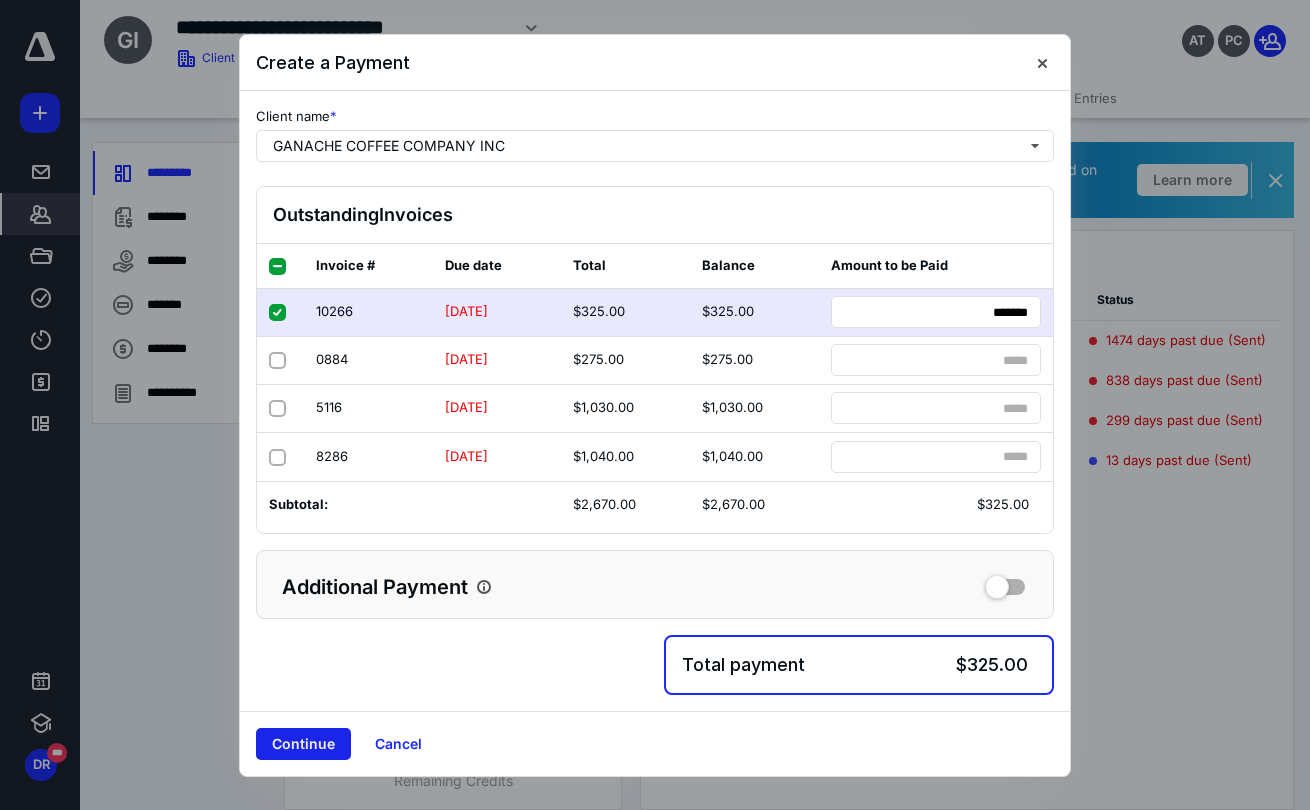 click on "Continue" at bounding box center (303, 744) 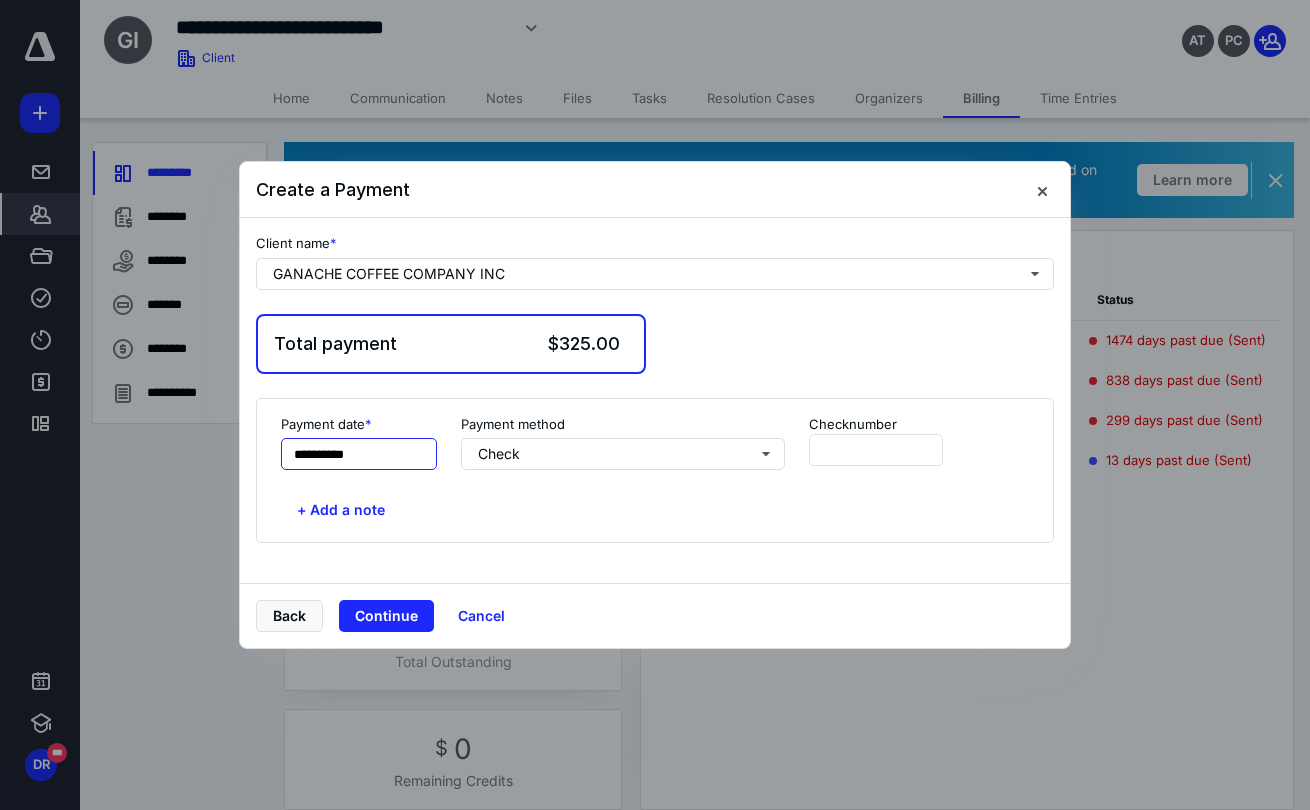 click on "**********" at bounding box center [359, 454] 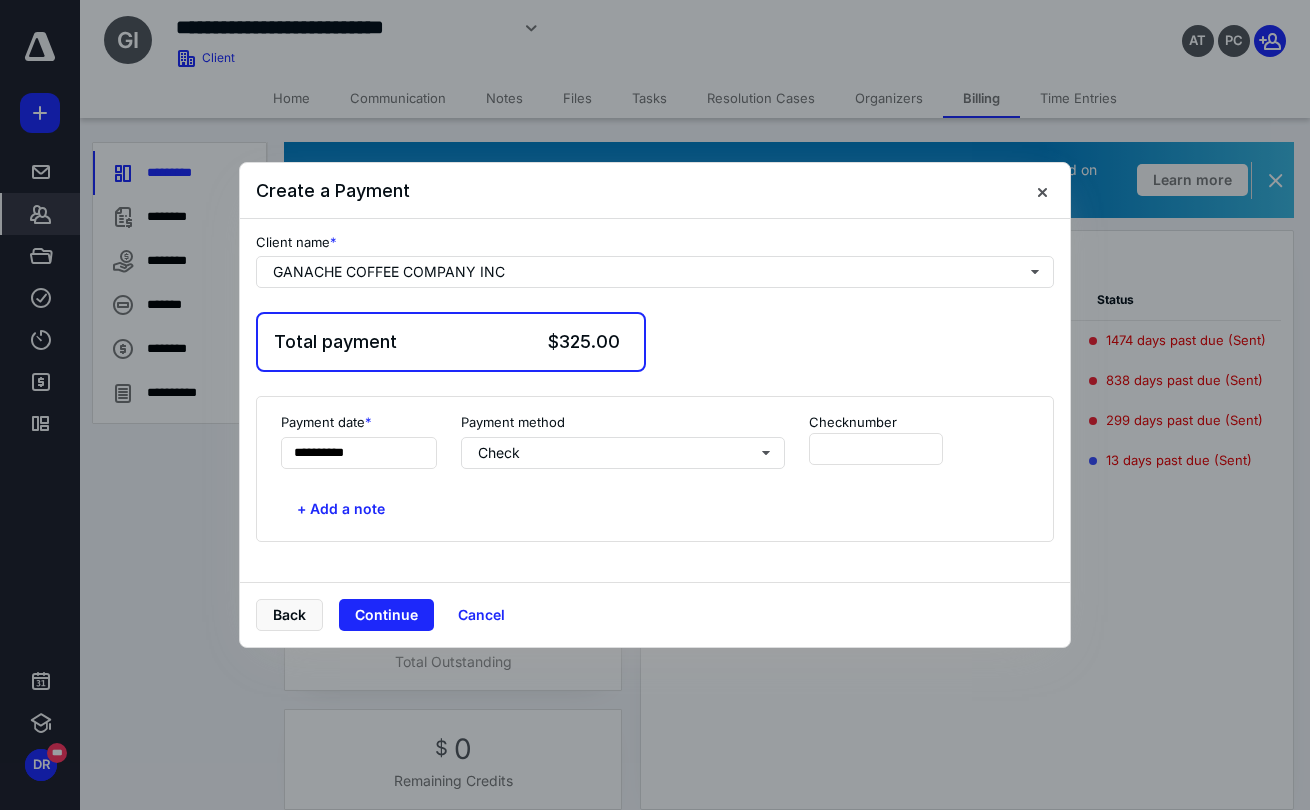scroll, scrollTop: 0, scrollLeft: 0, axis: both 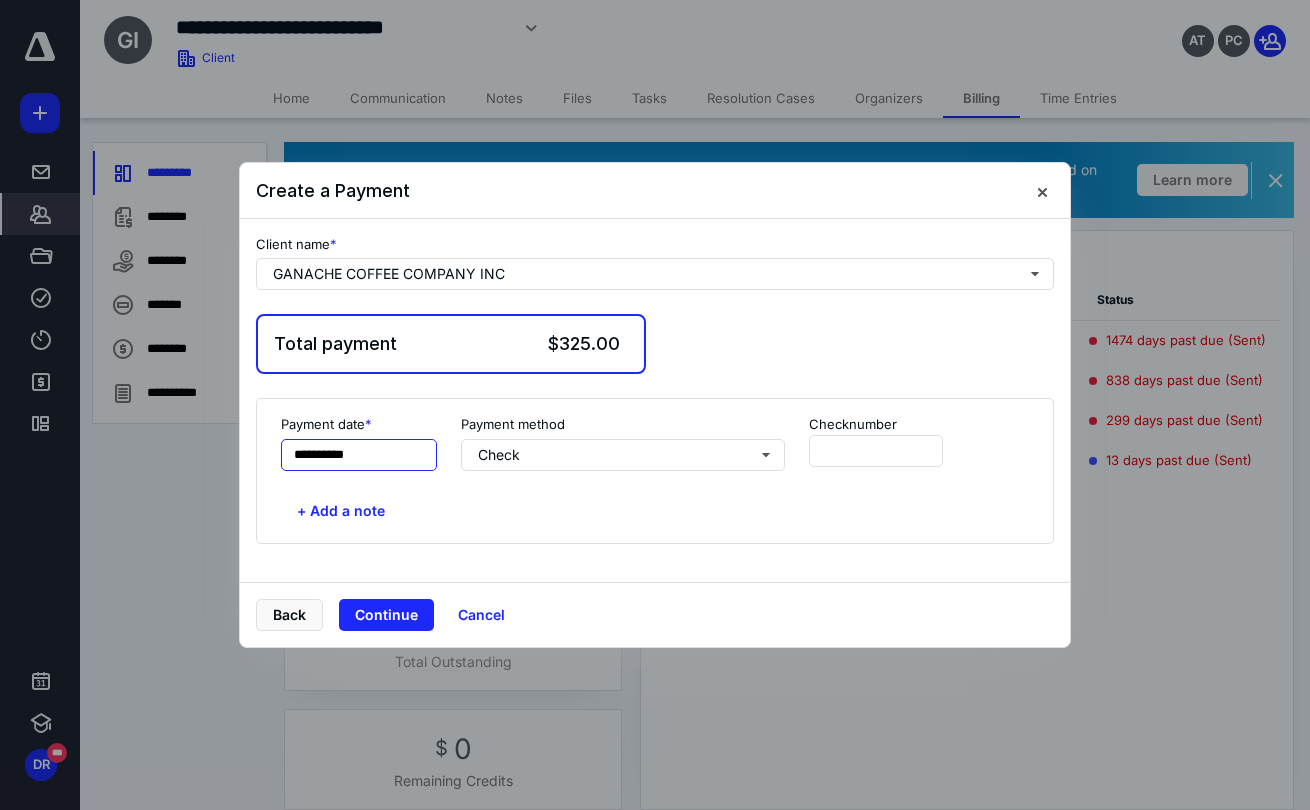 click on "**********" at bounding box center (359, 455) 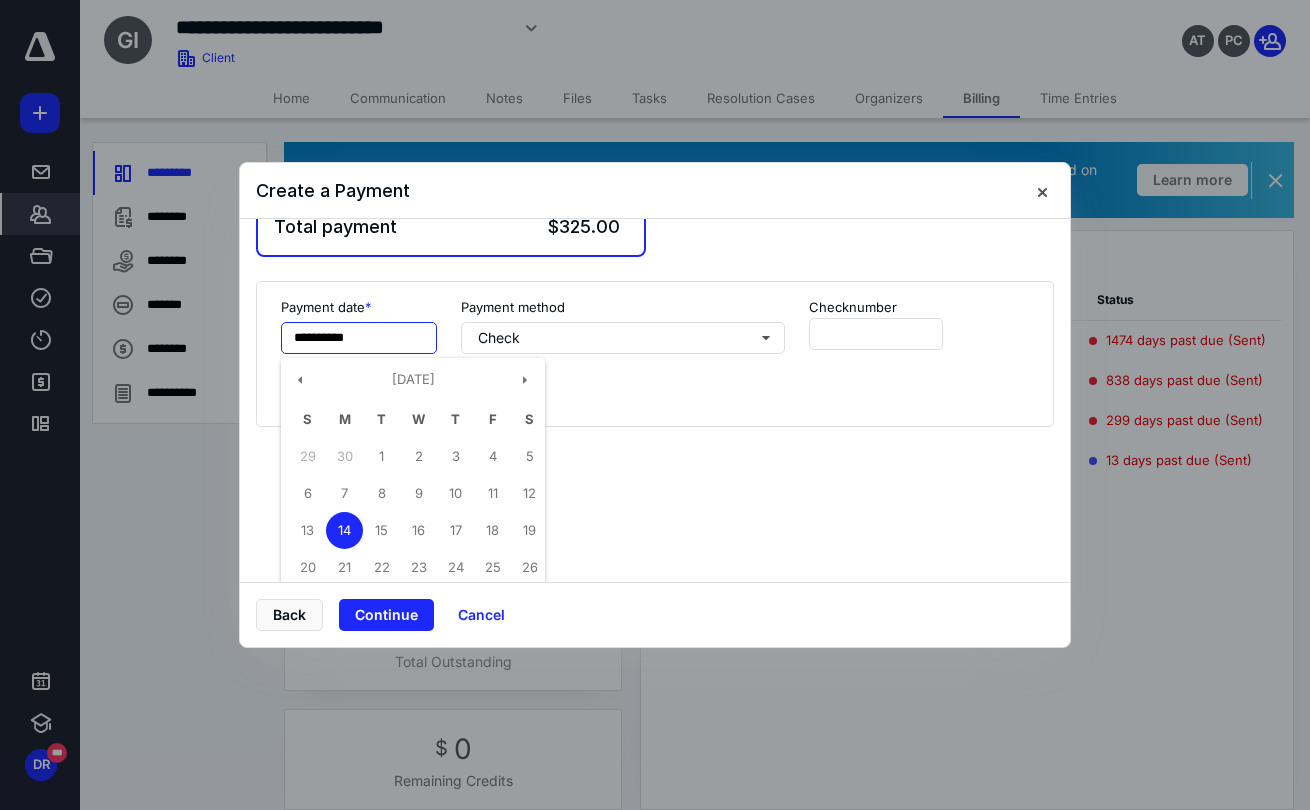 scroll, scrollTop: 125, scrollLeft: 0, axis: vertical 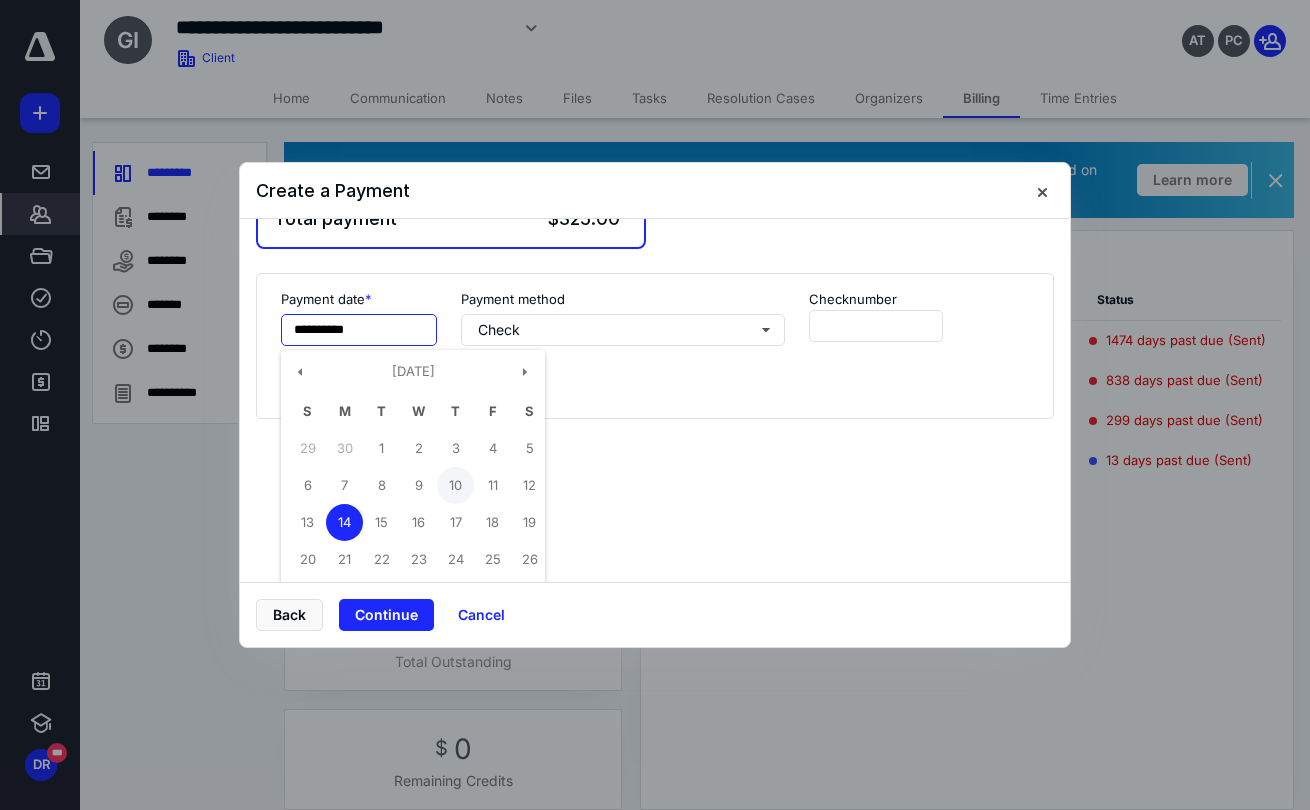 click on "10" at bounding box center [455, 485] 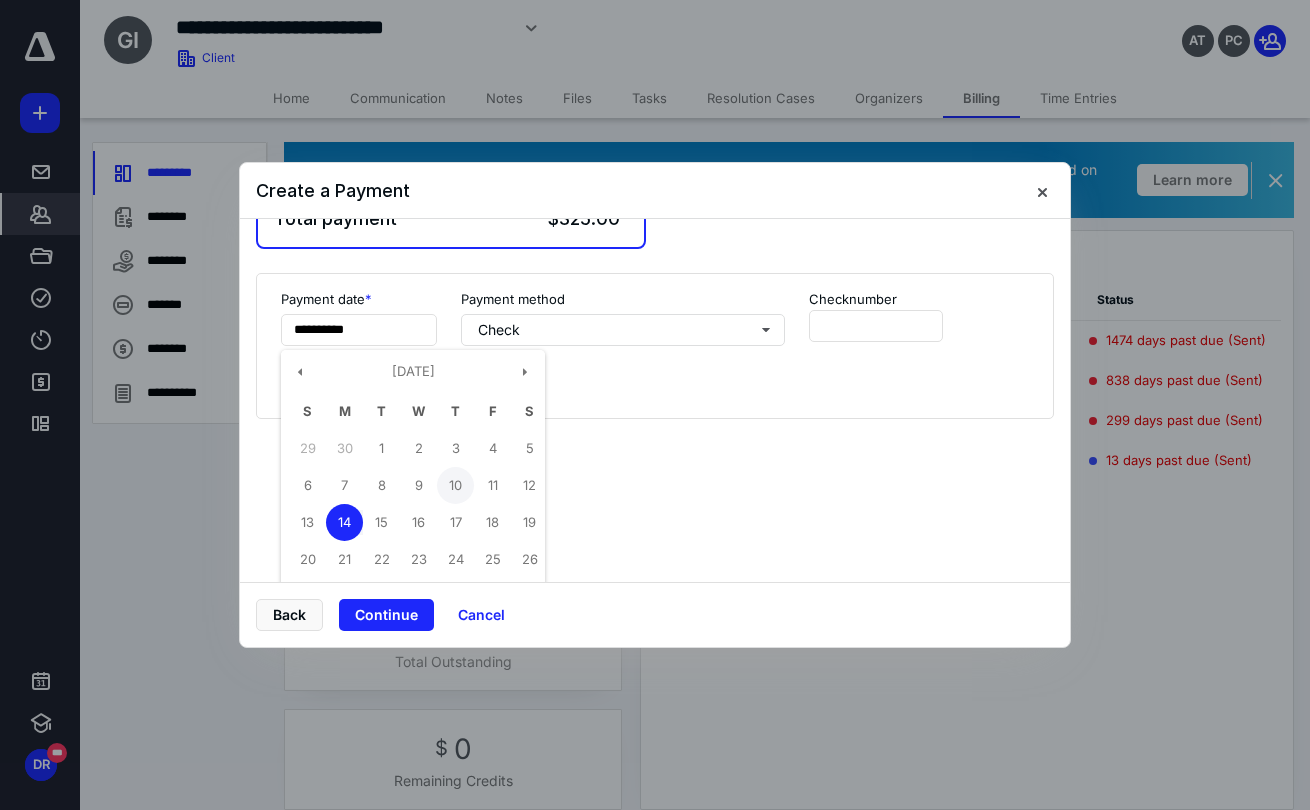 type on "**********" 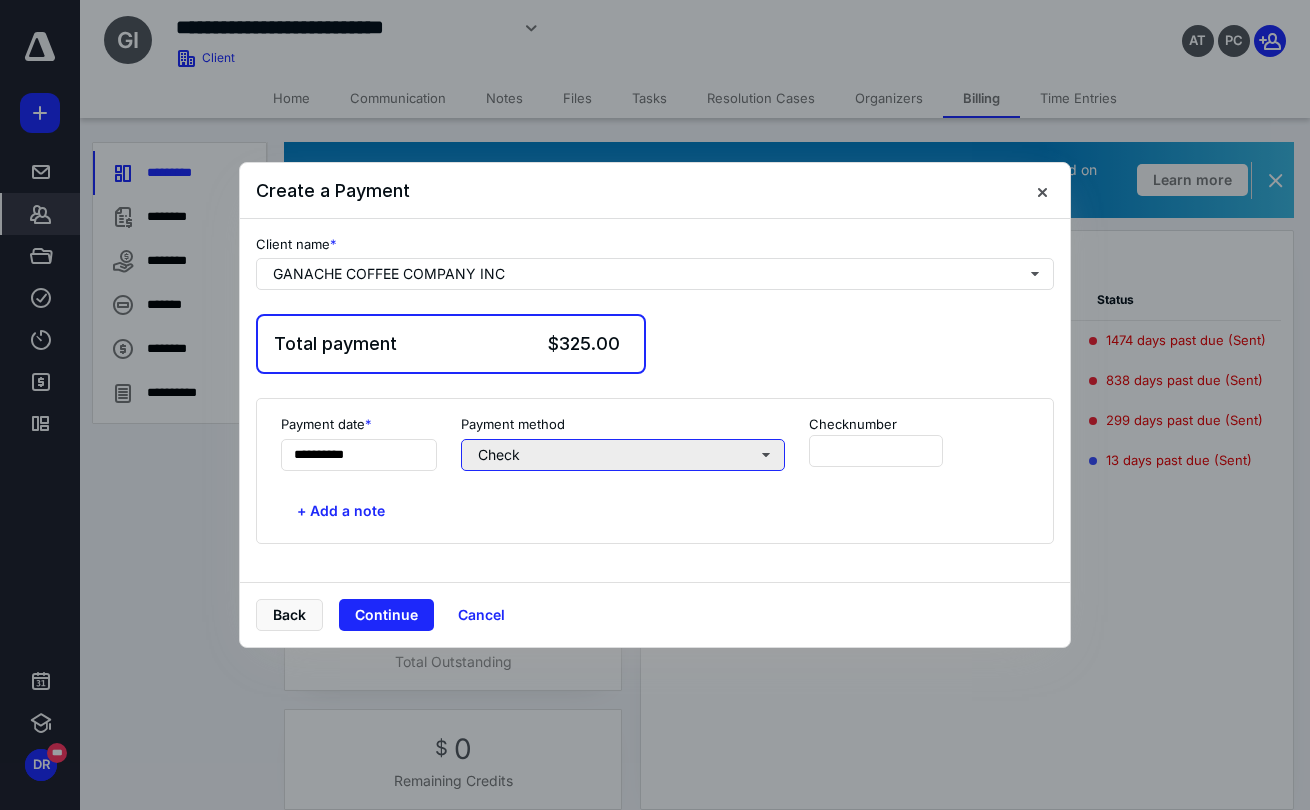 click on "Check" at bounding box center (623, 455) 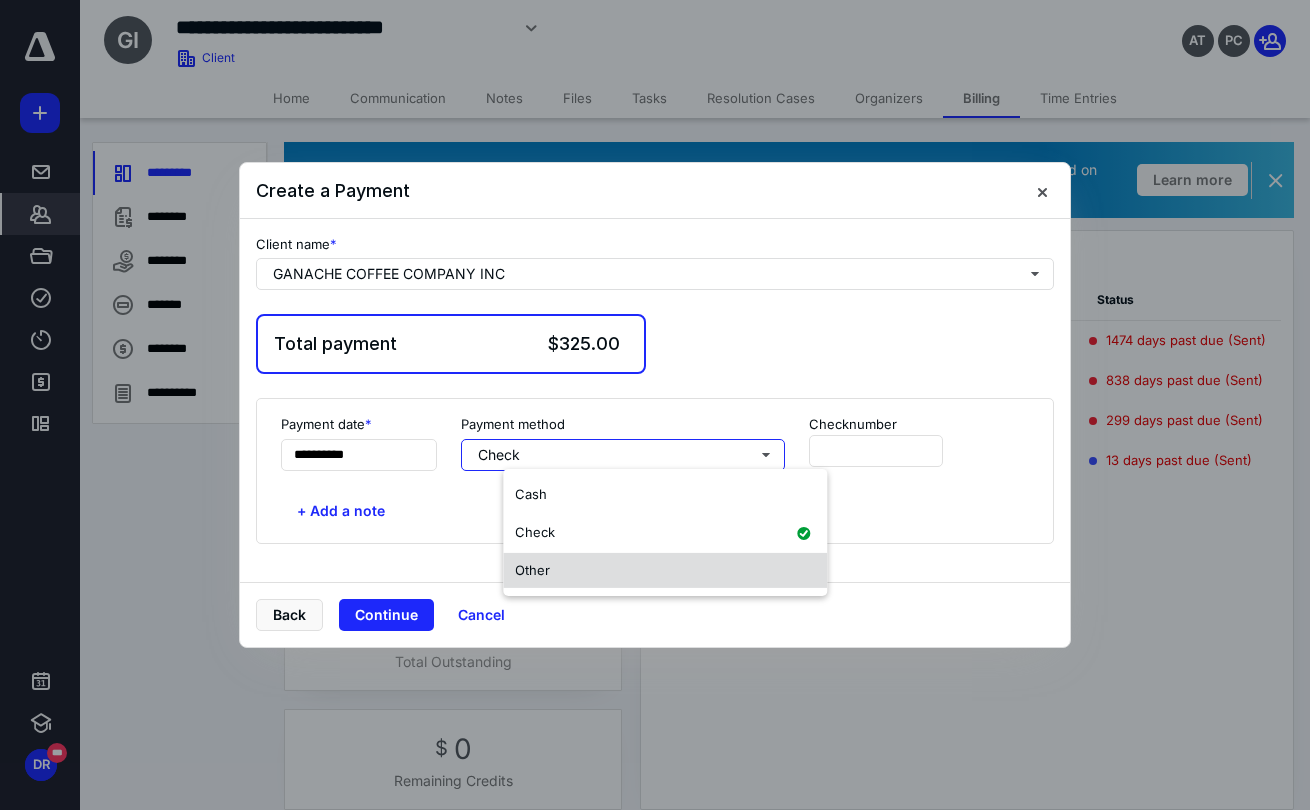 click on "Other" at bounding box center [665, 570] 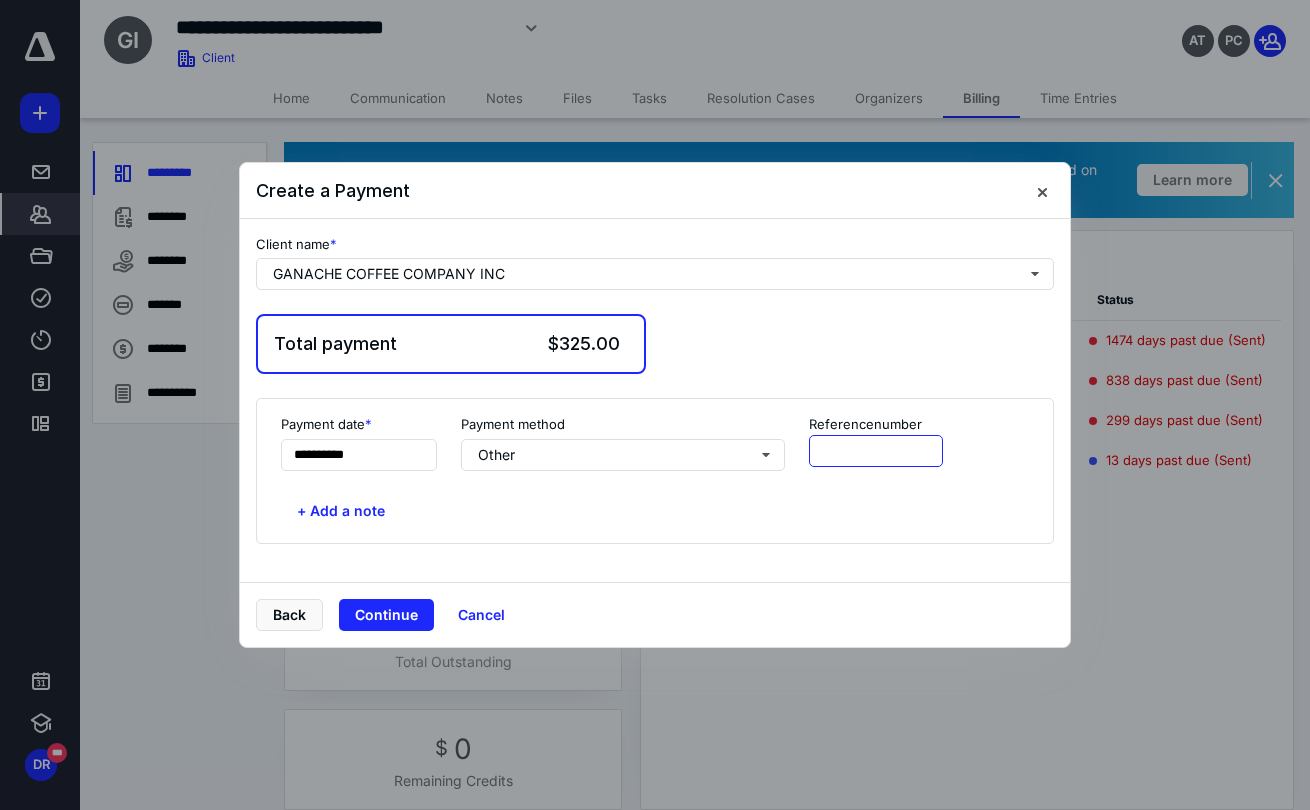 click at bounding box center [876, 451] 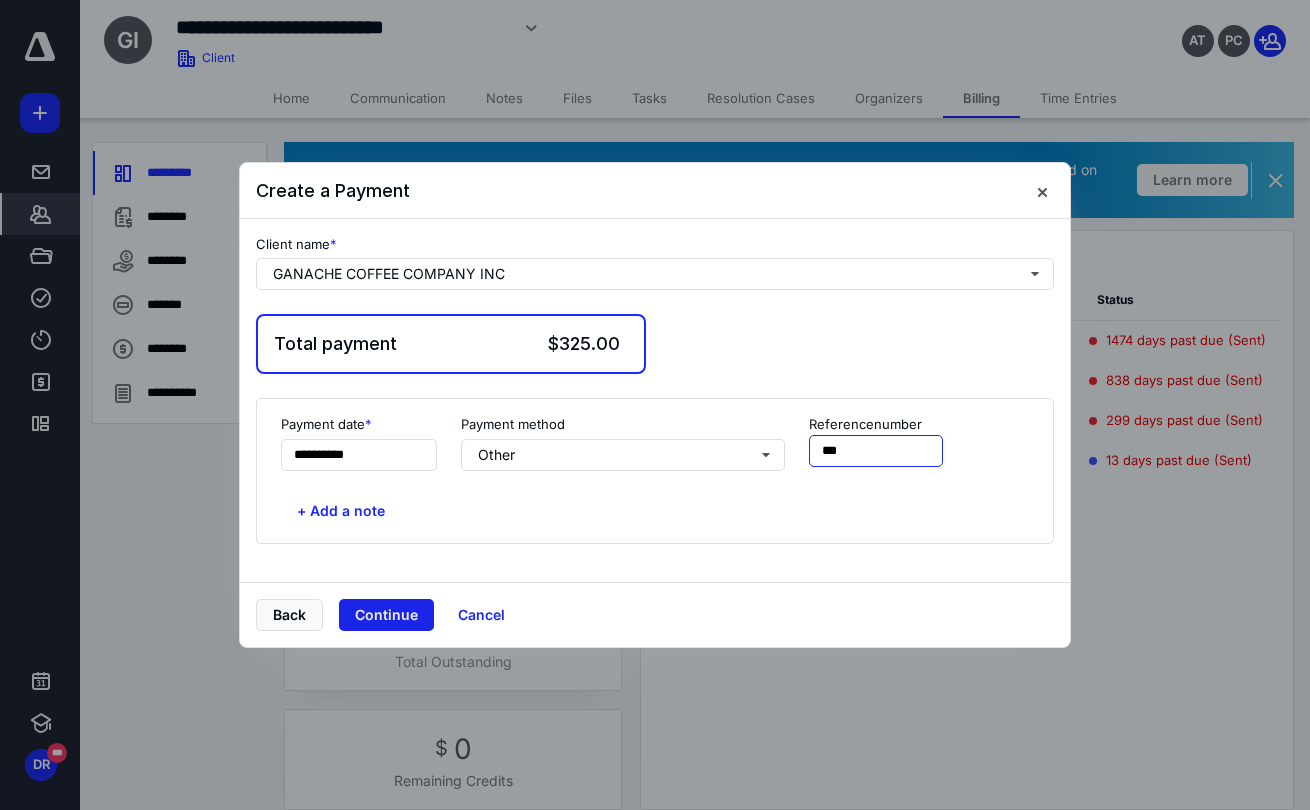 type on "***" 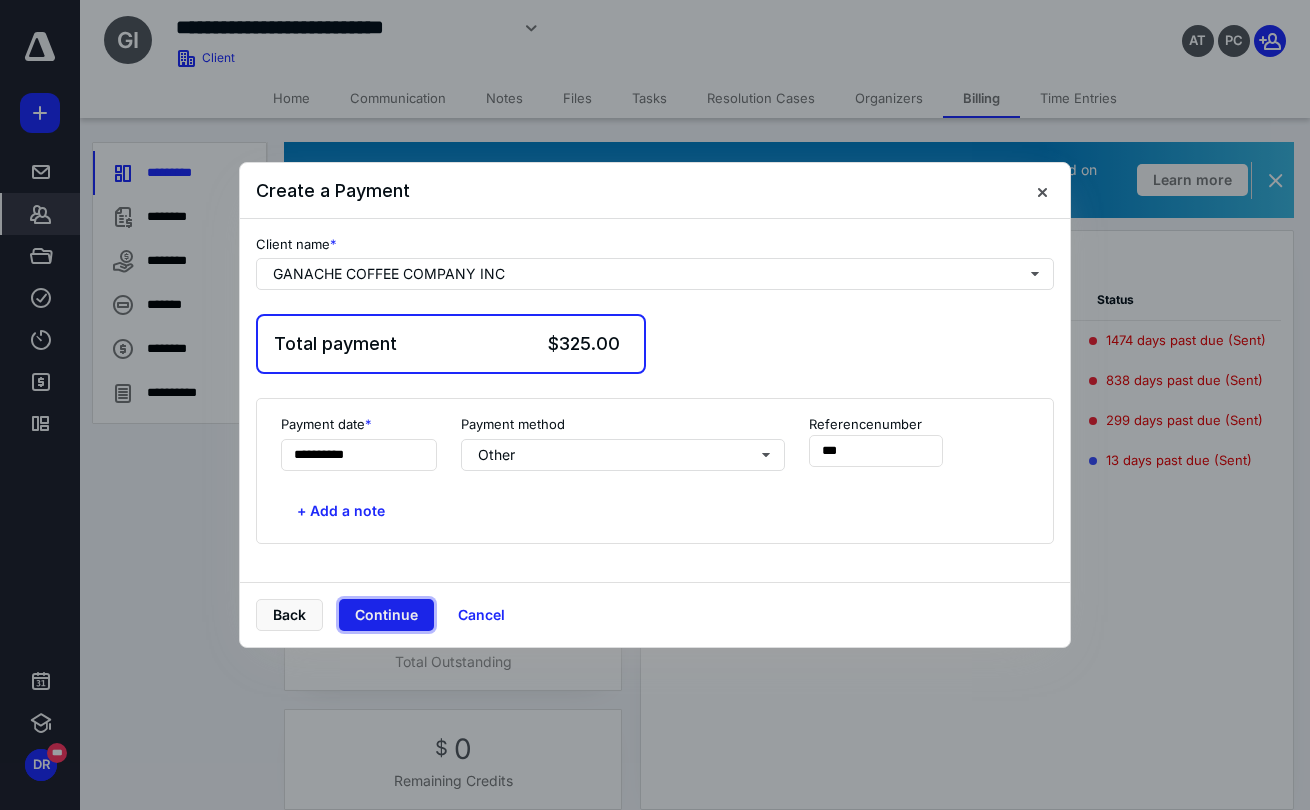 click on "Continue" at bounding box center [386, 615] 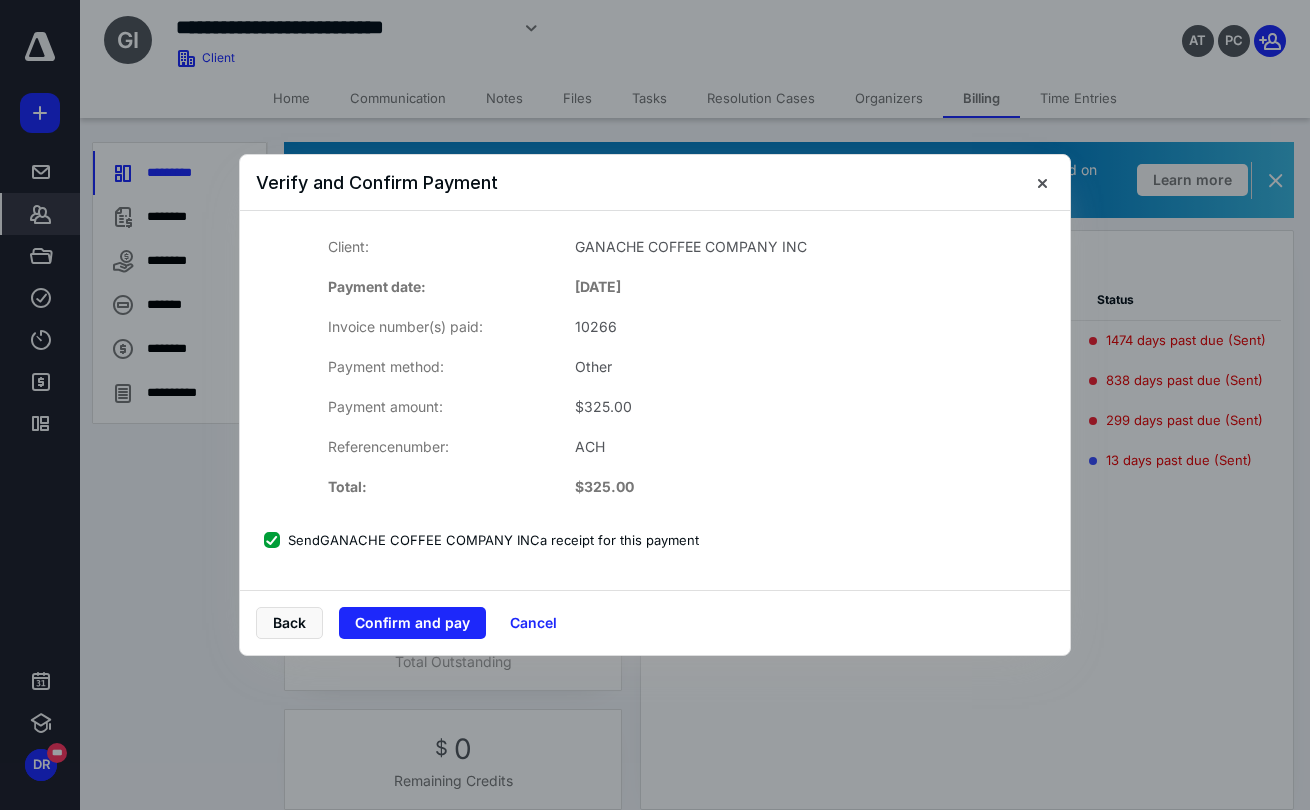 click on "Send  GANACHE COFFEE COMPANY INC  a receipt for this payment" at bounding box center [481, 540] 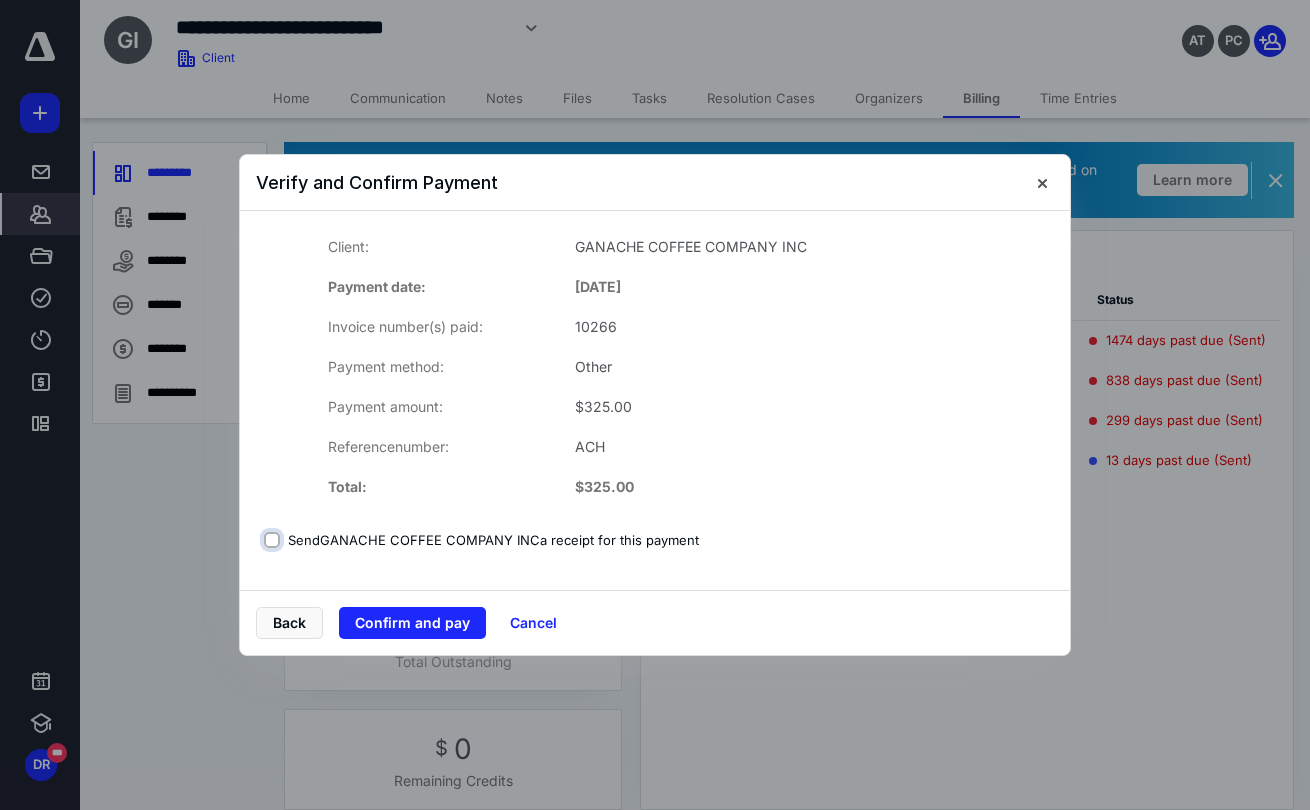 checkbox on "false" 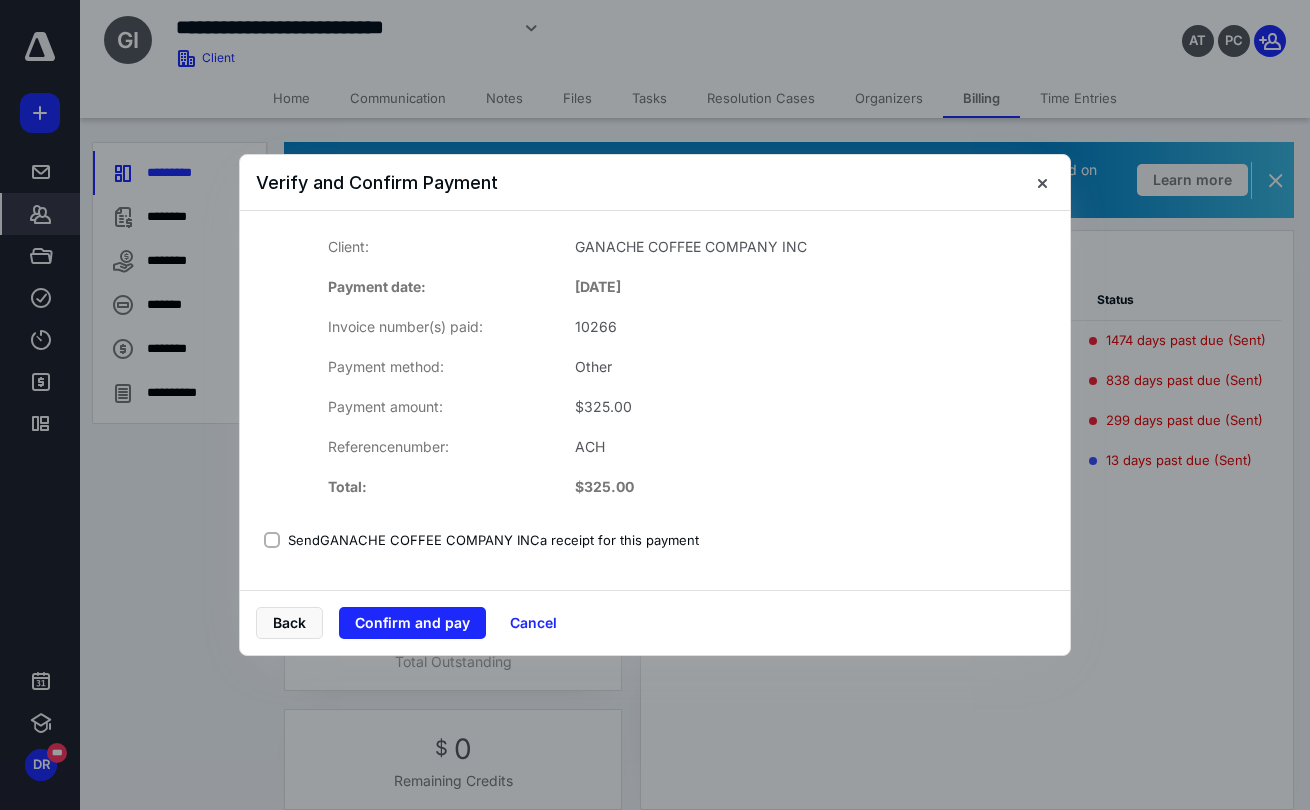 click on "Client: GANACHE COFFEE COMPANY INC Payment date: [DATE] Invoice number(s) paid: 10266 Payment method: Other Payment amount: $ 325.00 Reference  number: ACH Total: $ 325.00" at bounding box center [655, 367] 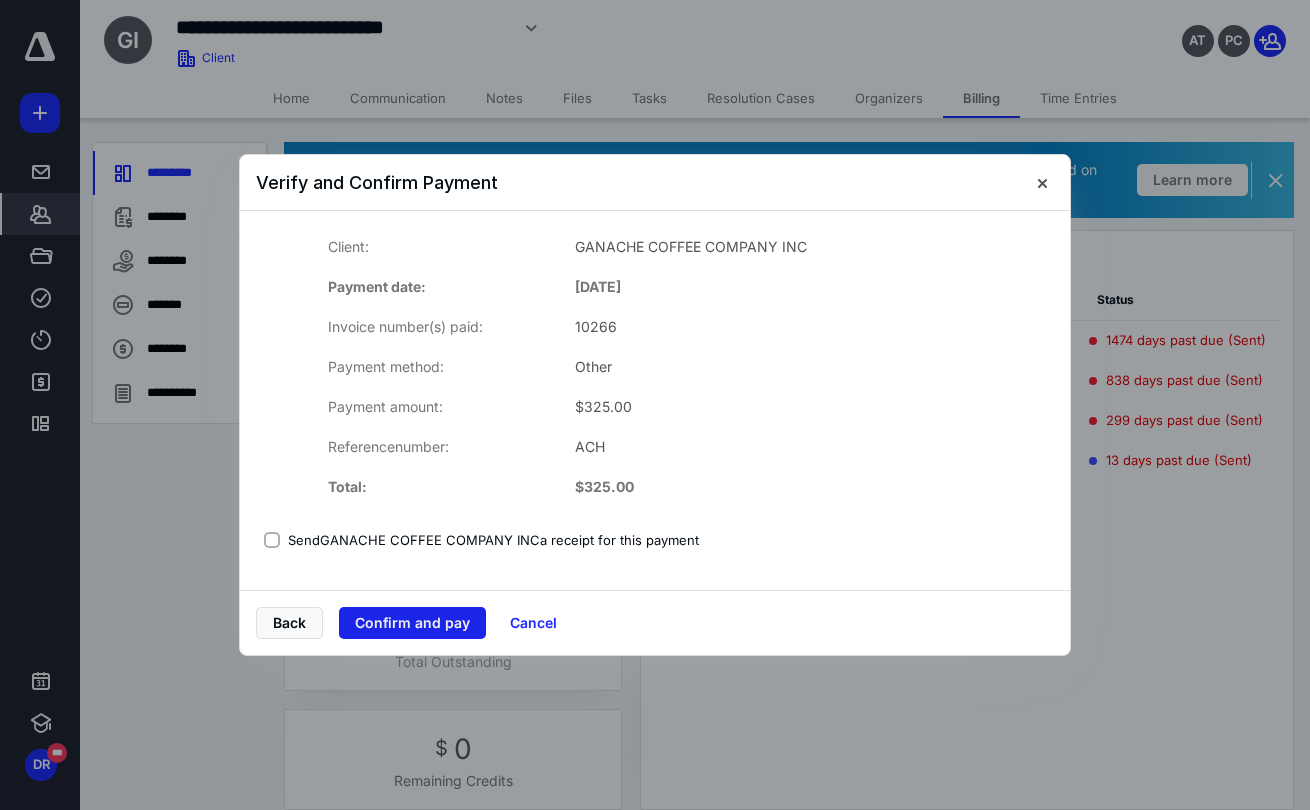click on "Confirm and pay" at bounding box center [412, 623] 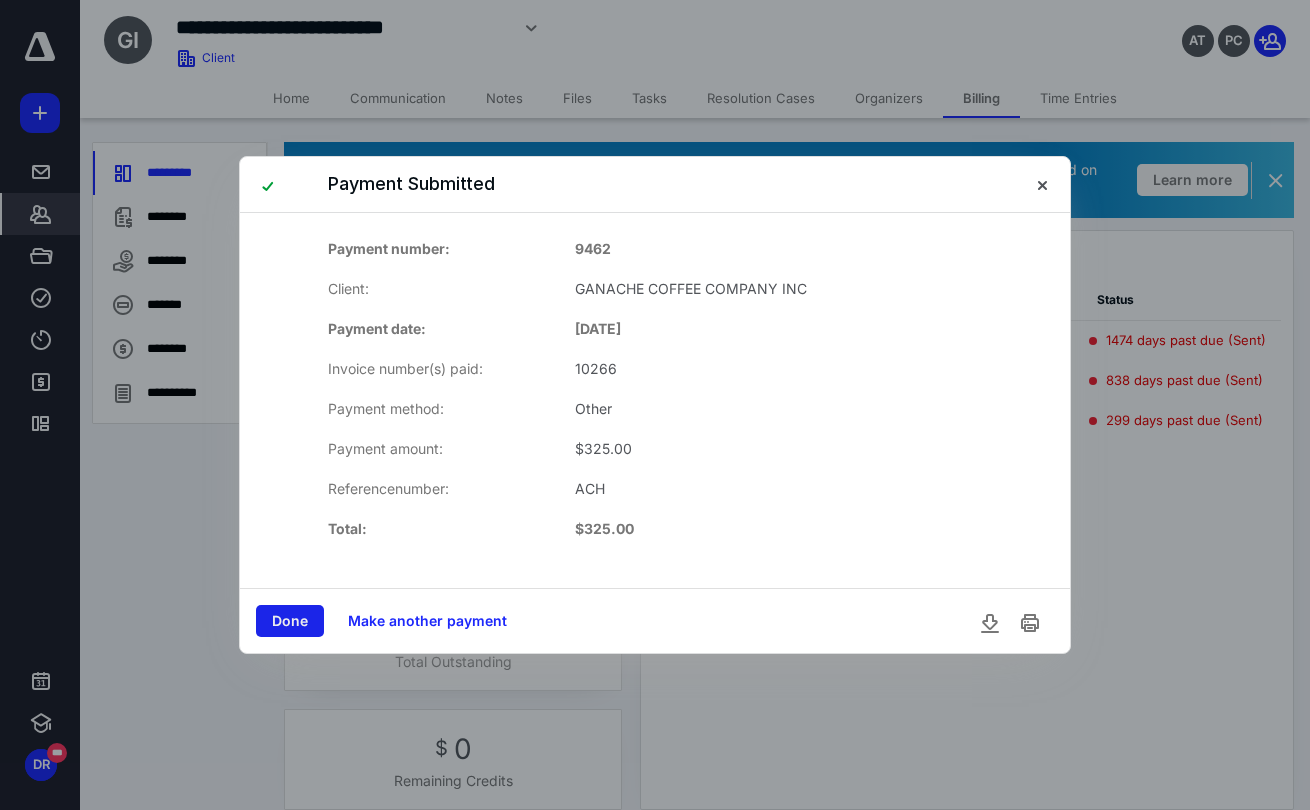click on "Done" at bounding box center [290, 621] 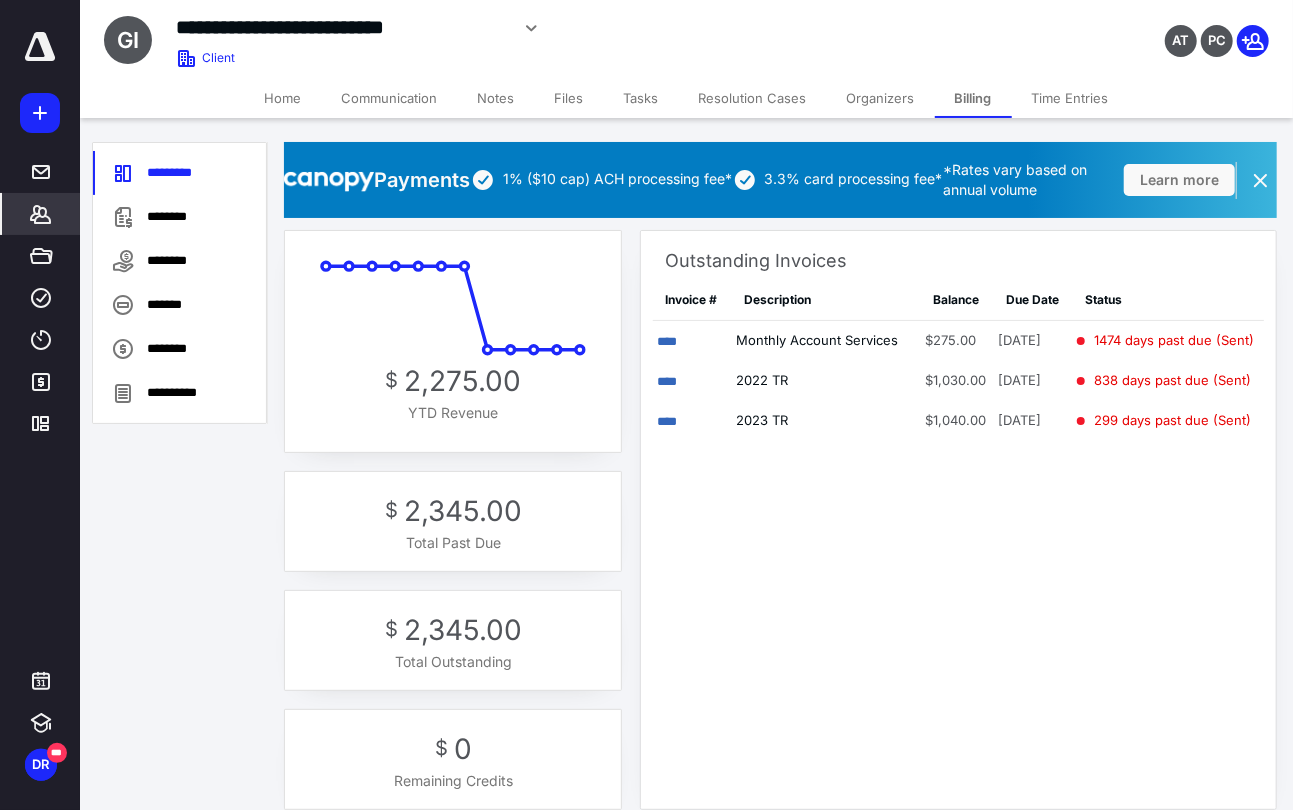 click 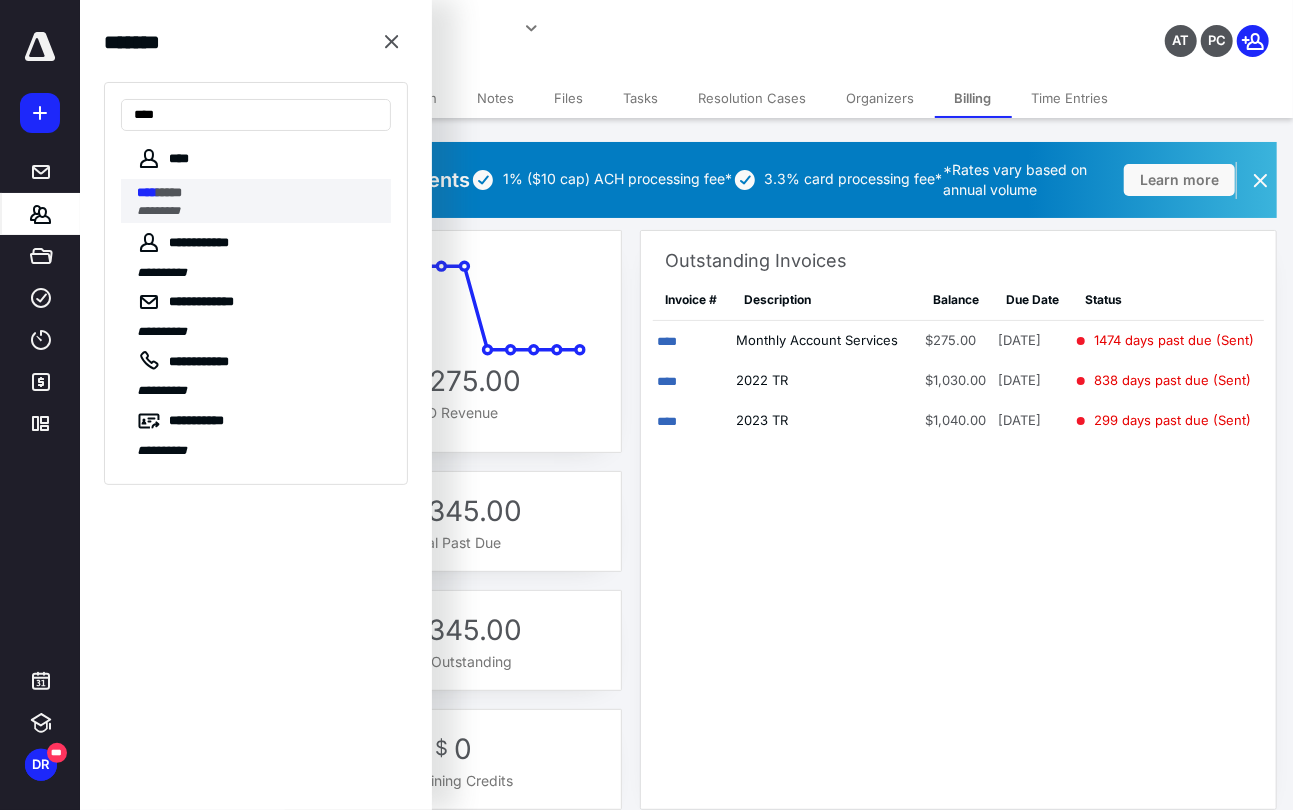 type on "****" 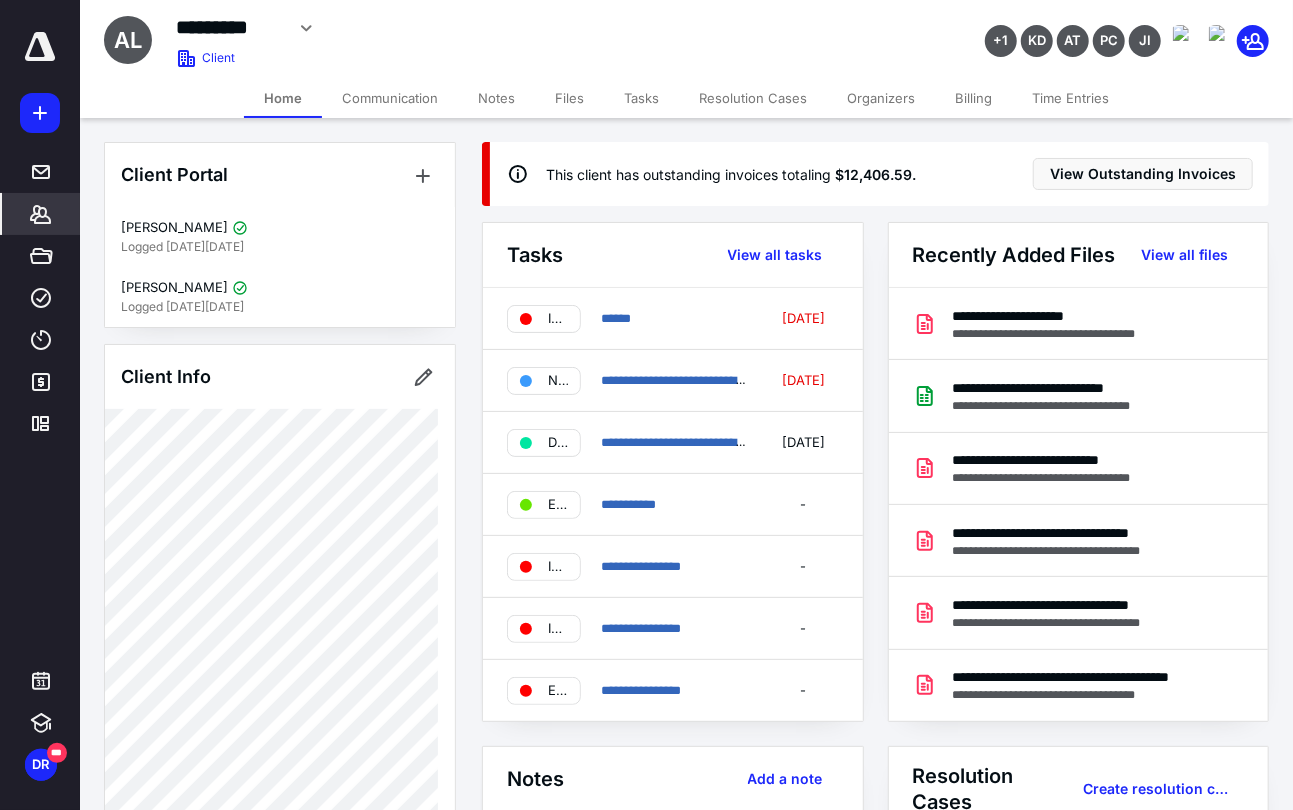 click on "Billing" at bounding box center (973, 98) 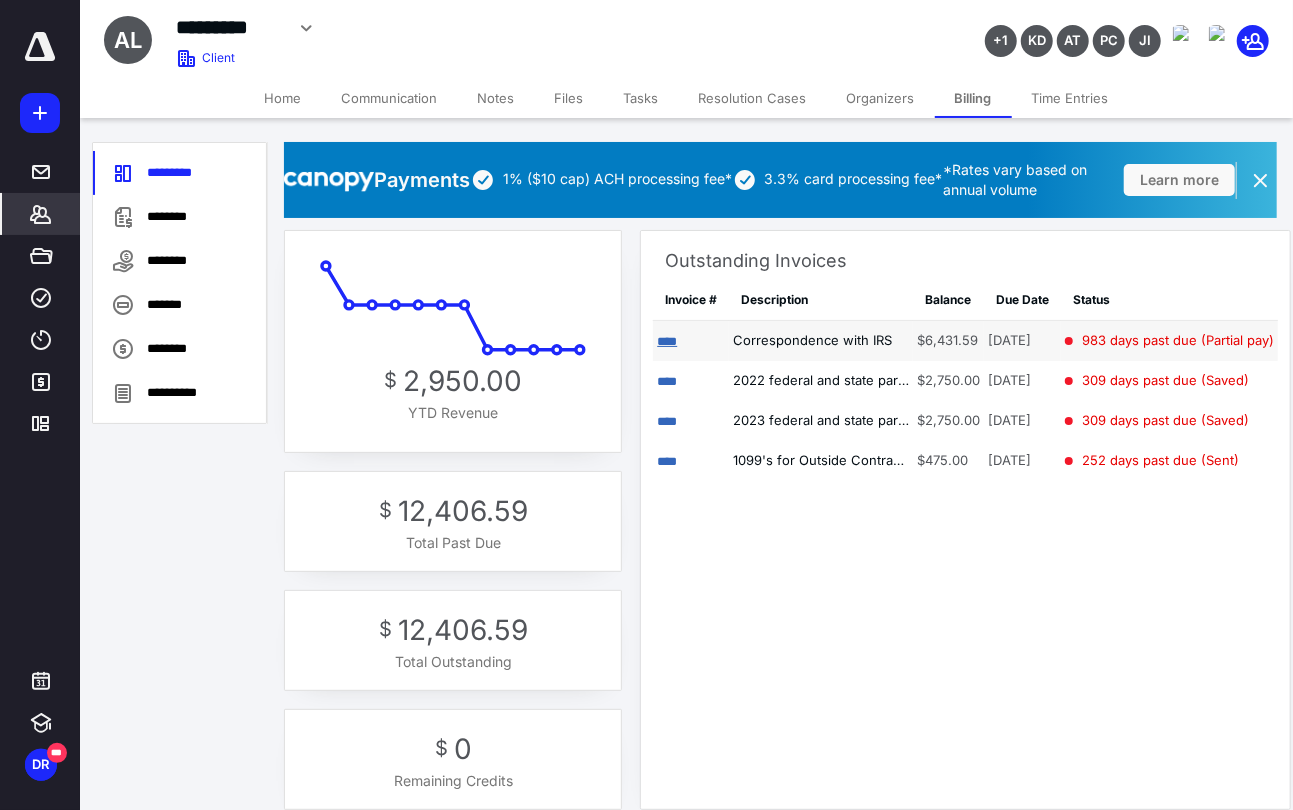 click on "****" at bounding box center (667, 341) 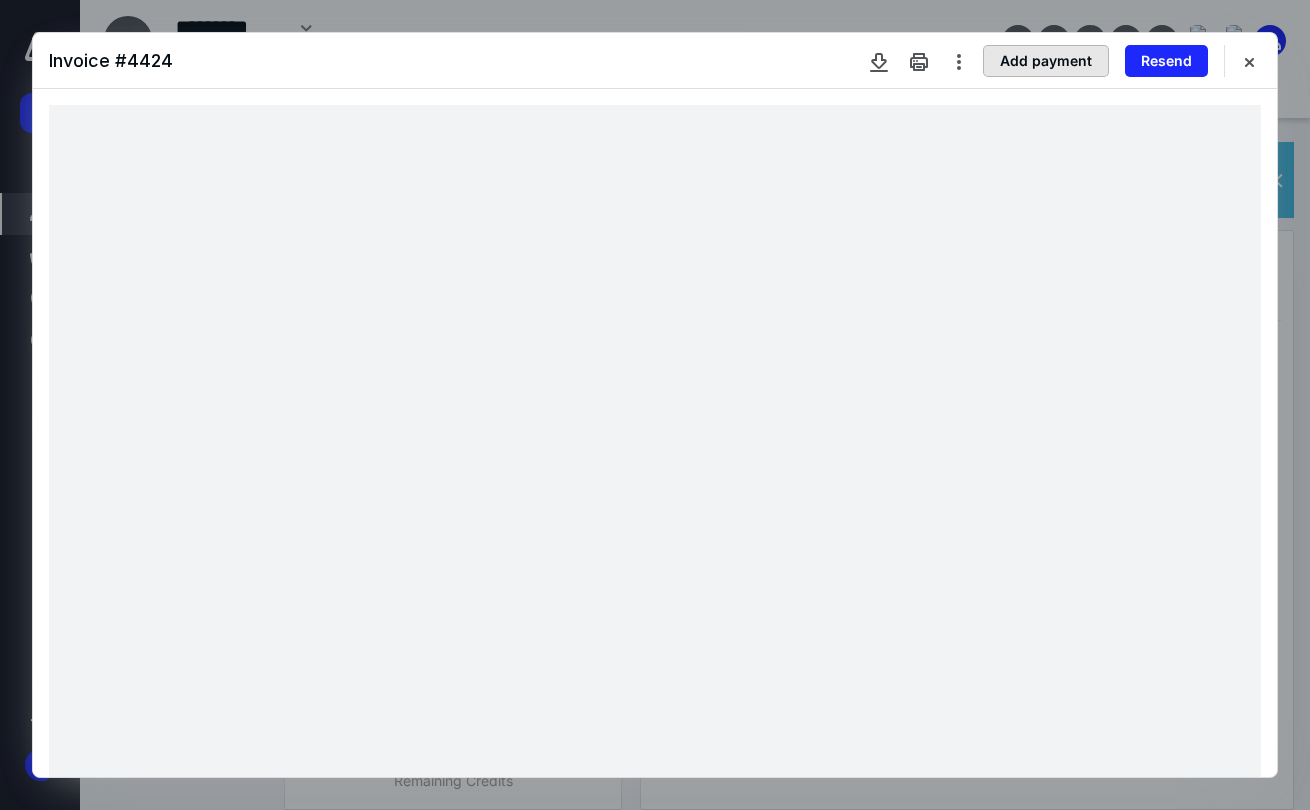 click on "Add payment" at bounding box center (1046, 61) 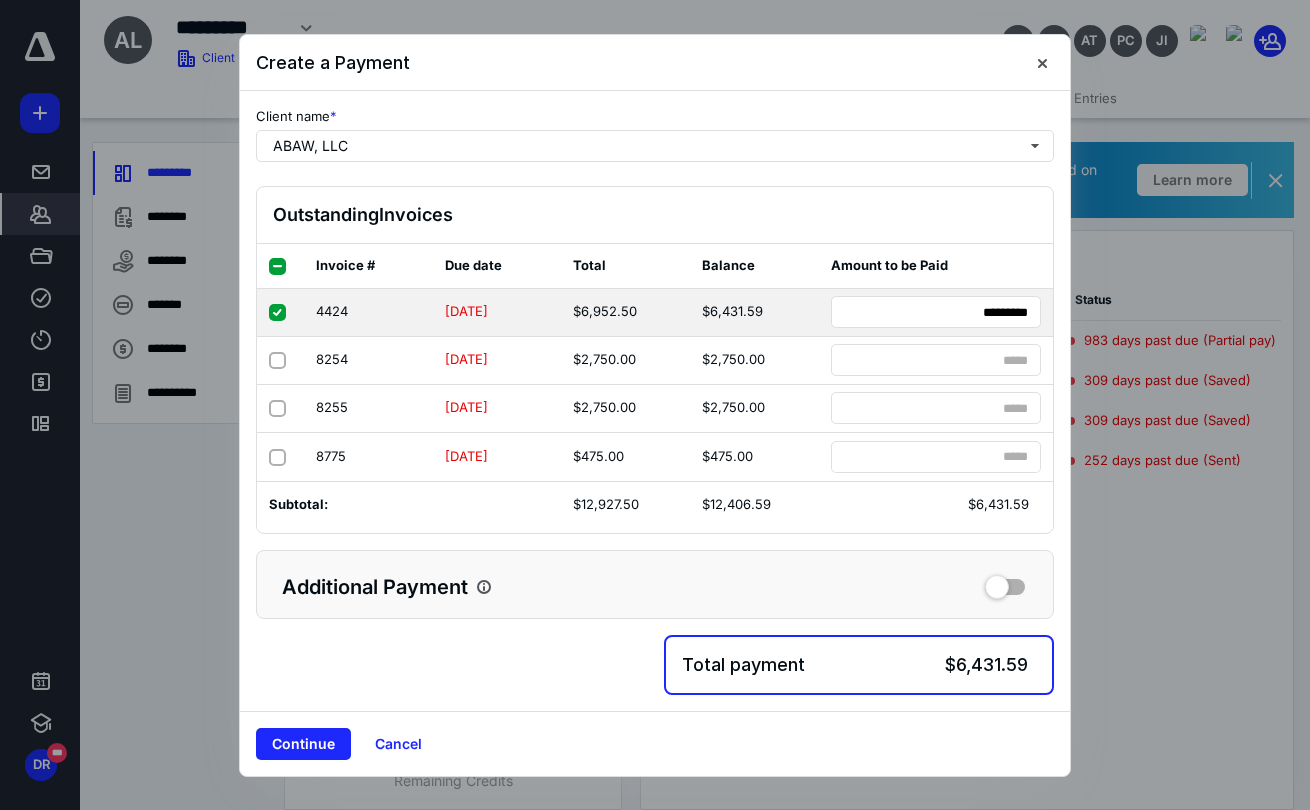 click on "******* *********" at bounding box center [936, 313] 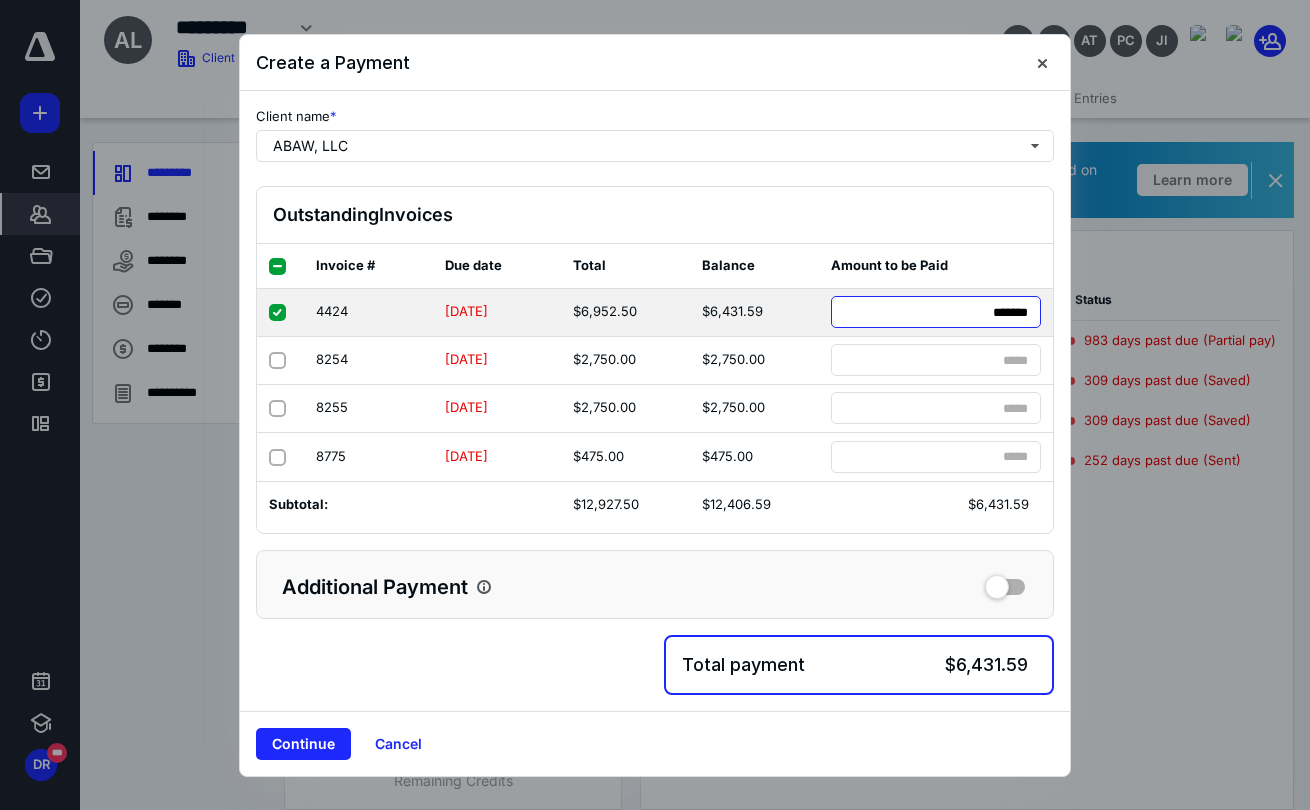 click on "******* *********" at bounding box center (936, 312) 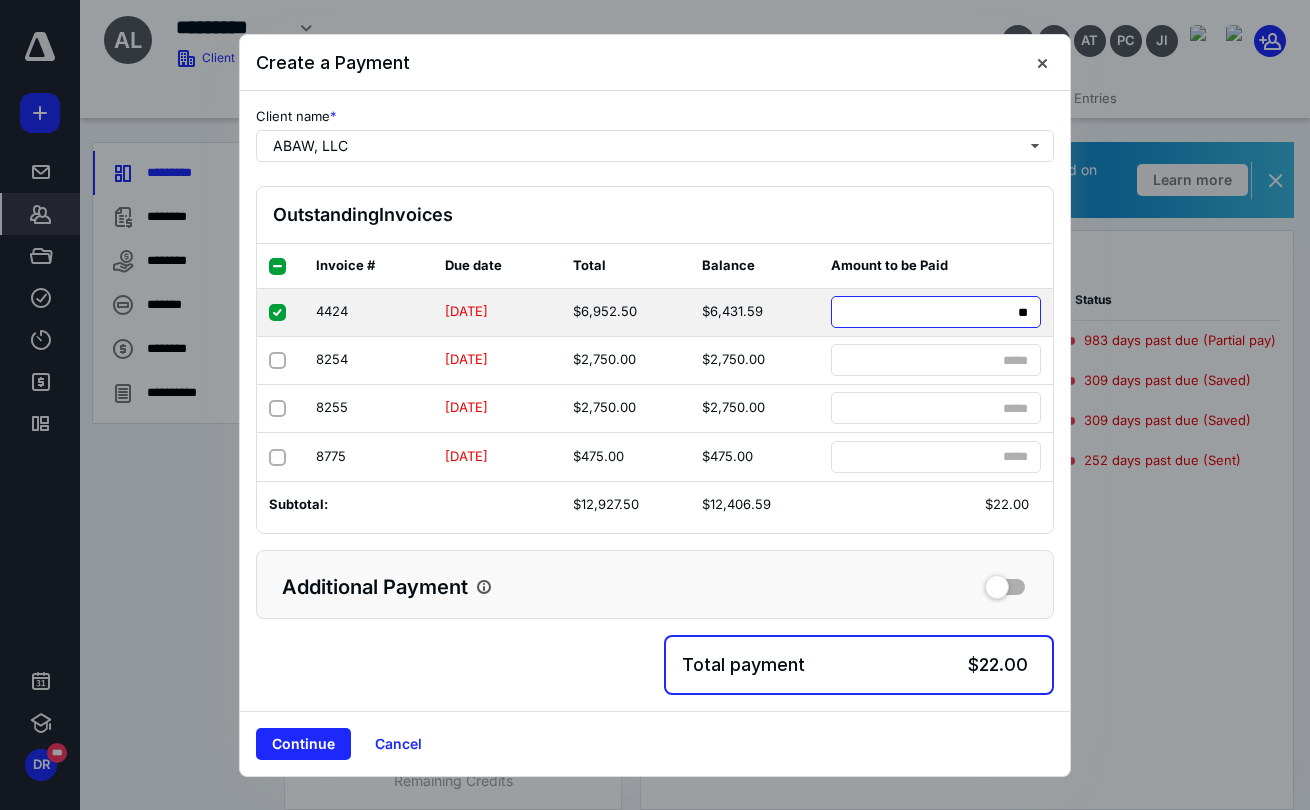 type on "***" 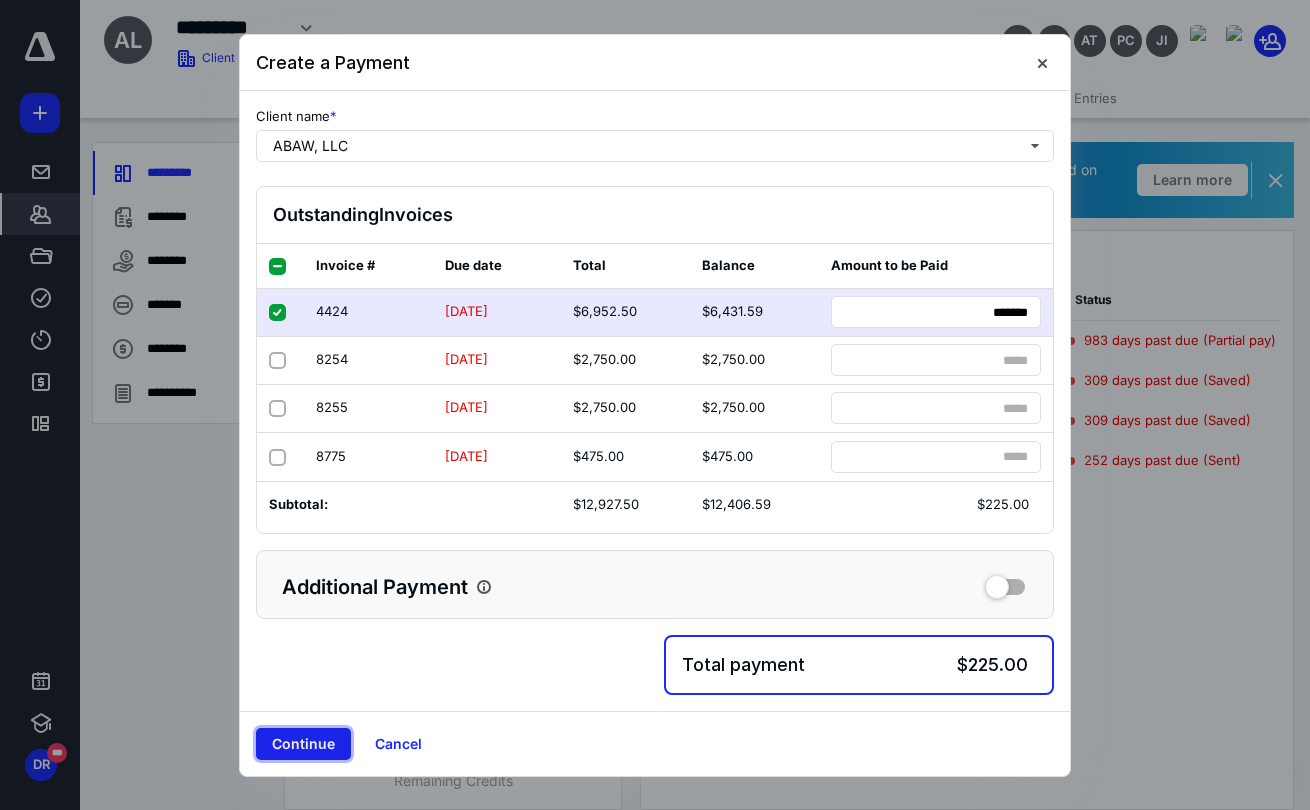 click on "Continue" at bounding box center [303, 744] 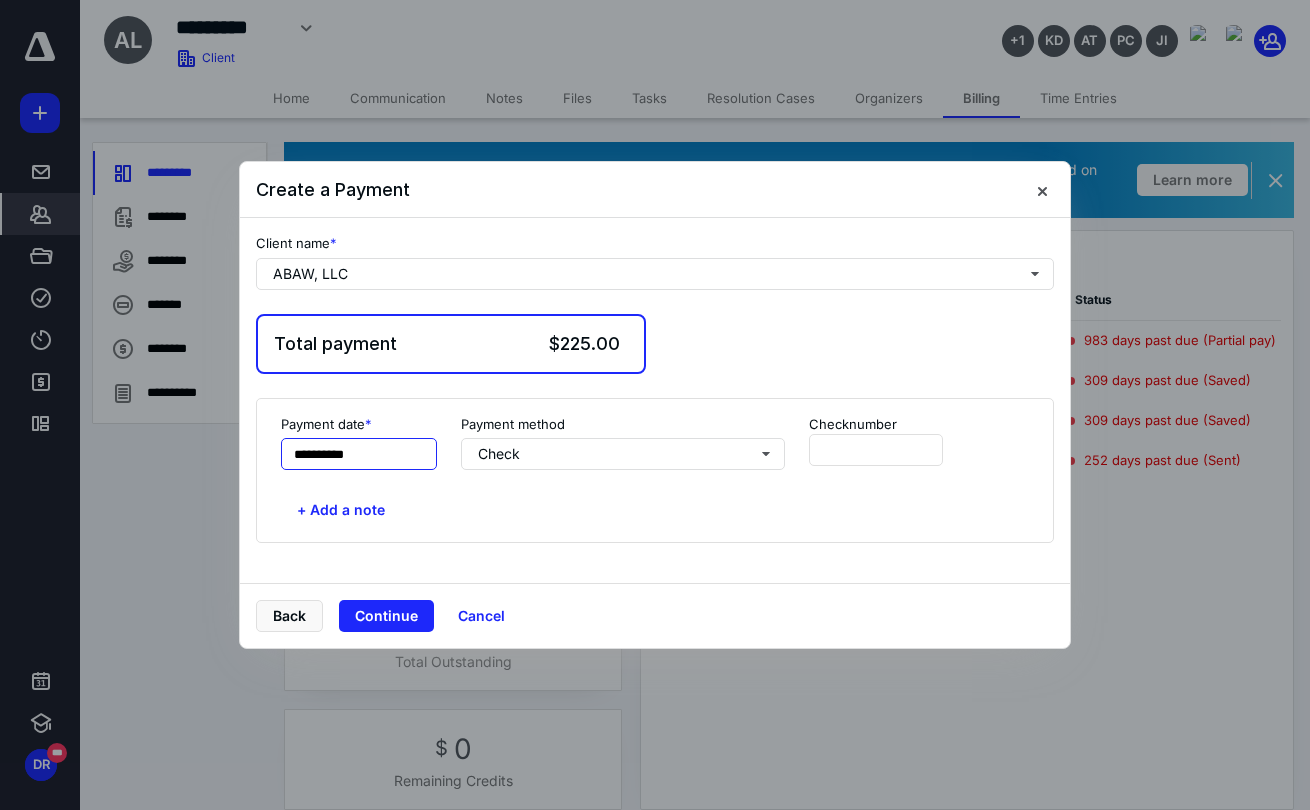 click on "**********" at bounding box center (359, 454) 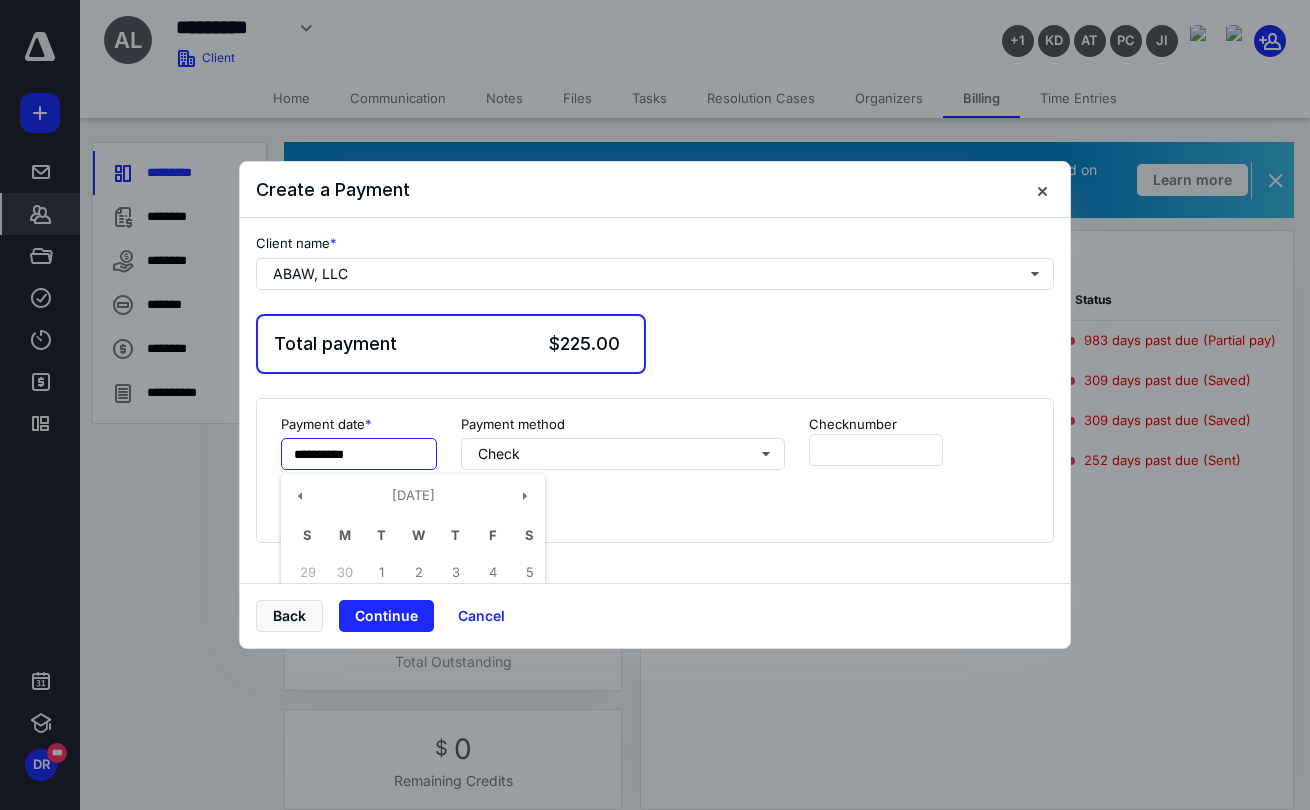 scroll, scrollTop: 60, scrollLeft: 0, axis: vertical 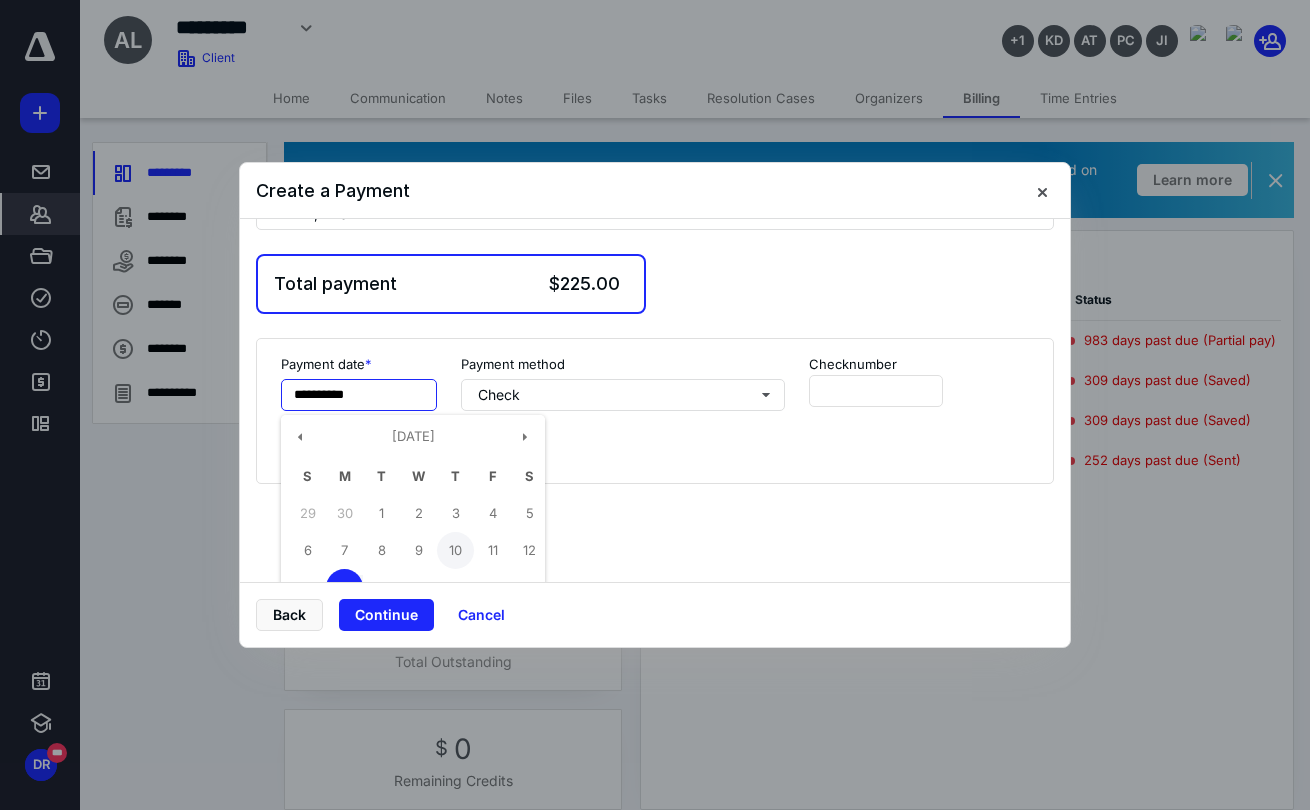 click on "10" at bounding box center [455, 550] 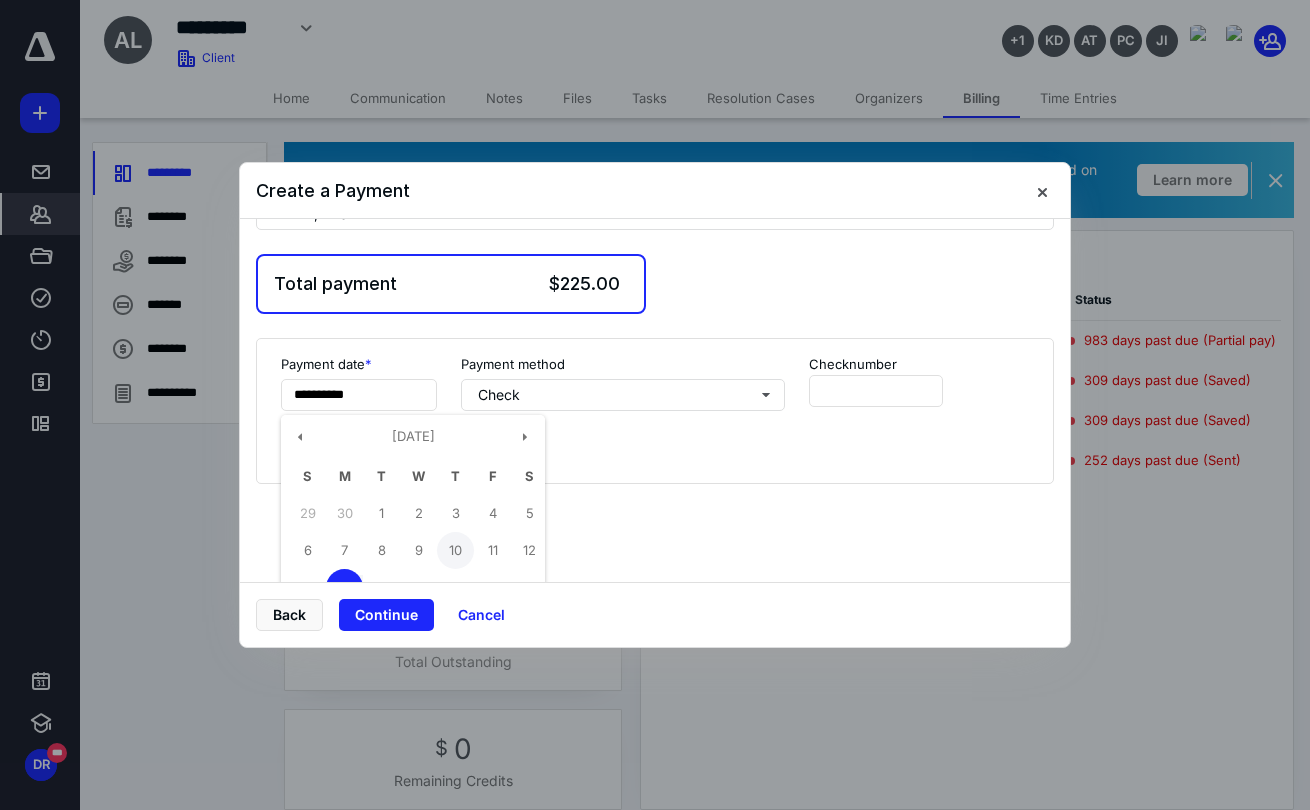 type on "**********" 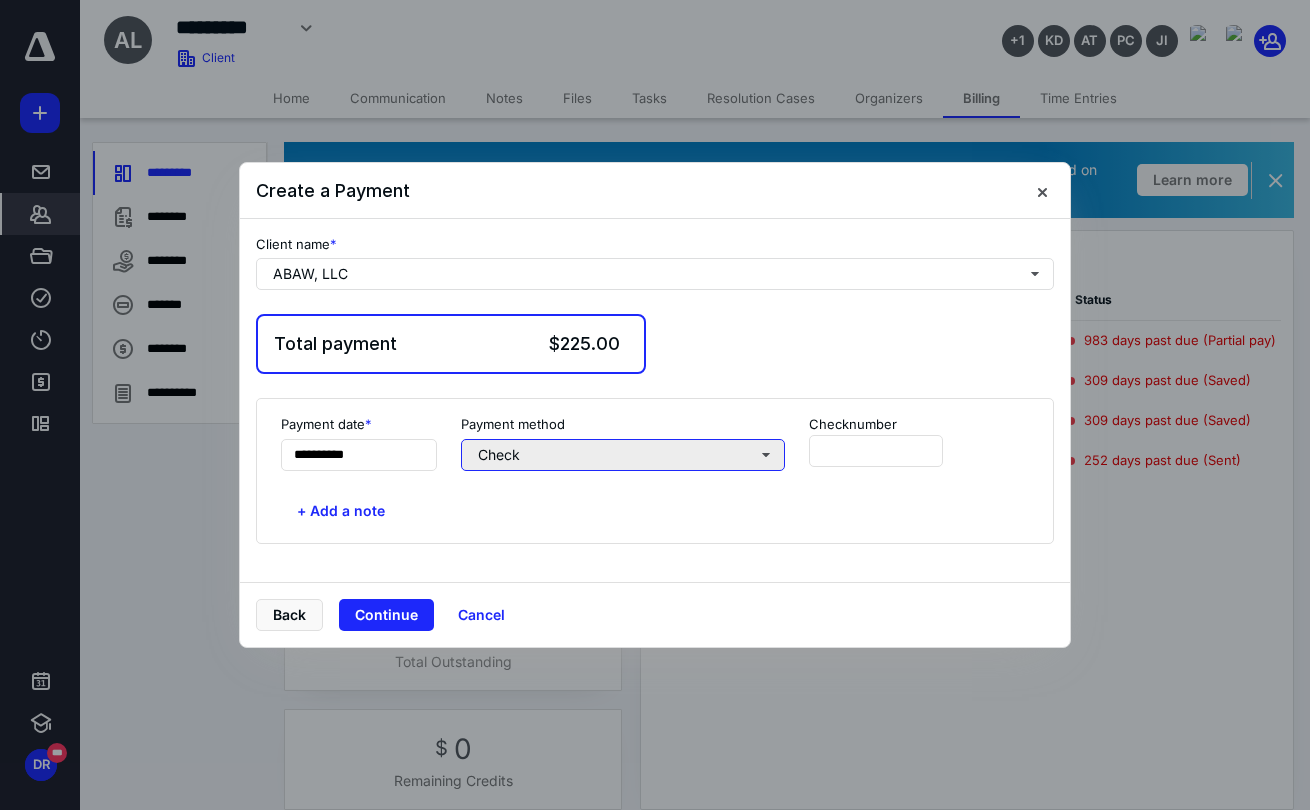 click on "Check" at bounding box center [623, 455] 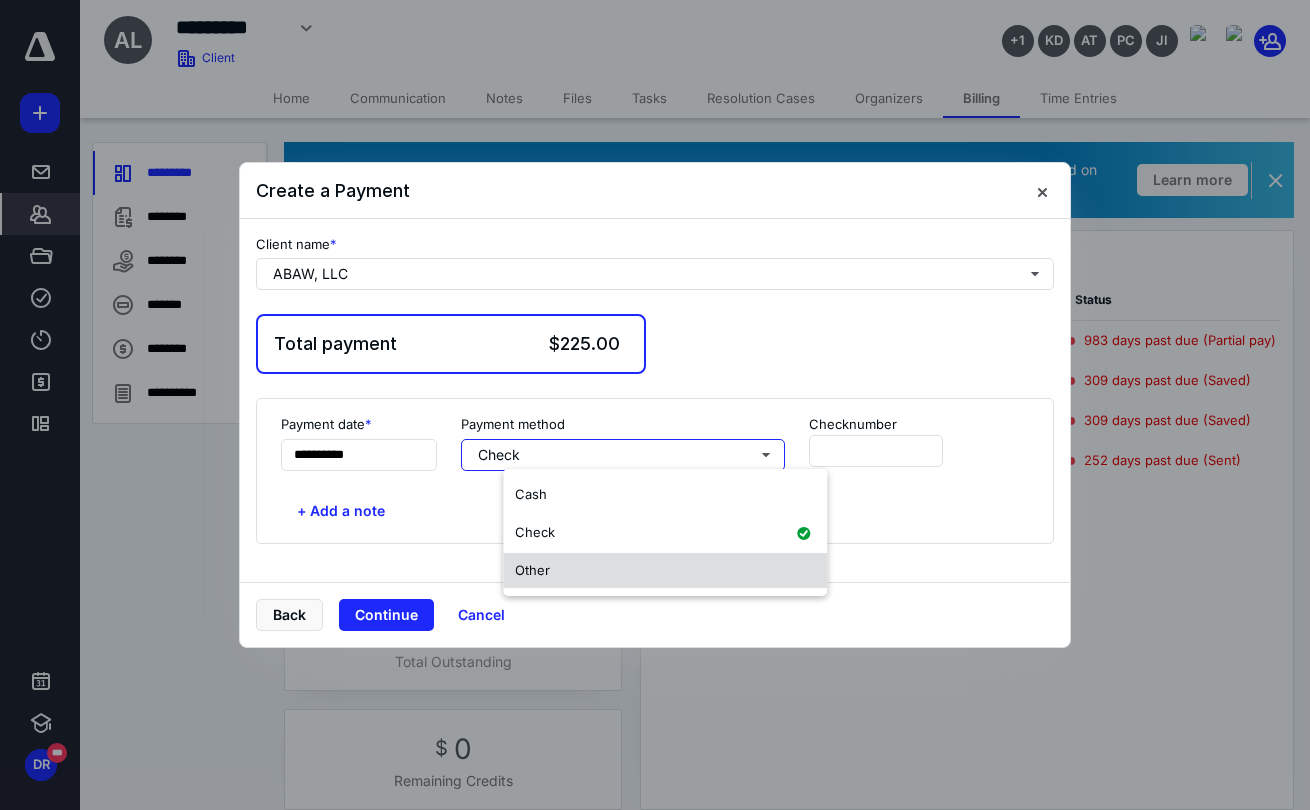 click on "Other" at bounding box center [665, 570] 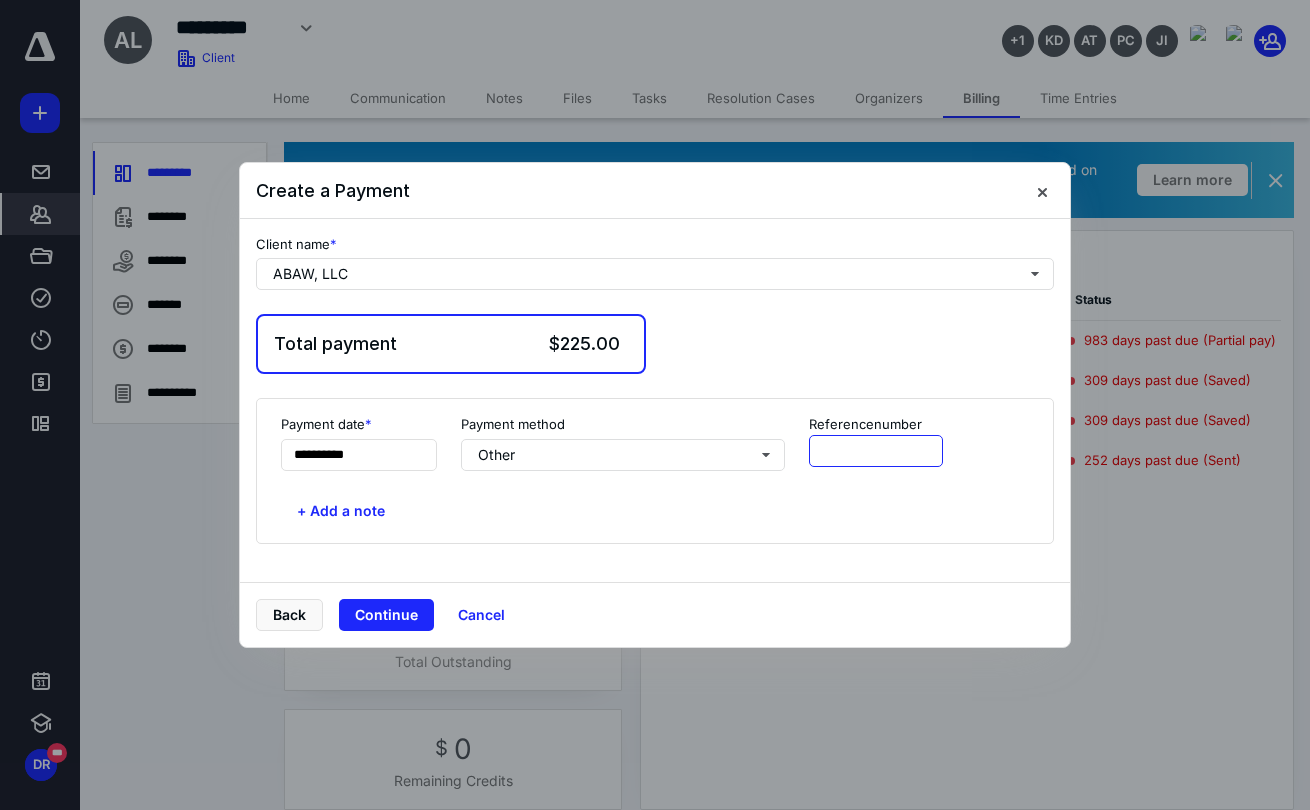 click at bounding box center (876, 451) 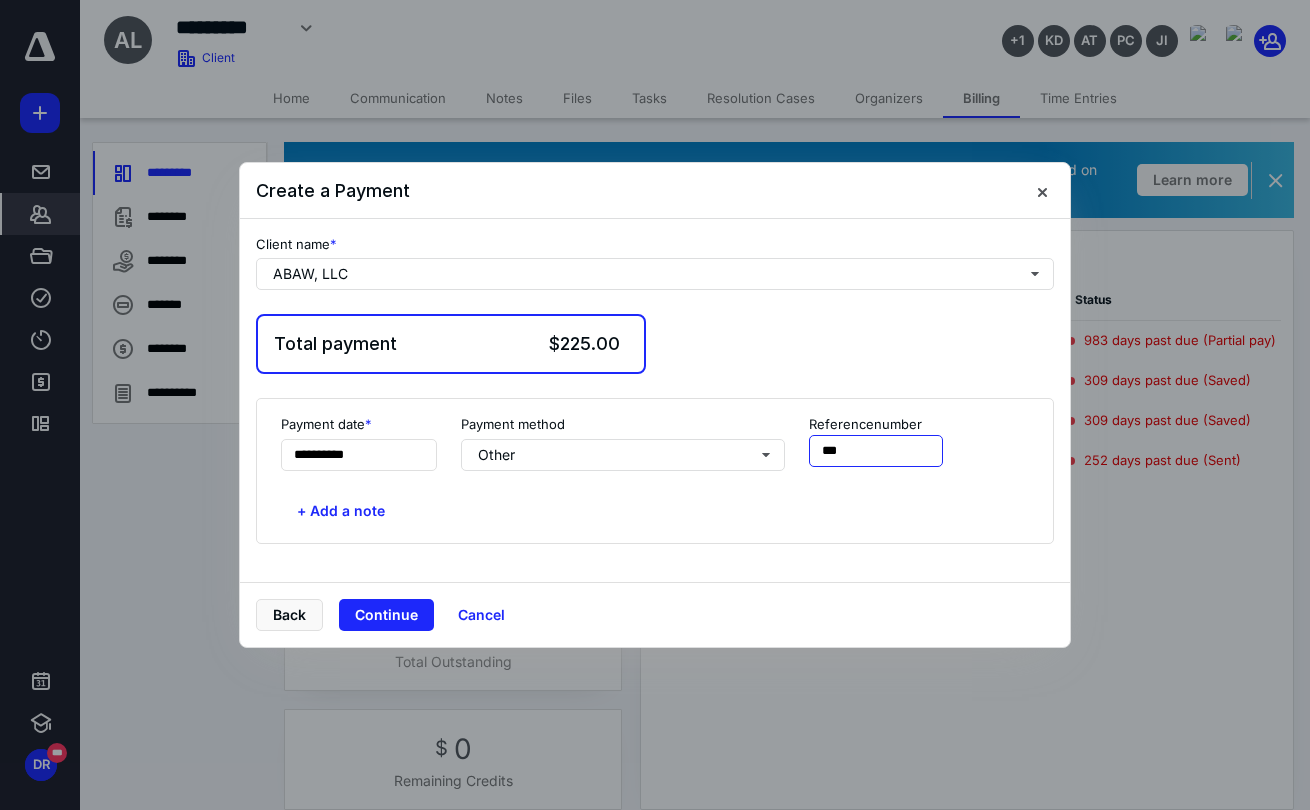 type on "***" 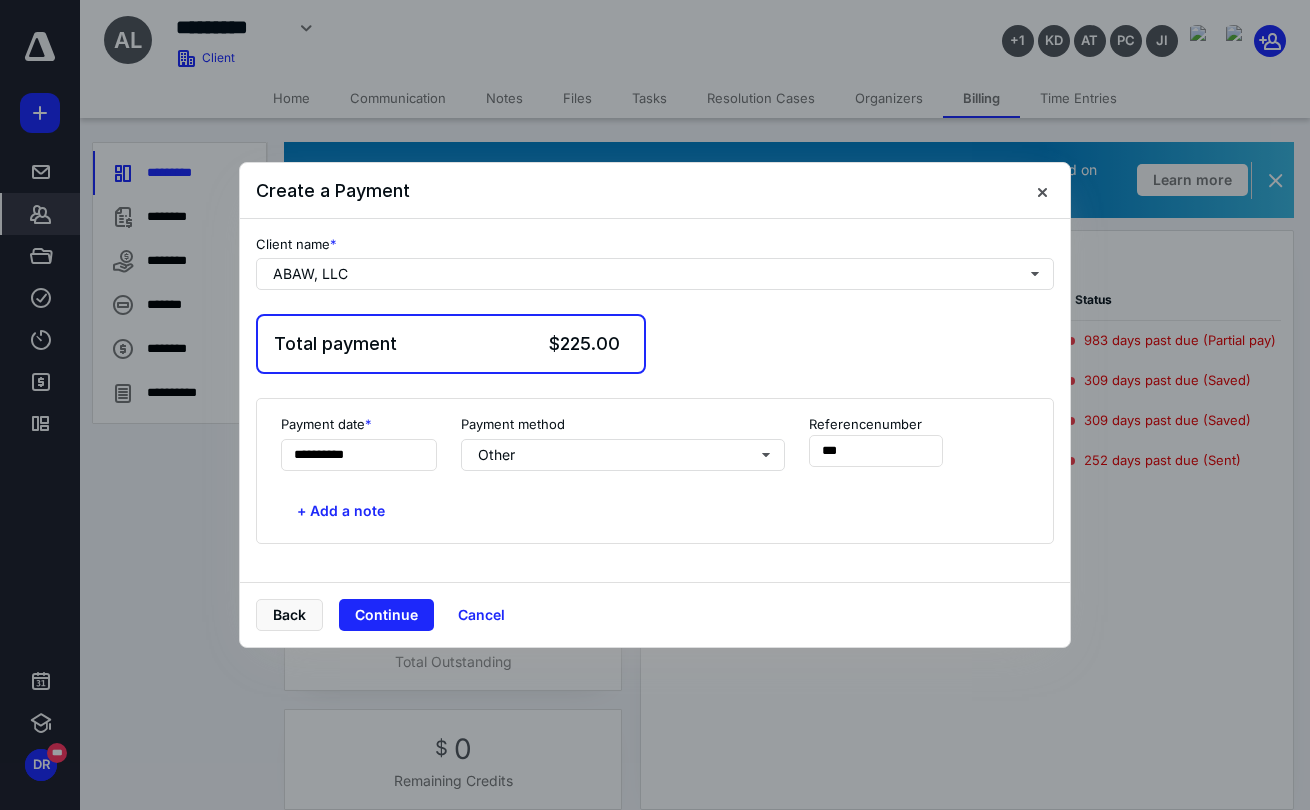click on "Back Continue Cancel" at bounding box center (655, 614) 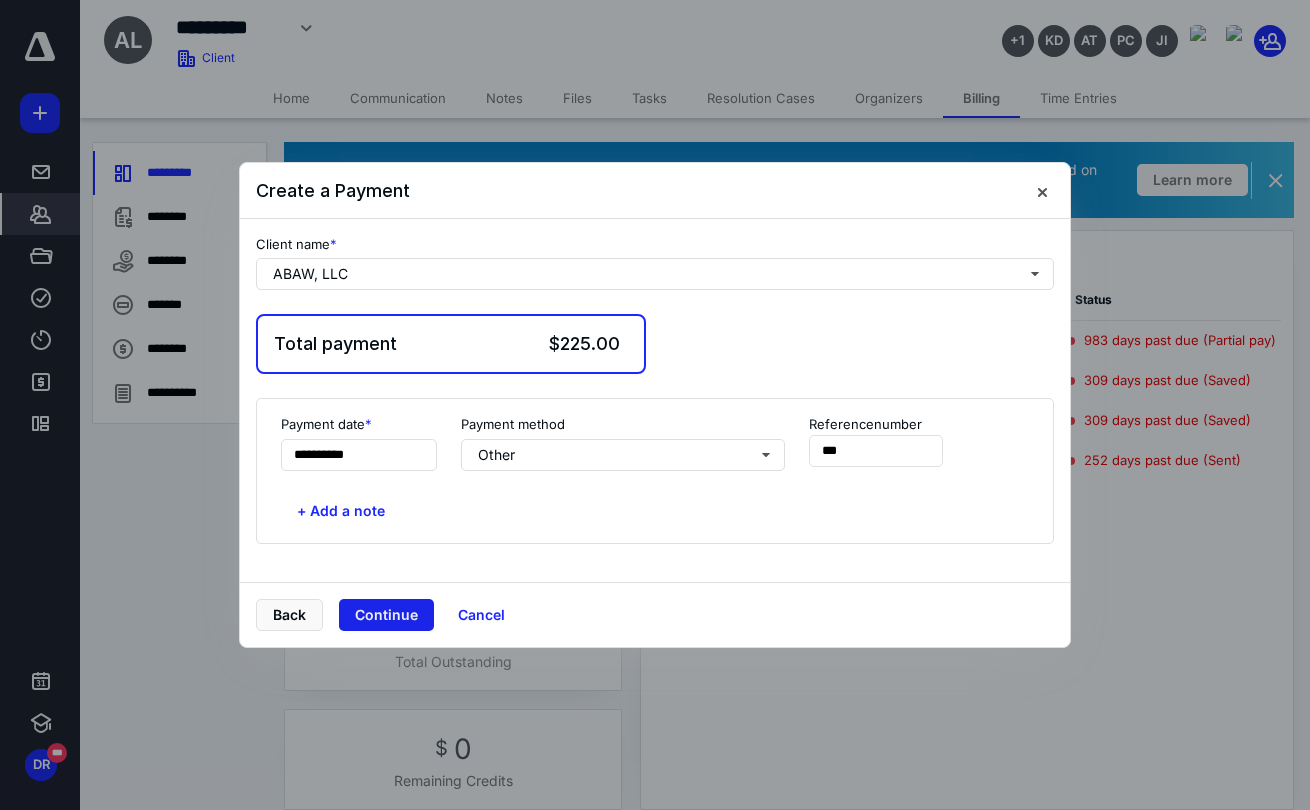 click on "Continue" at bounding box center (386, 615) 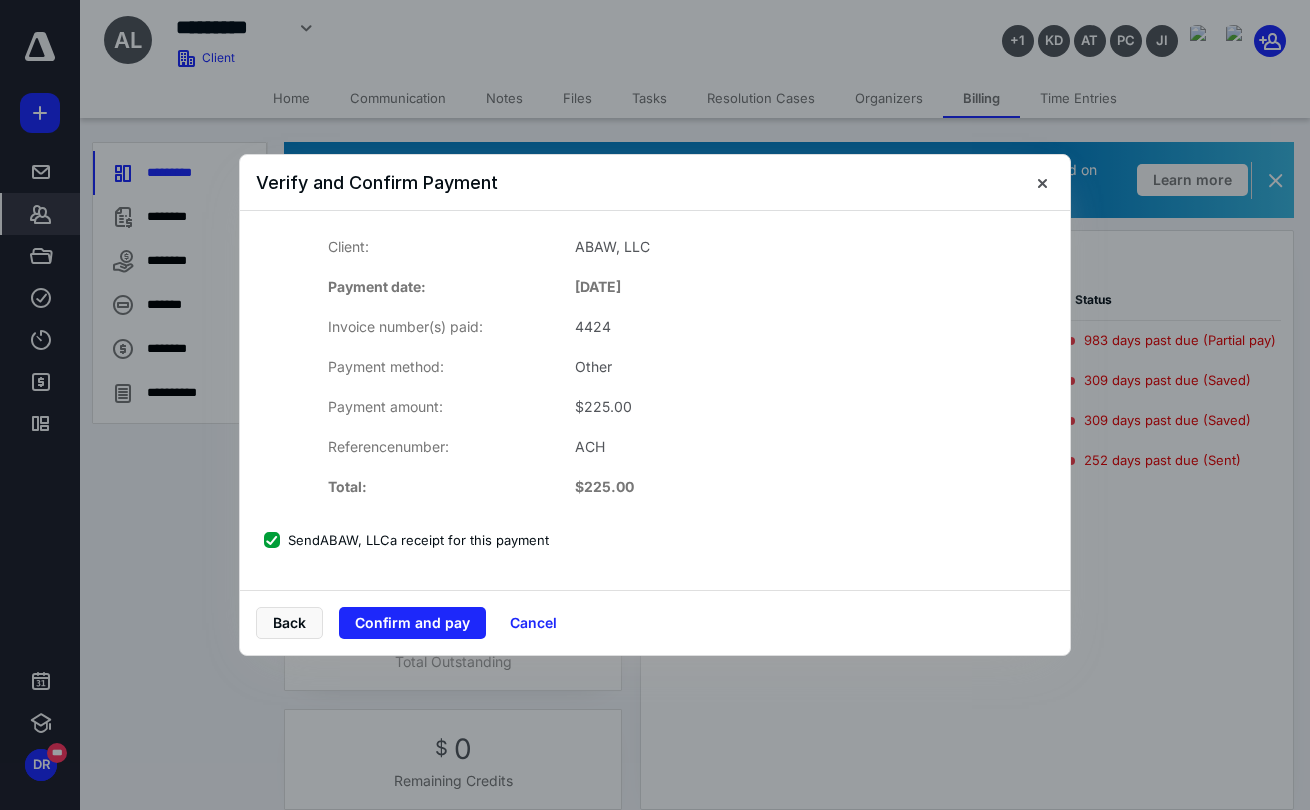 click on "Send  ABAW, LLC  a receipt for this payment" at bounding box center (406, 540) 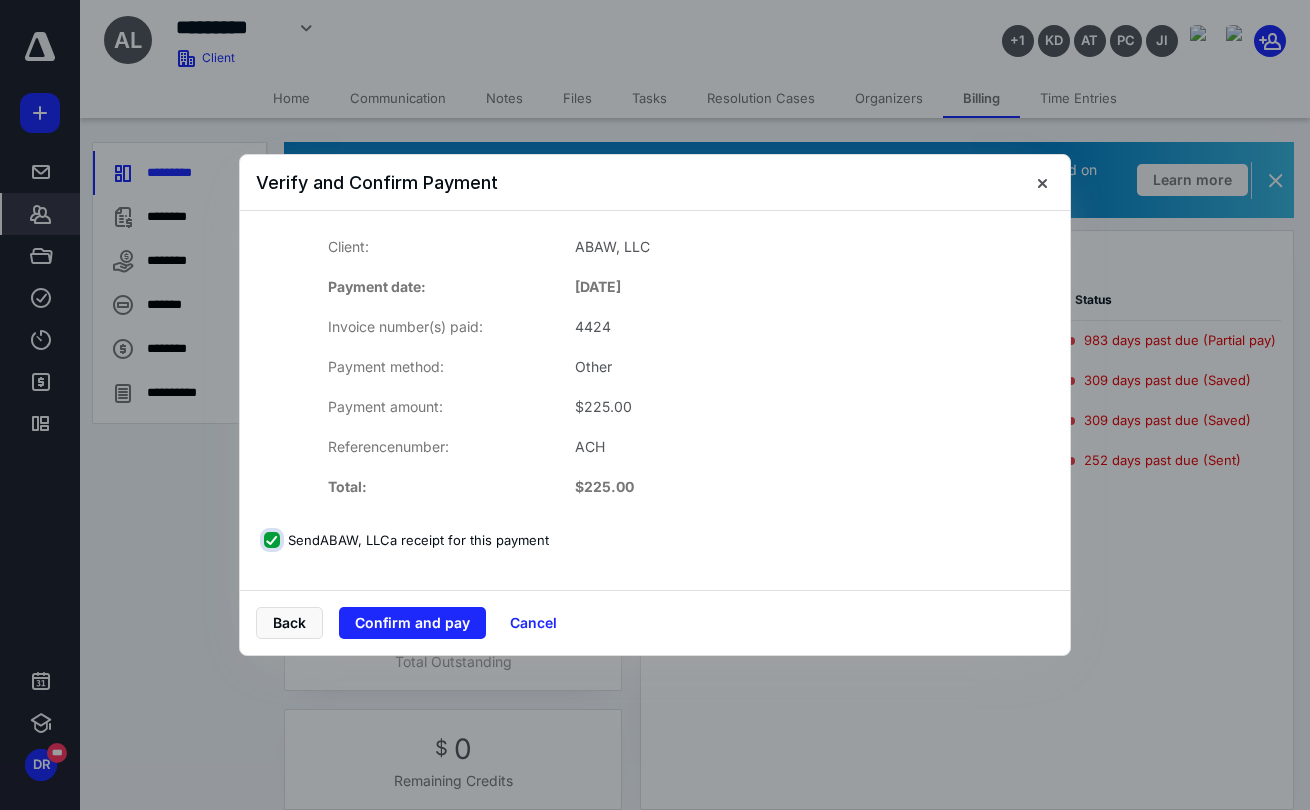 click on "Send  ABAW, LLC  a receipt for this payment" at bounding box center [274, 540] 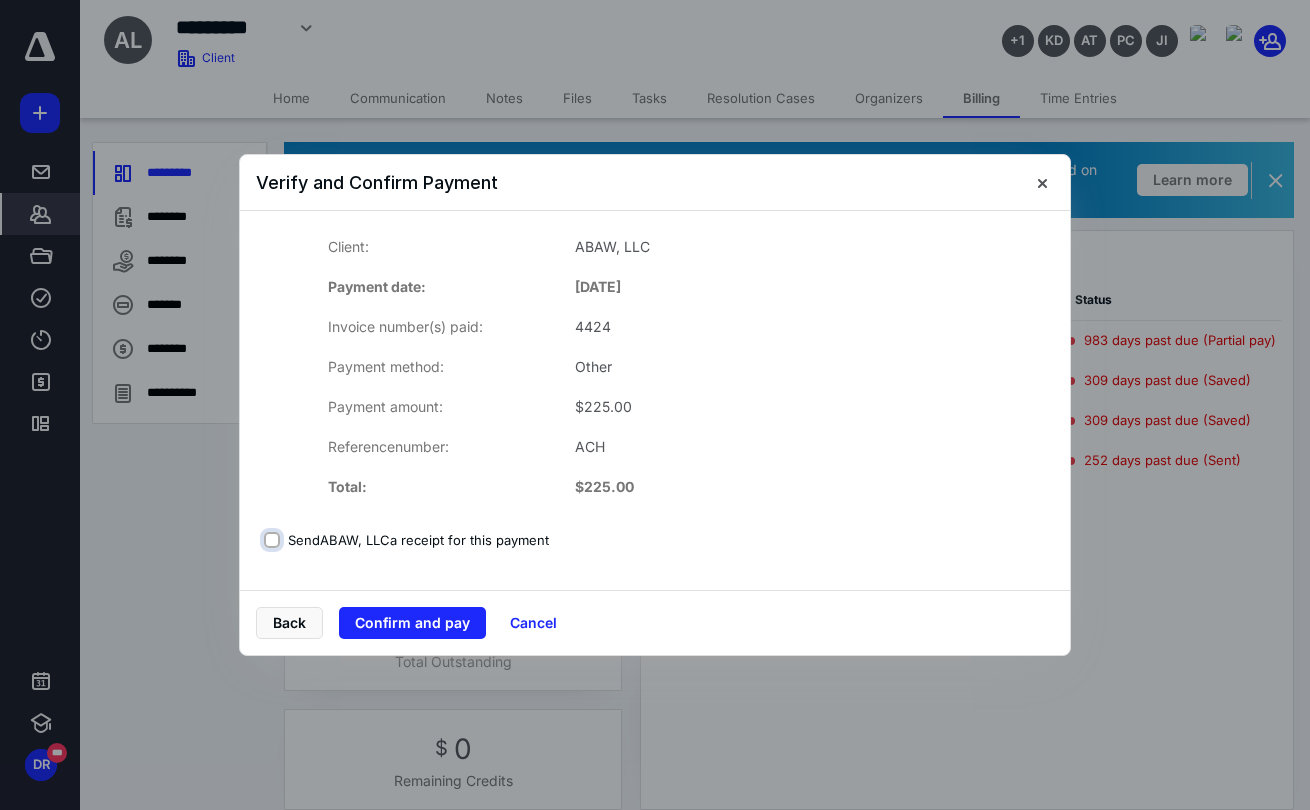 checkbox on "false" 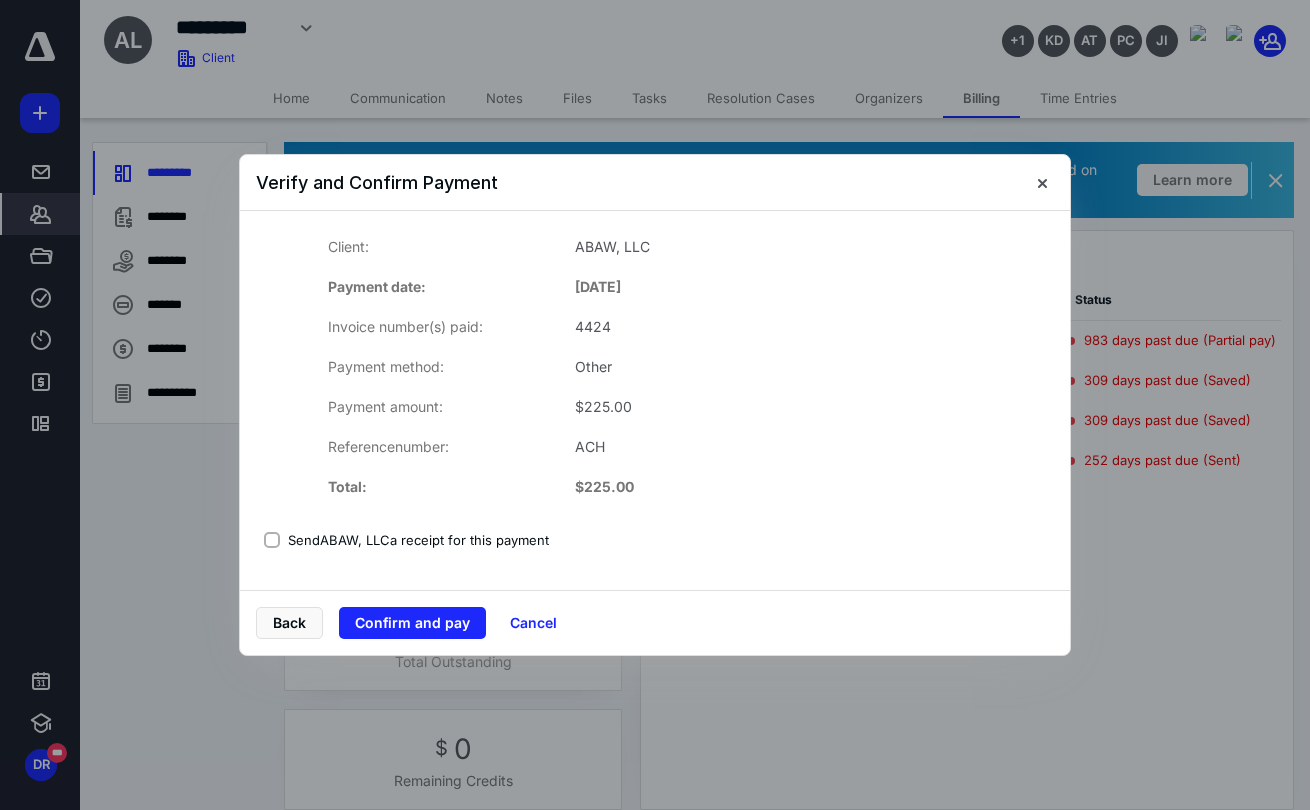 click on "Client: ABAW, LLC Payment date: [DATE] Invoice number(s) paid: 4424 Payment method: Other Payment amount: $ 225.00 Reference  number: ACH Total: $ 225.00" at bounding box center [655, 367] 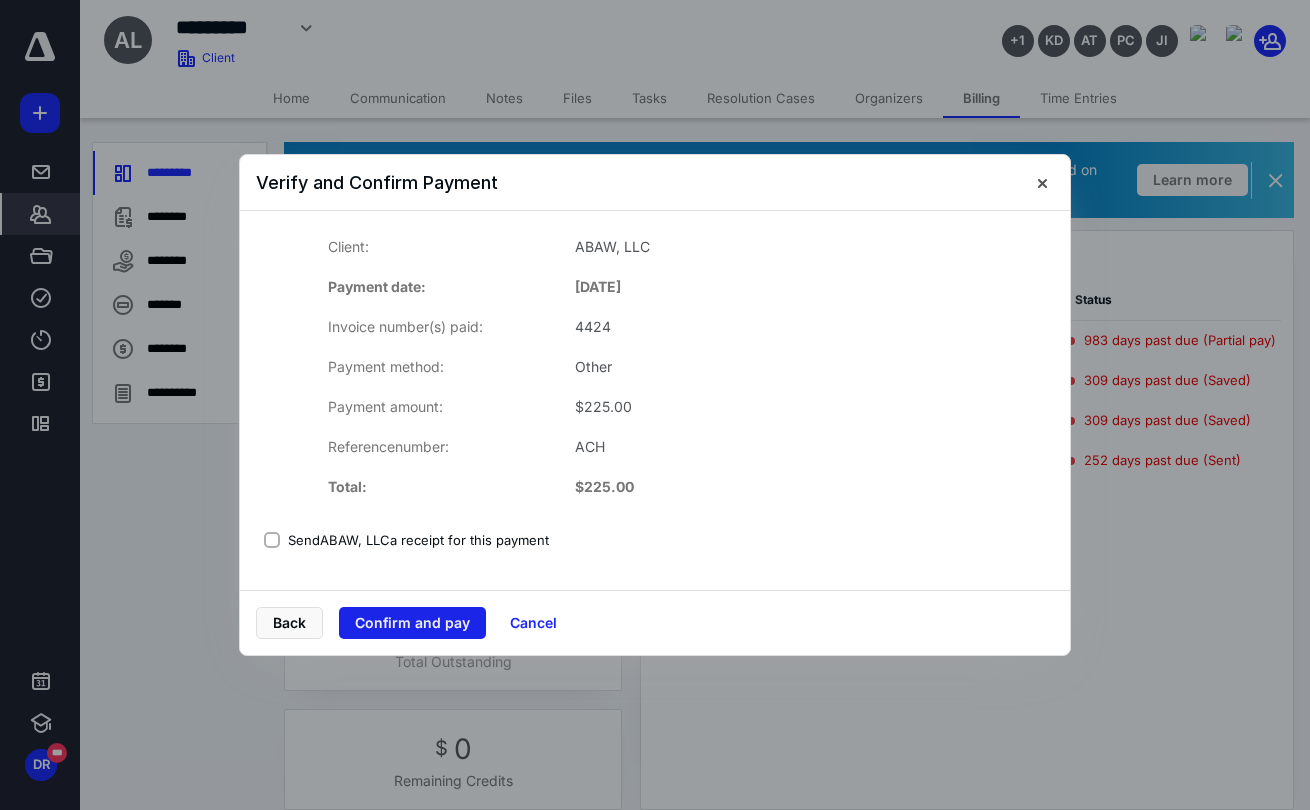 click on "Confirm and pay" at bounding box center (412, 623) 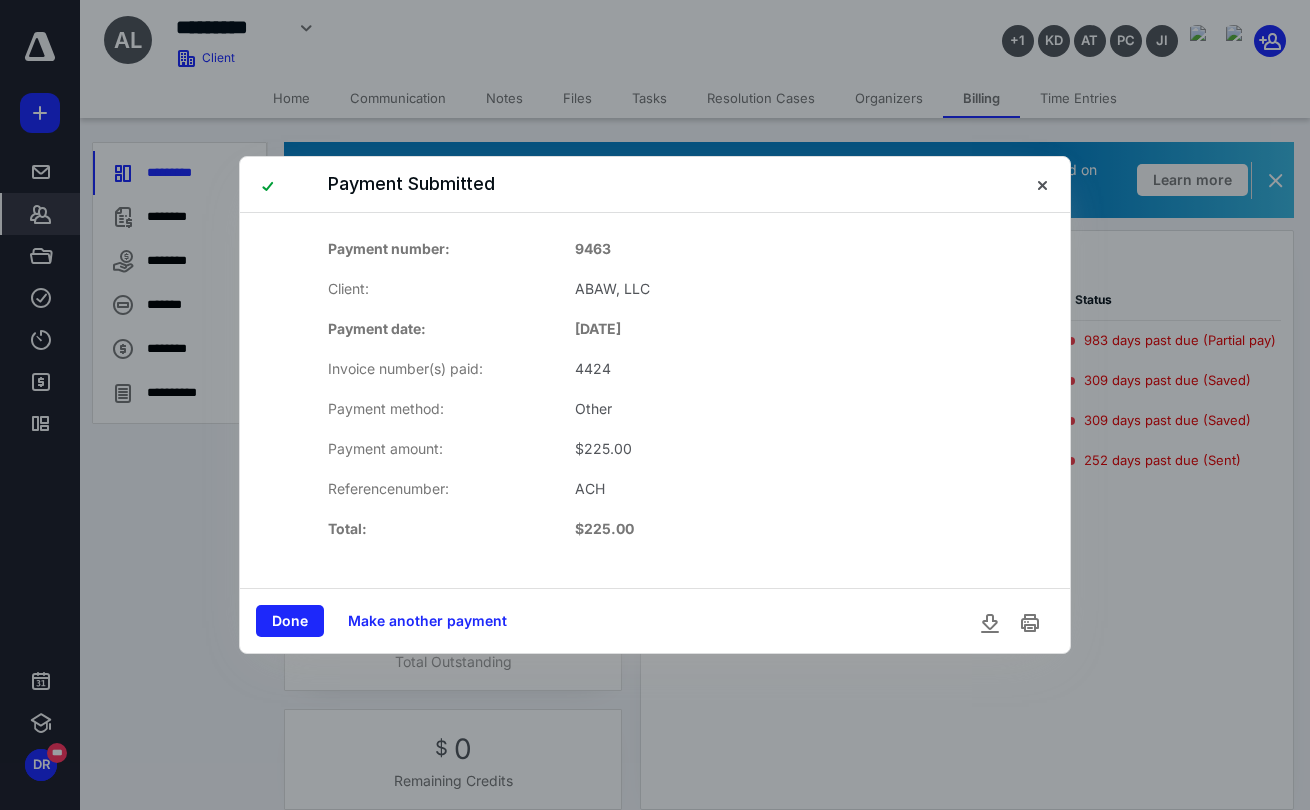 drag, startPoint x: 248, startPoint y: 431, endPoint x: 248, endPoint y: 537, distance: 106 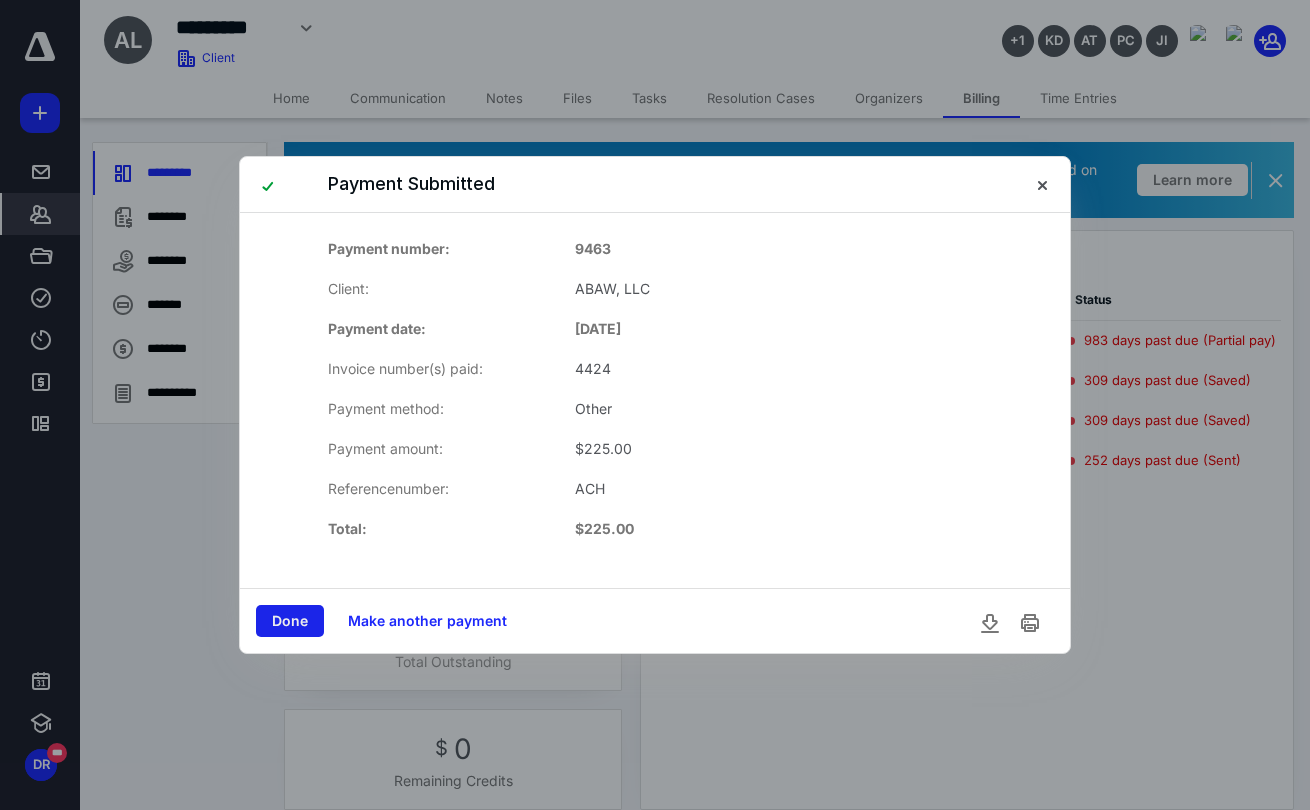 click on "Done" at bounding box center [290, 621] 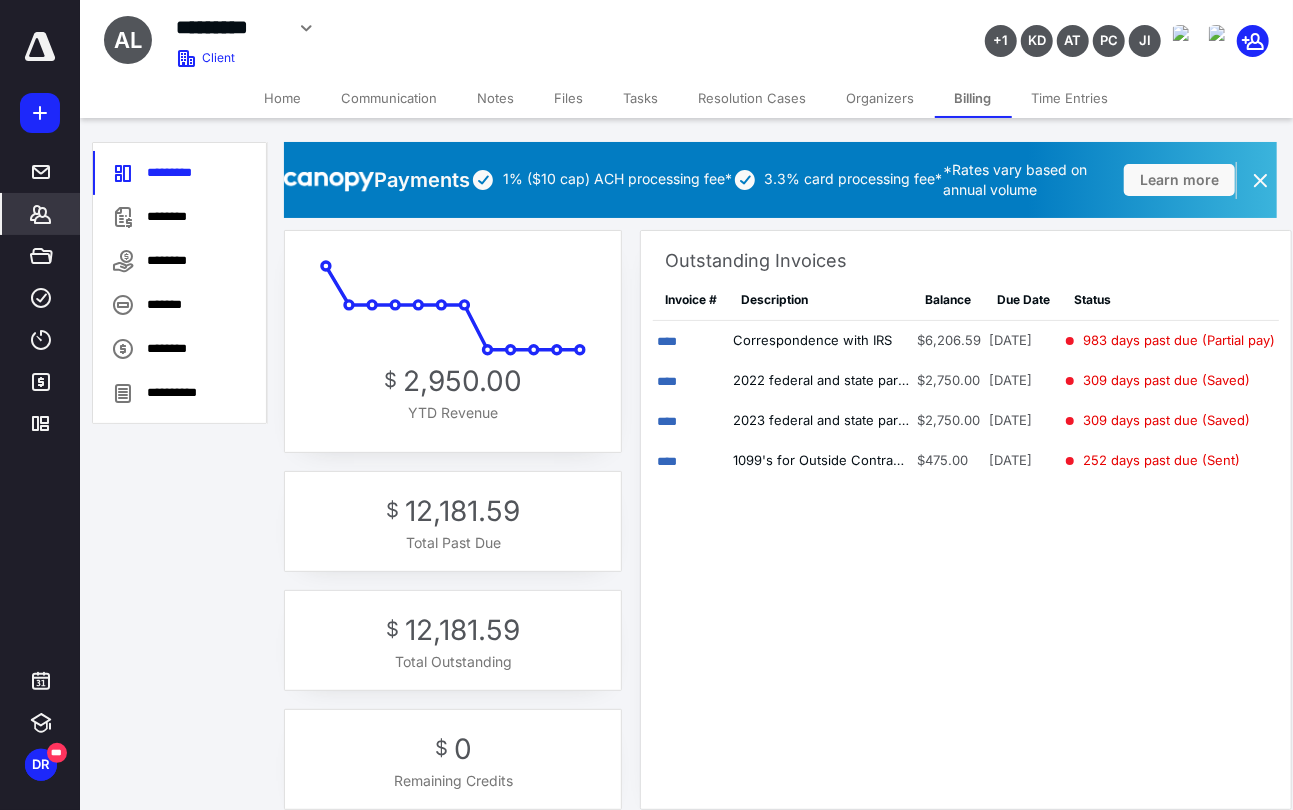 click on "*******" at bounding box center (41, 214) 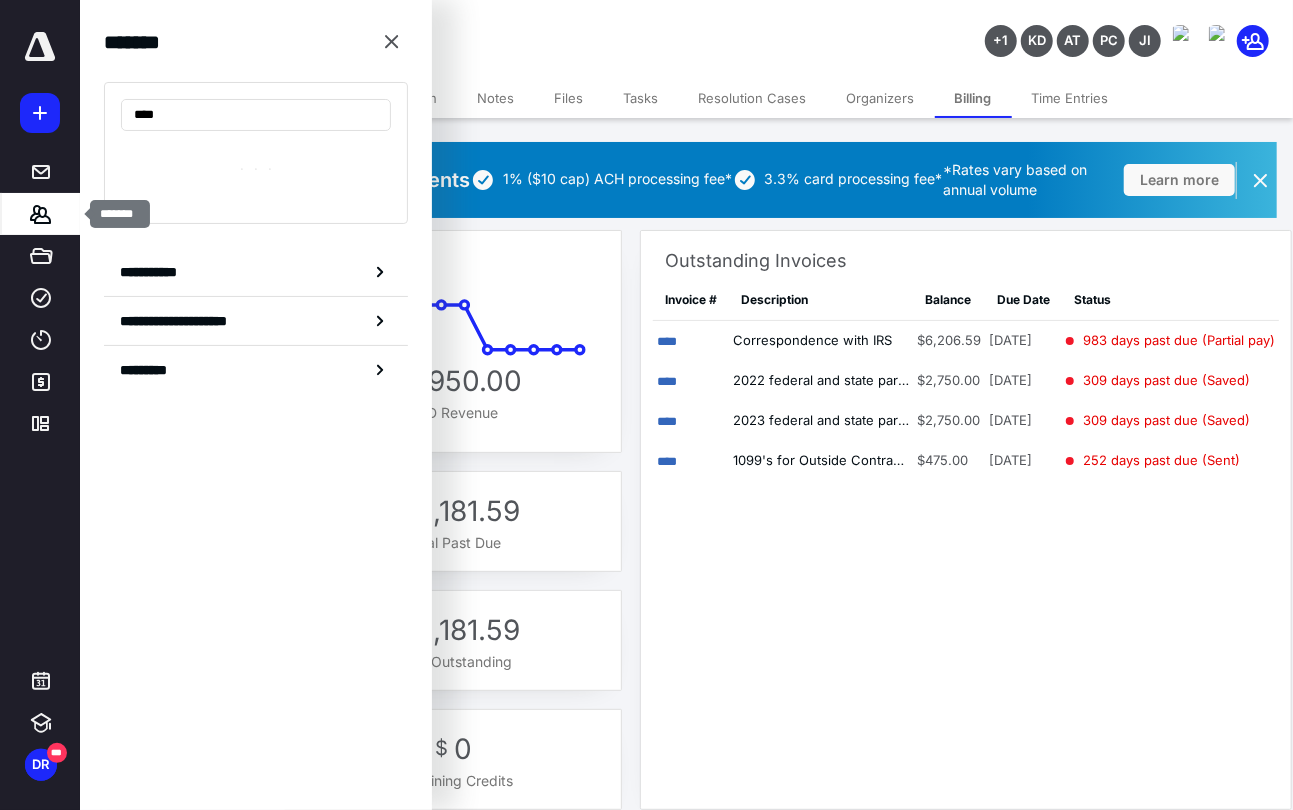 type on "*****" 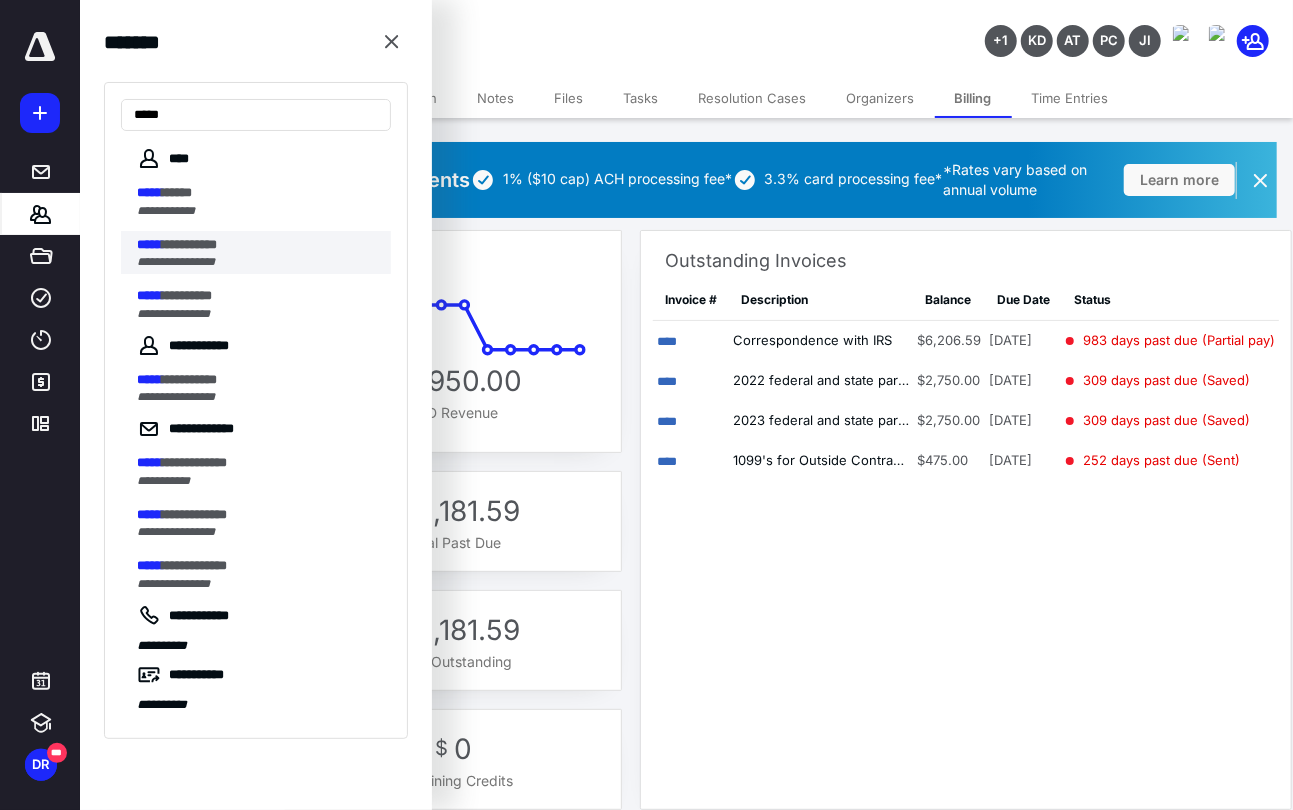 click on "**********" at bounding box center [189, 244] 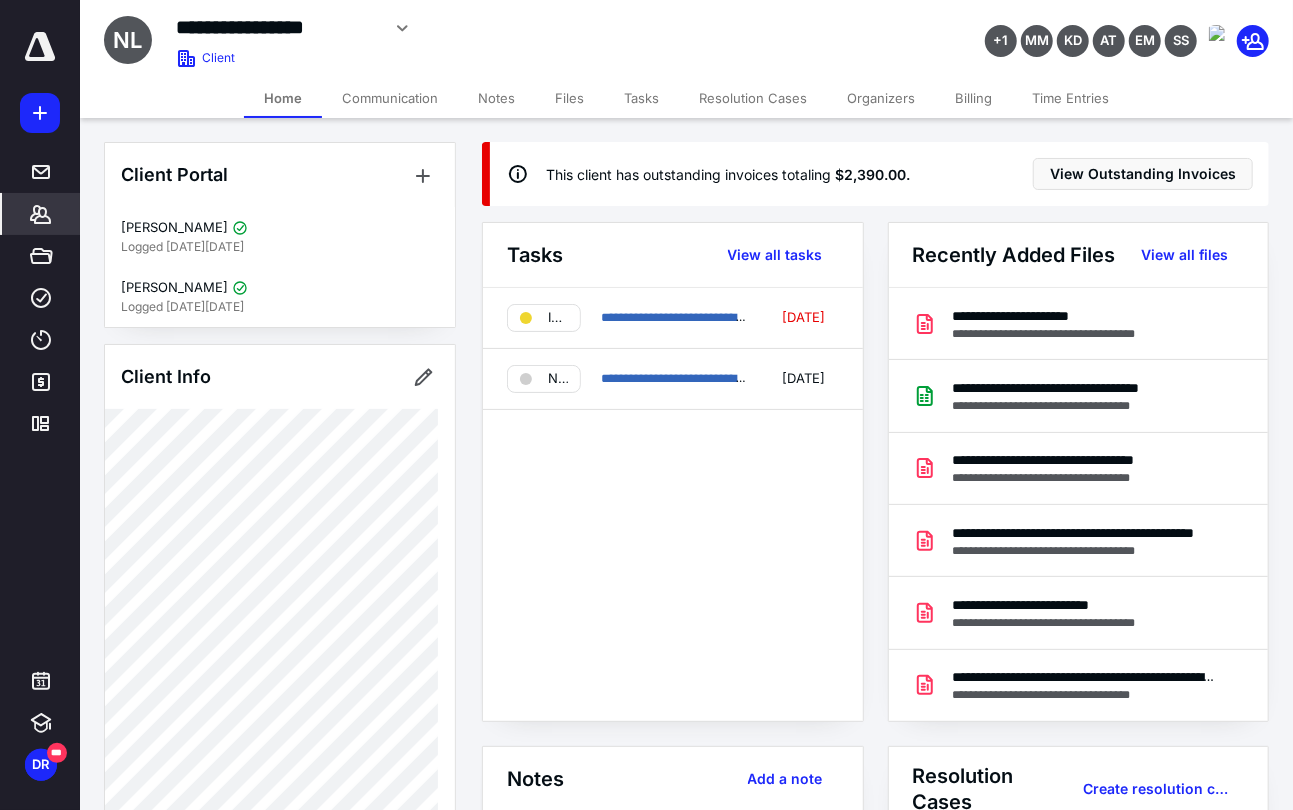 click on "Billing" at bounding box center [973, 98] 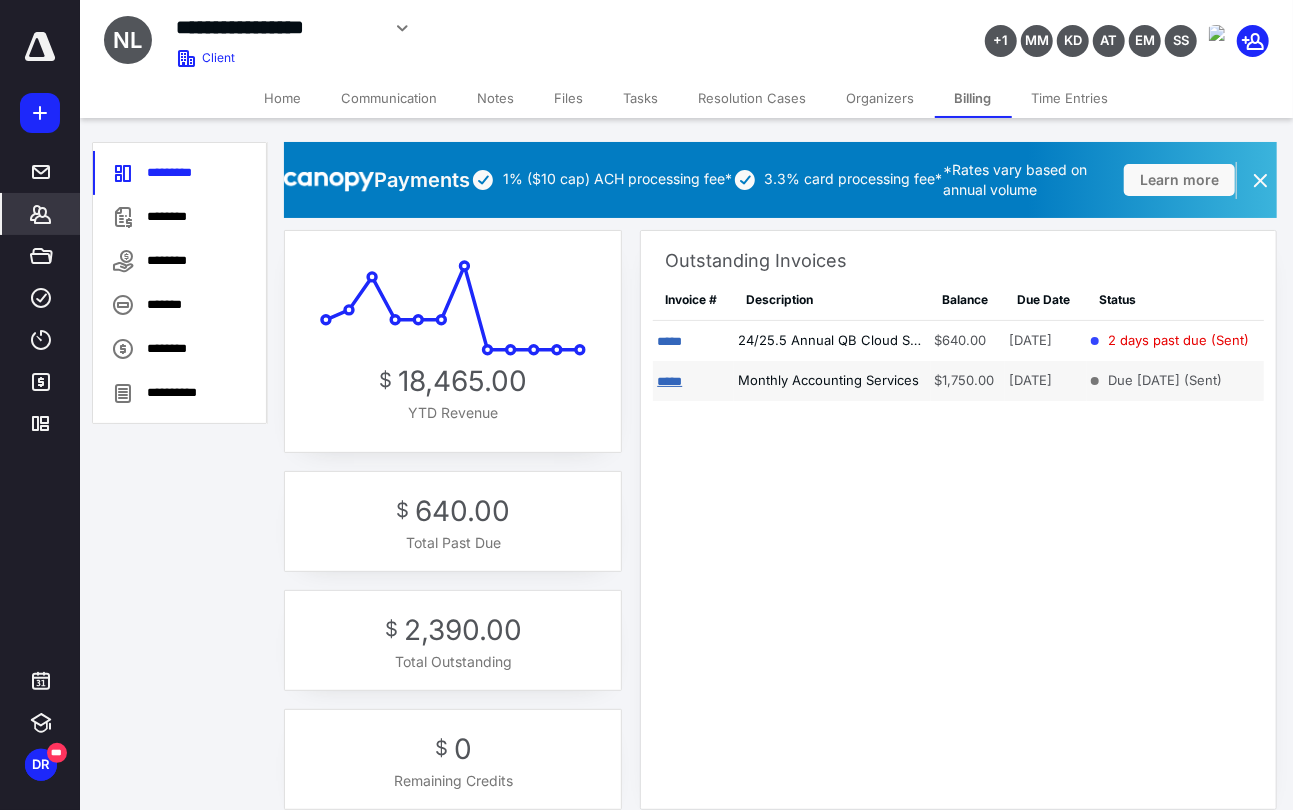 click on "*****" at bounding box center (669, 381) 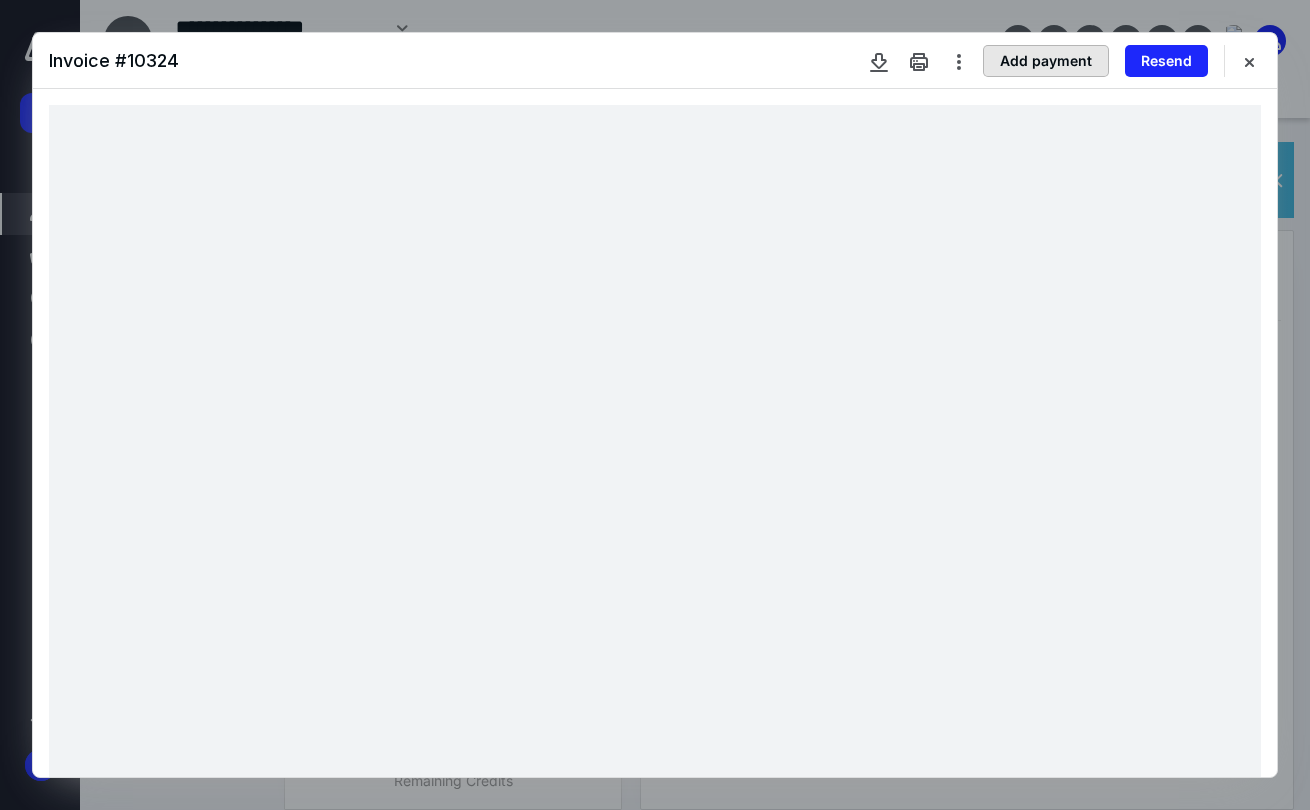 click on "Add payment" at bounding box center (1046, 61) 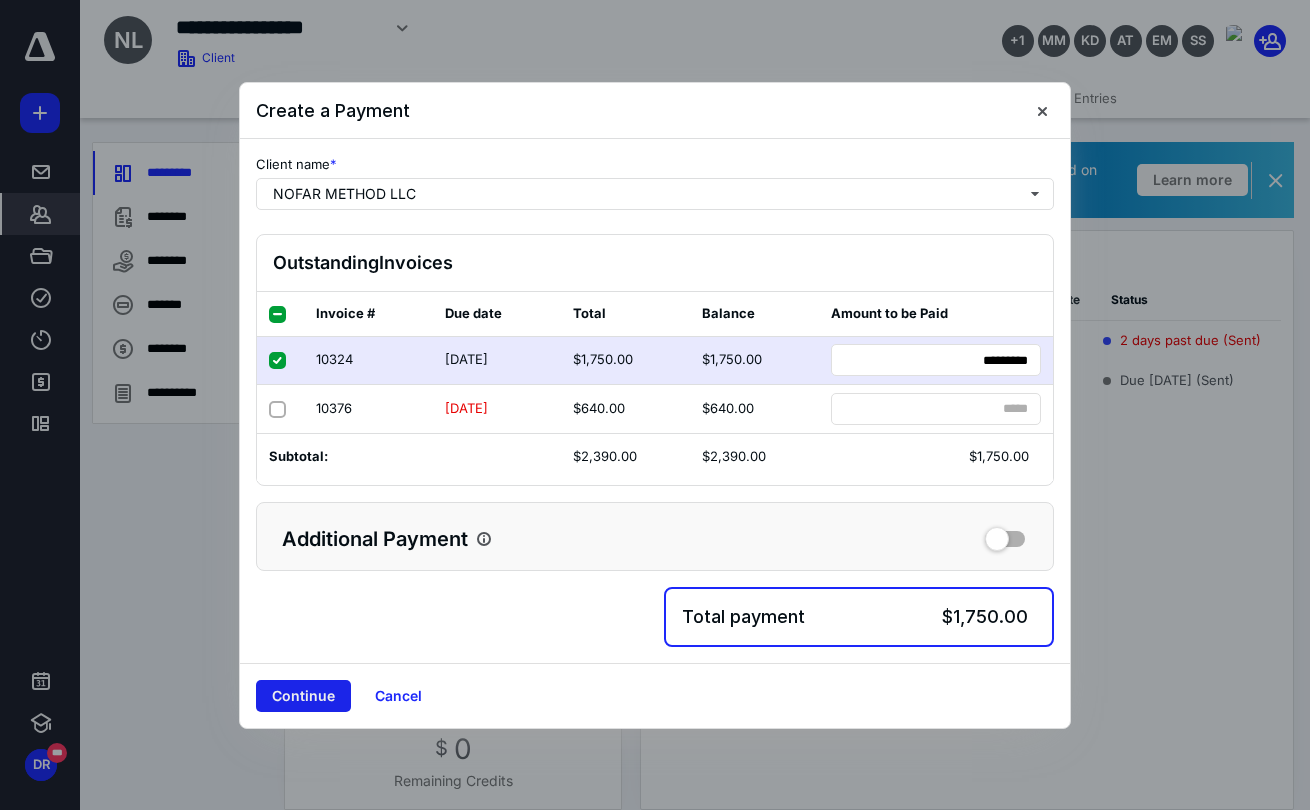 click on "Continue" at bounding box center [303, 696] 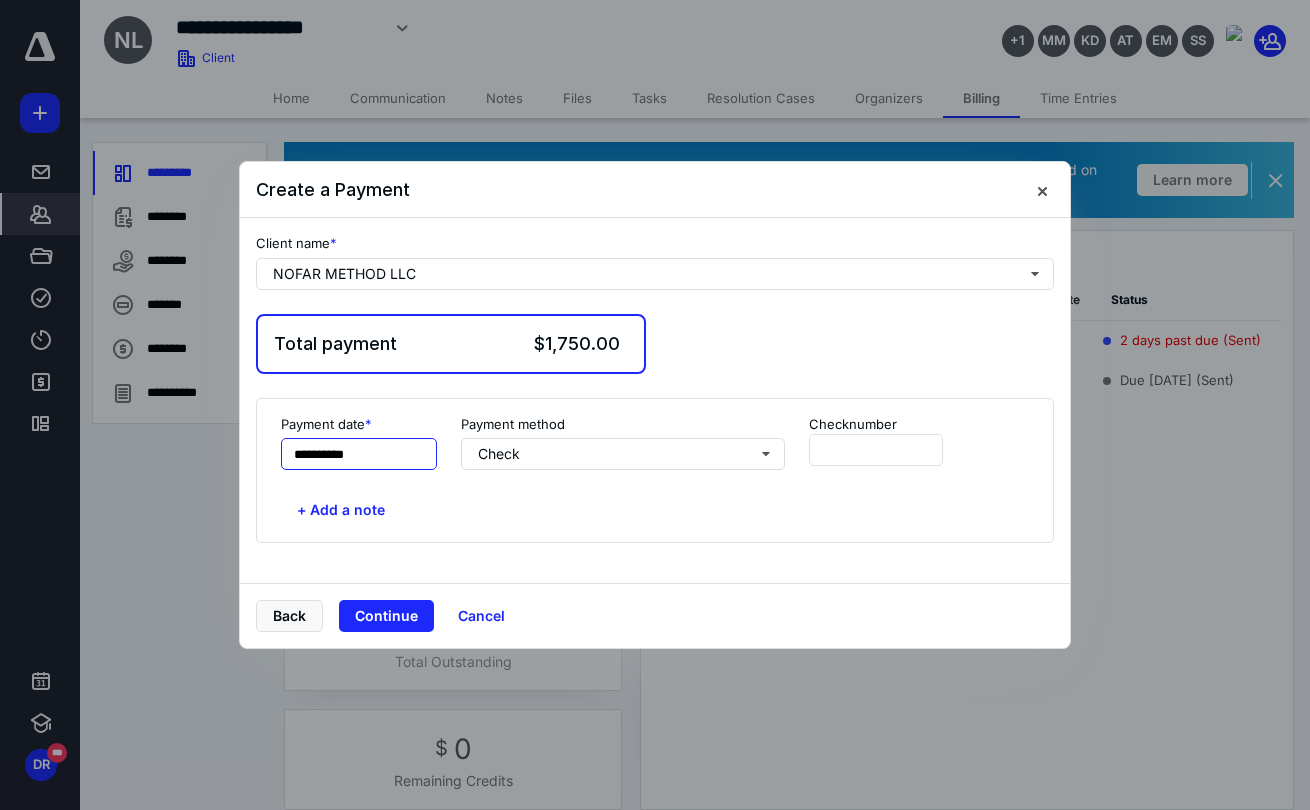 click on "**********" at bounding box center [359, 454] 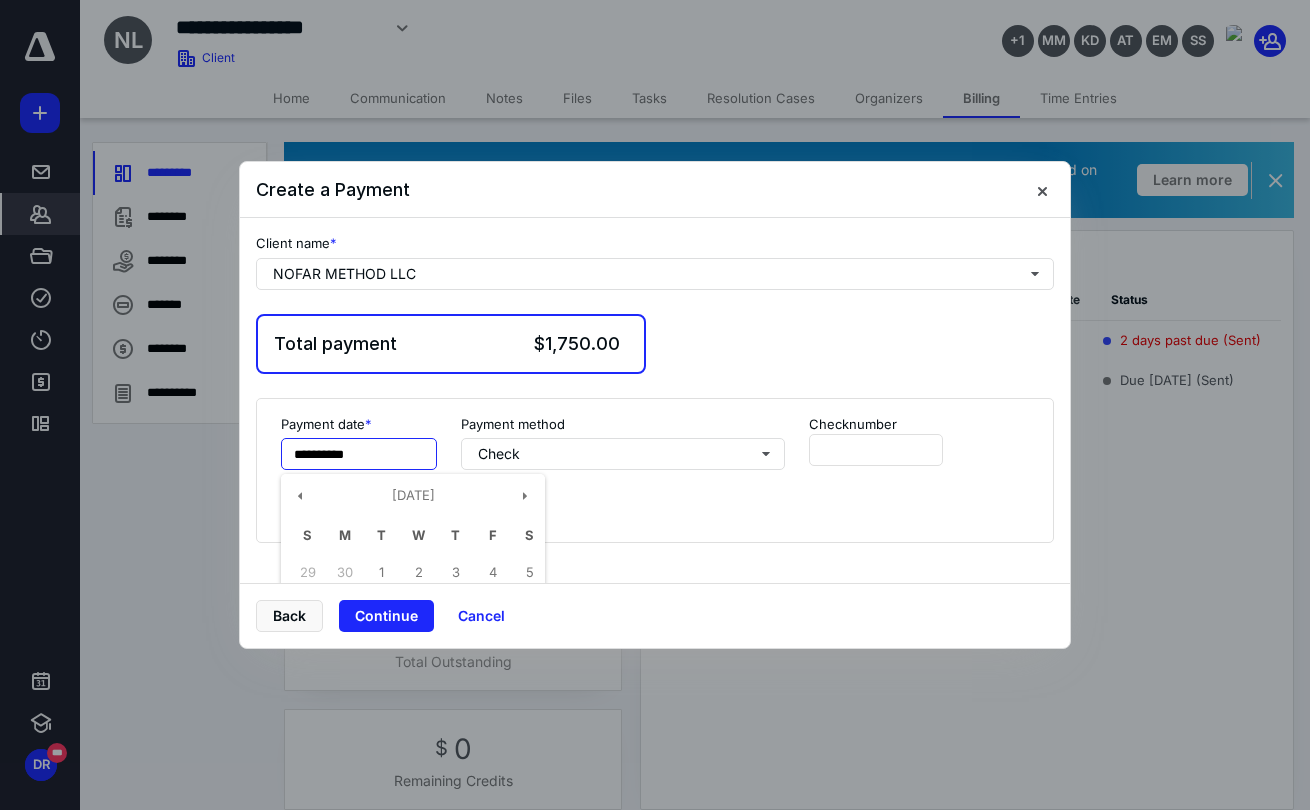 scroll, scrollTop: 91, scrollLeft: 0, axis: vertical 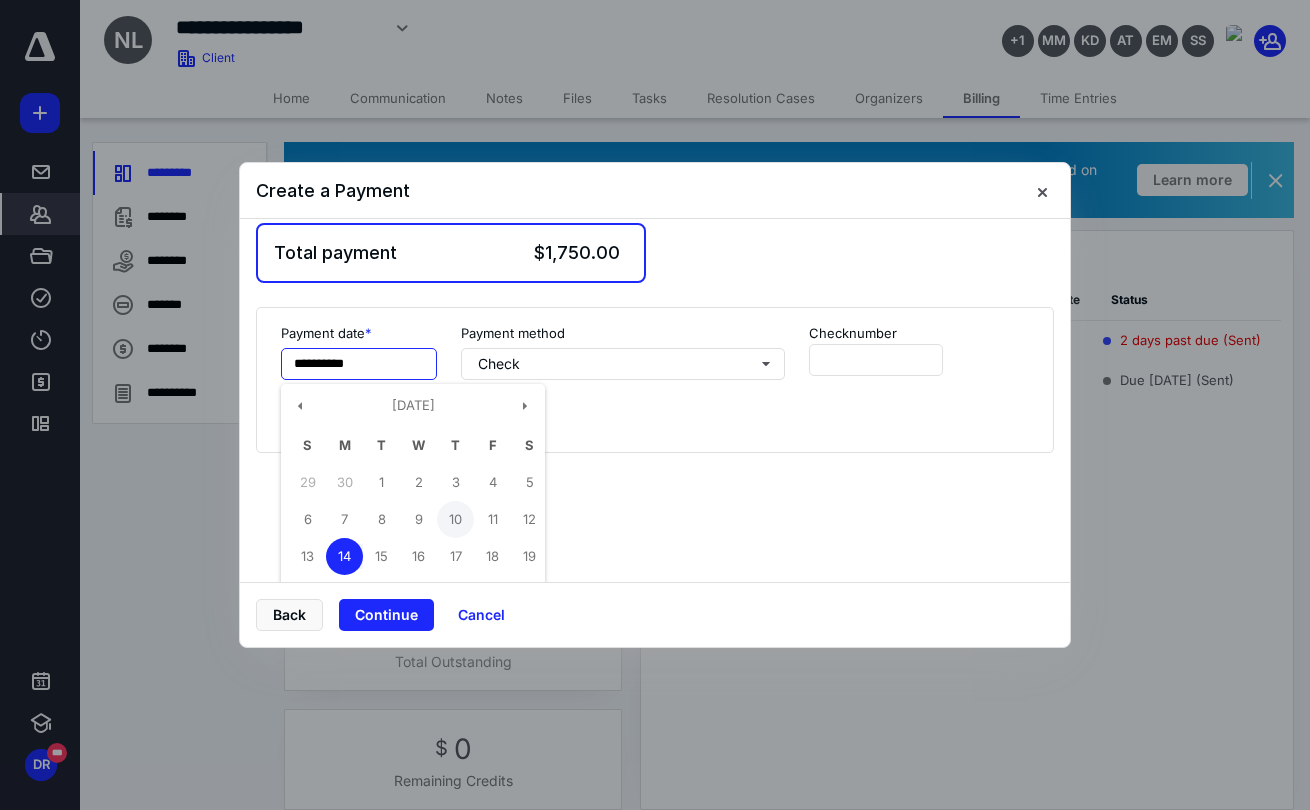 click on "10" at bounding box center (455, 519) 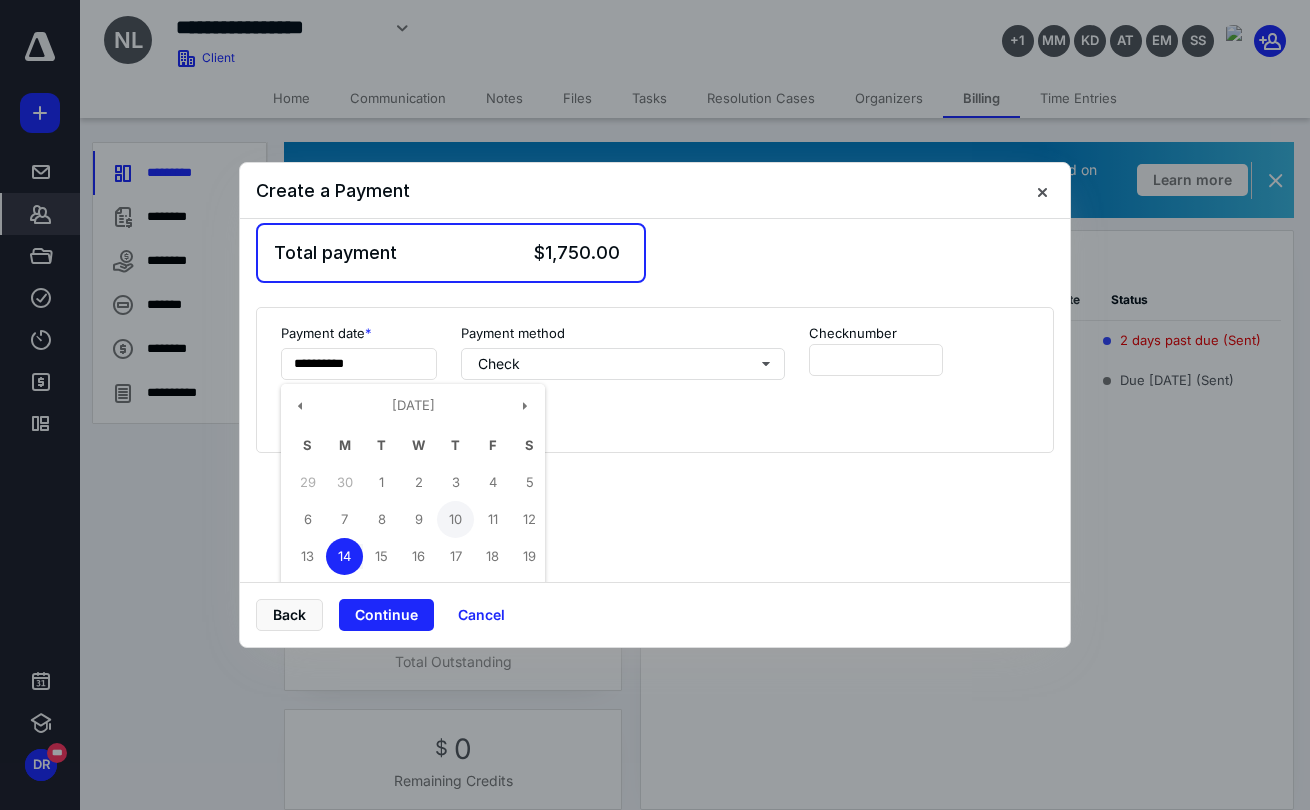 type on "**********" 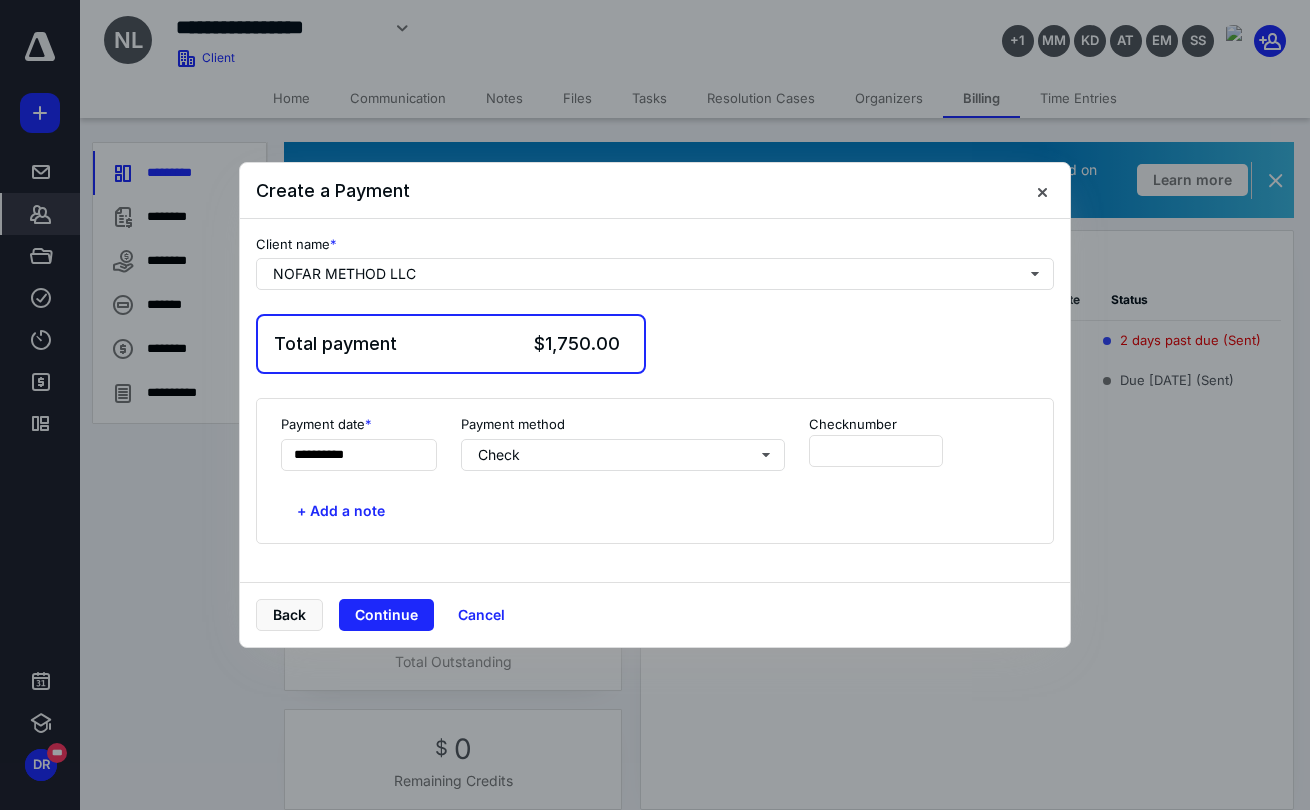 click on "Payment method Check" at bounding box center (623, 443) 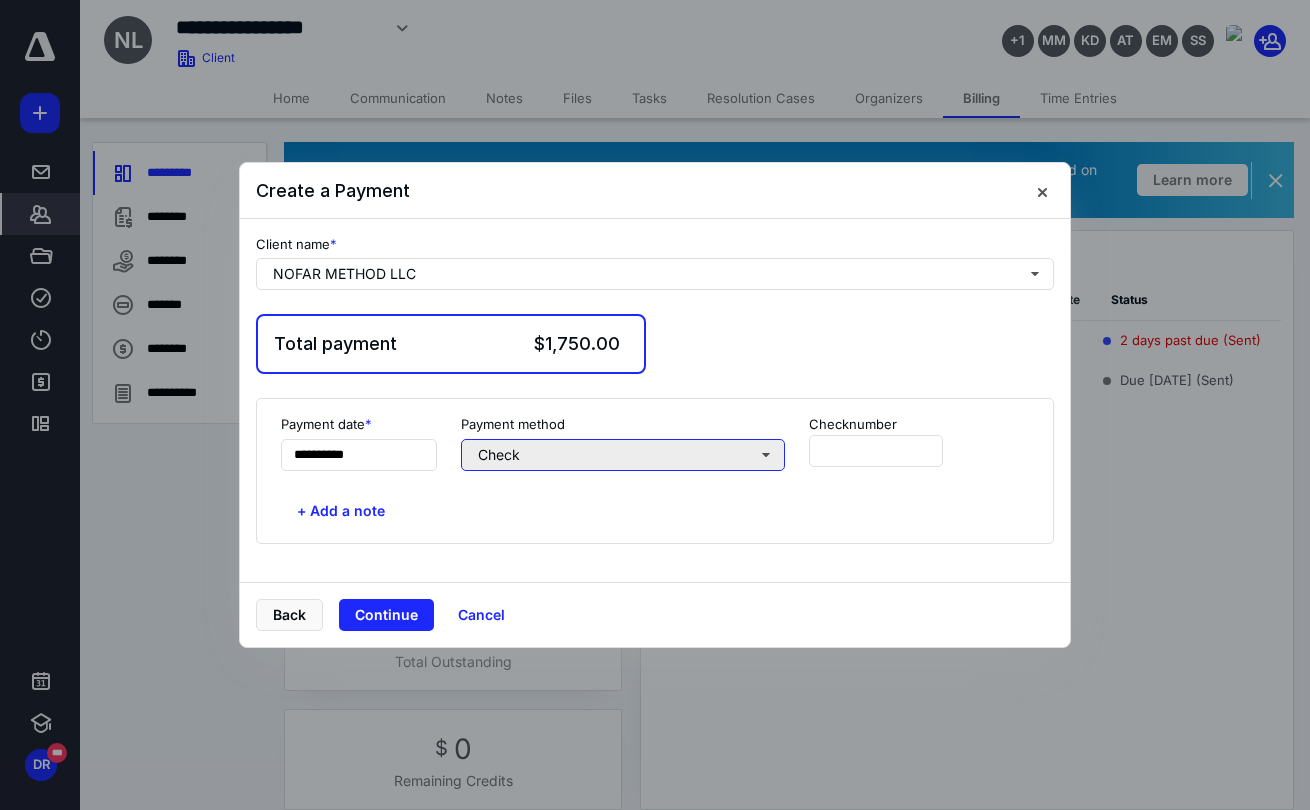 click on "Check" at bounding box center [623, 455] 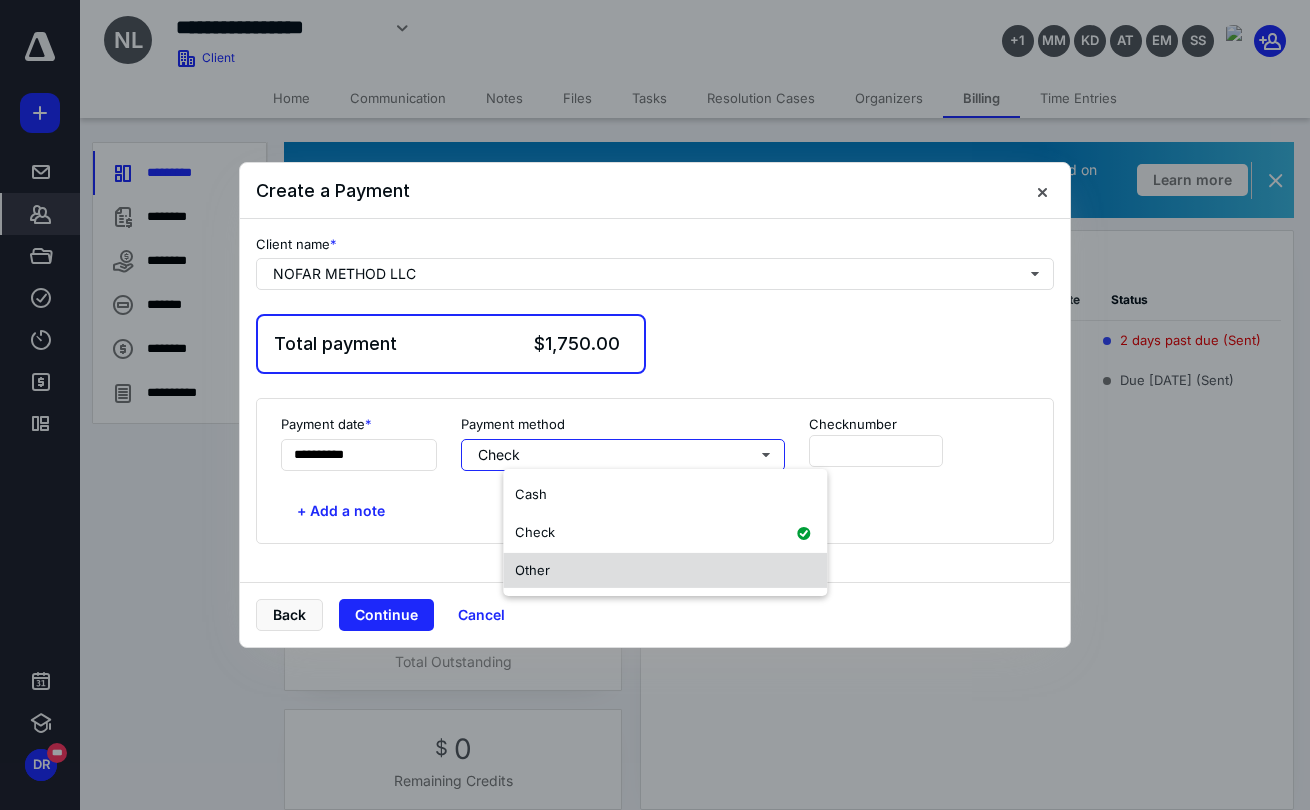 click on "Other" at bounding box center (532, 569) 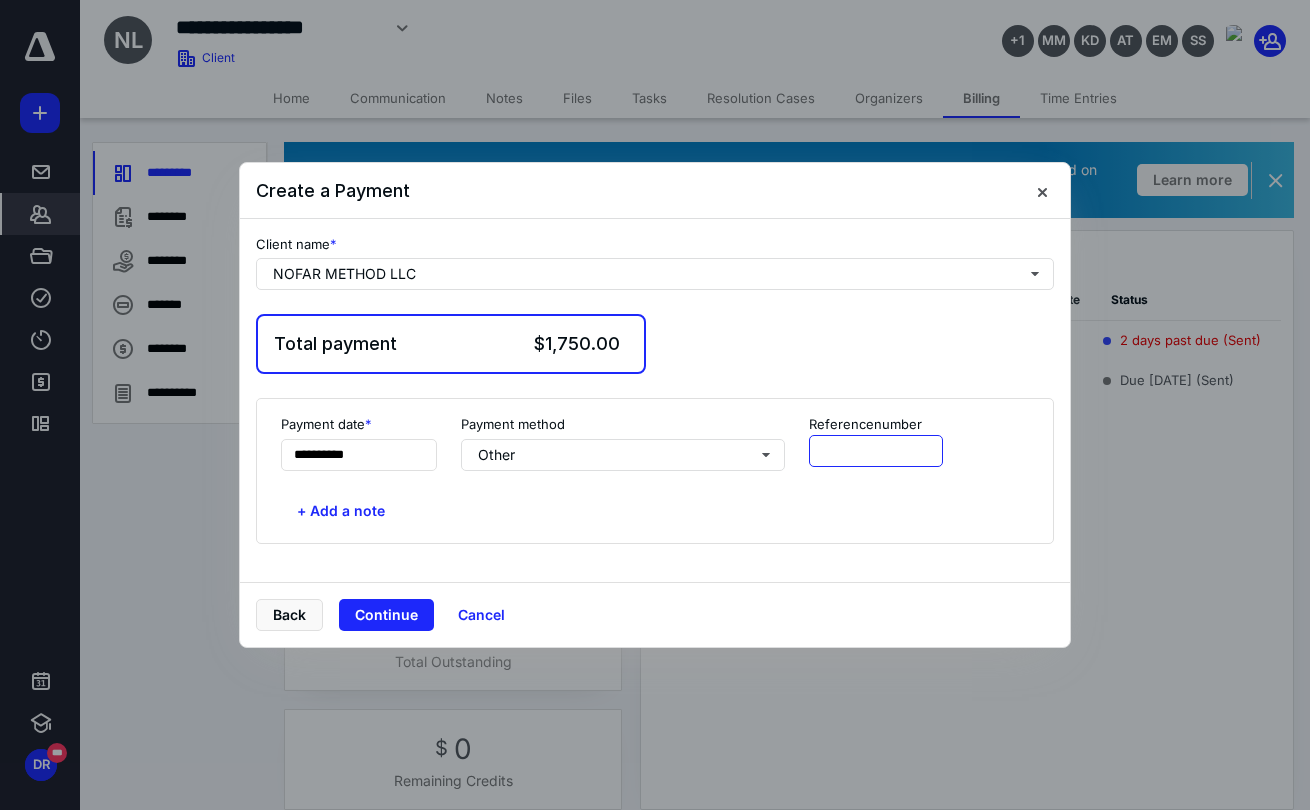 click at bounding box center (876, 451) 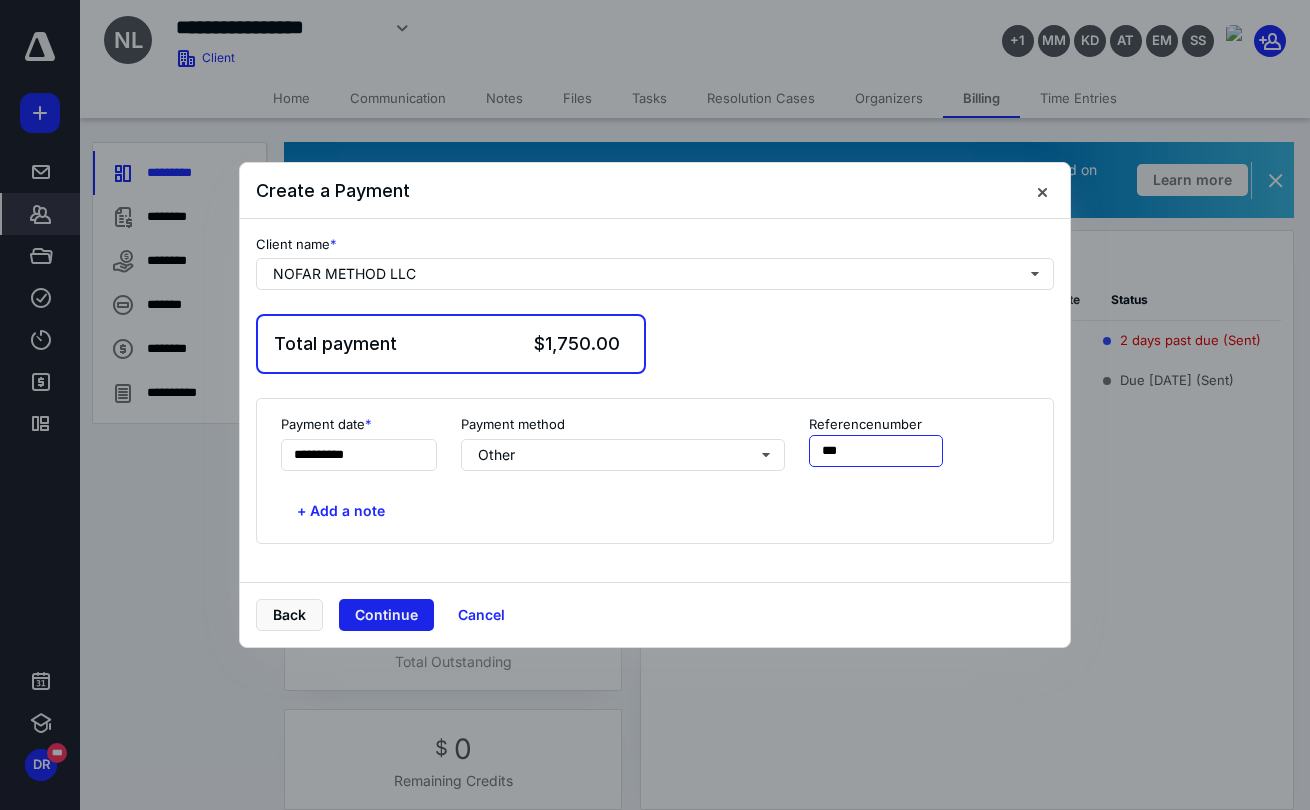 type on "***" 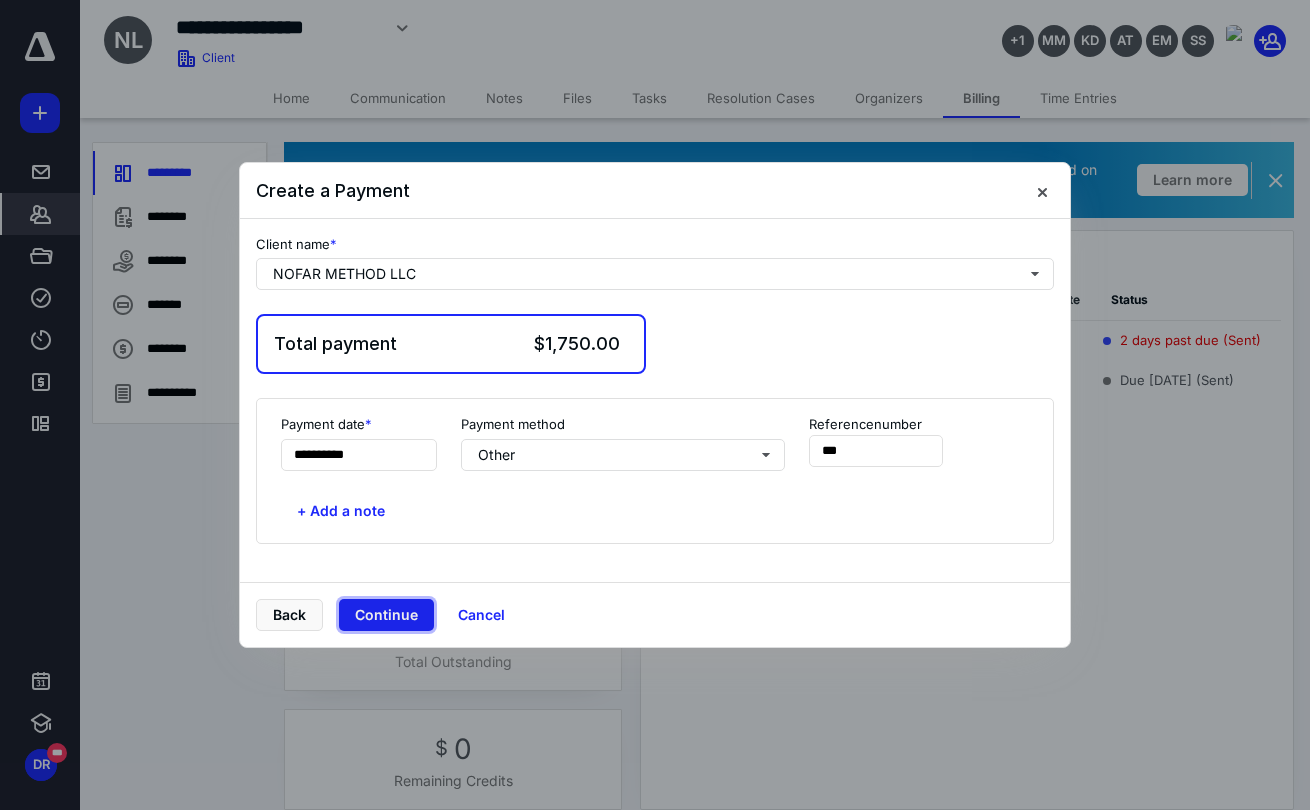 click on "Continue" at bounding box center (386, 615) 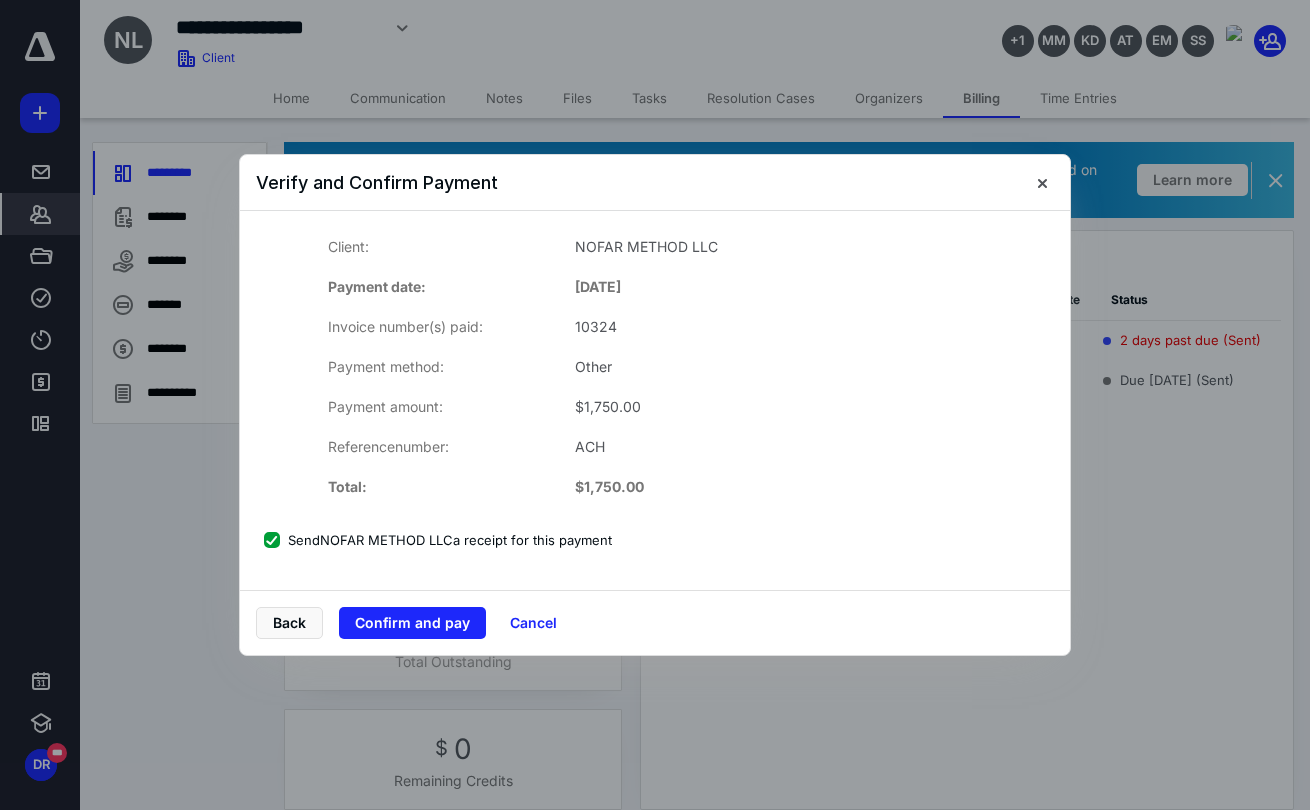 click on "**********" at bounding box center (655, 400) 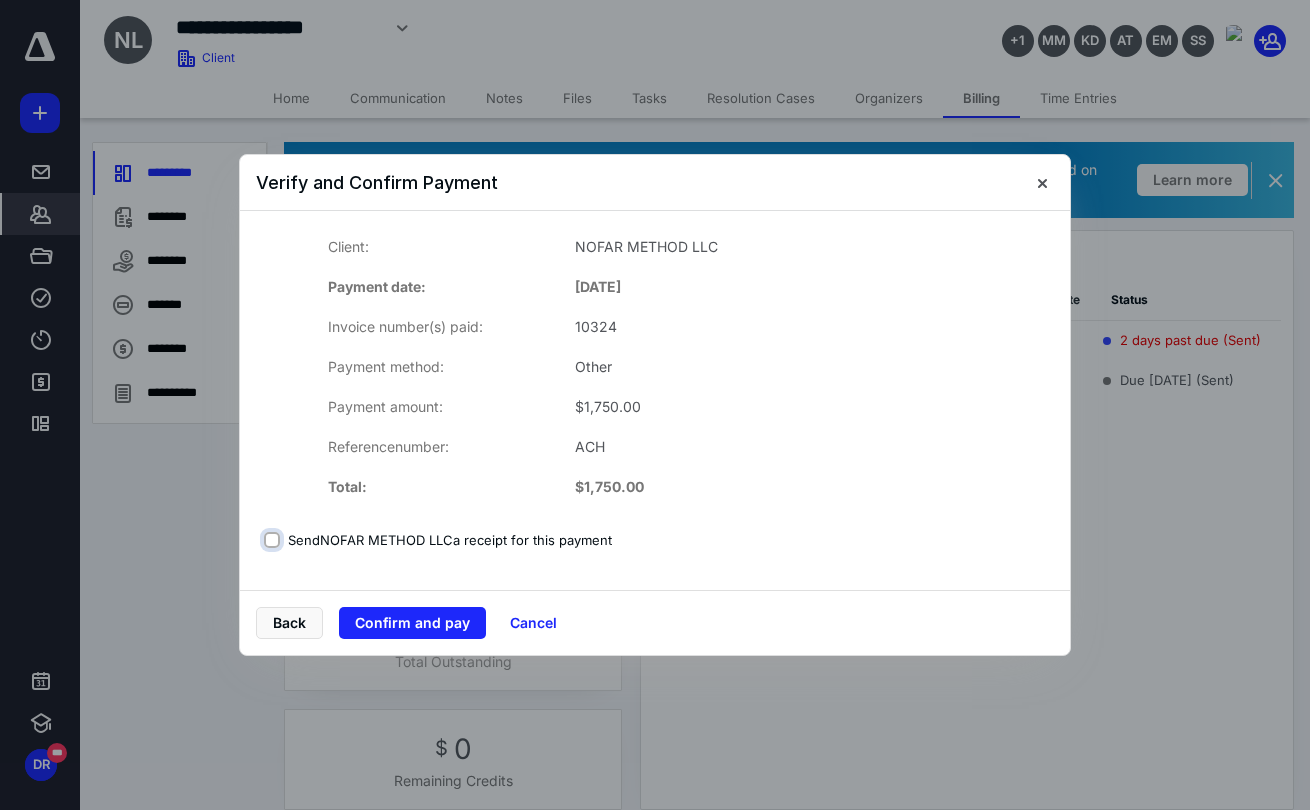 checkbox on "false" 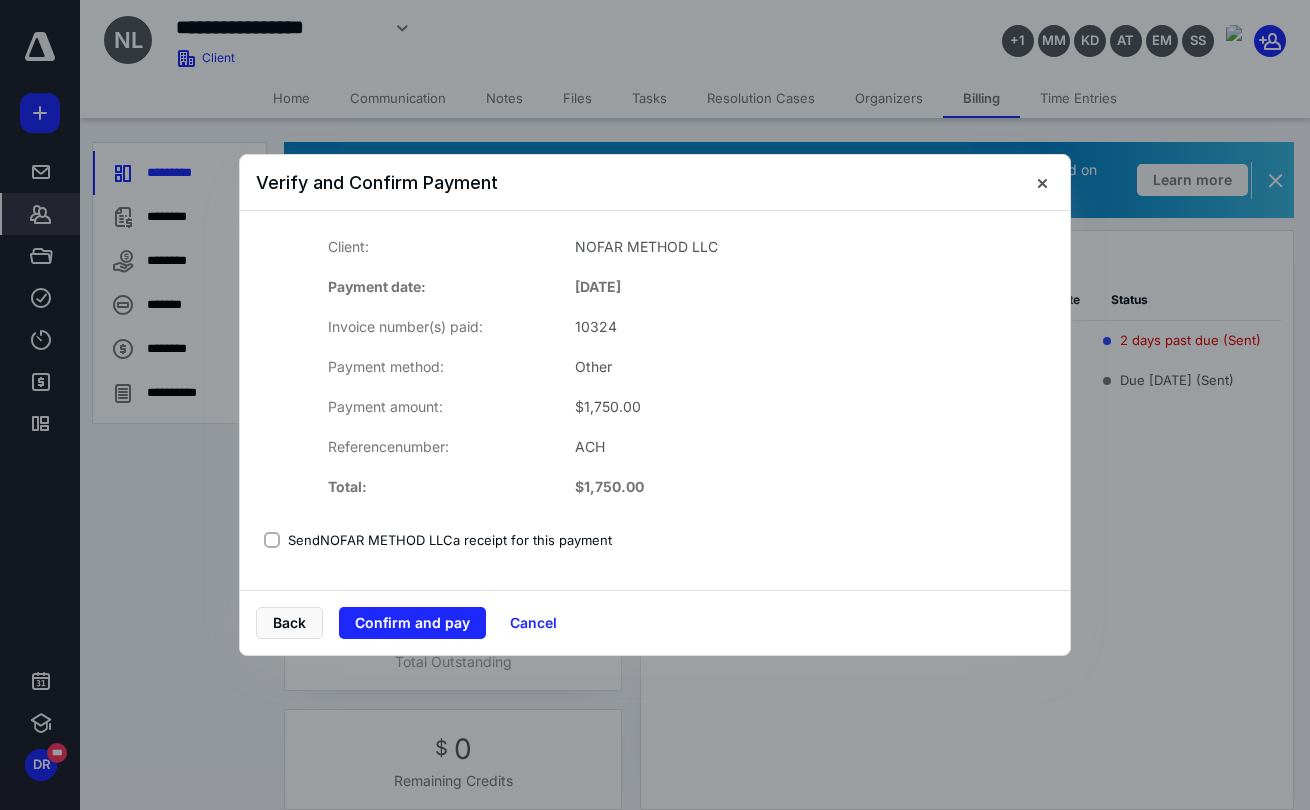 click on "Client: NOFAR METHOD LLC Payment date: [DATE] Invoice number(s) paid: 10324 Payment method: Other Payment amount: $ 1,750.00 Reference  number: ACH Total: $ 1,750.00" at bounding box center (655, 367) 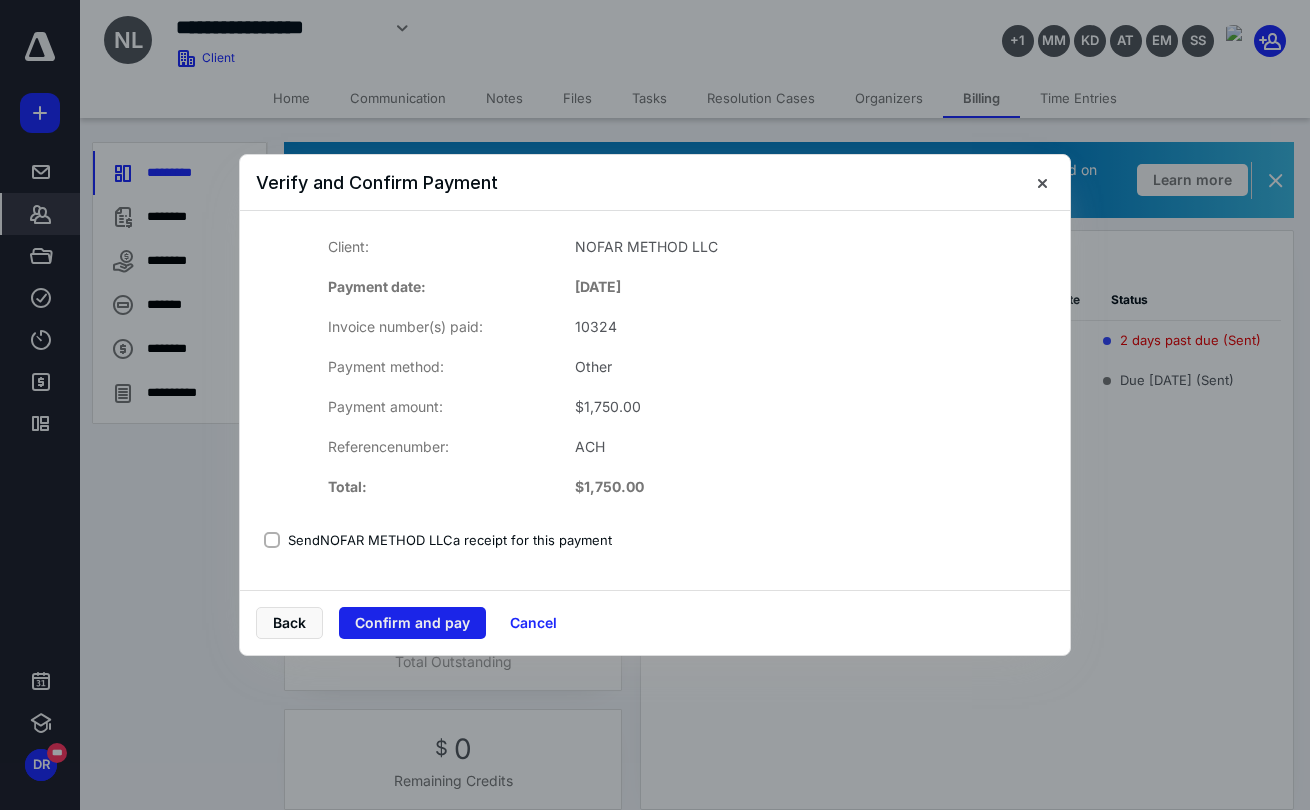 click on "Confirm and pay" at bounding box center (412, 623) 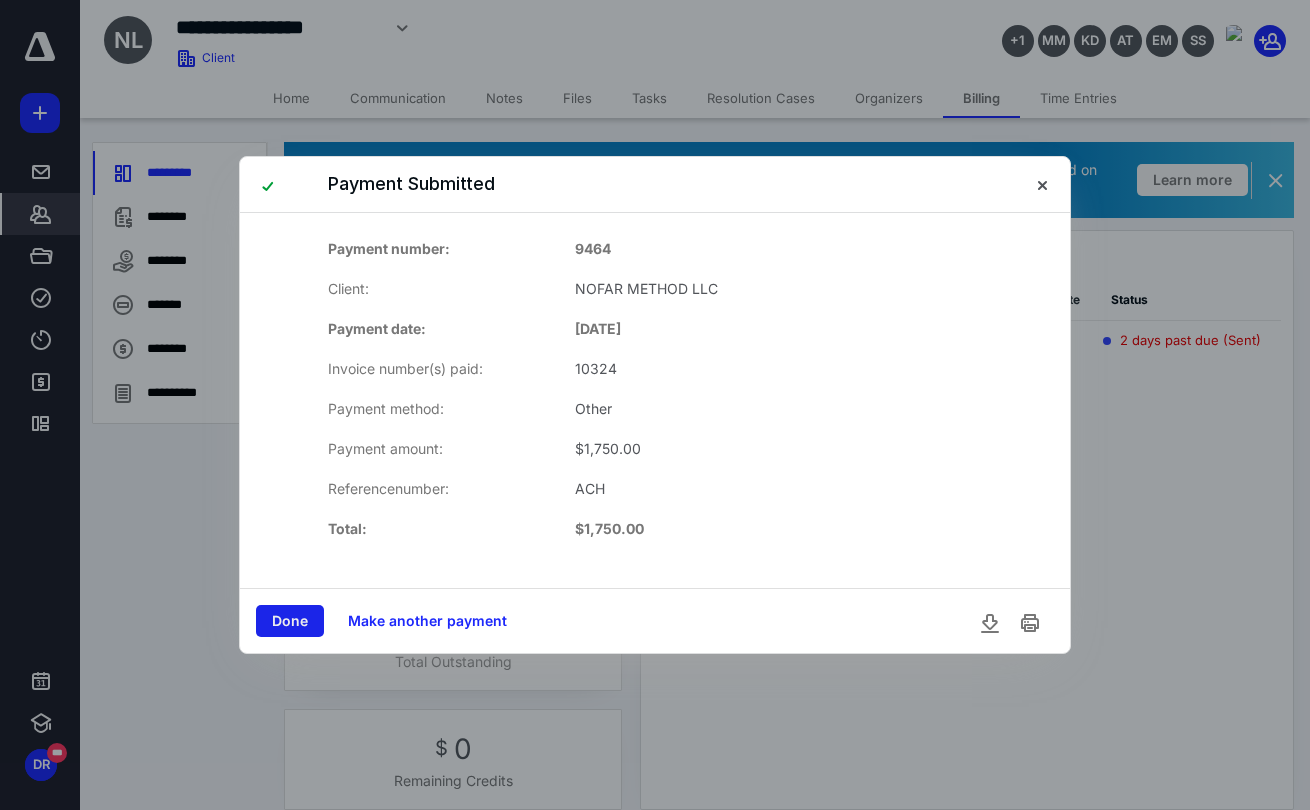 click on "Done" at bounding box center [290, 621] 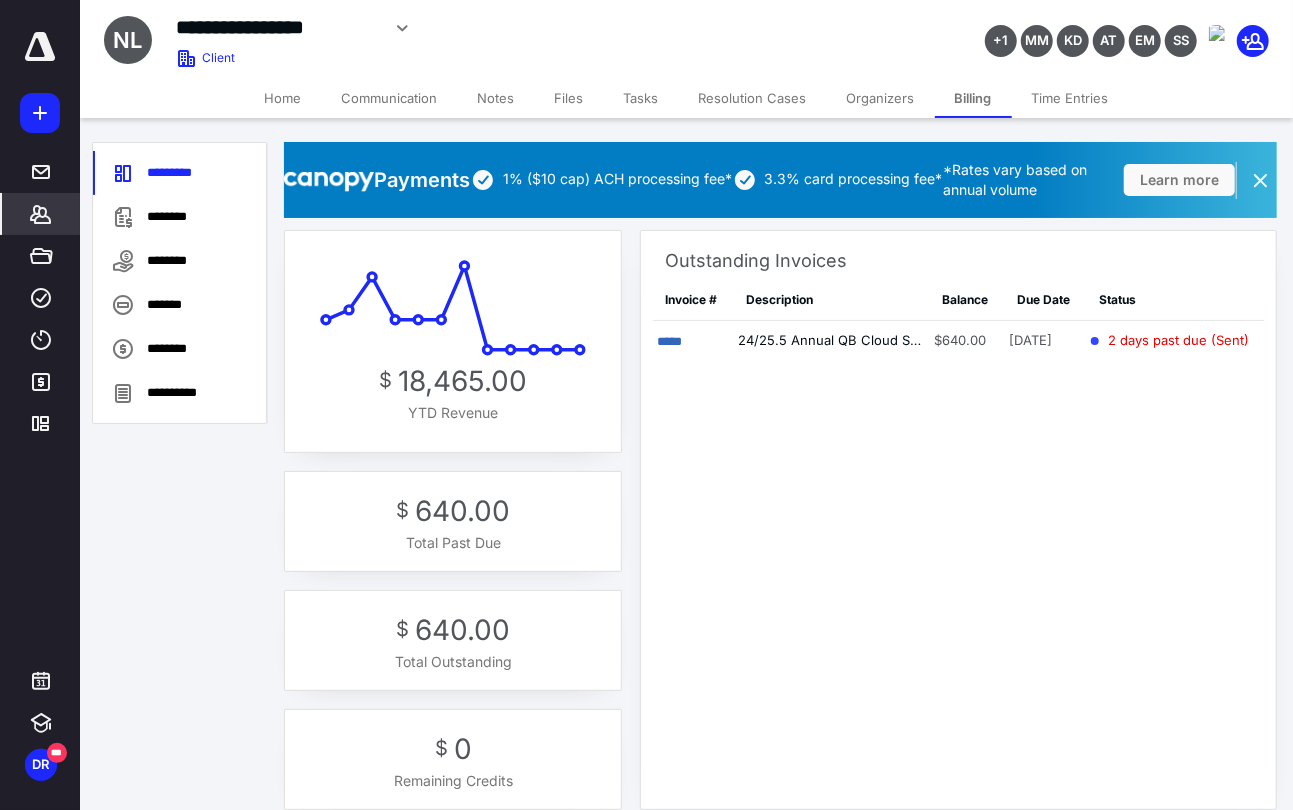 click 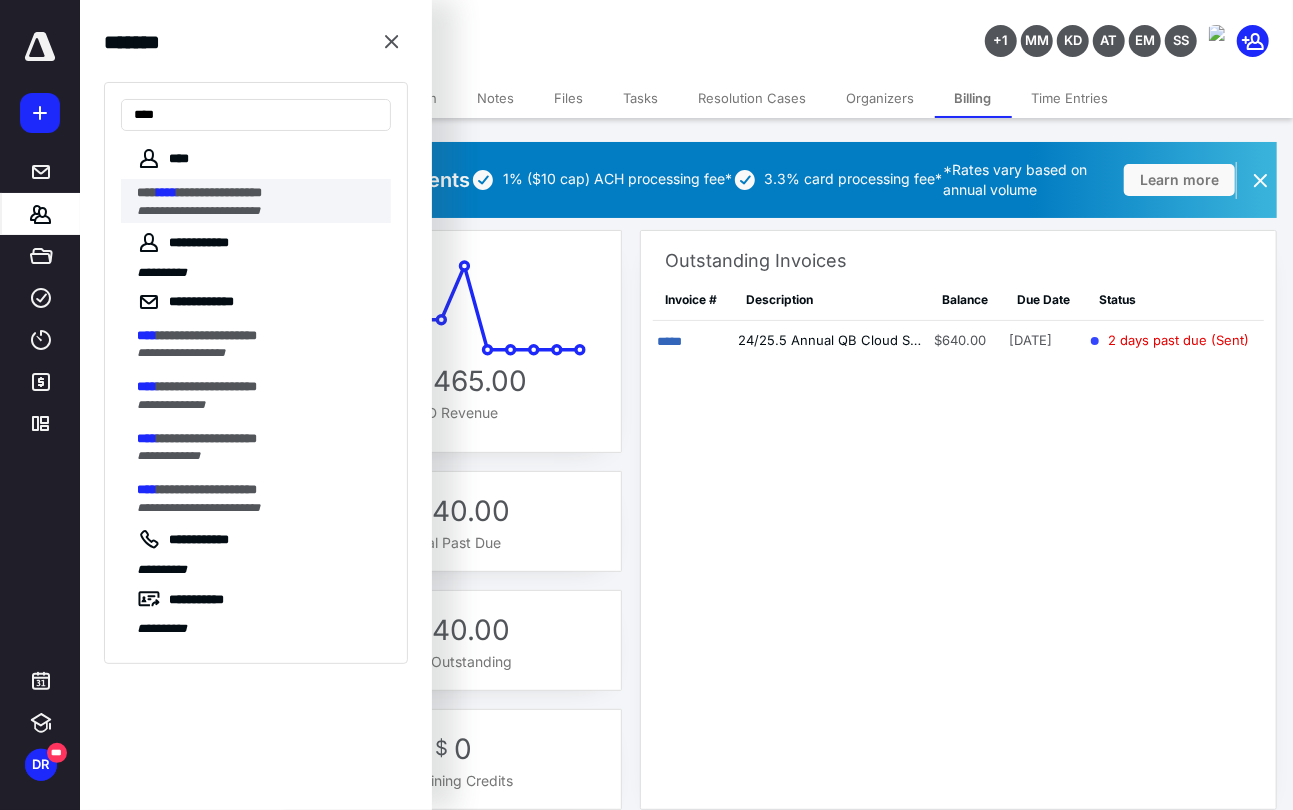 type on "****" 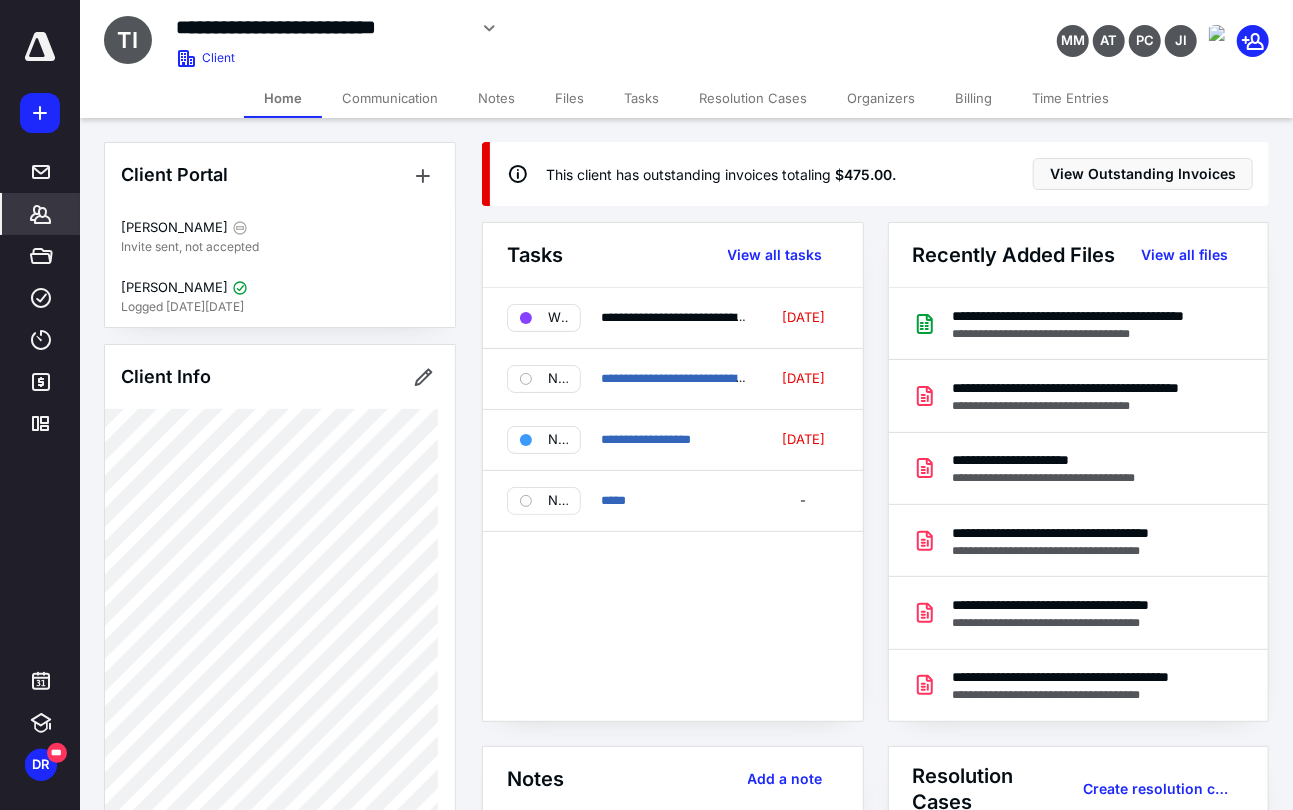 click on "Billing" at bounding box center (973, 98) 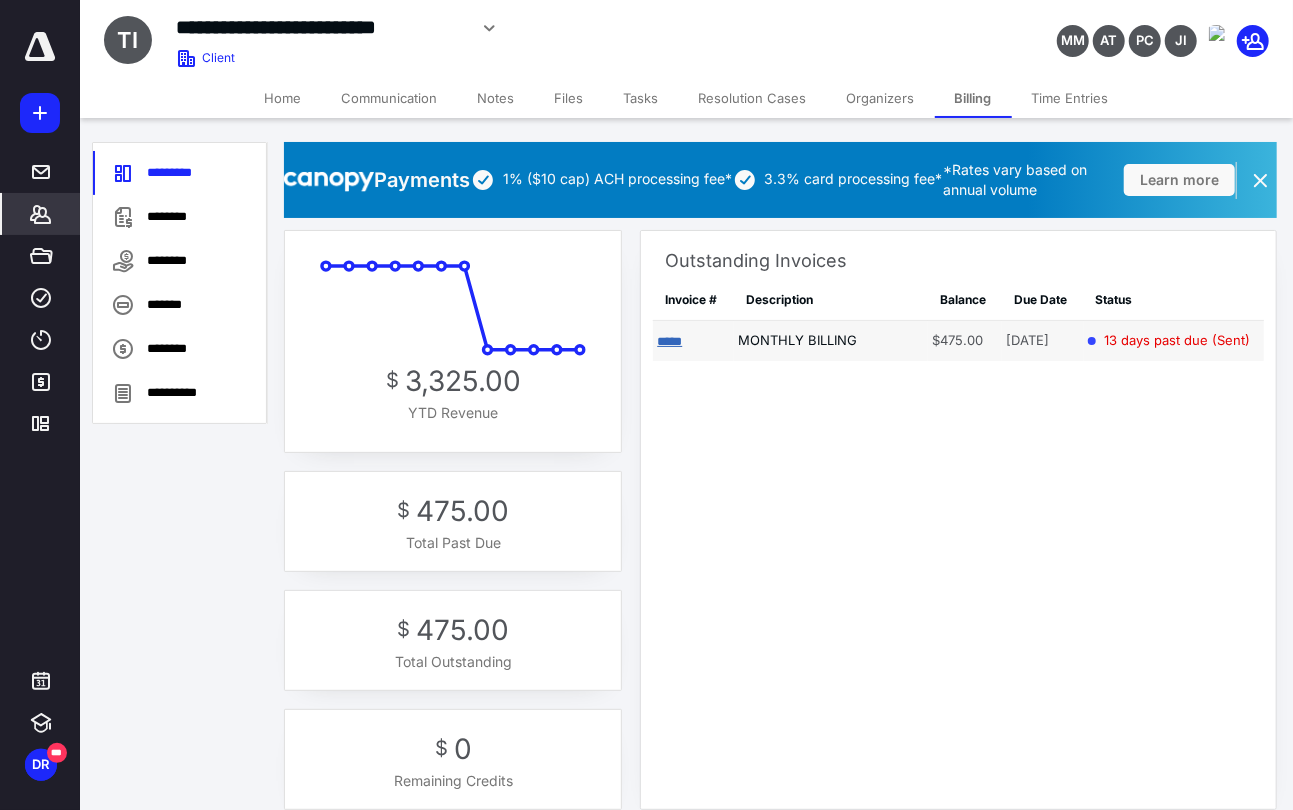 click on "*****" at bounding box center [669, 341] 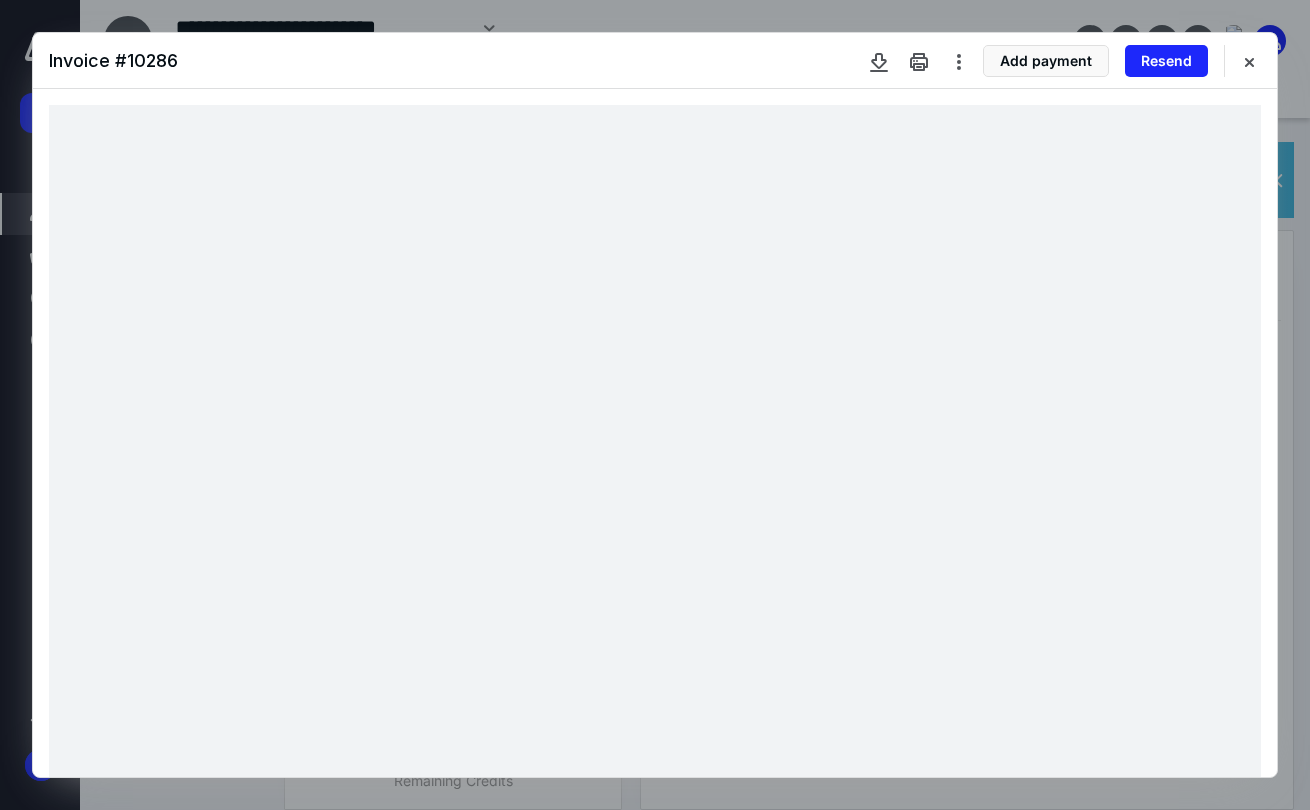 click on "Invoice # 10286 Add payment Resend" at bounding box center (655, 61) 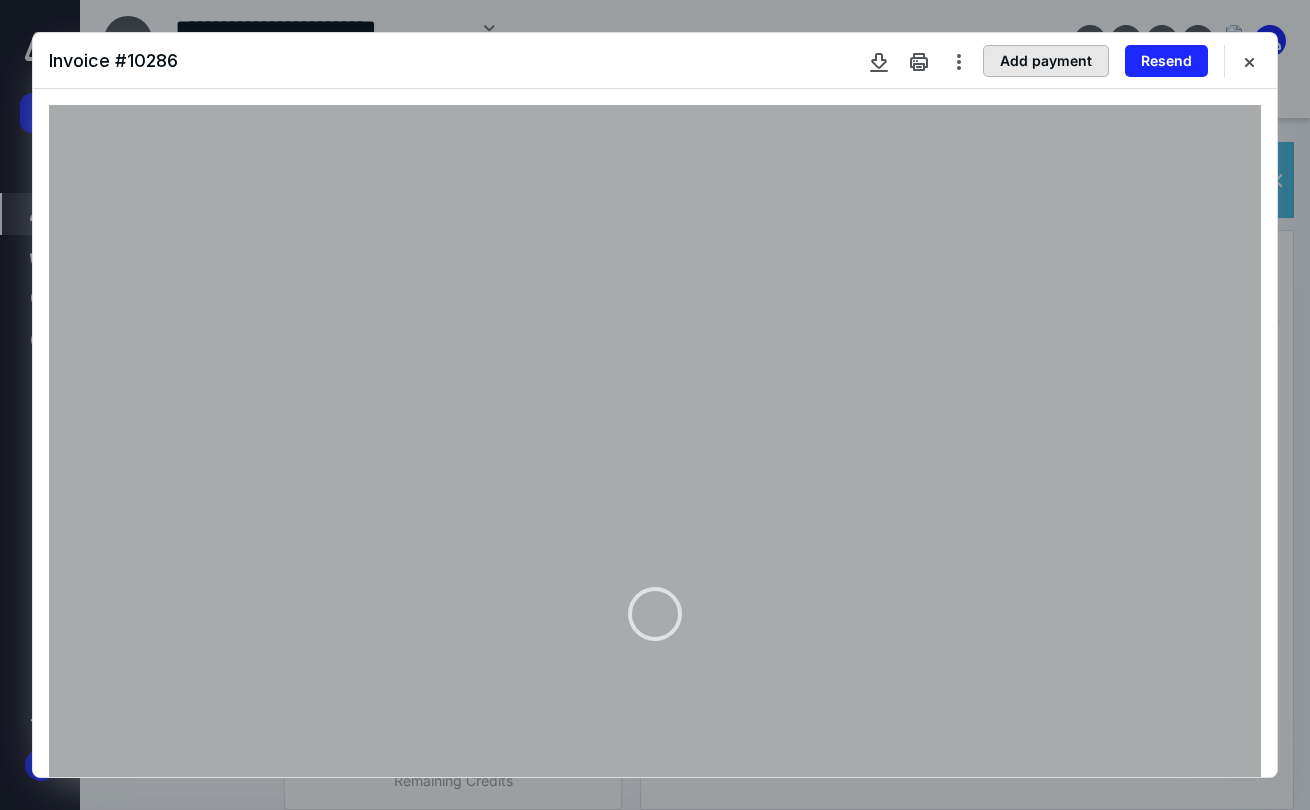 click on "Add payment" at bounding box center [1046, 61] 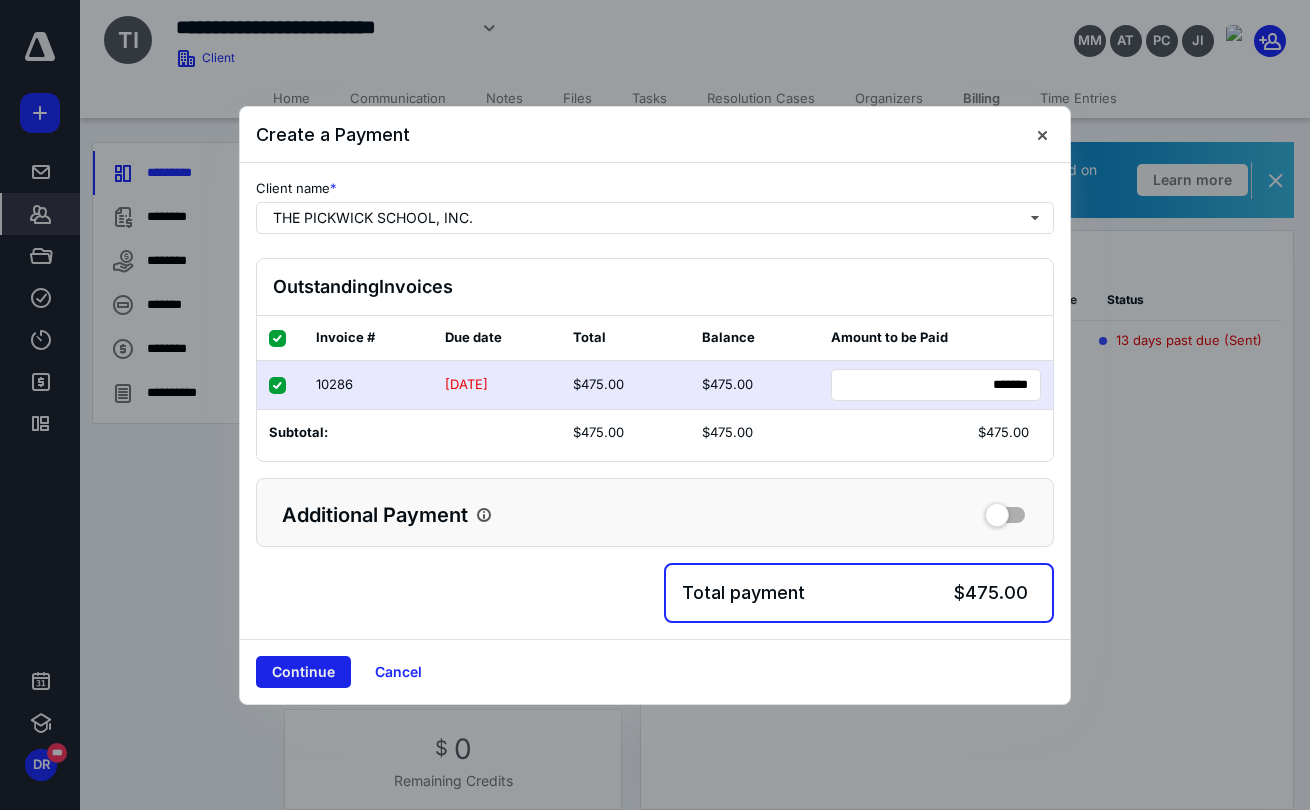 click on "Continue" at bounding box center (303, 672) 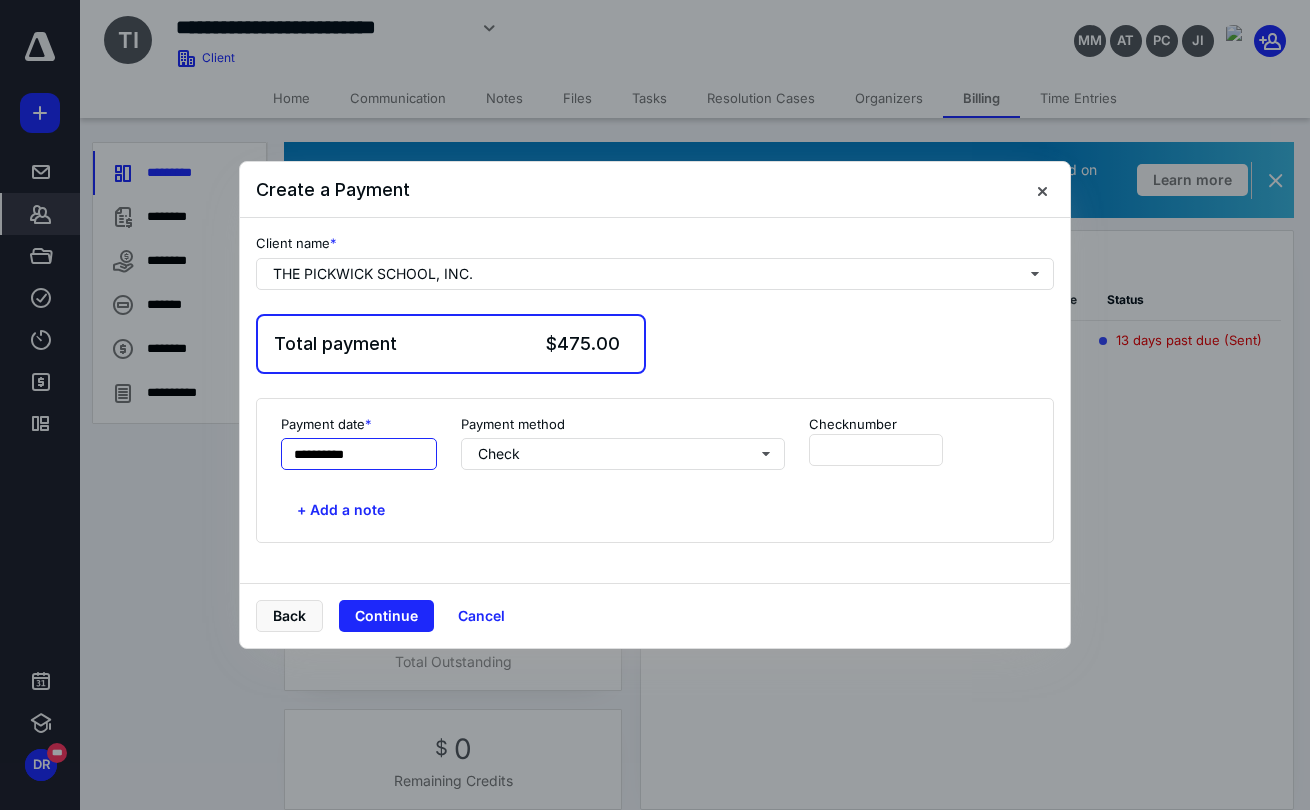click on "**********" at bounding box center (359, 454) 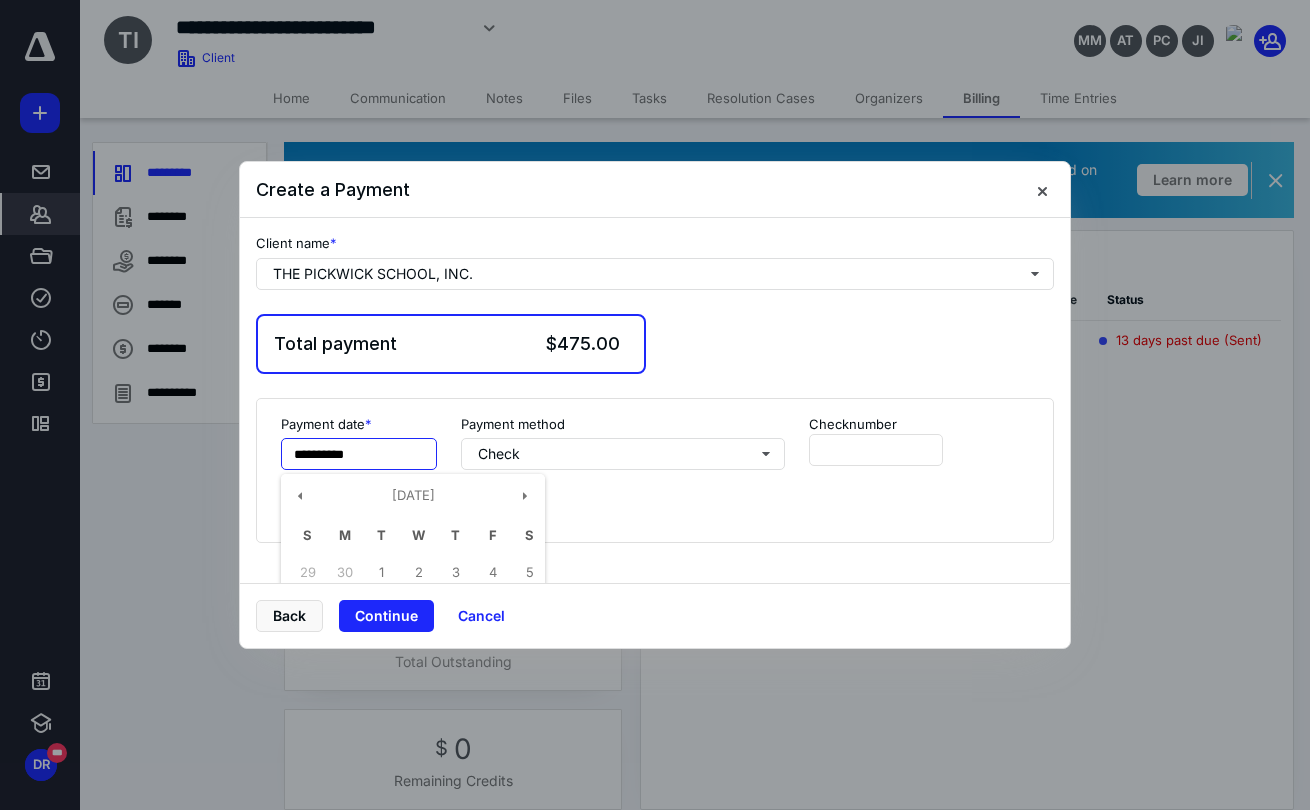 scroll, scrollTop: 91, scrollLeft: 0, axis: vertical 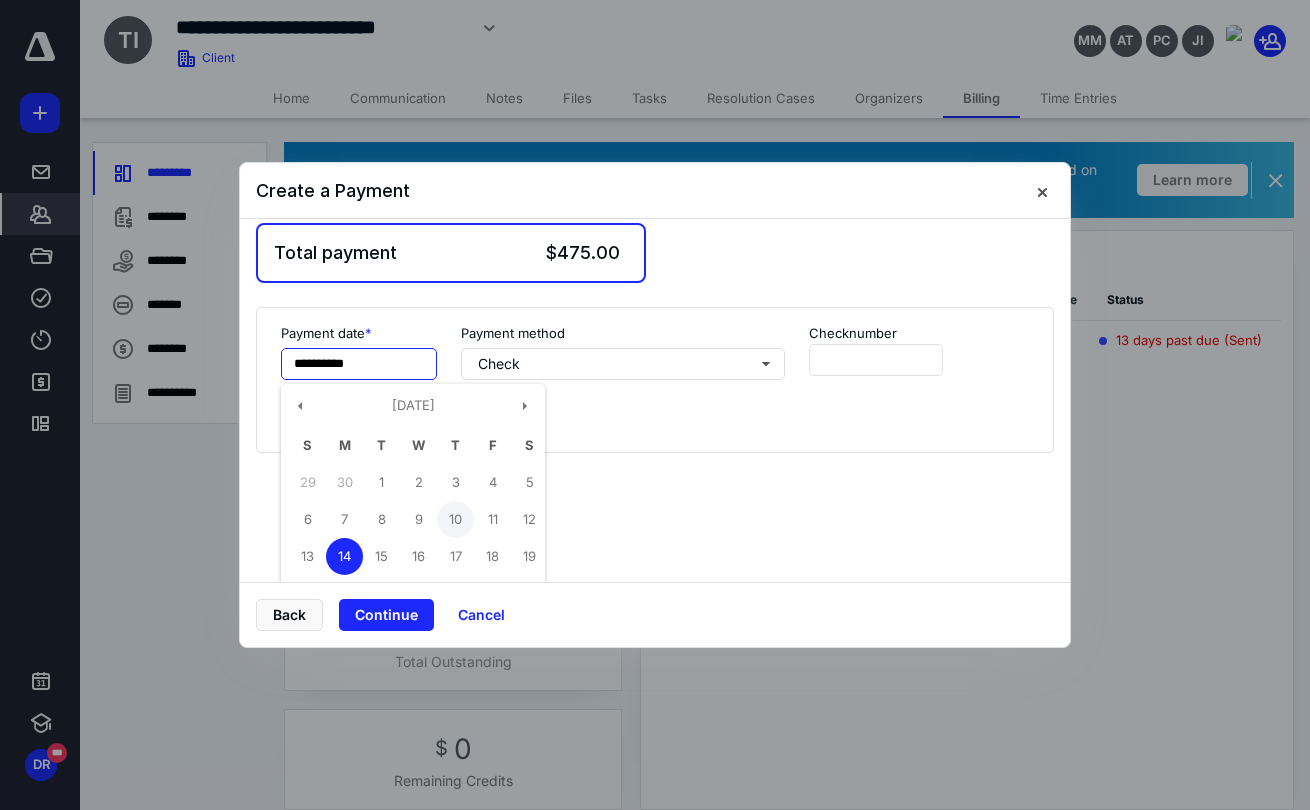 click on "10" at bounding box center [455, 519] 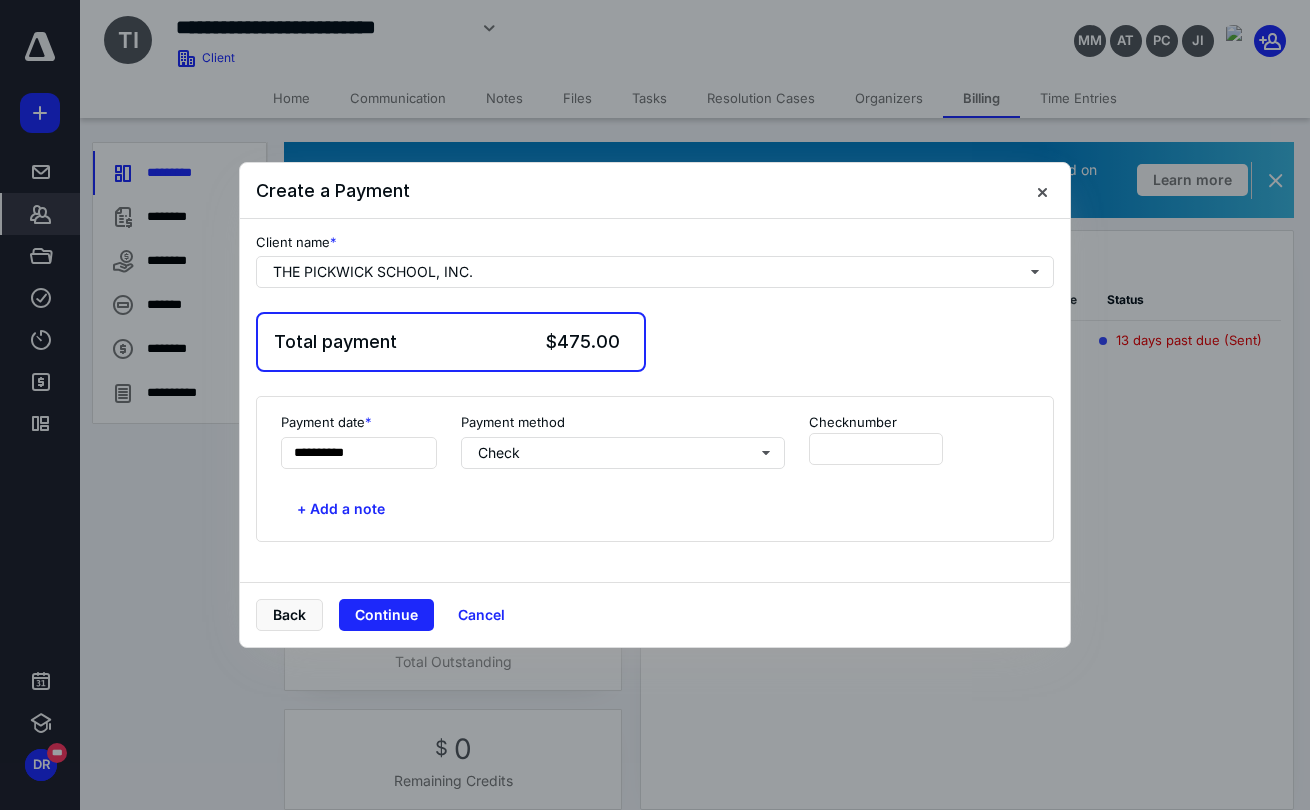 type on "**********" 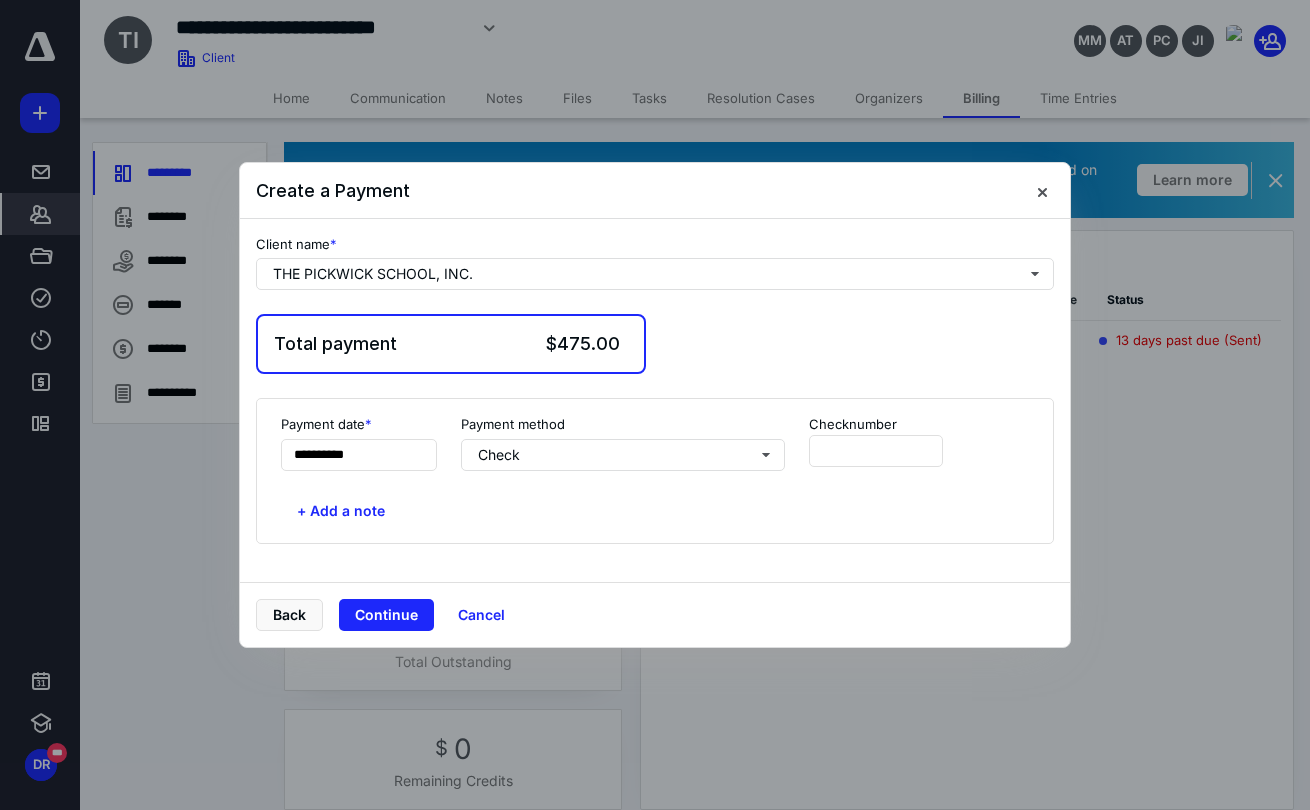 click on "**********" at bounding box center (655, 471) 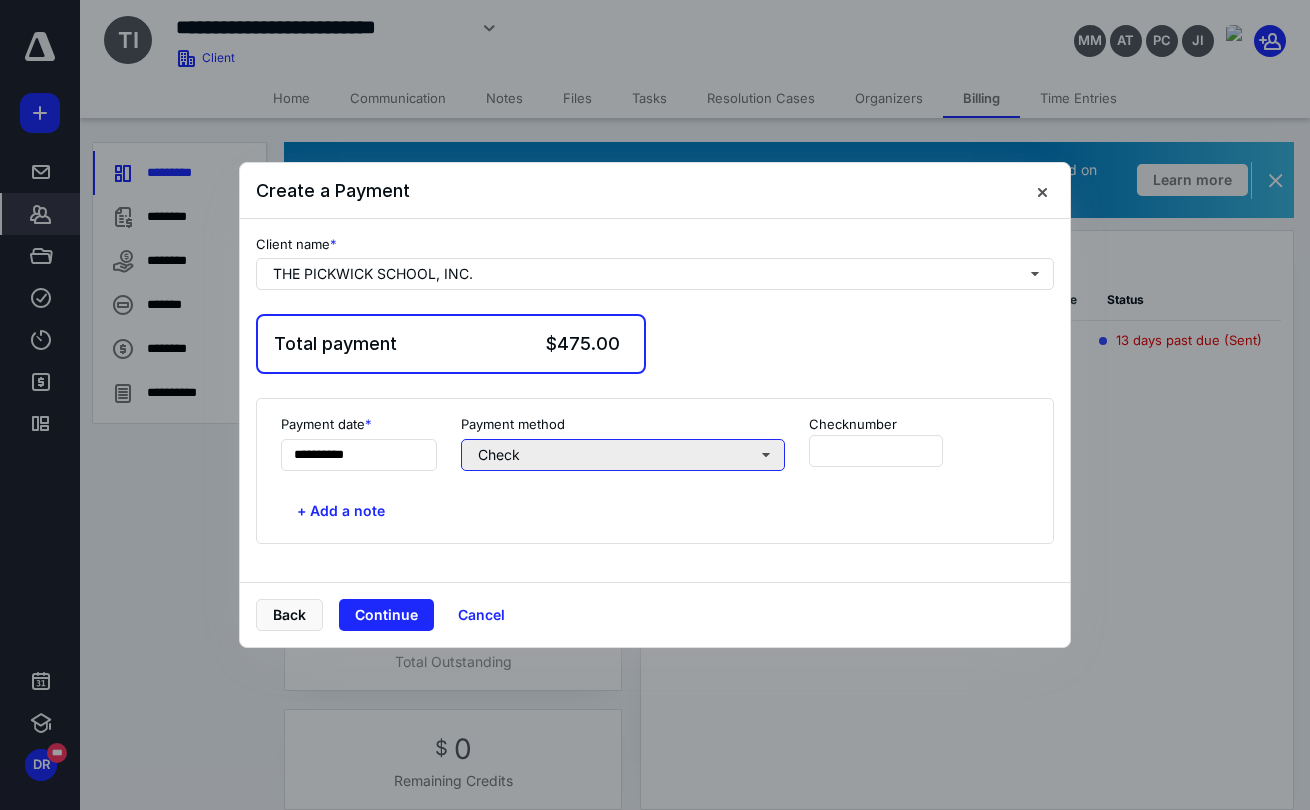 click on "Check" at bounding box center [623, 455] 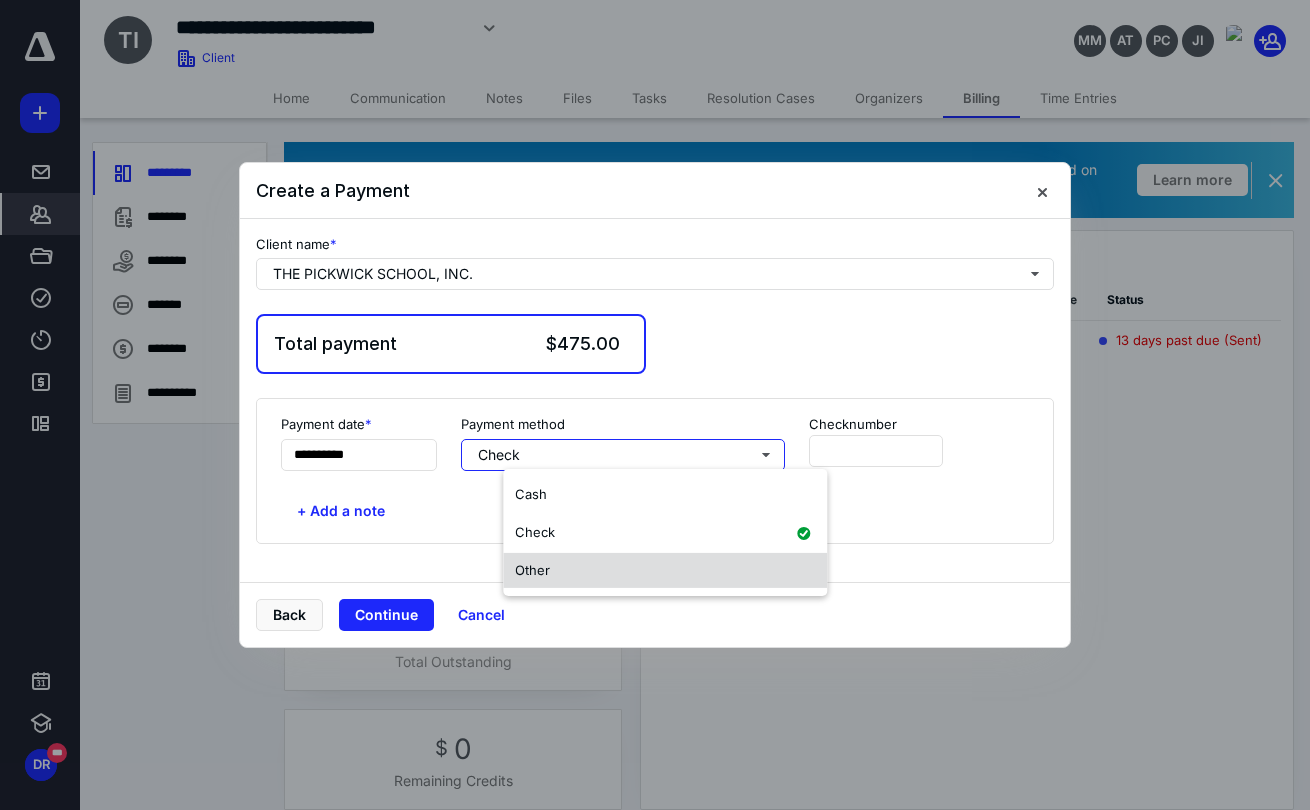 click on "Other" at bounding box center [532, 570] 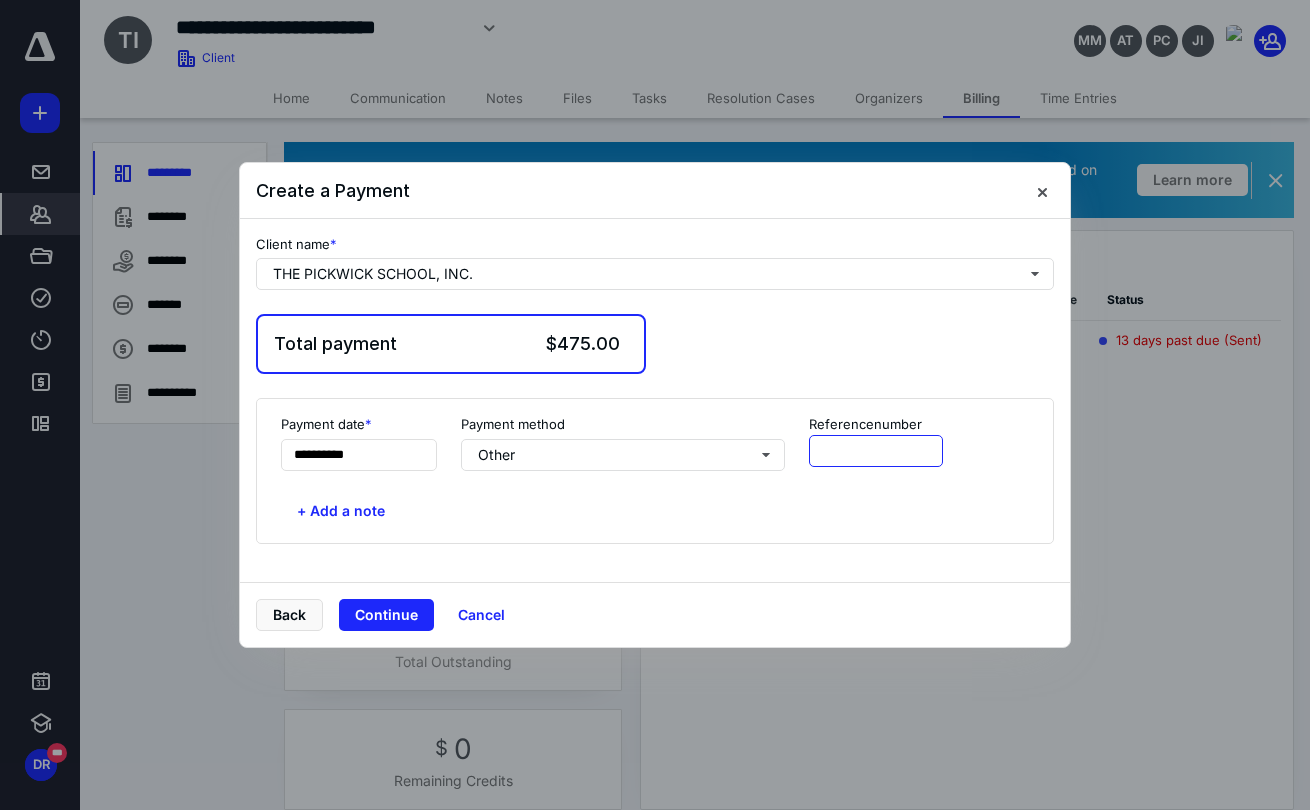 click at bounding box center (876, 451) 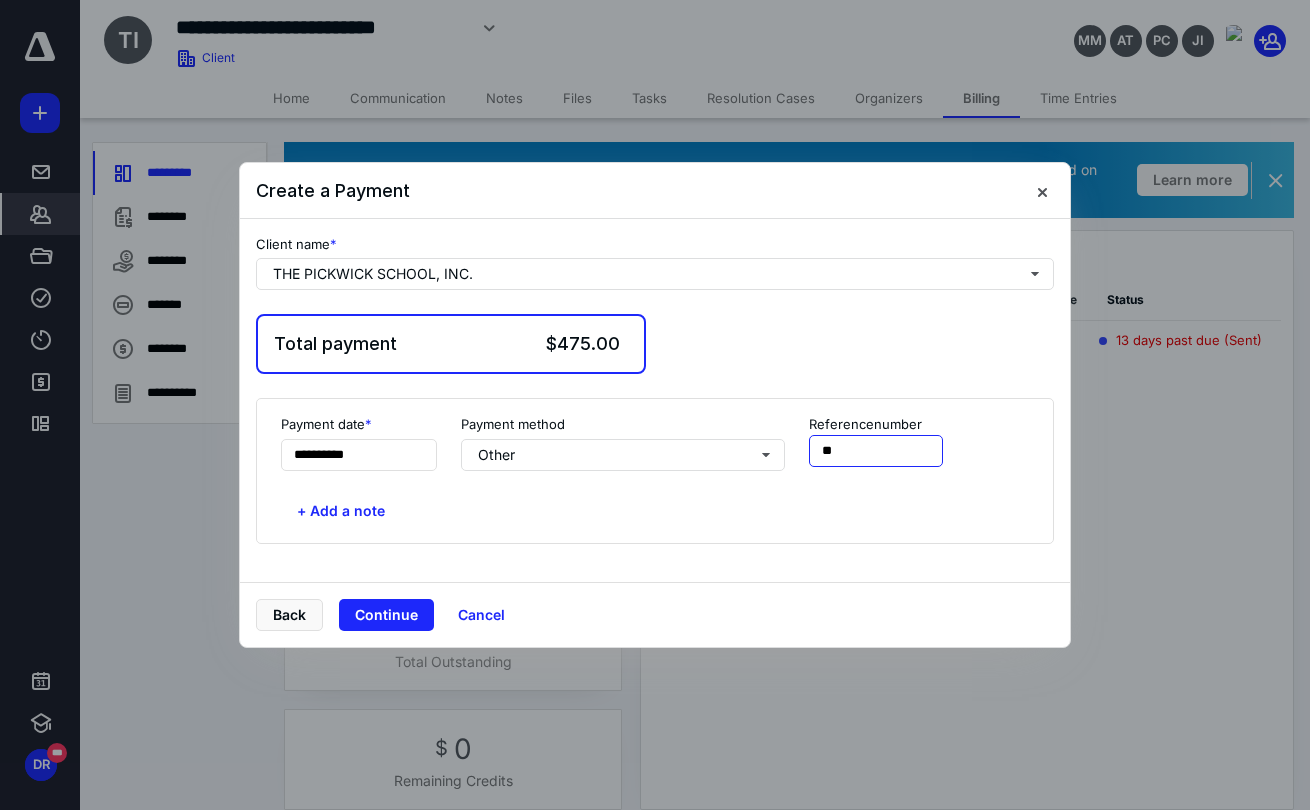 type on "***" 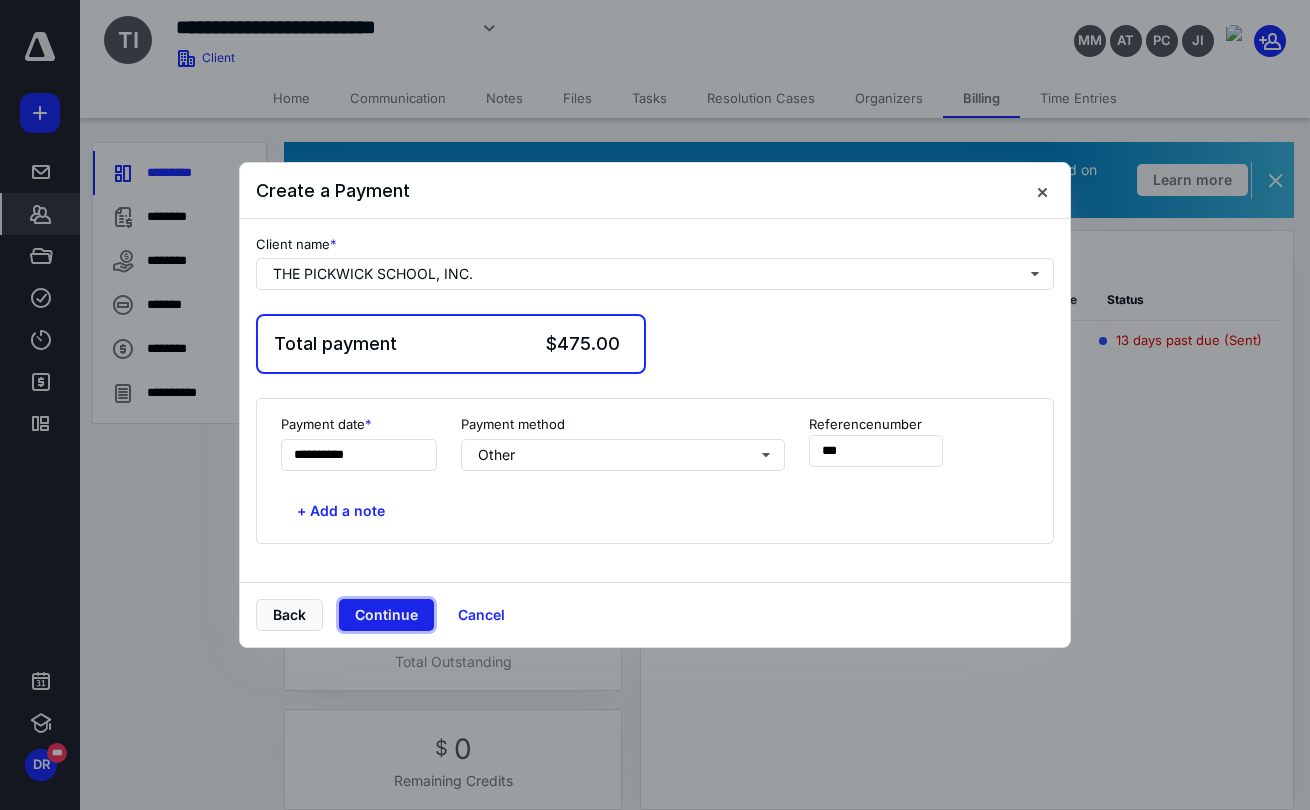 click on "Continue" at bounding box center [386, 615] 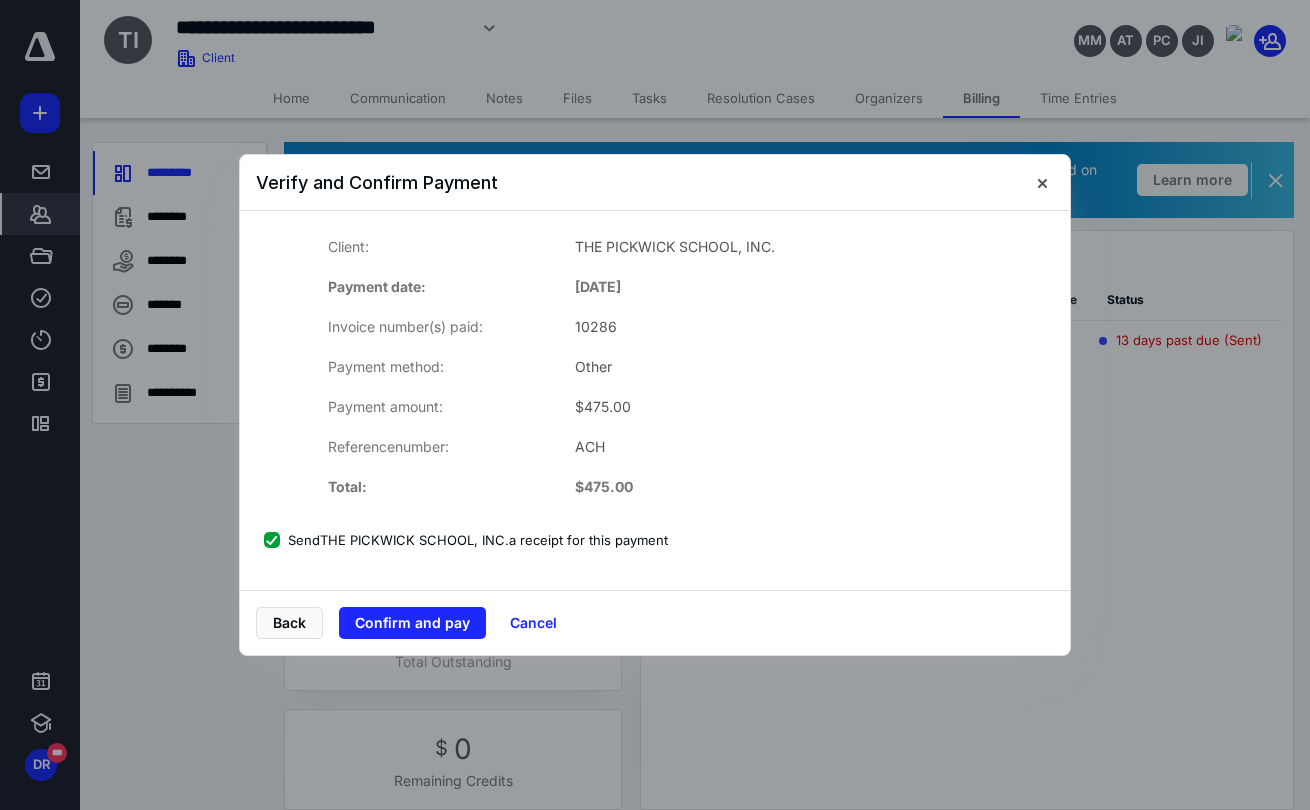 click on "Send  THE PICKWICK SCHOOL, INC.  a receipt for this payment" at bounding box center (466, 540) 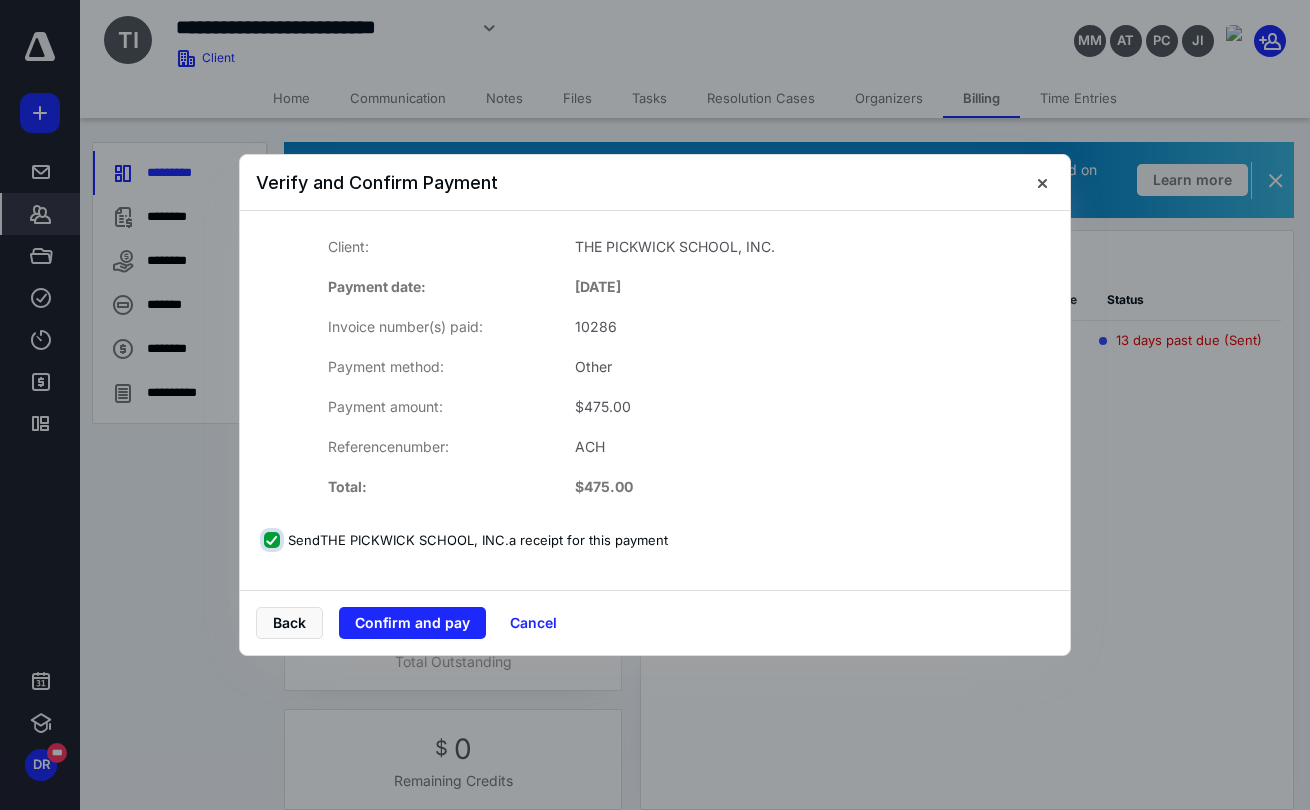 click on "Send  THE PICKWICK SCHOOL, INC.  a receipt for this payment" at bounding box center [274, 540] 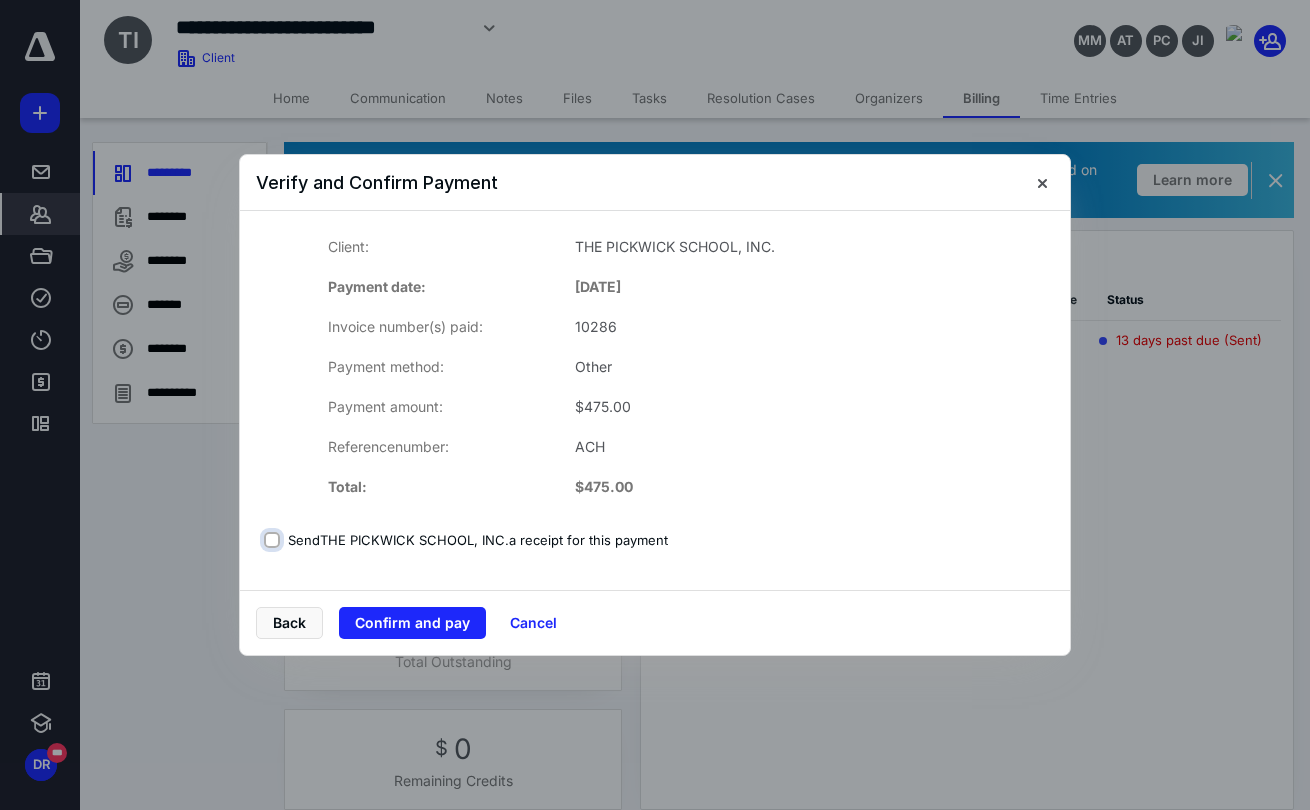 checkbox on "false" 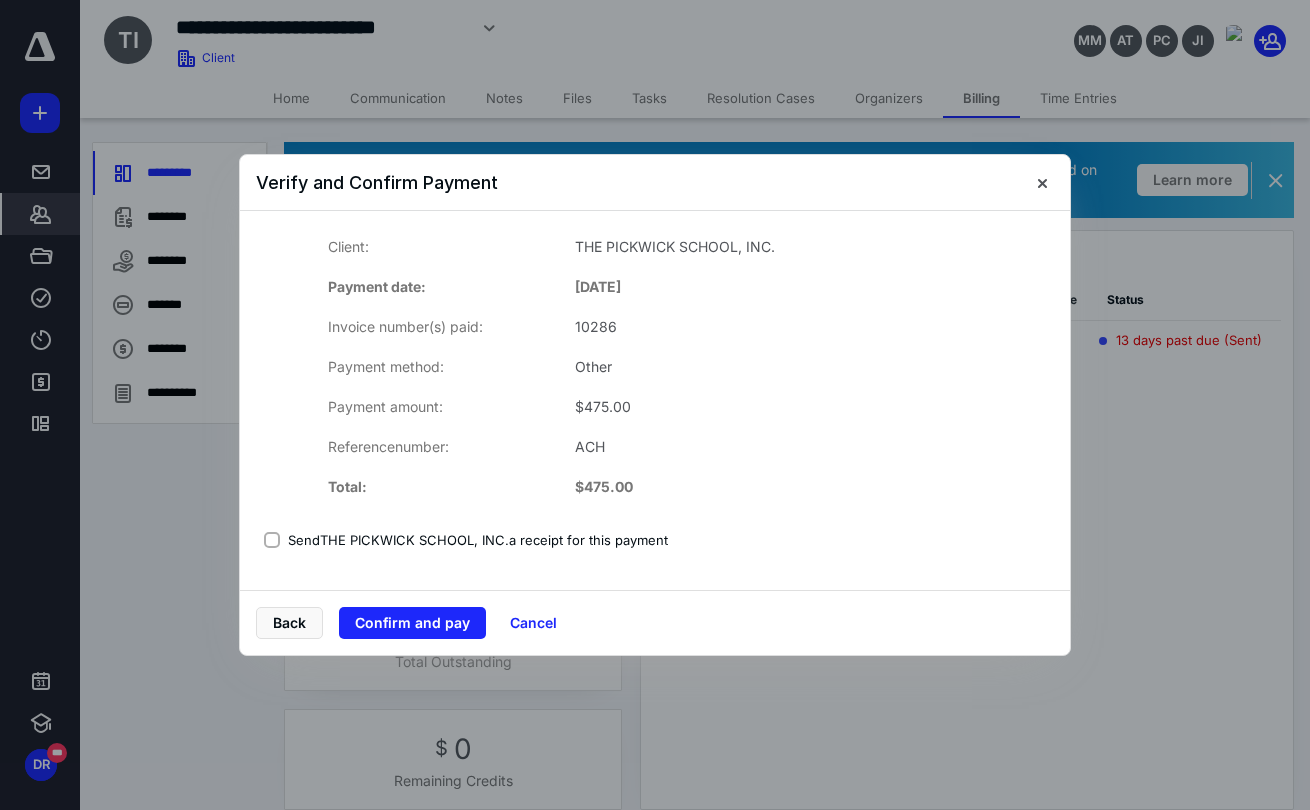 click on "Client: THE PICKWICK SCHOOL, INC. Payment date: [DATE] Invoice number(s) paid: 10286 Payment method: Other Payment amount: $ 475.00 Reference  number: ACH Total: $ 475.00 Send  THE PICKWICK SCHOOL, INC.  a receipt for this payment" at bounding box center [655, 389] 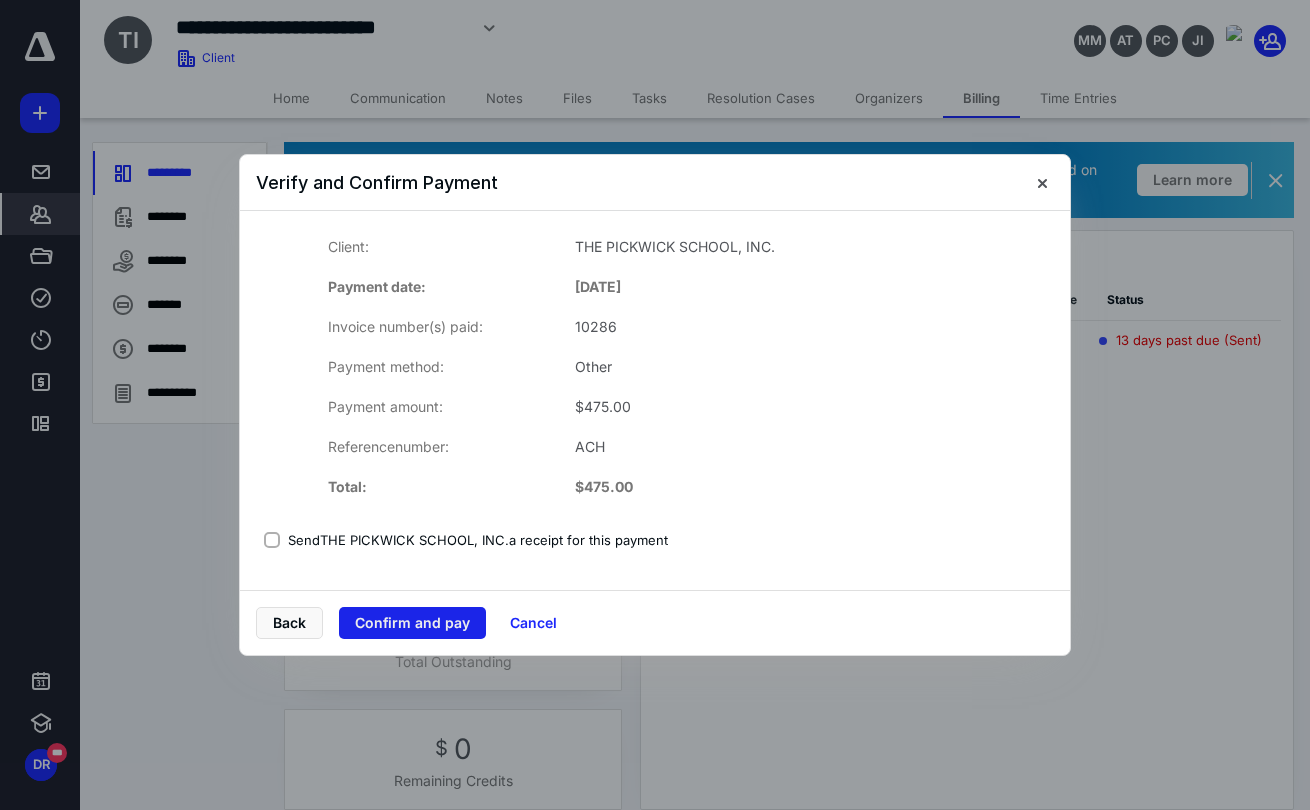 click on "Confirm and pay" at bounding box center [412, 623] 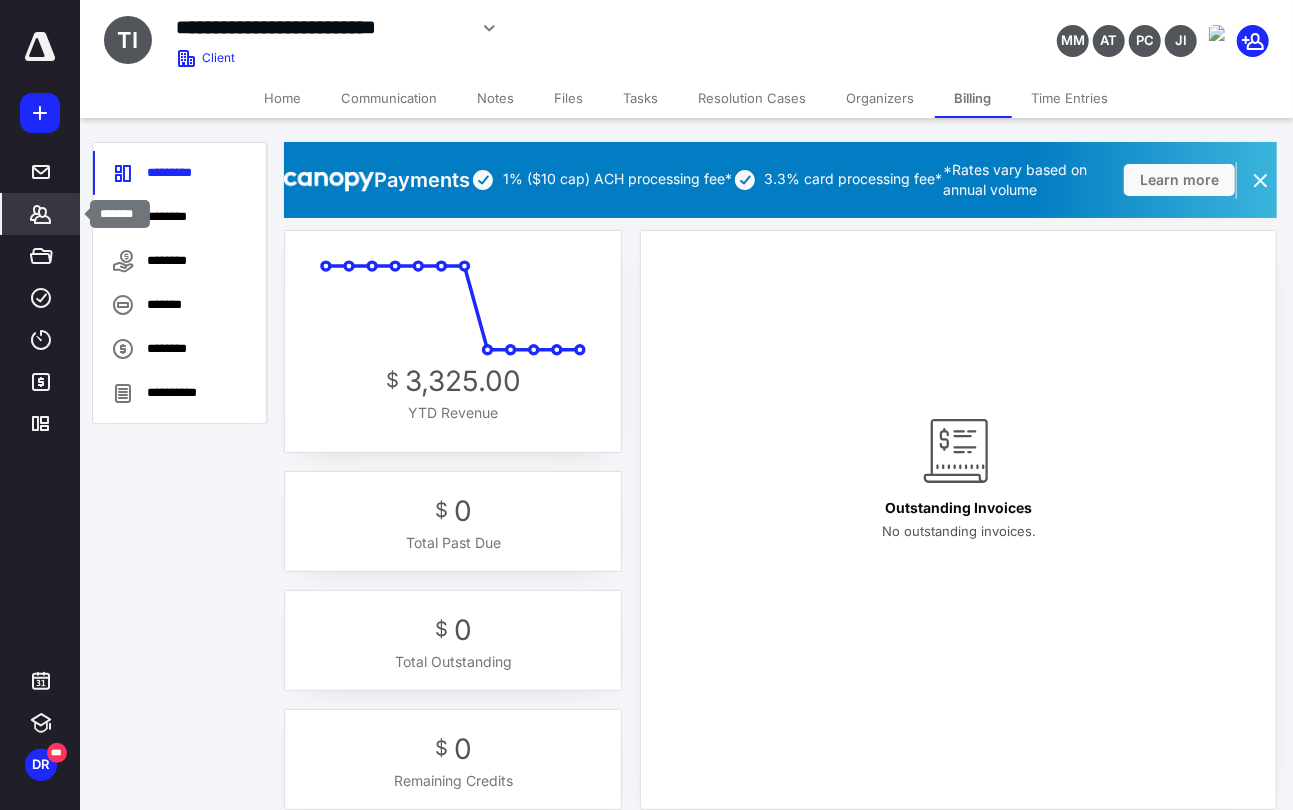 click 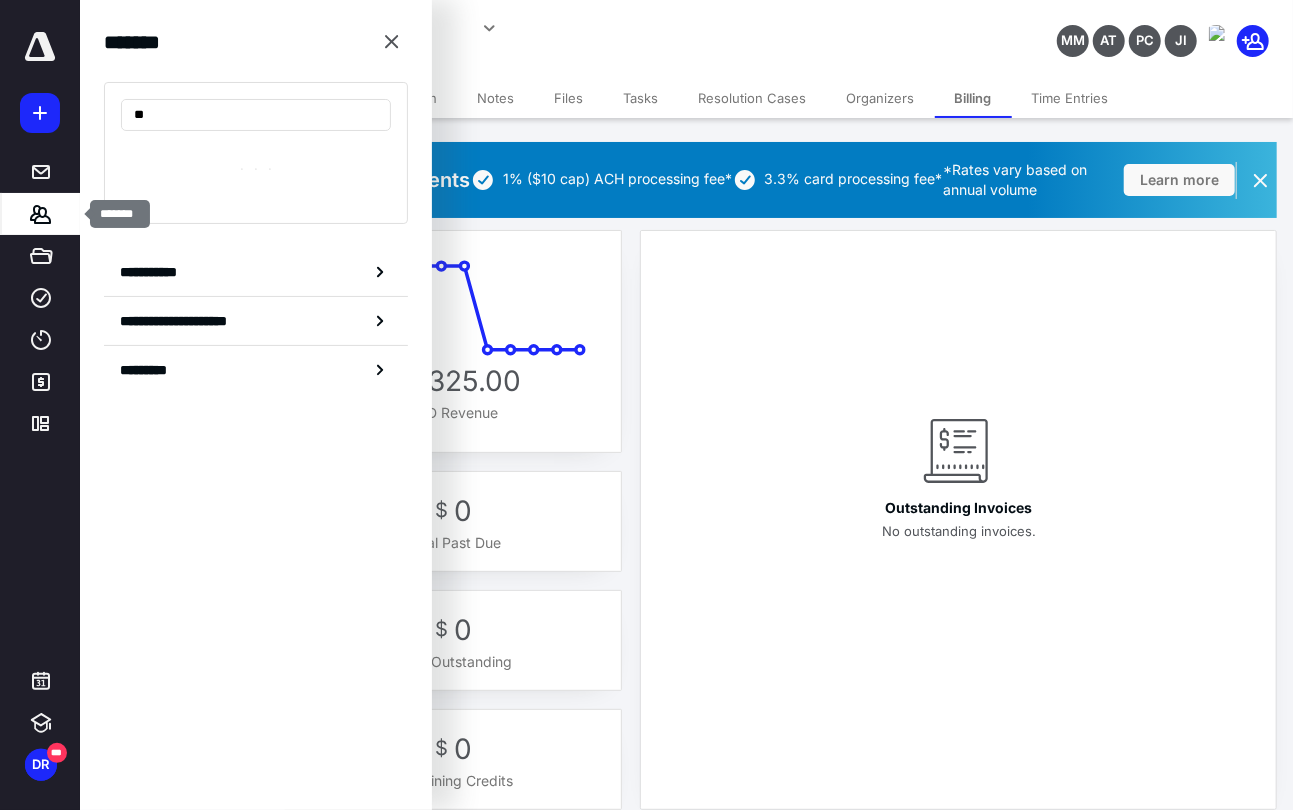 type on "***" 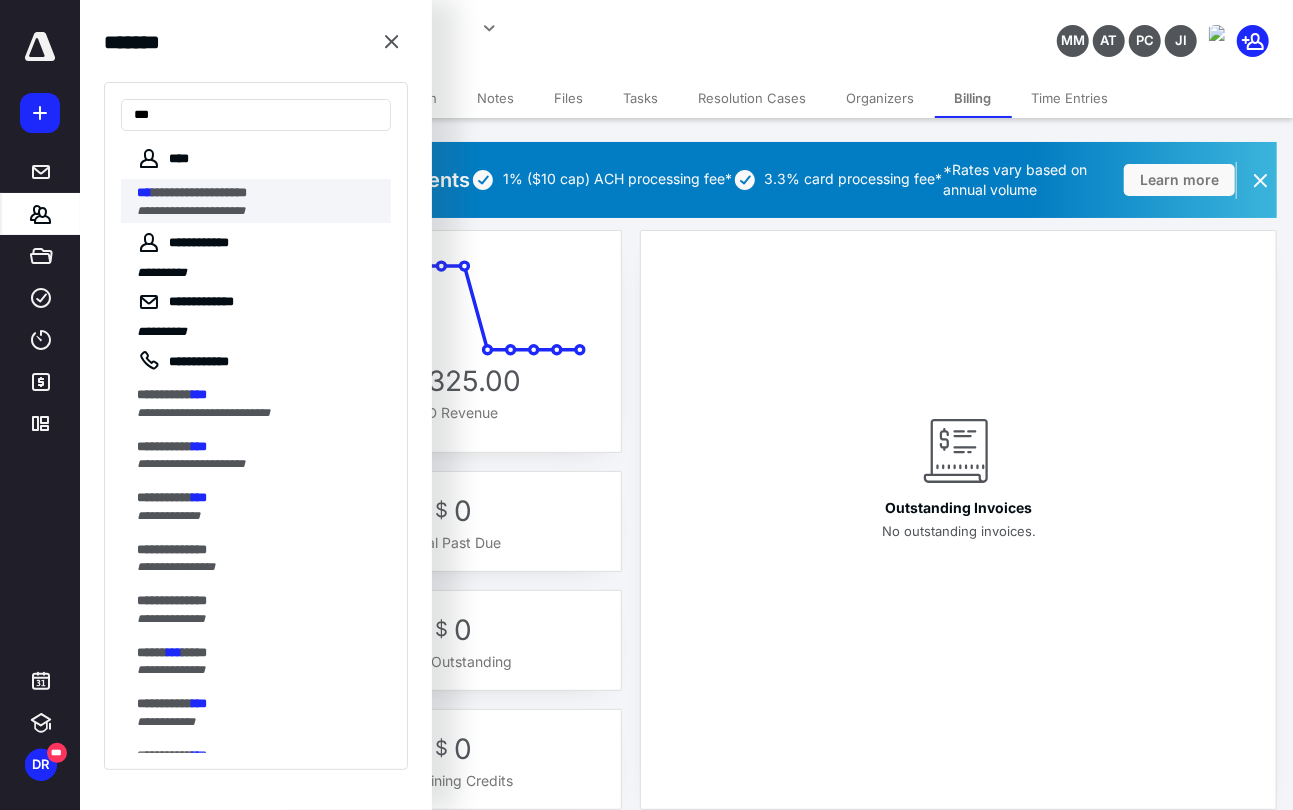 click on "**********" at bounding box center (258, 193) 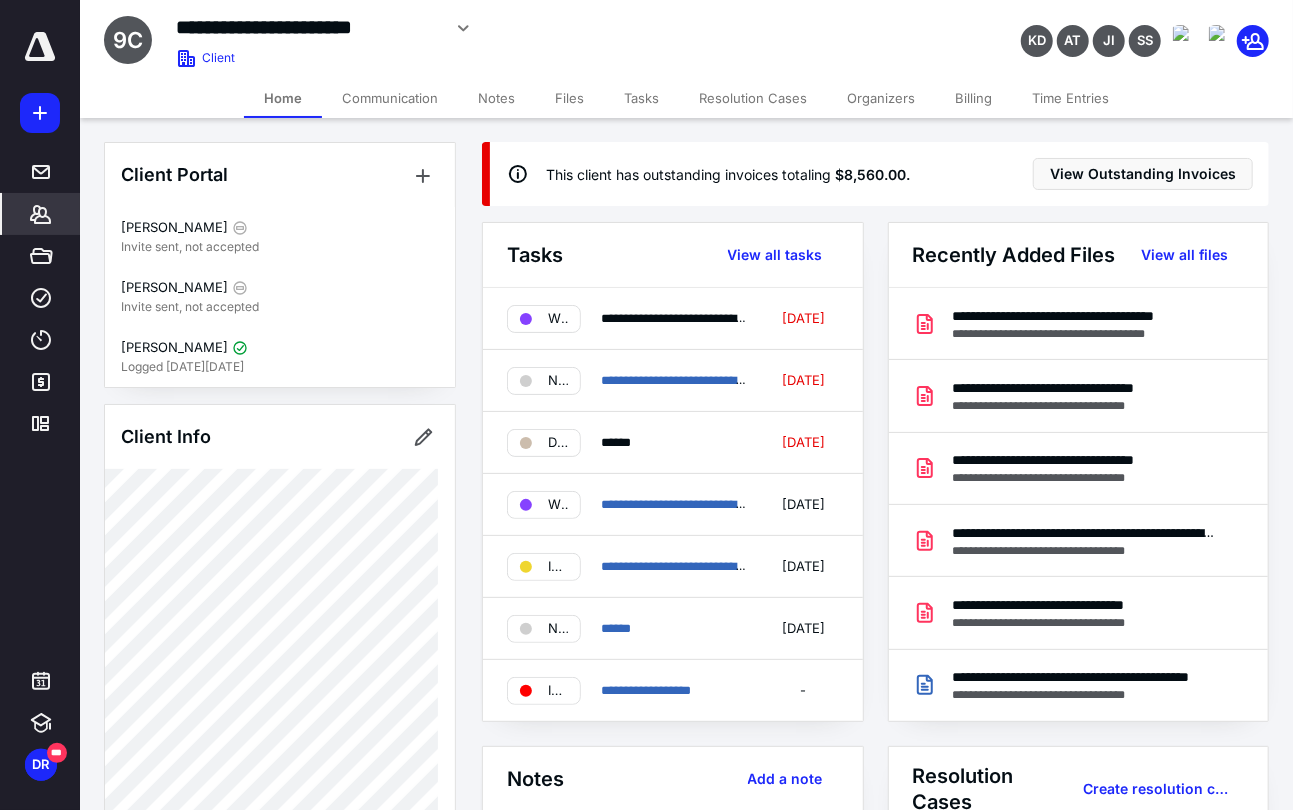 click on "Billing" at bounding box center (973, 98) 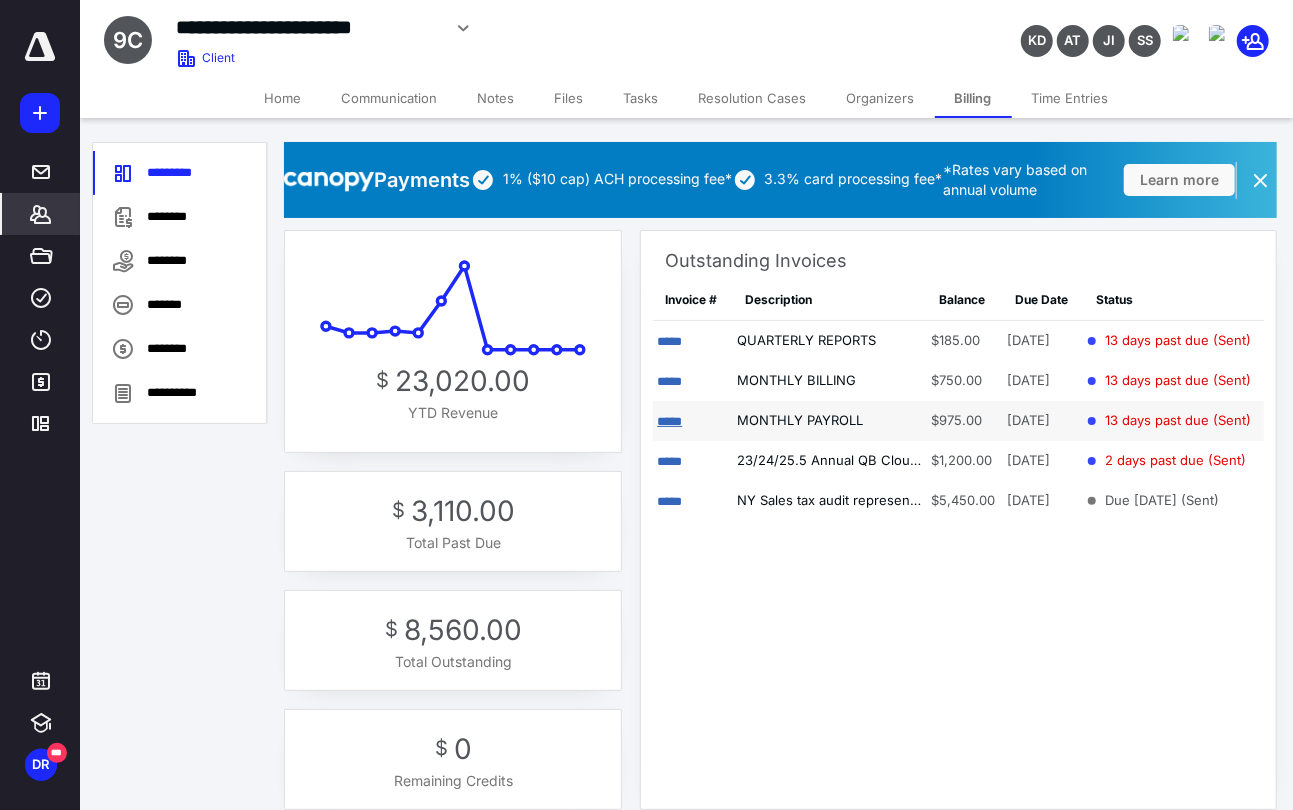 click on "*****" at bounding box center [669, 421] 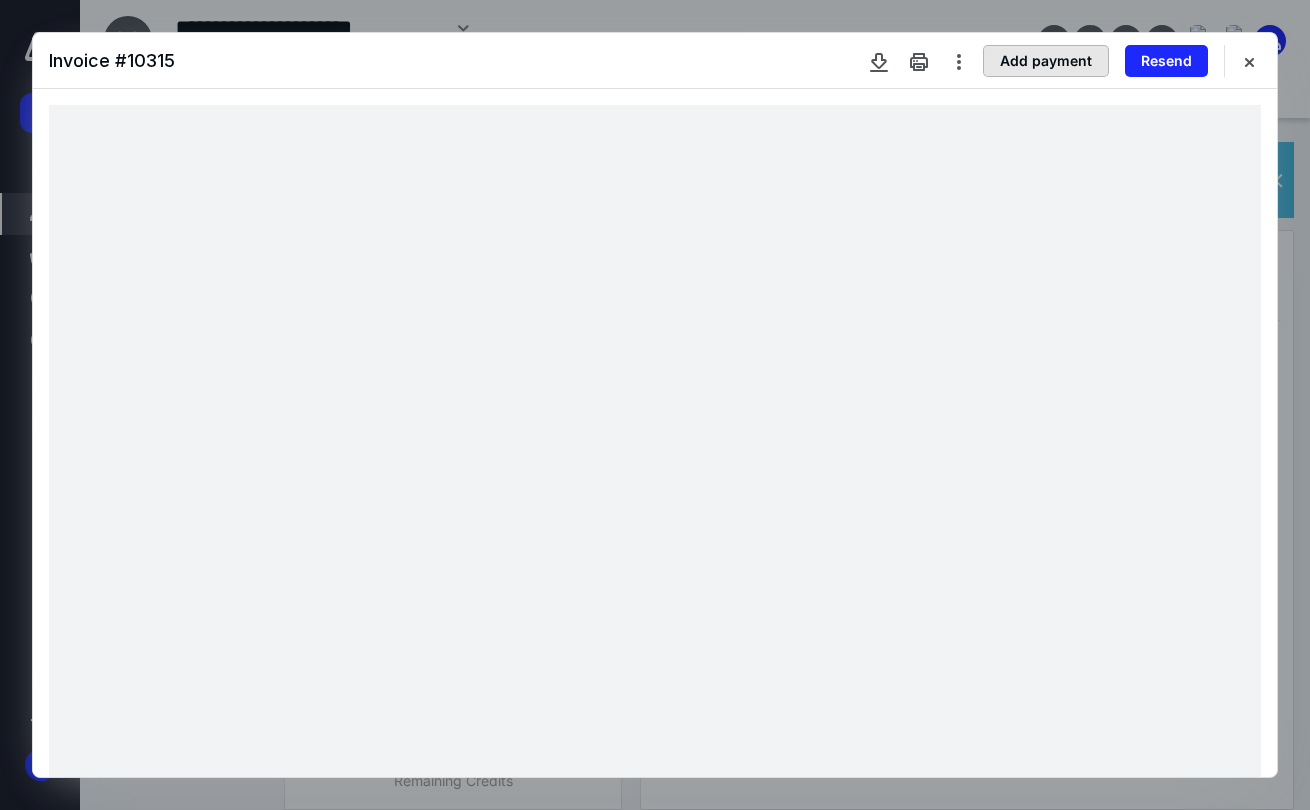 click on "Add payment" at bounding box center (1046, 61) 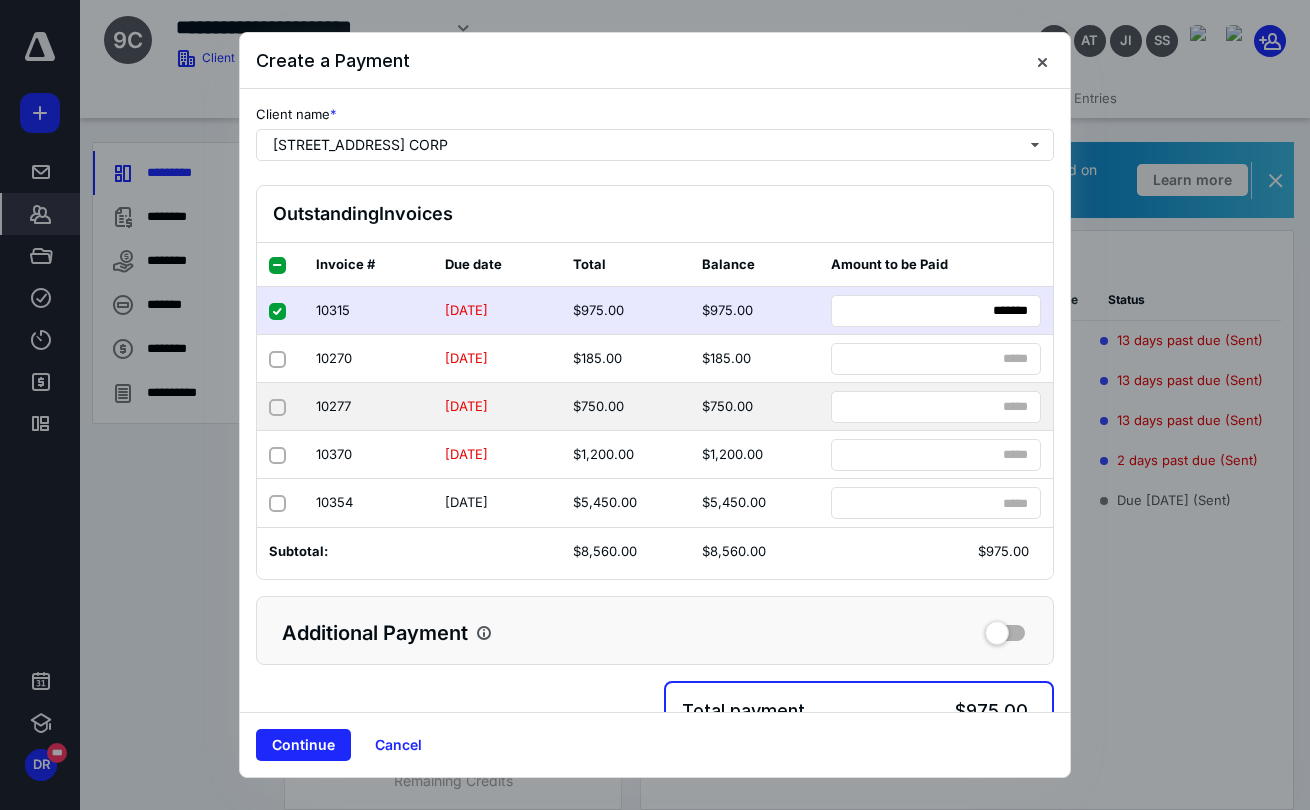 click at bounding box center [277, 407] 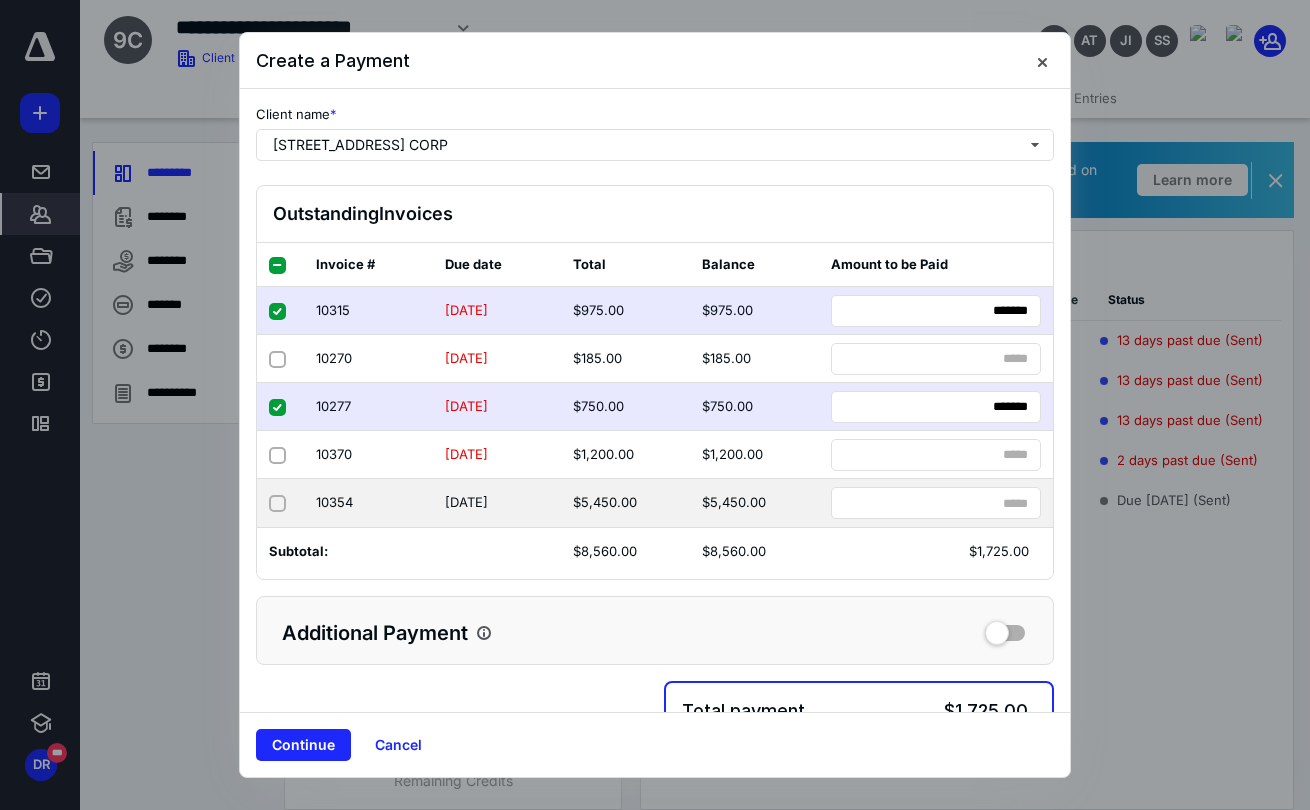 scroll, scrollTop: 43, scrollLeft: 0, axis: vertical 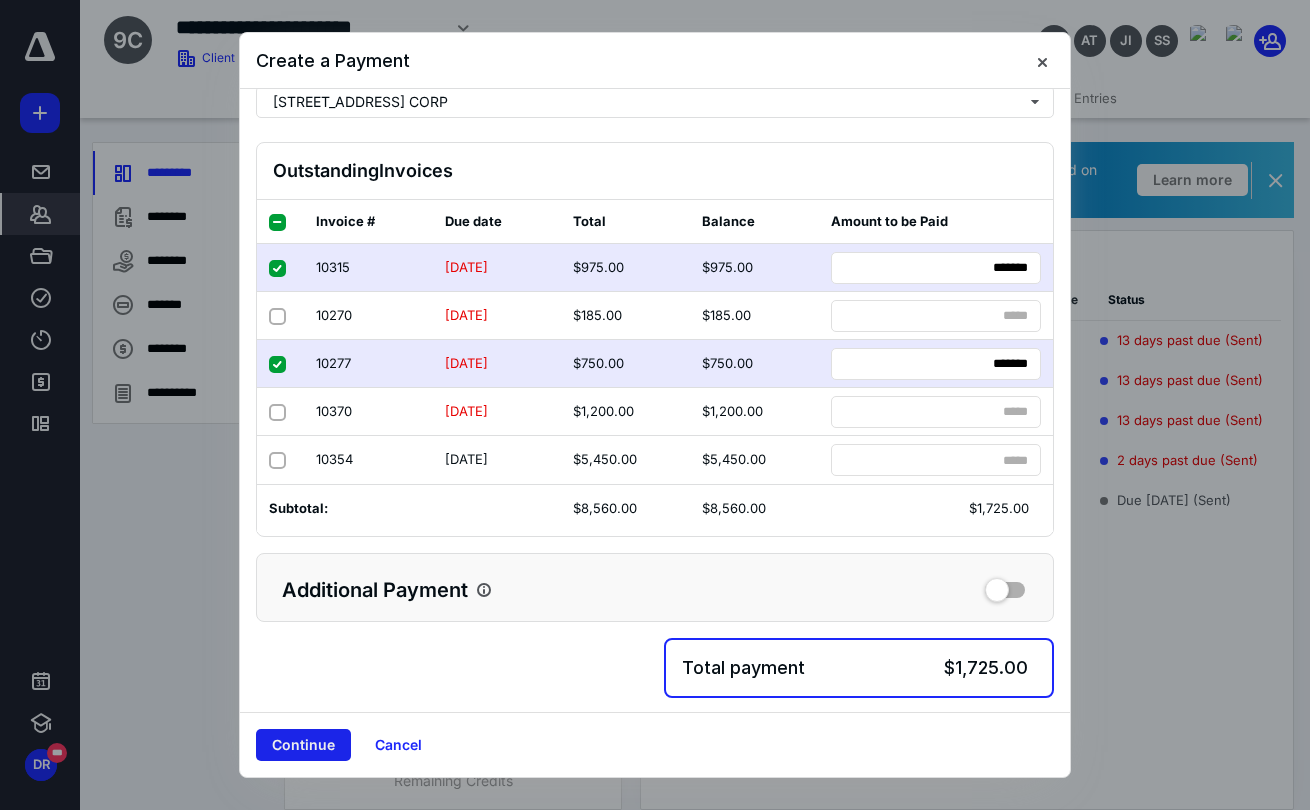 click on "Continue" at bounding box center (303, 745) 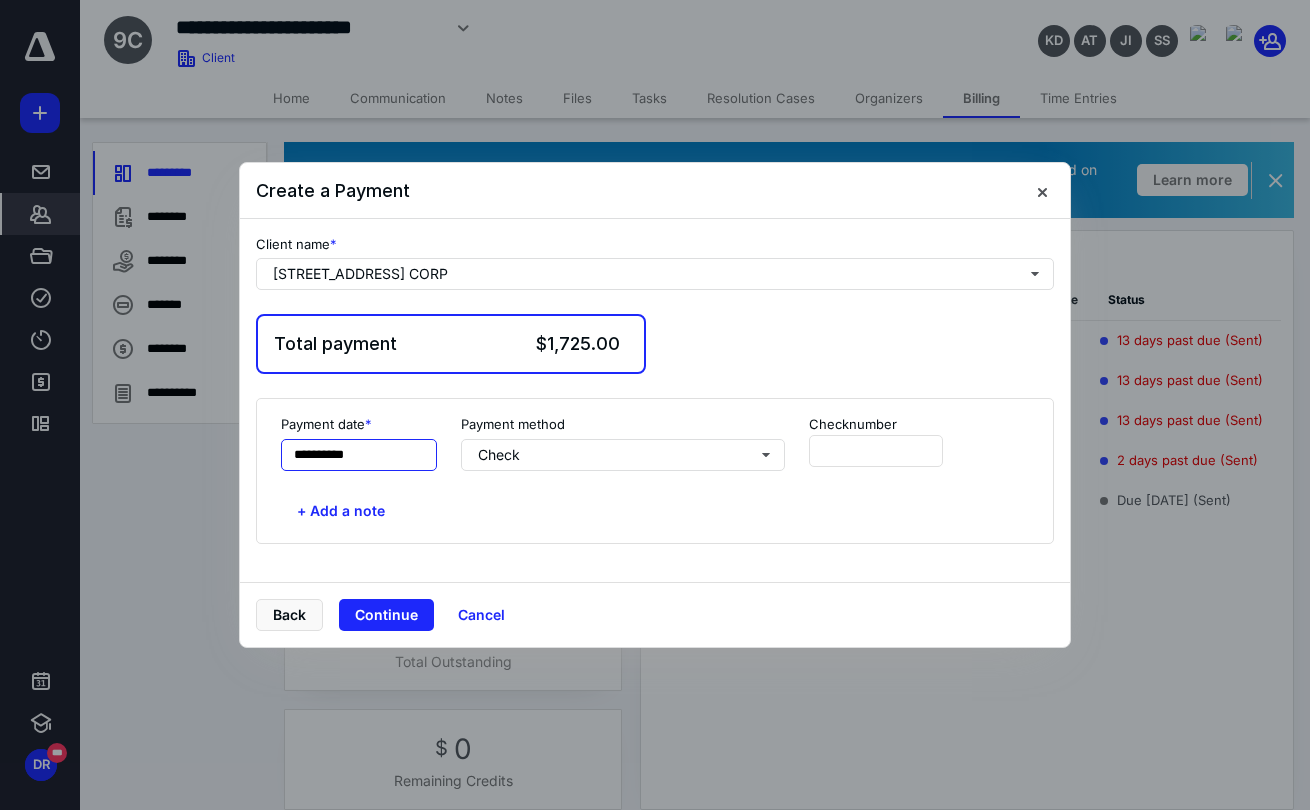 click on "**********" at bounding box center (359, 455) 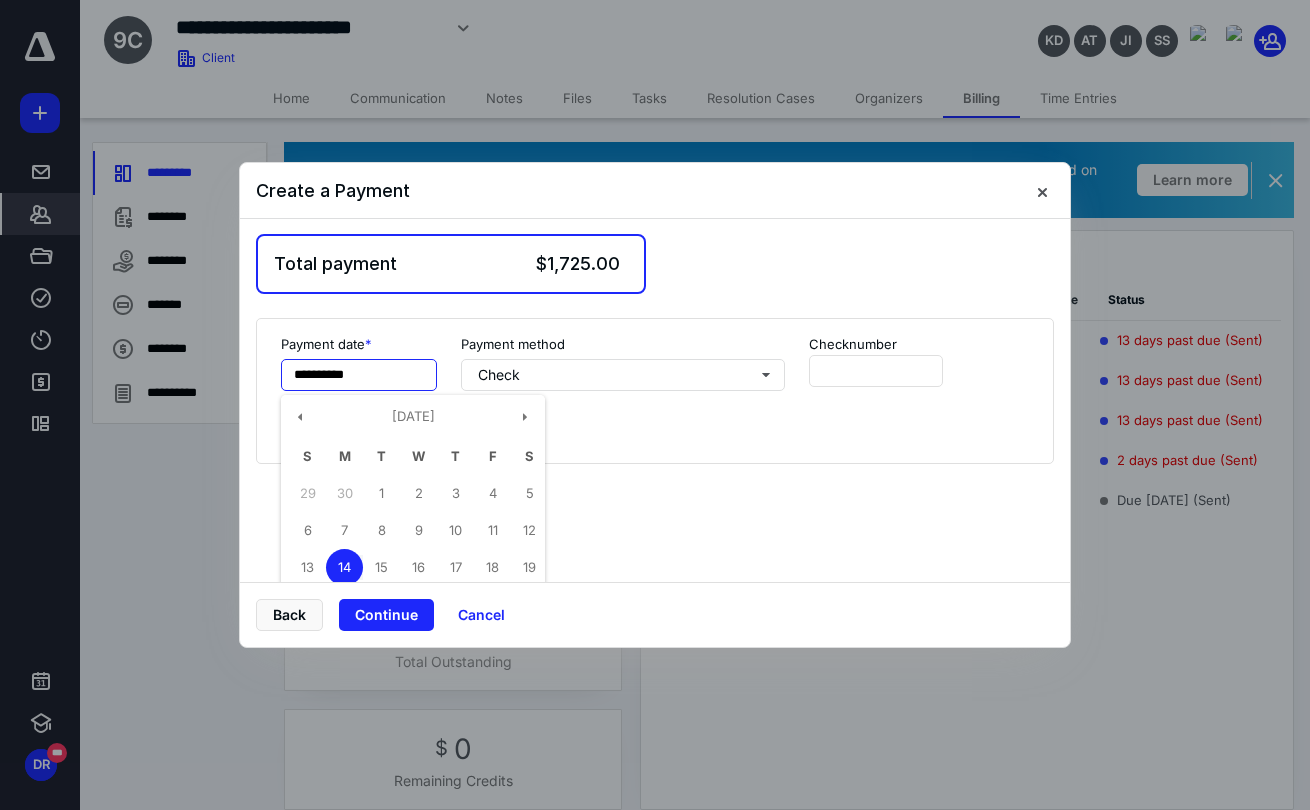 scroll, scrollTop: 92, scrollLeft: 0, axis: vertical 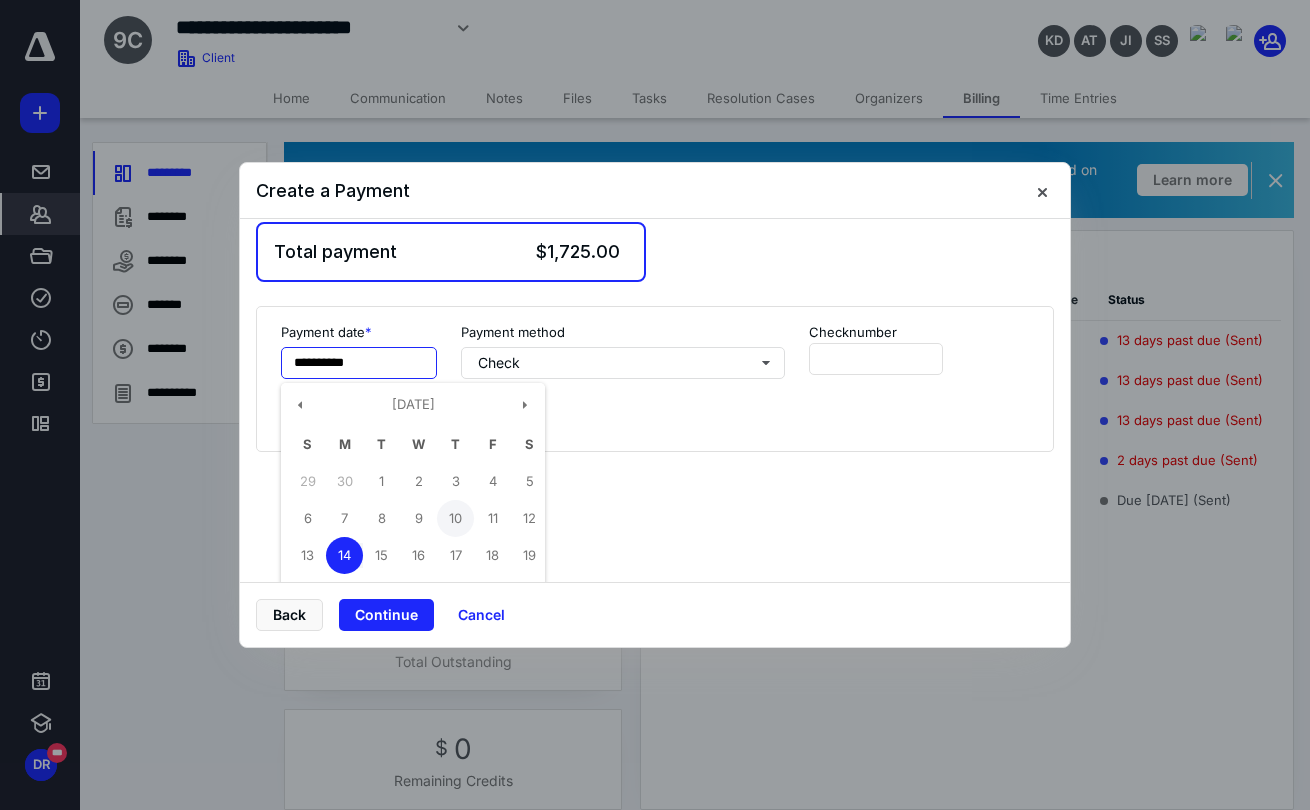 click on "10" at bounding box center (455, 518) 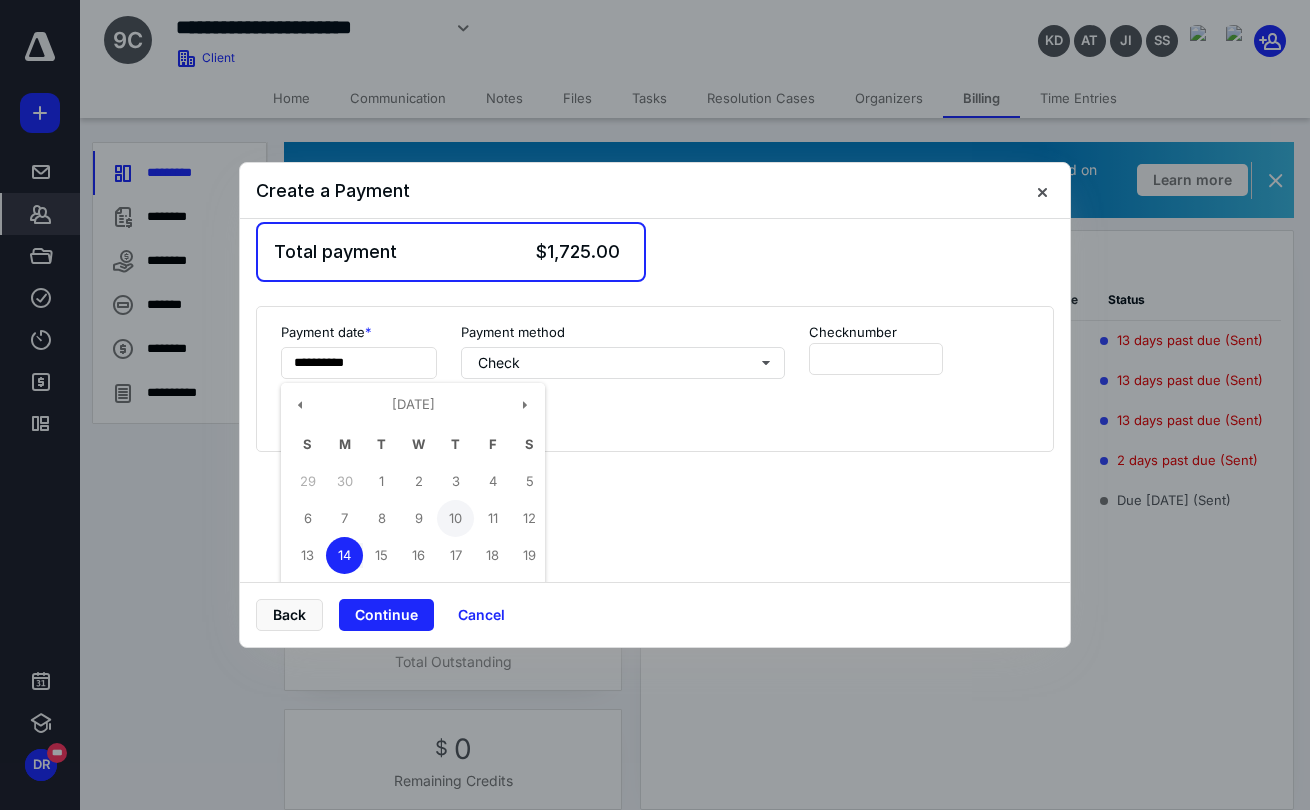 type on "**********" 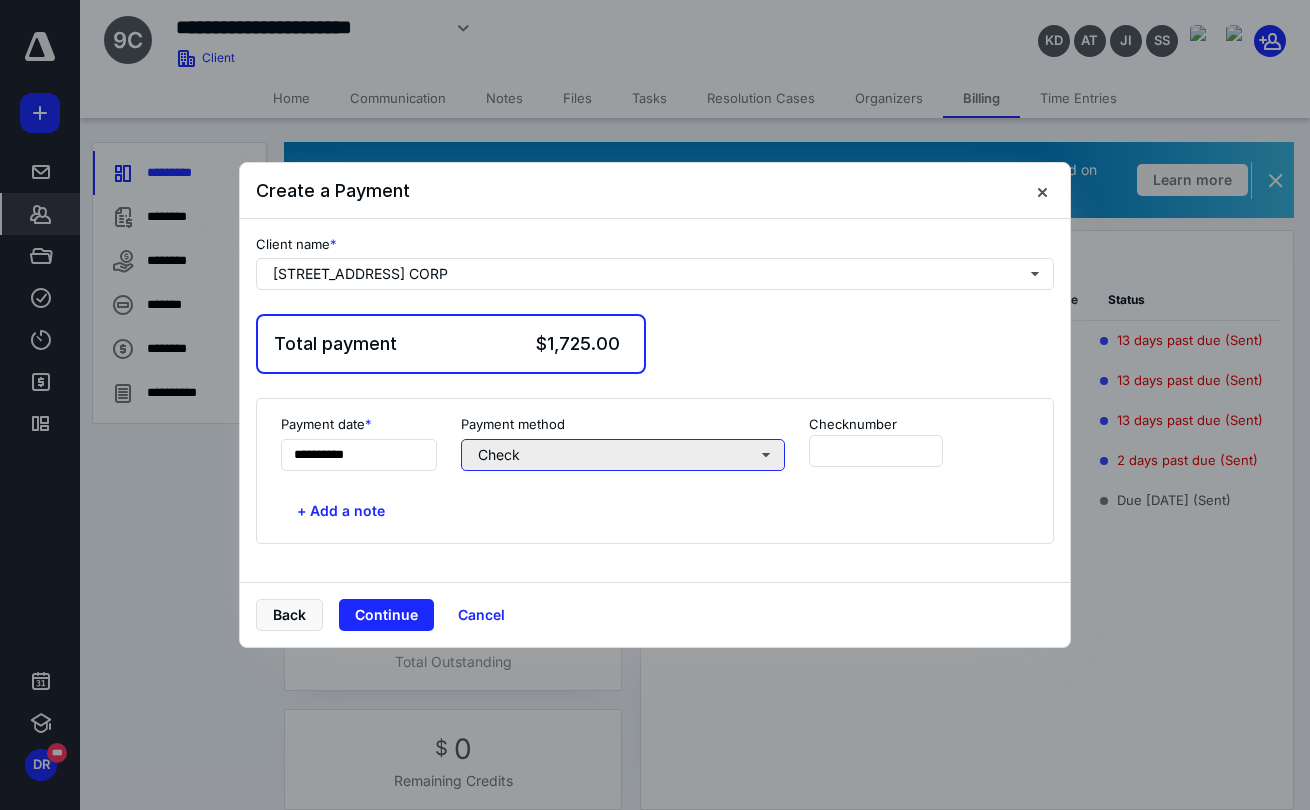 click on "Check" at bounding box center [623, 455] 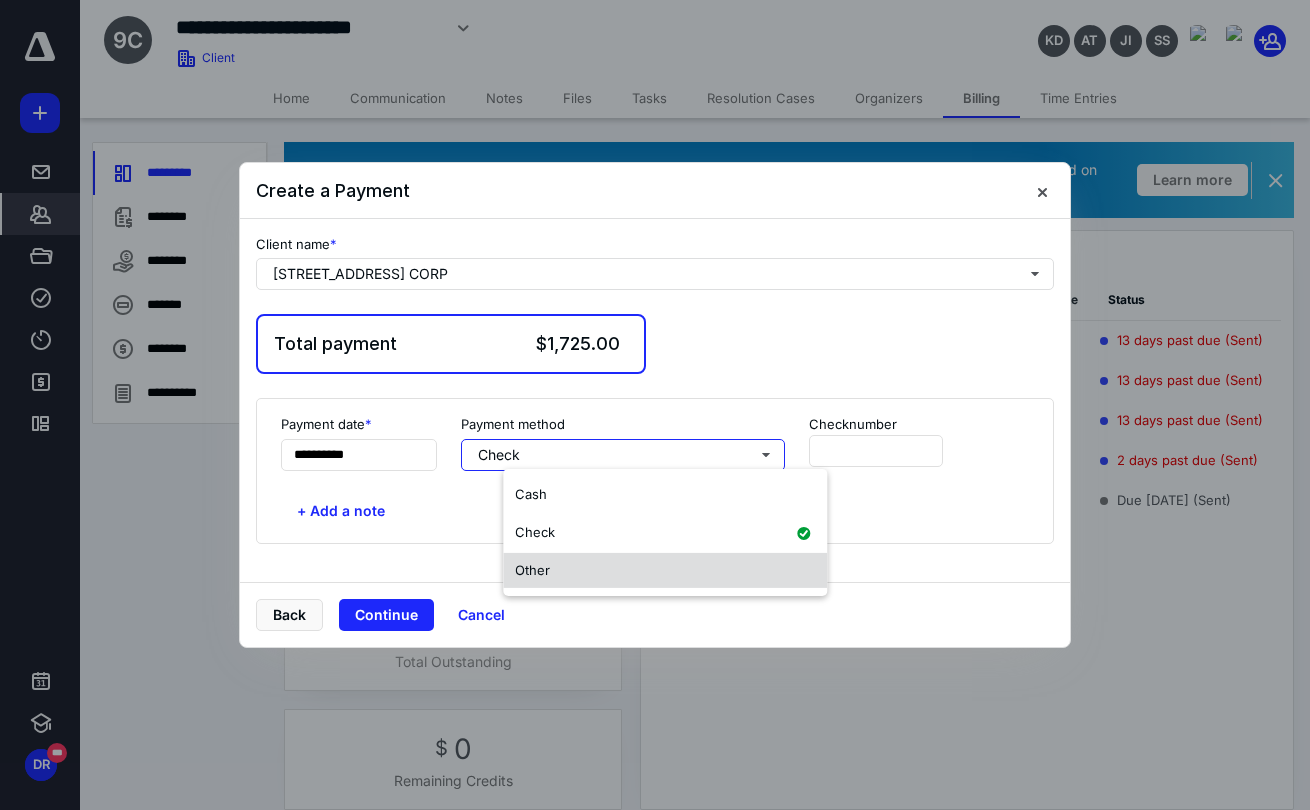 click on "Other" at bounding box center [665, 570] 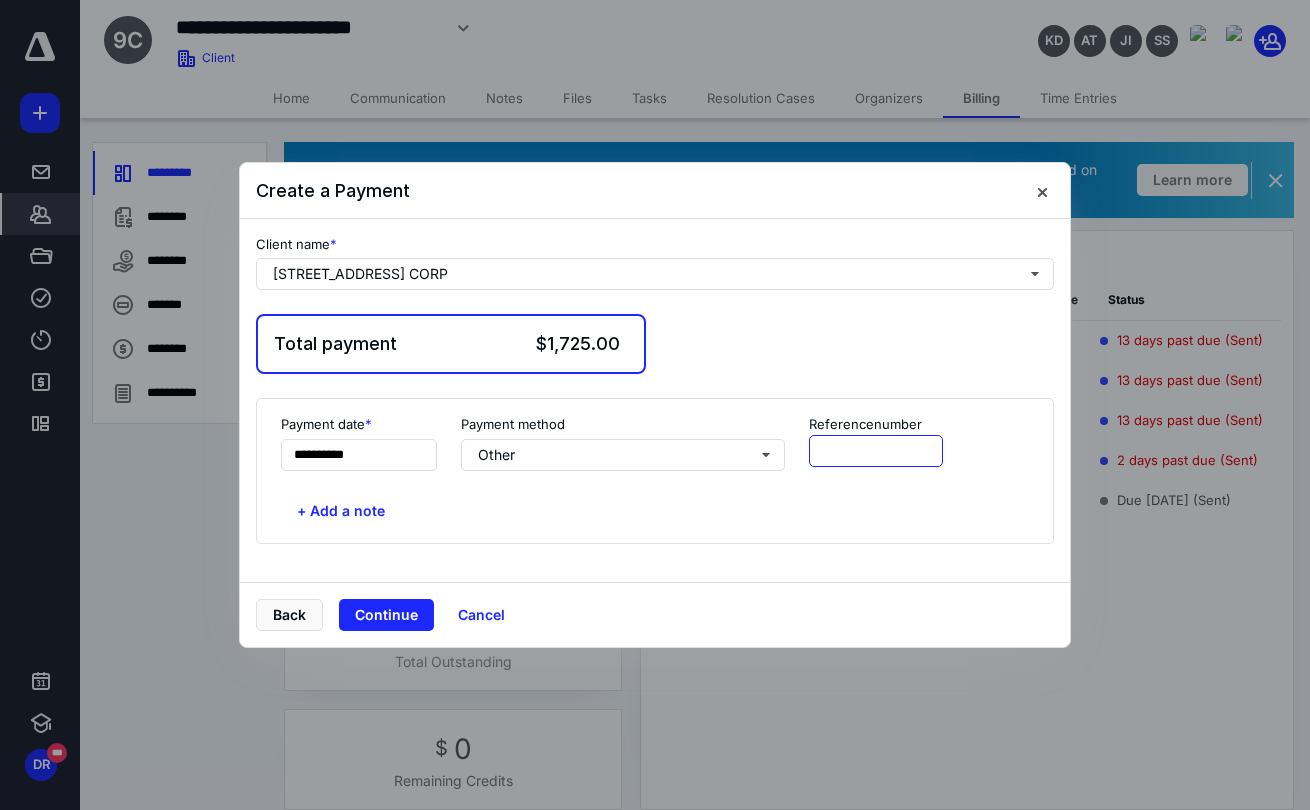 click at bounding box center (876, 451) 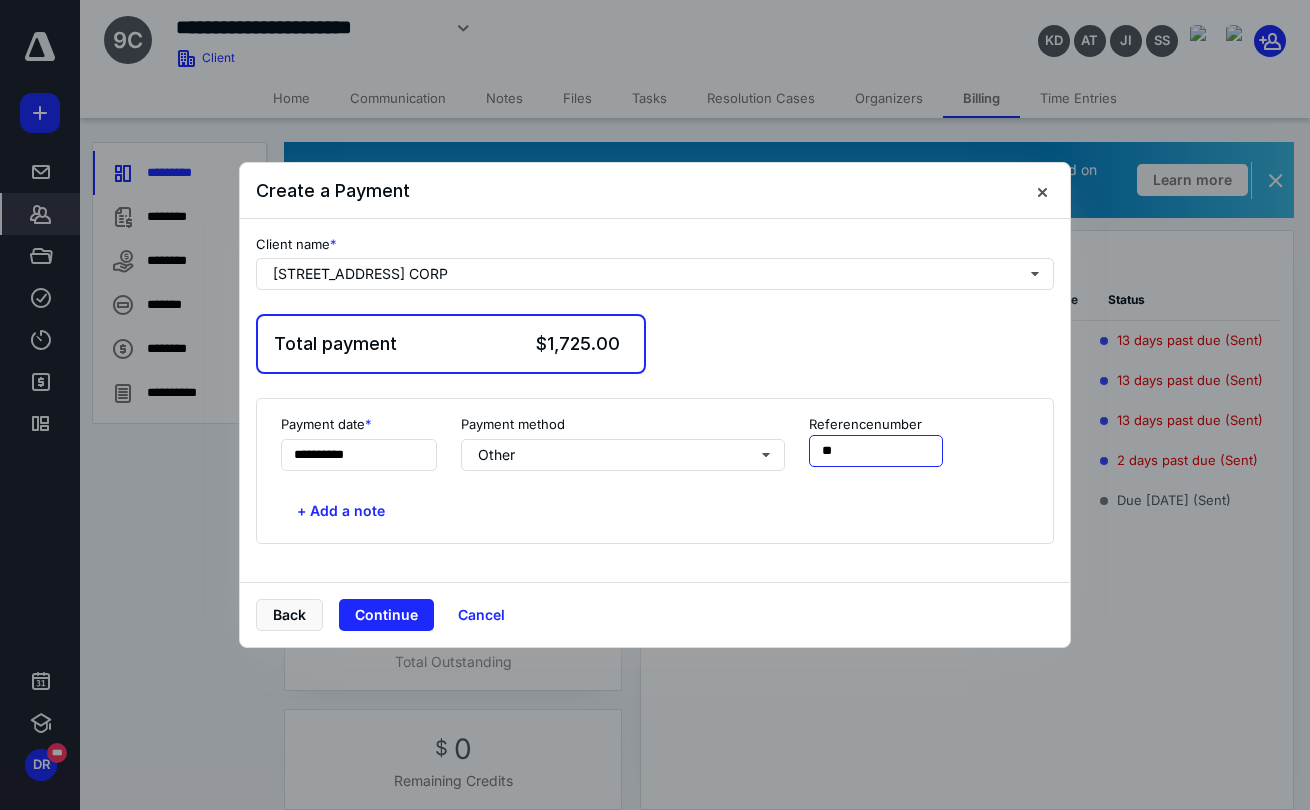 type on "***" 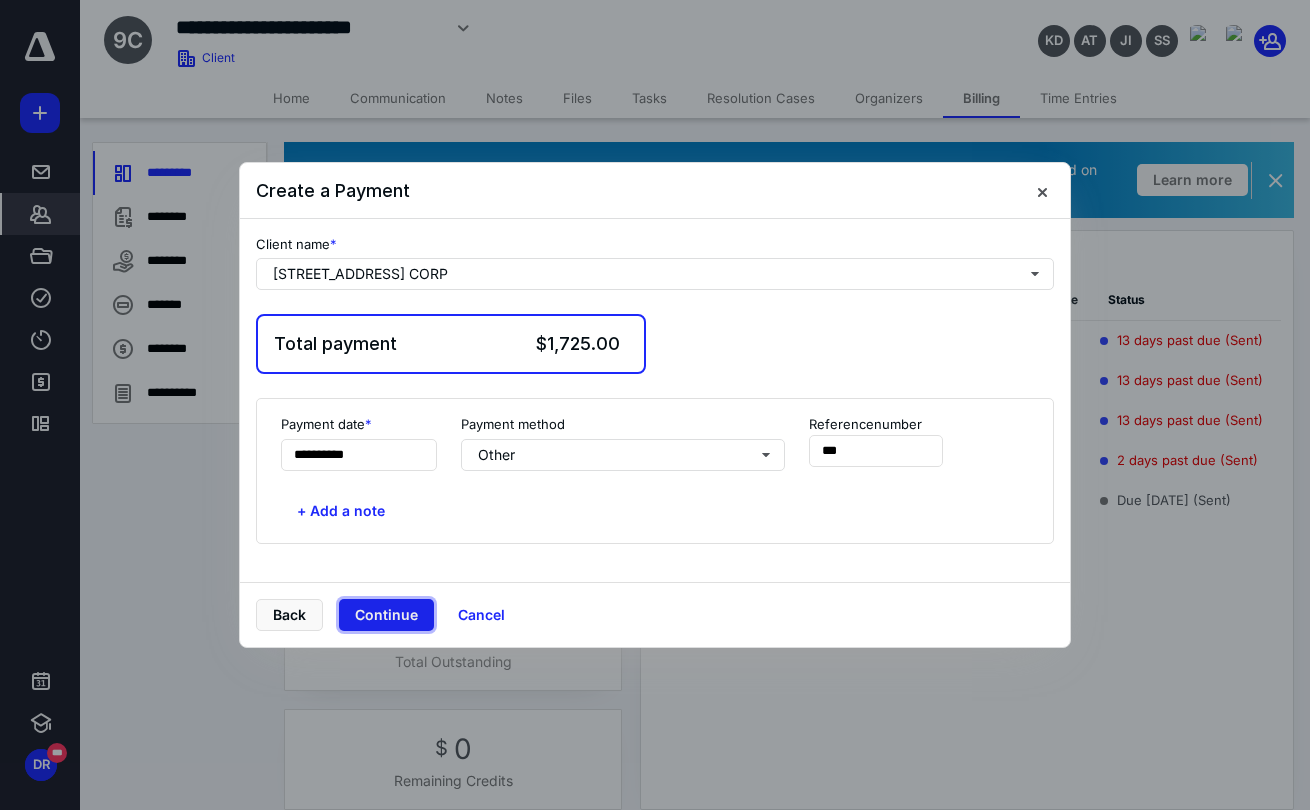 click on "Continue" at bounding box center (386, 615) 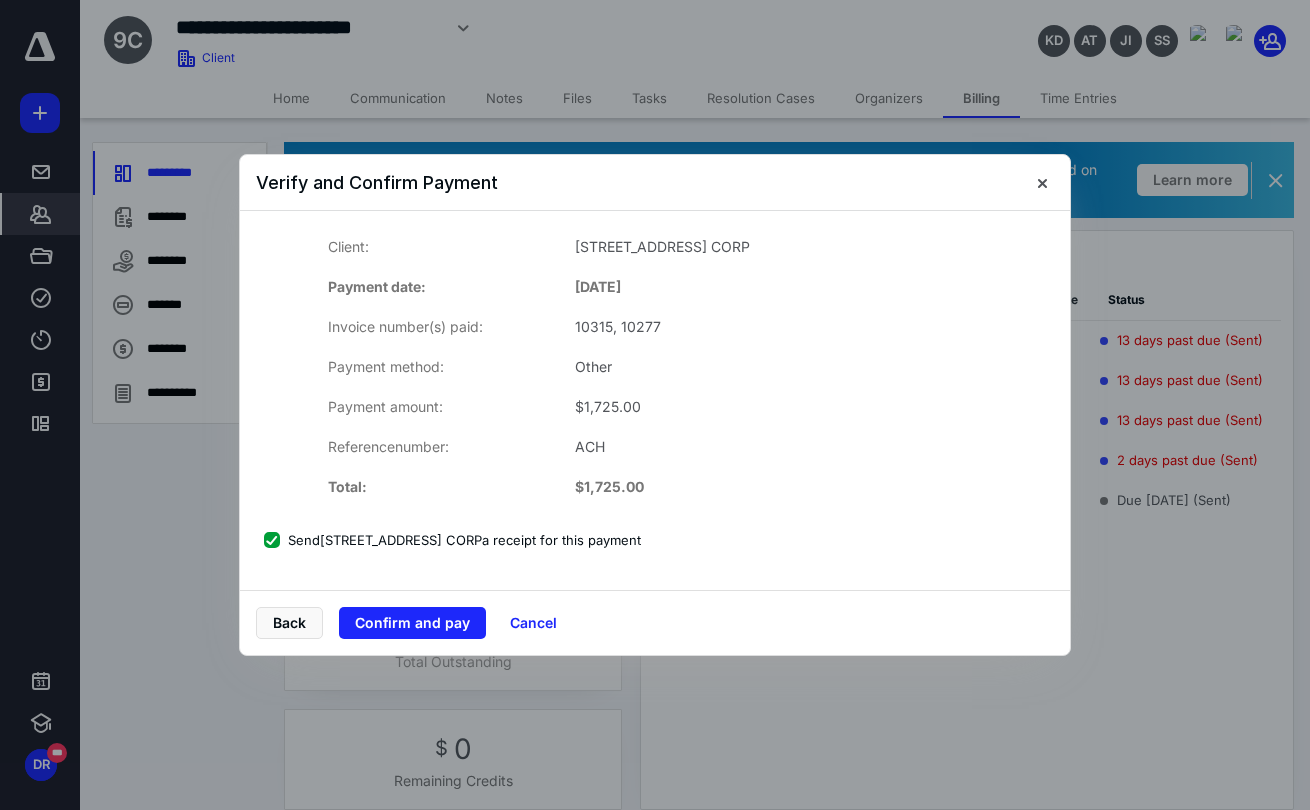 click on "Send  [STREET_ADDRESS] CORP  a receipt for this payment" at bounding box center [452, 540] 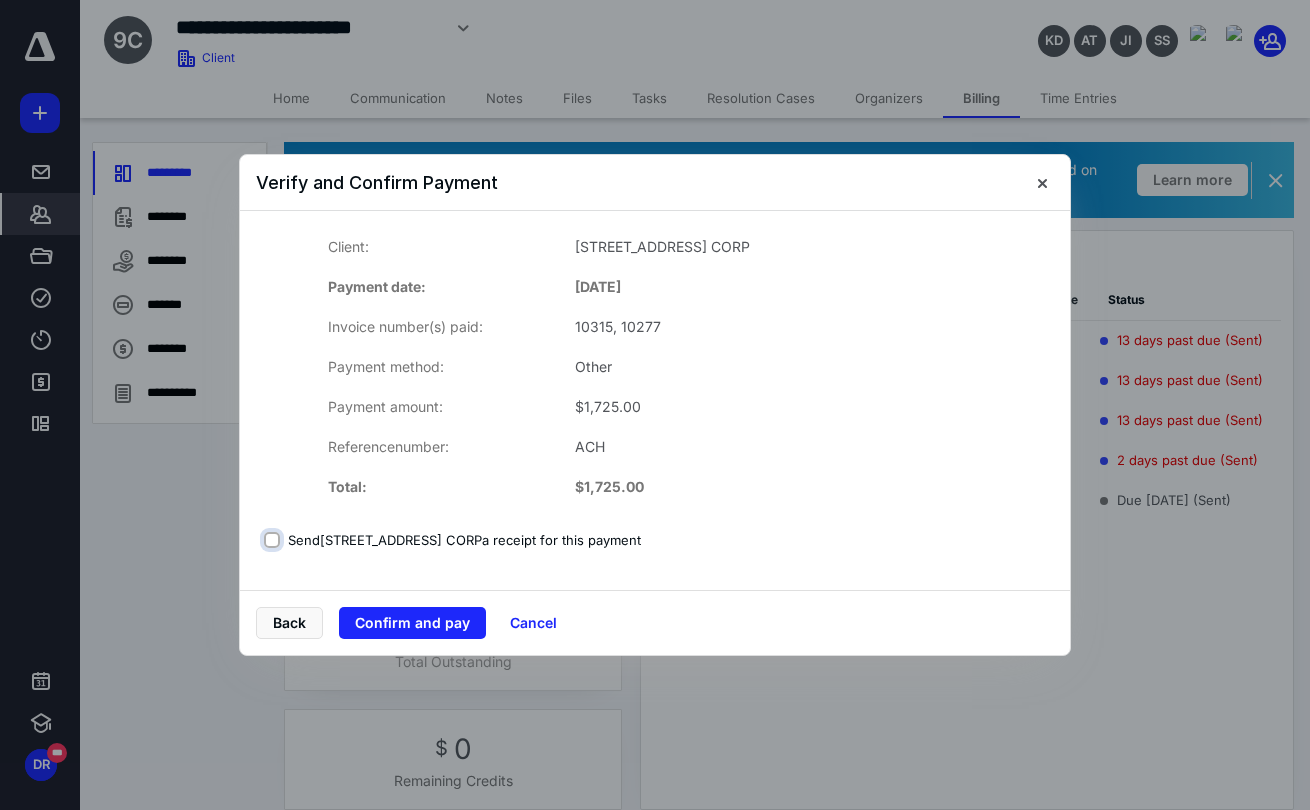 checkbox on "false" 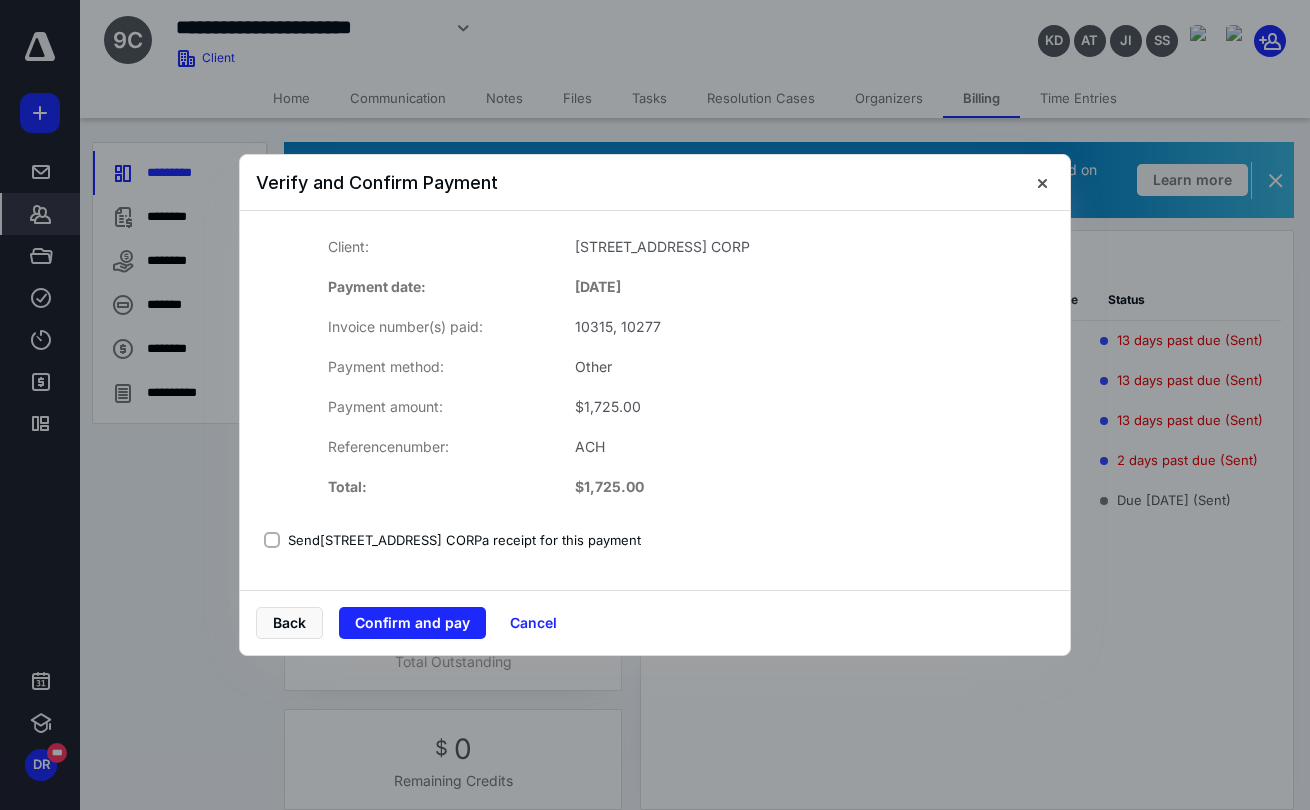 click on "Client: [STREET_ADDRESS] CORP Payment date: [DATE] Invoice number(s) paid: 10315, 10277 Payment method: Other Payment amount: $ 1,725.00 Reference  number: ACH Total: $ 1,725.00" at bounding box center (655, 367) 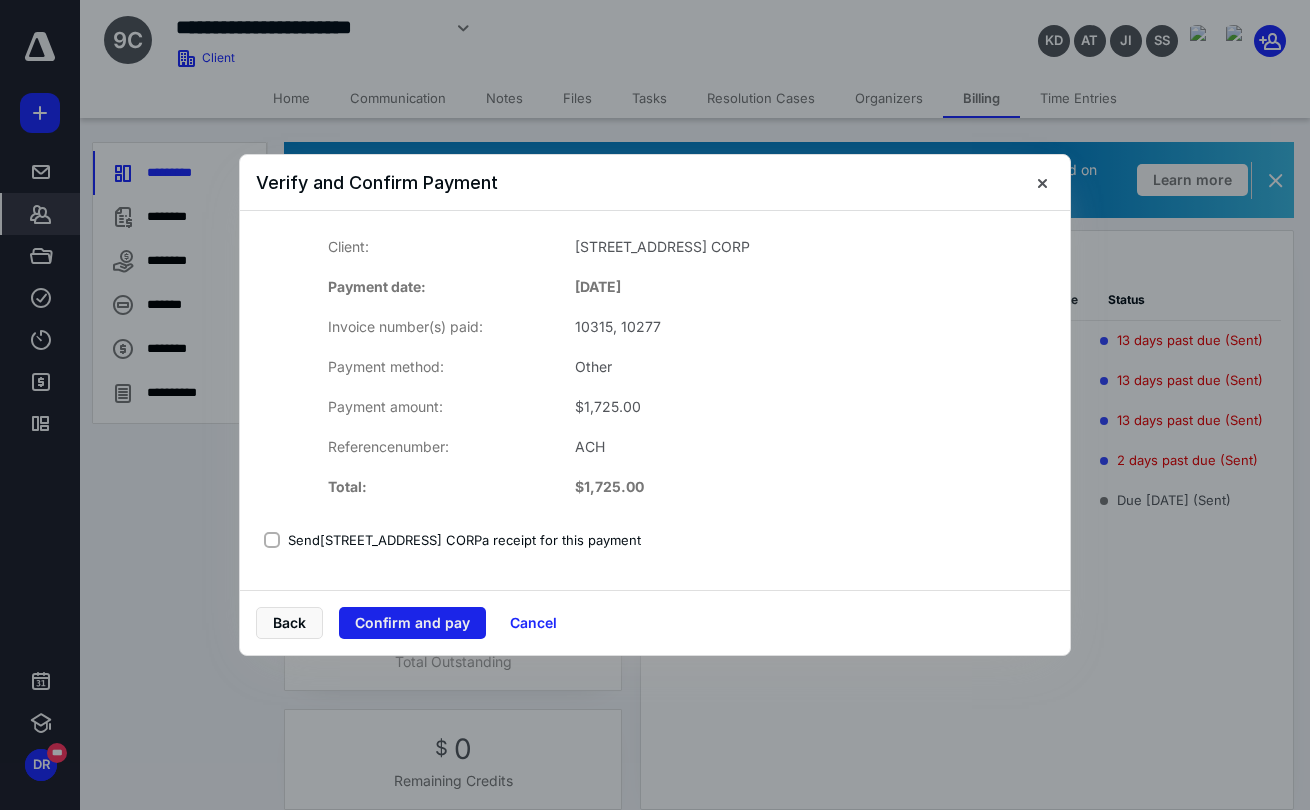 click on "Confirm and pay" at bounding box center (412, 623) 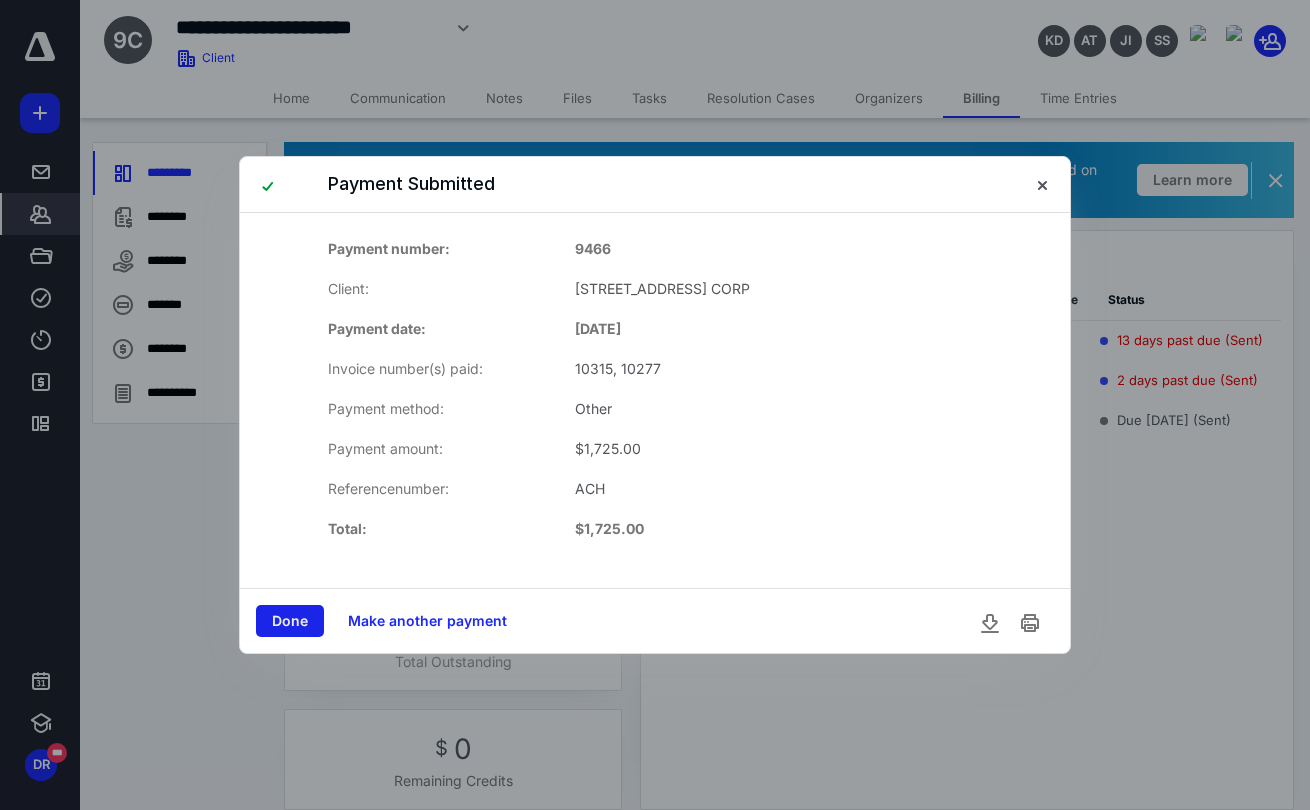 click on "Done" at bounding box center (290, 621) 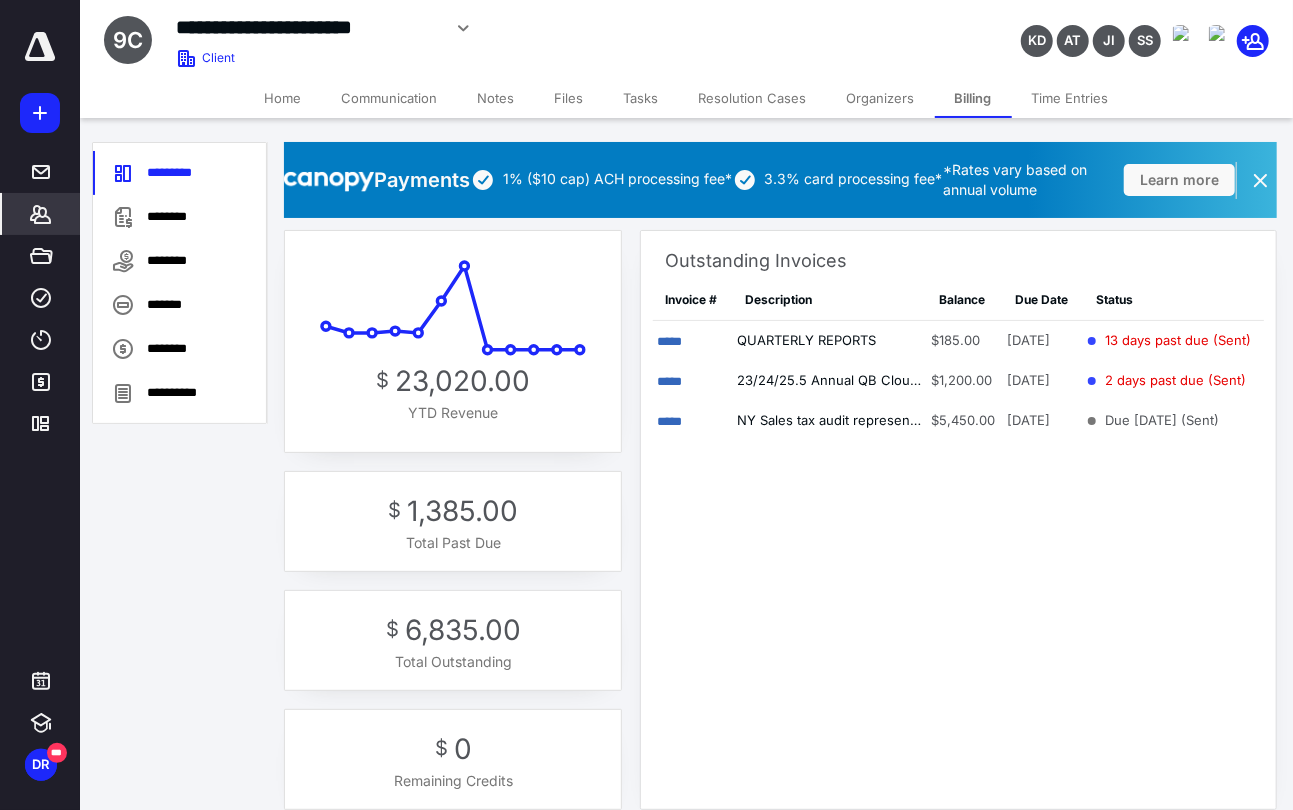 click 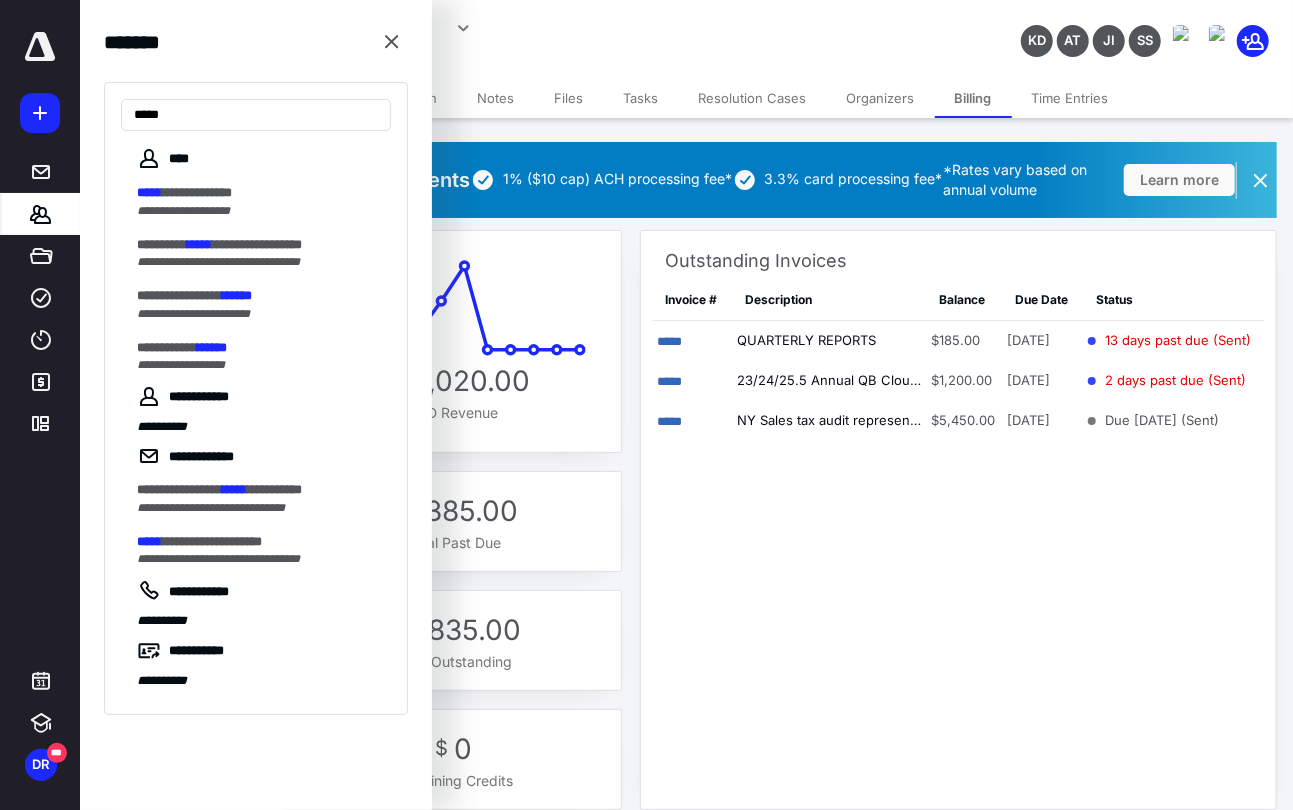 type on "*****" 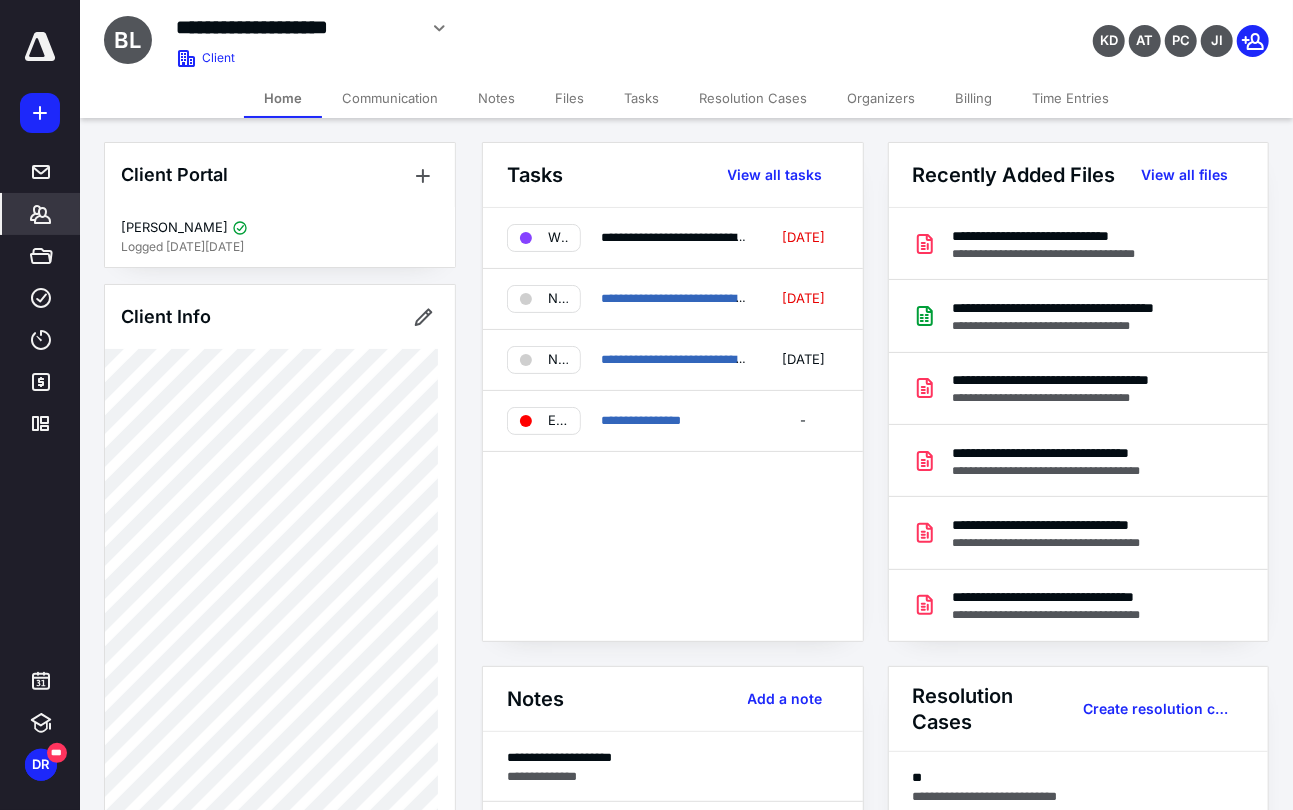 click on "Billing" at bounding box center (973, 98) 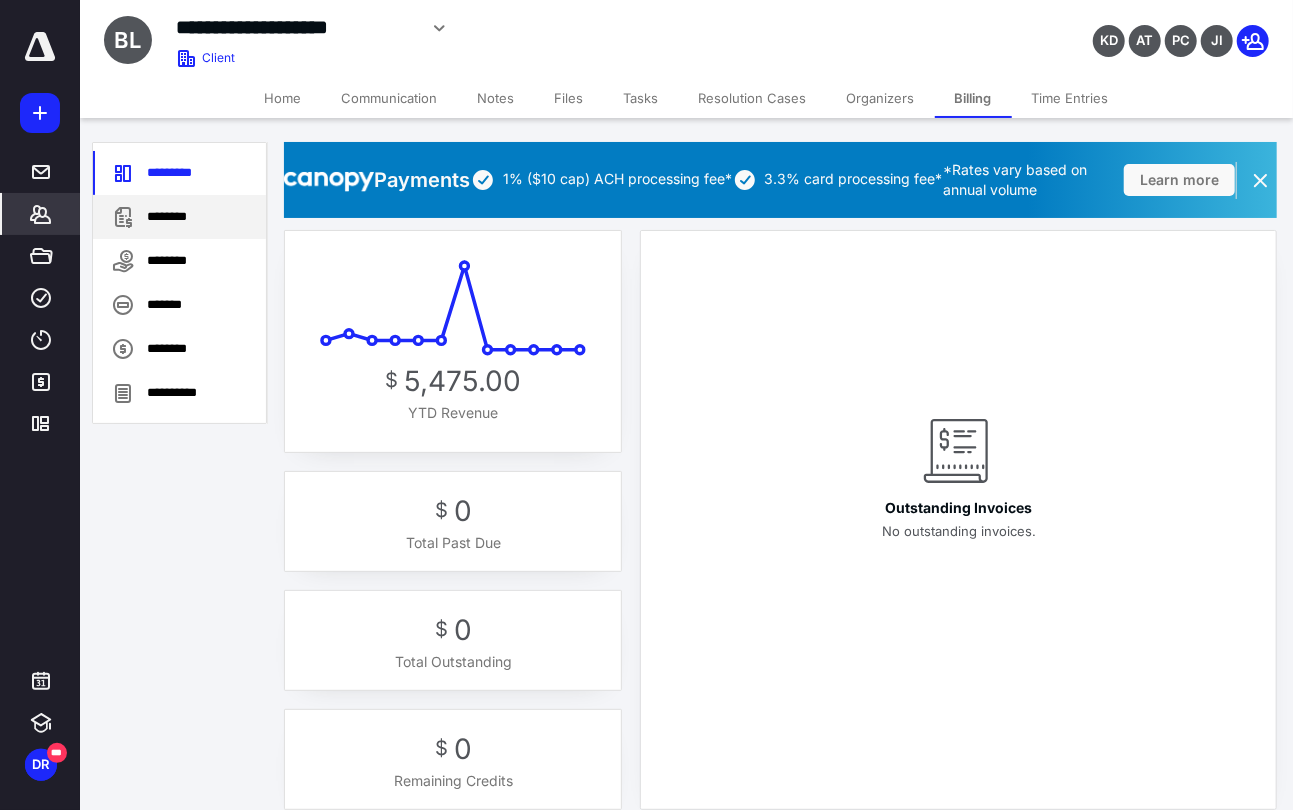 click 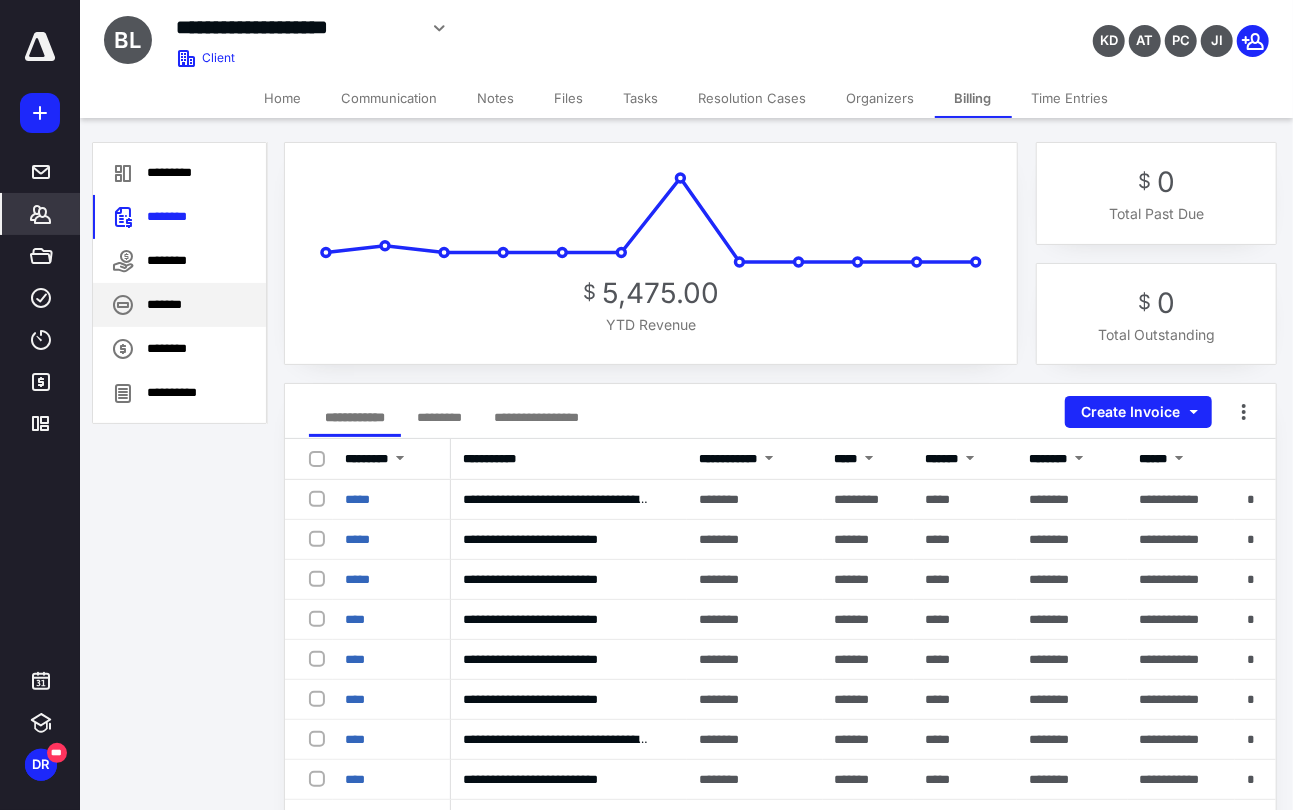 click on "*******" at bounding box center [179, 305] 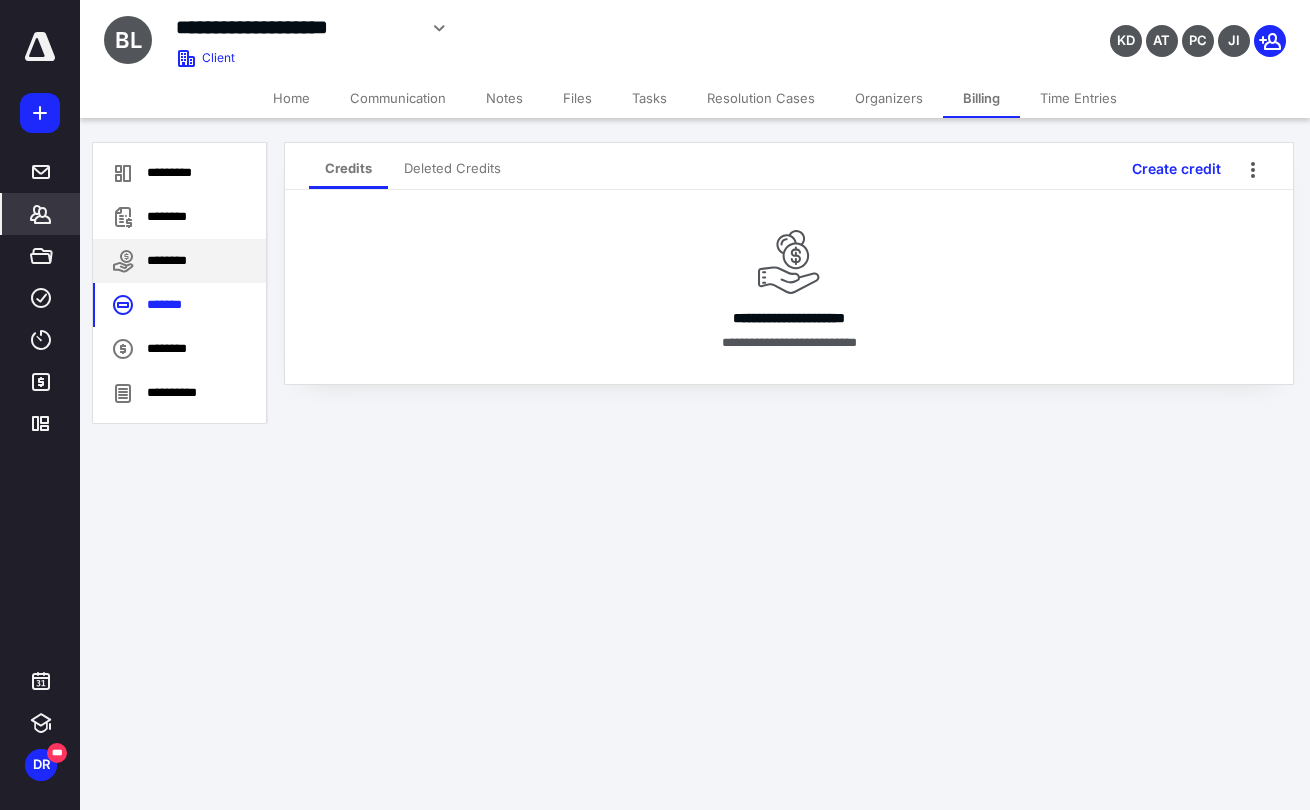 click on "********" at bounding box center (179, 261) 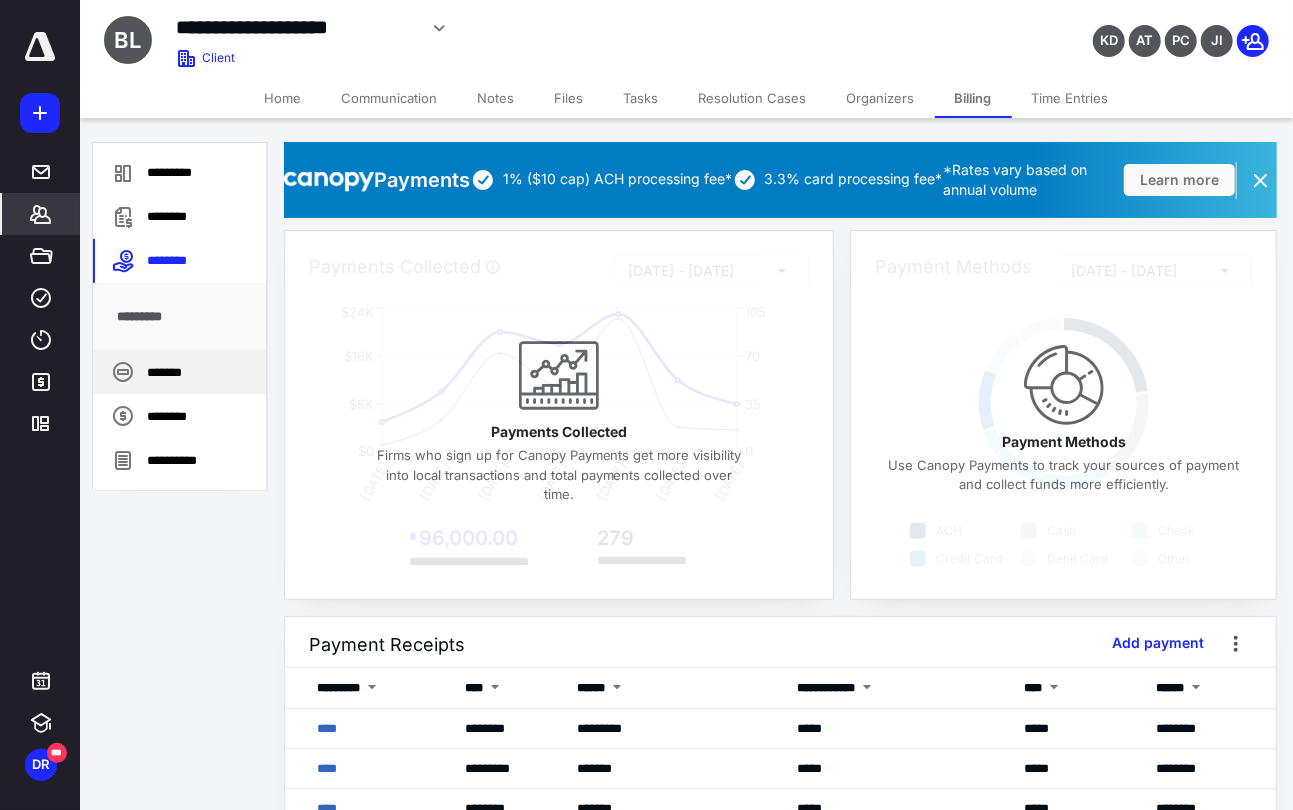 click on "*******" at bounding box center (179, 372) 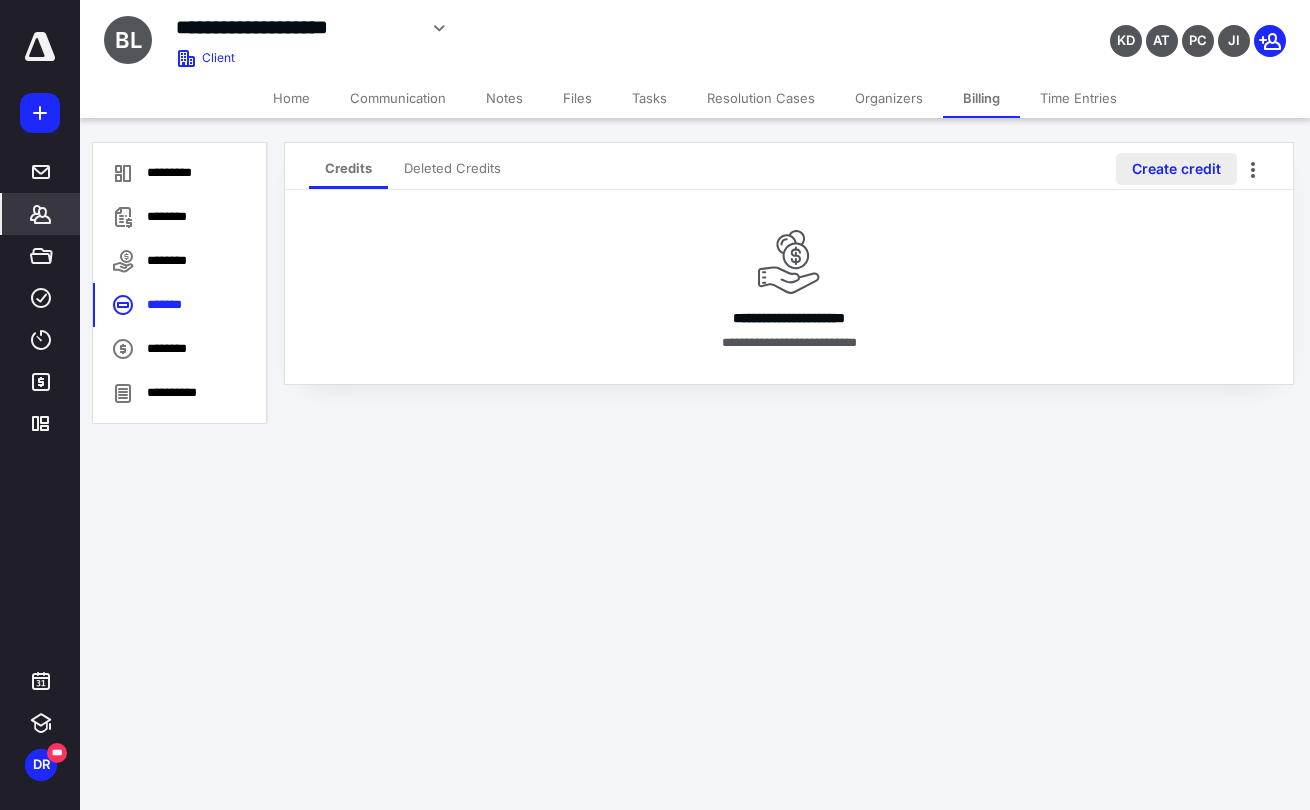 click on "Create credit" at bounding box center (1176, 169) 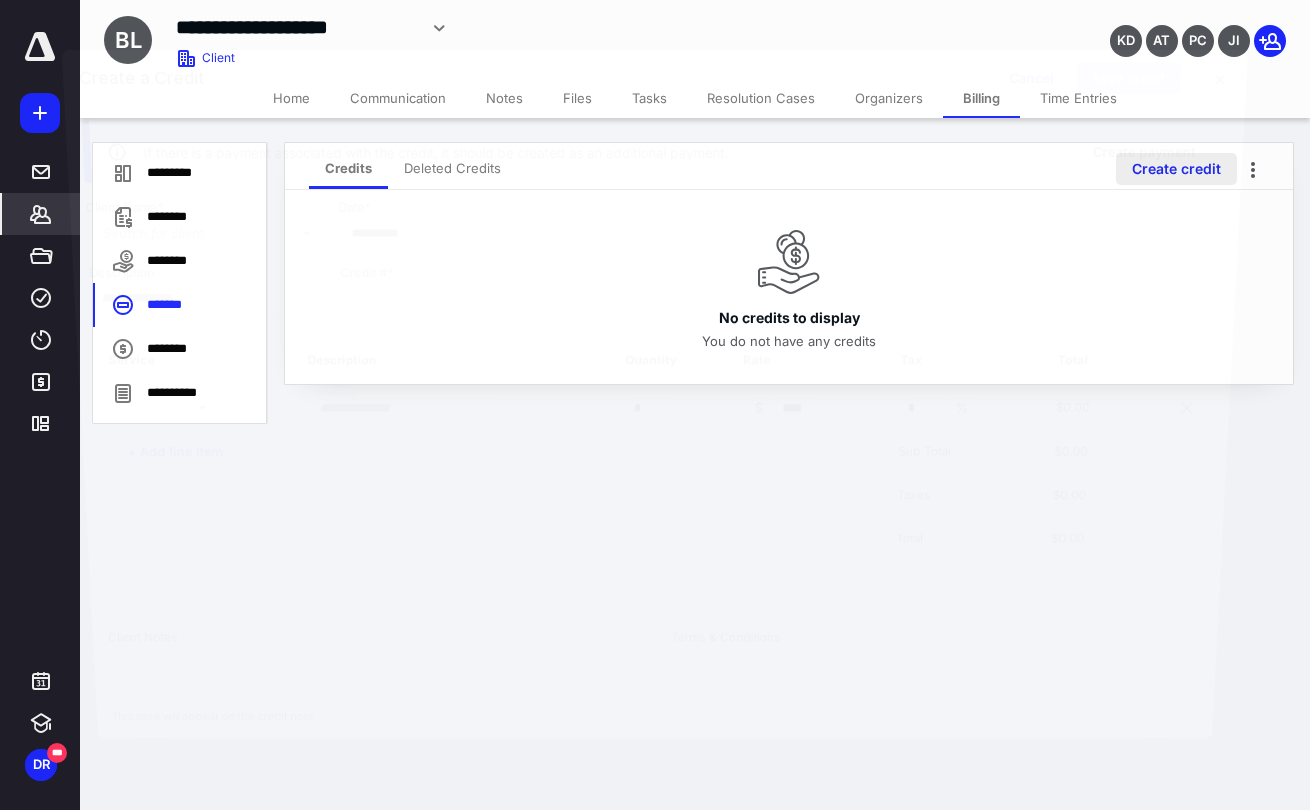 type on "*********" 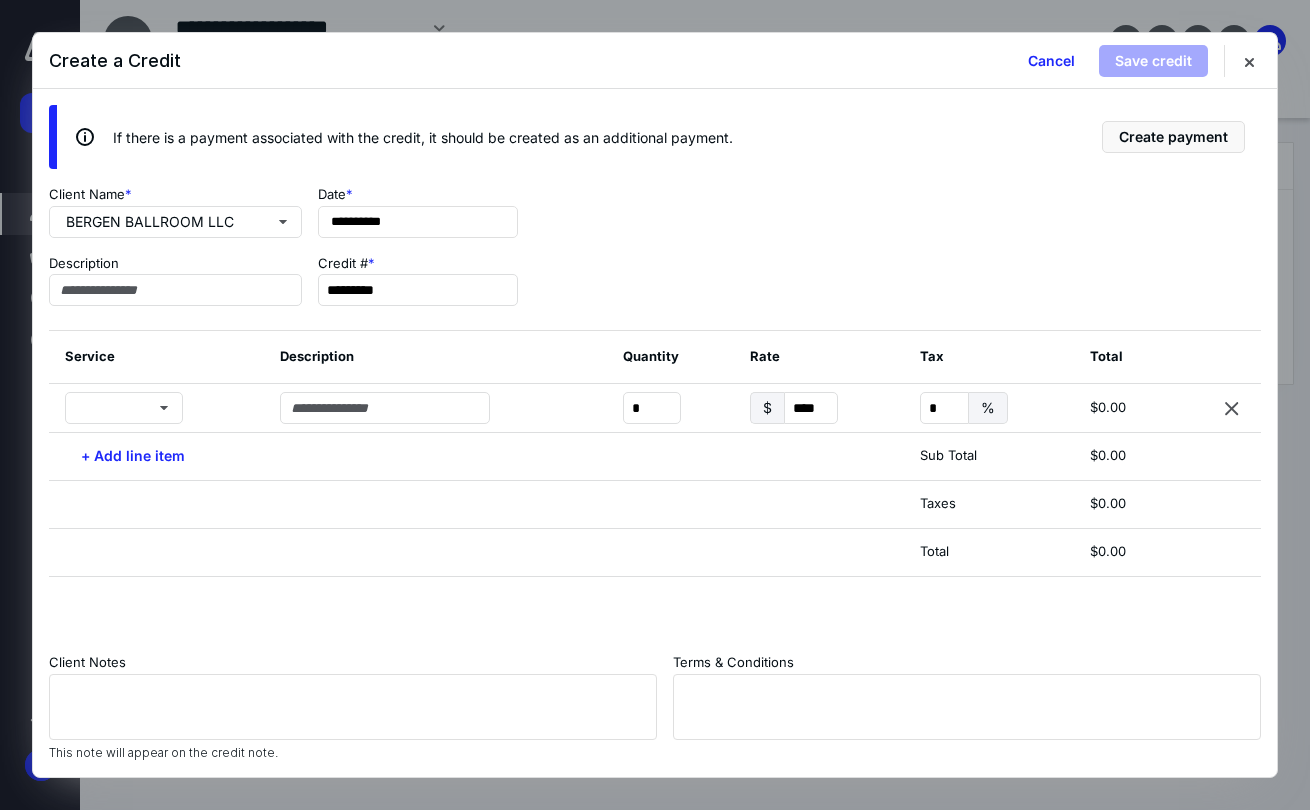 click on "$ ****" at bounding box center (794, 408) 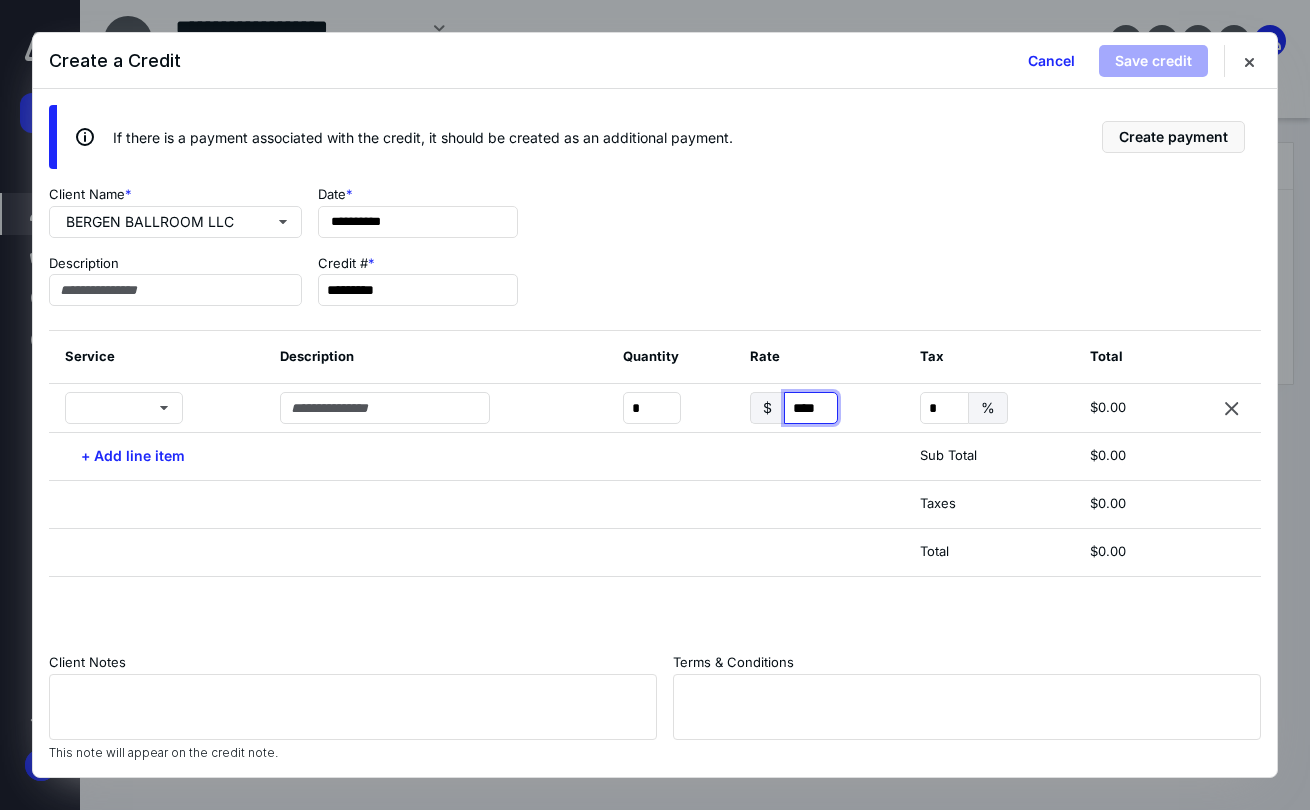 click on "****" at bounding box center (811, 408) 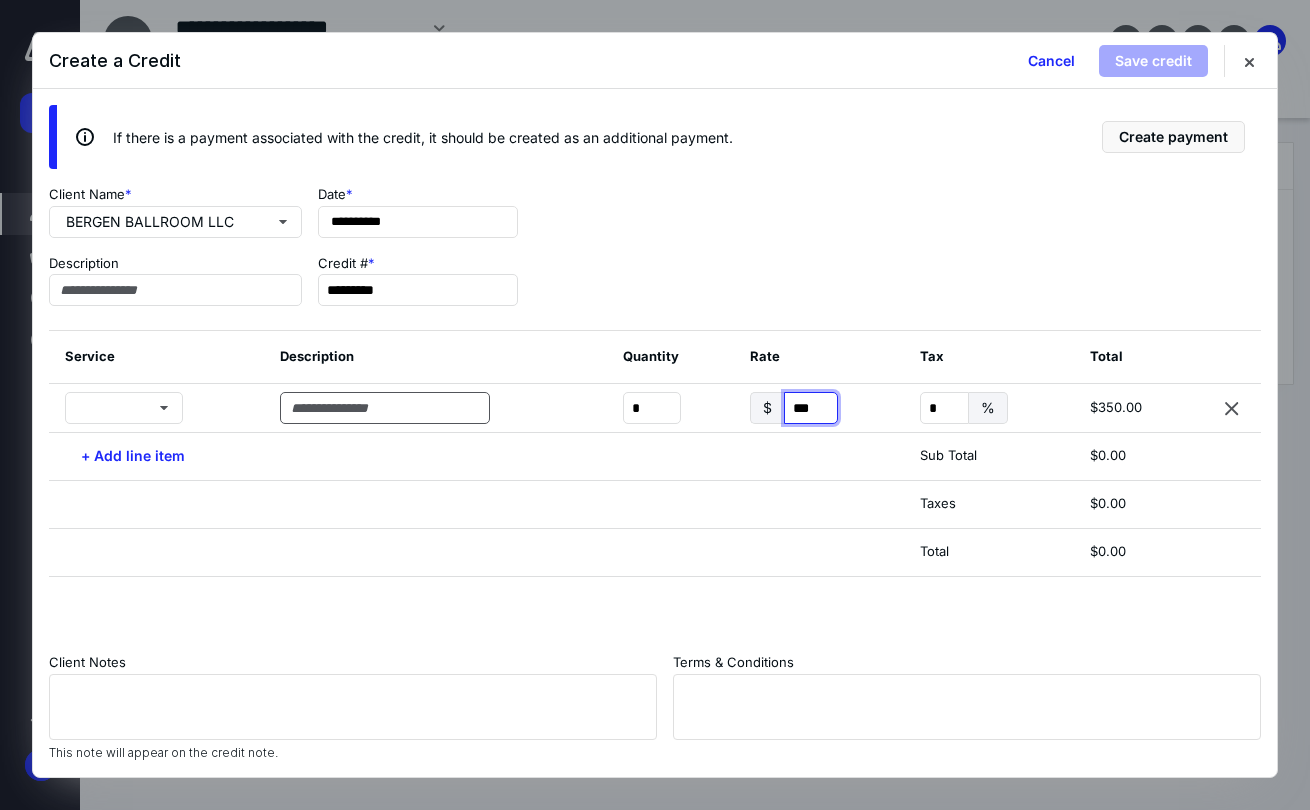 type on "***" 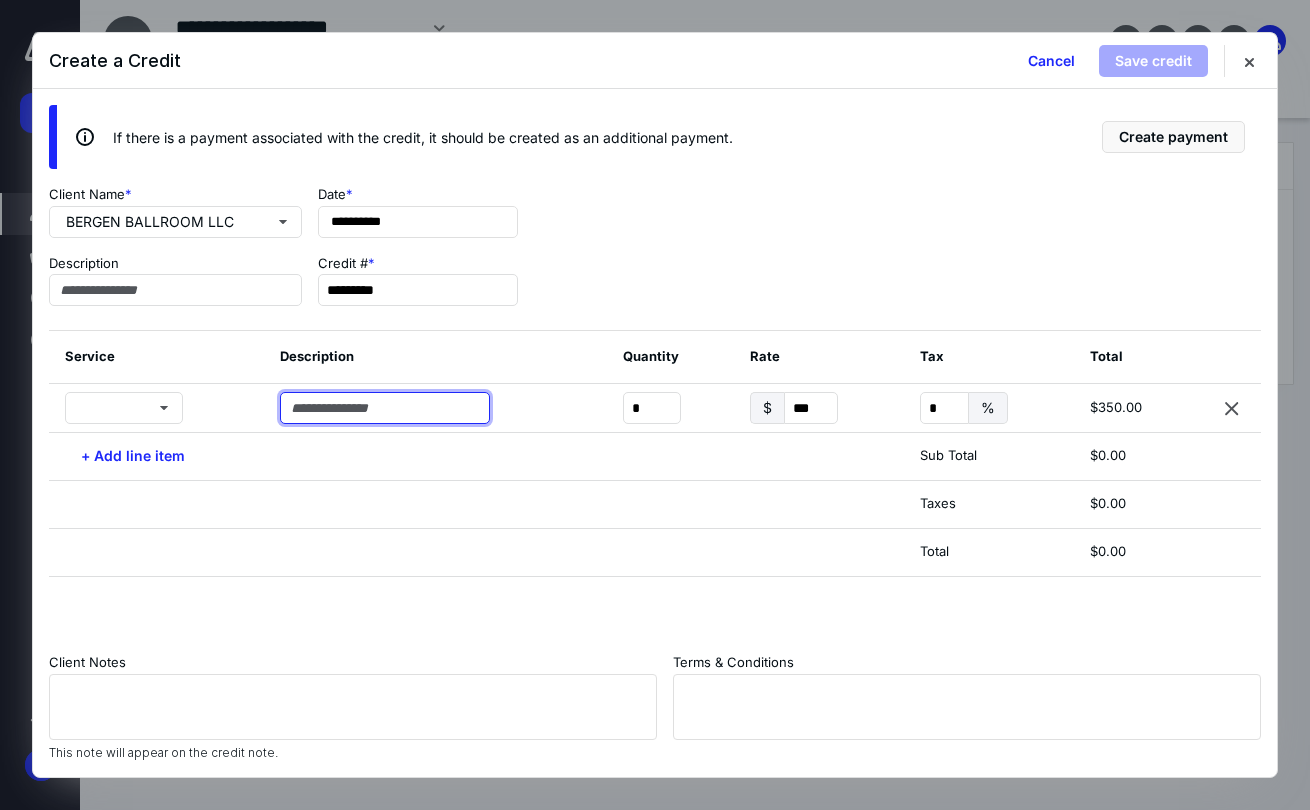 click at bounding box center [385, 408] 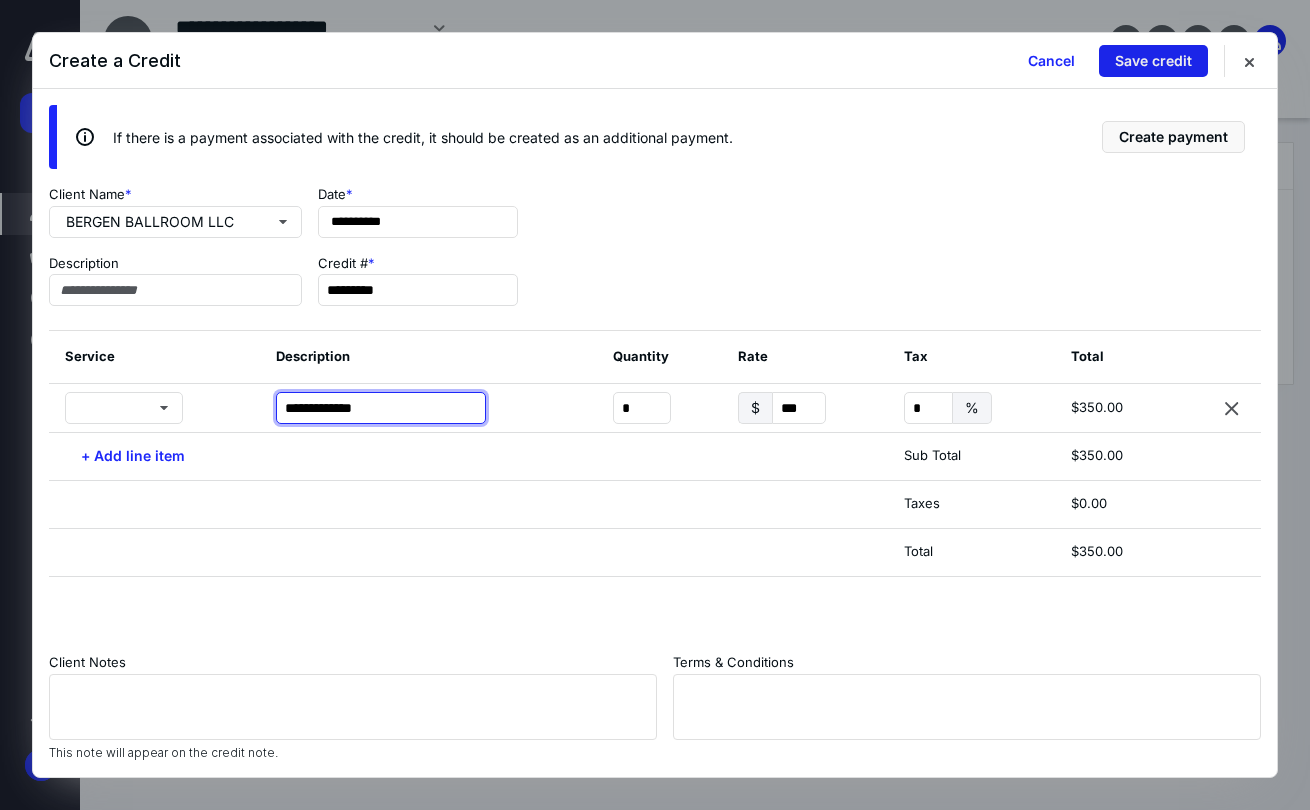 type on "**********" 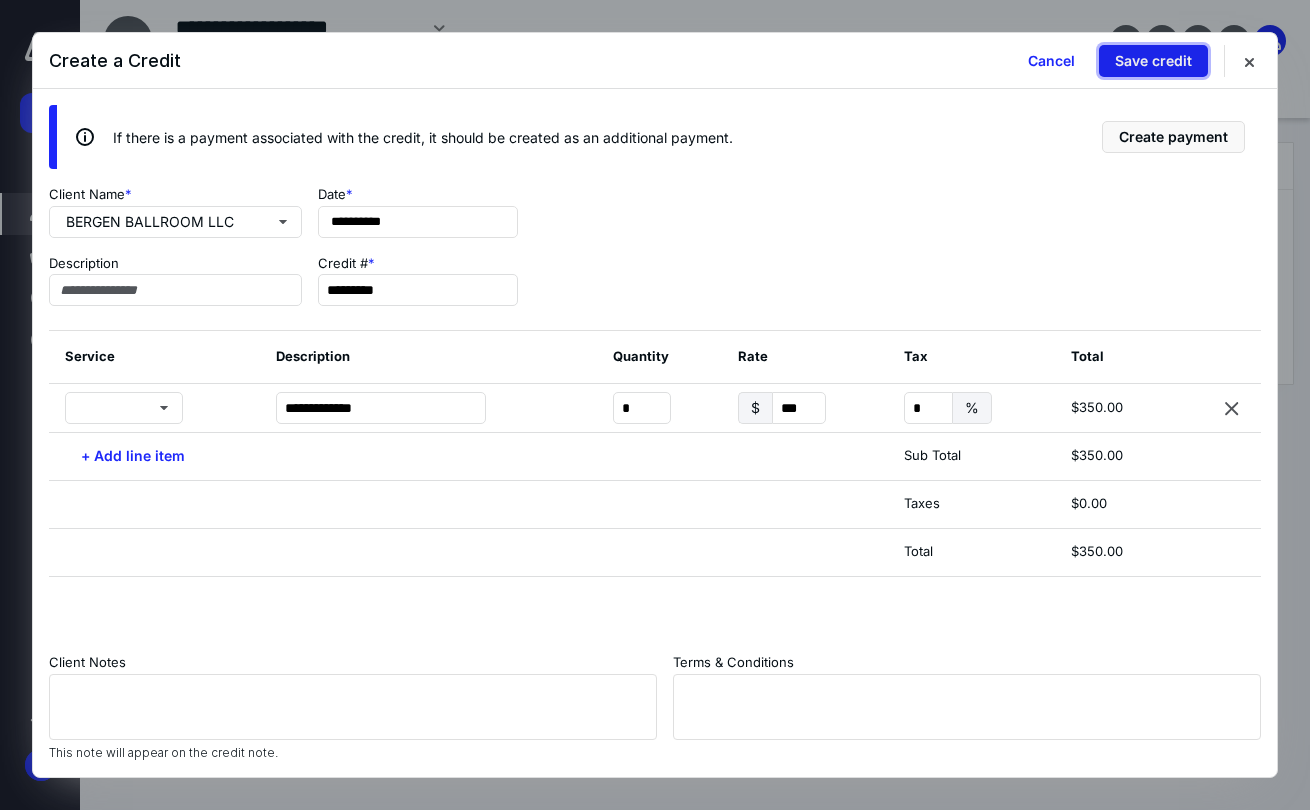 click on "Save credit" at bounding box center (1153, 61) 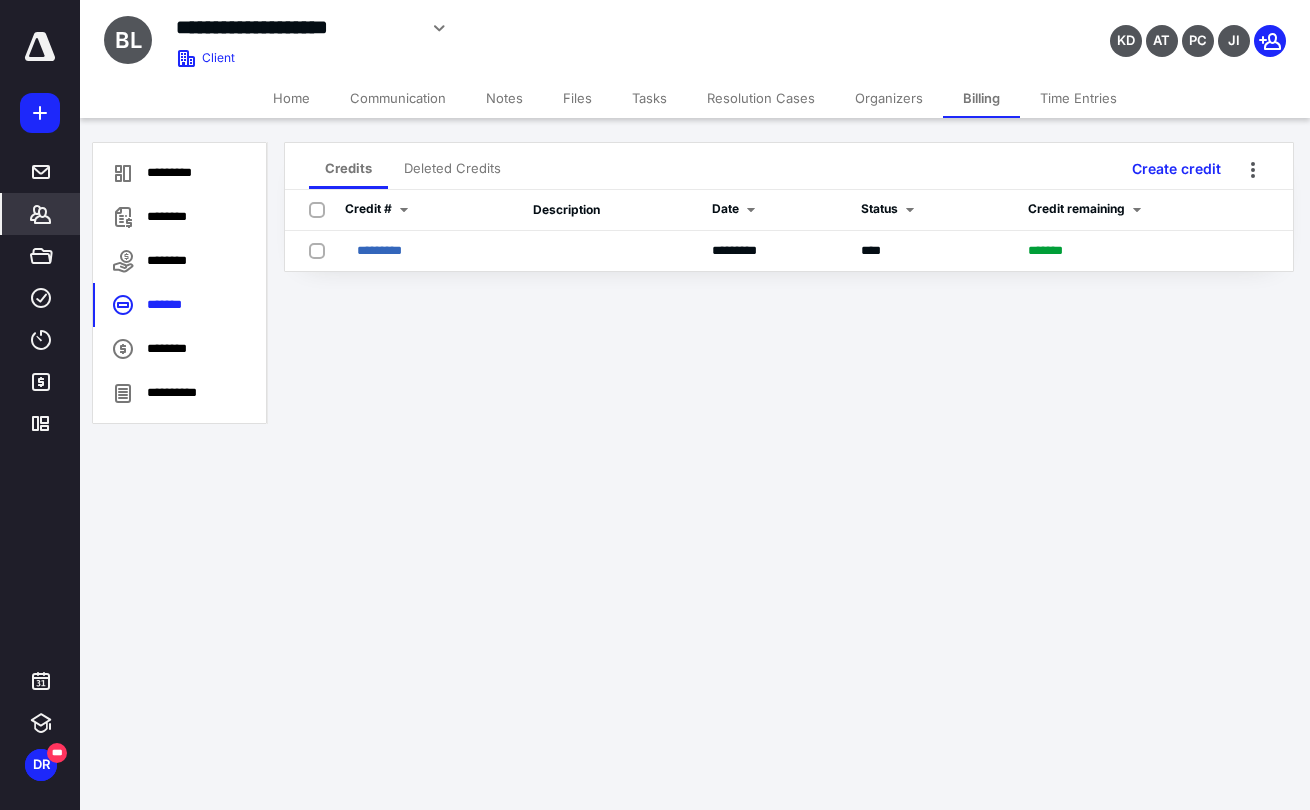 click 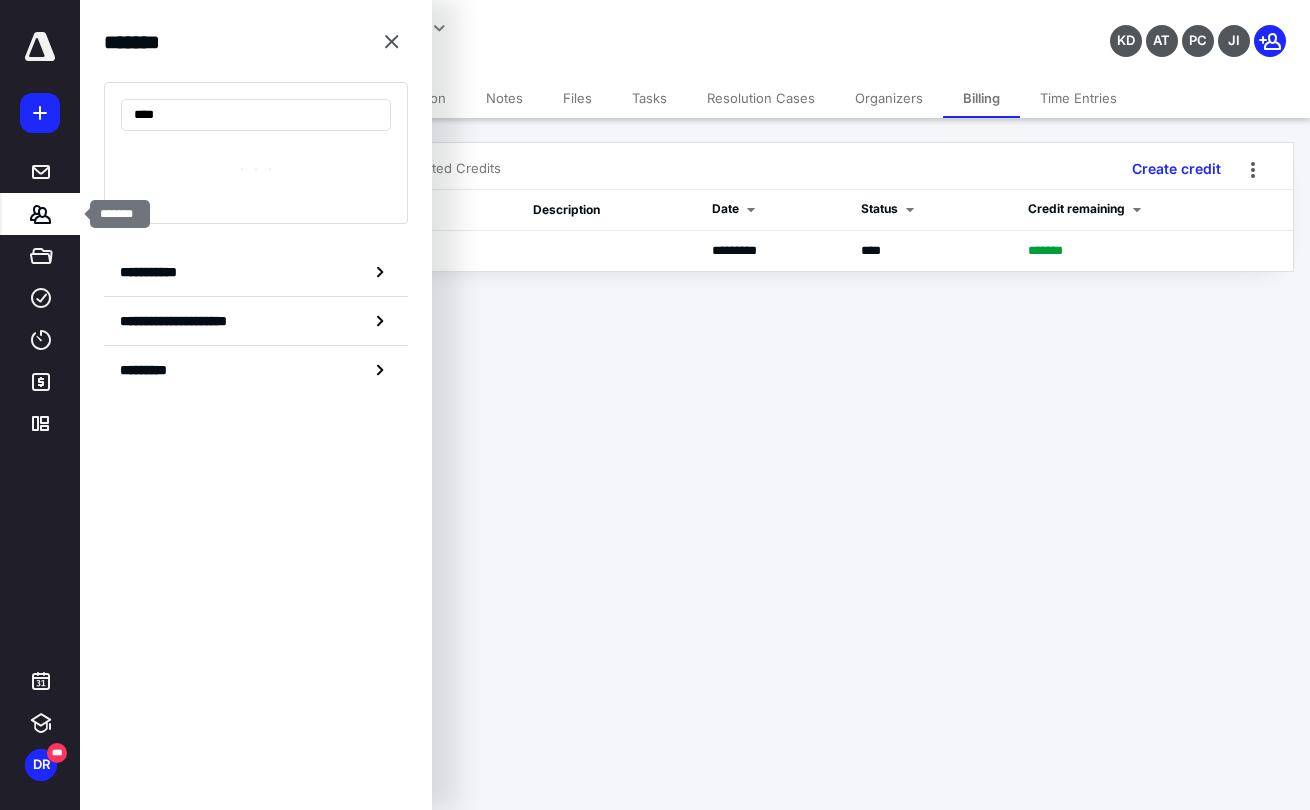 type on "*****" 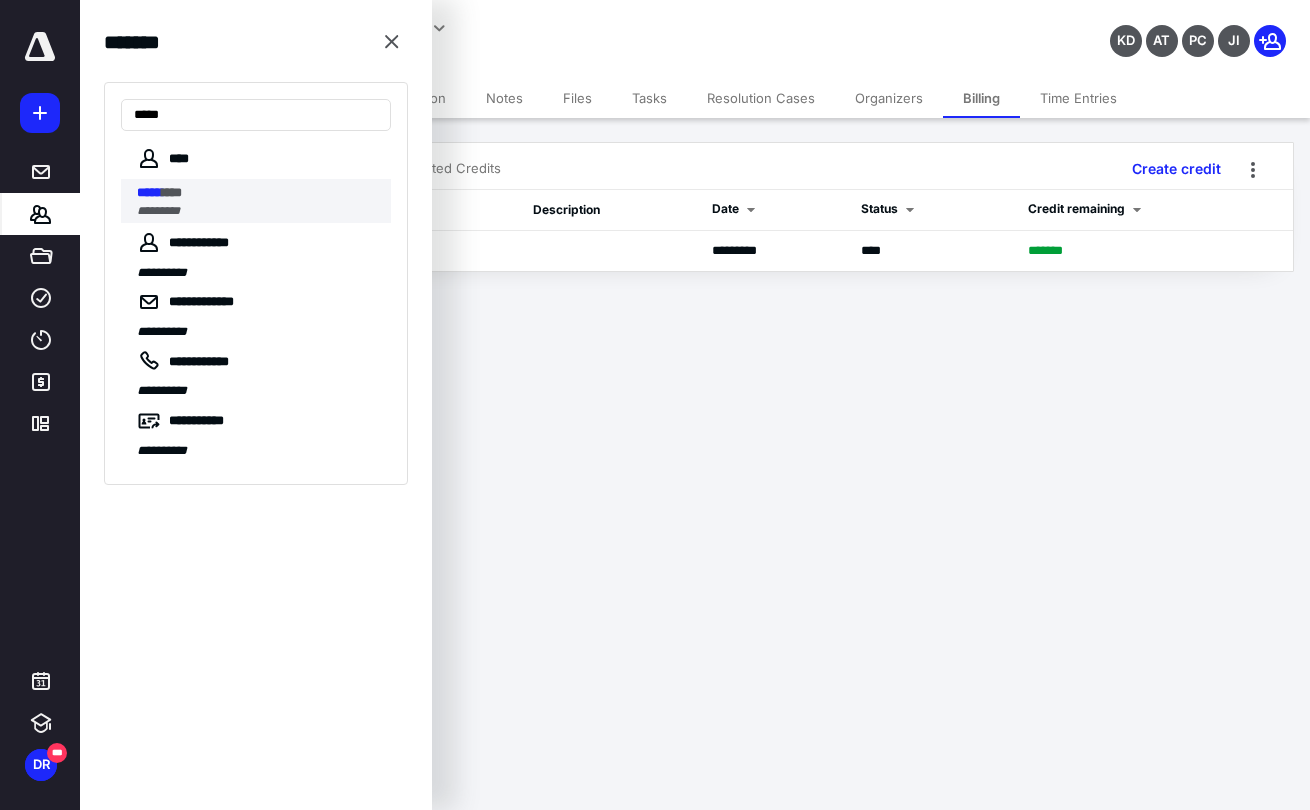 click on "*****" at bounding box center (149, 192) 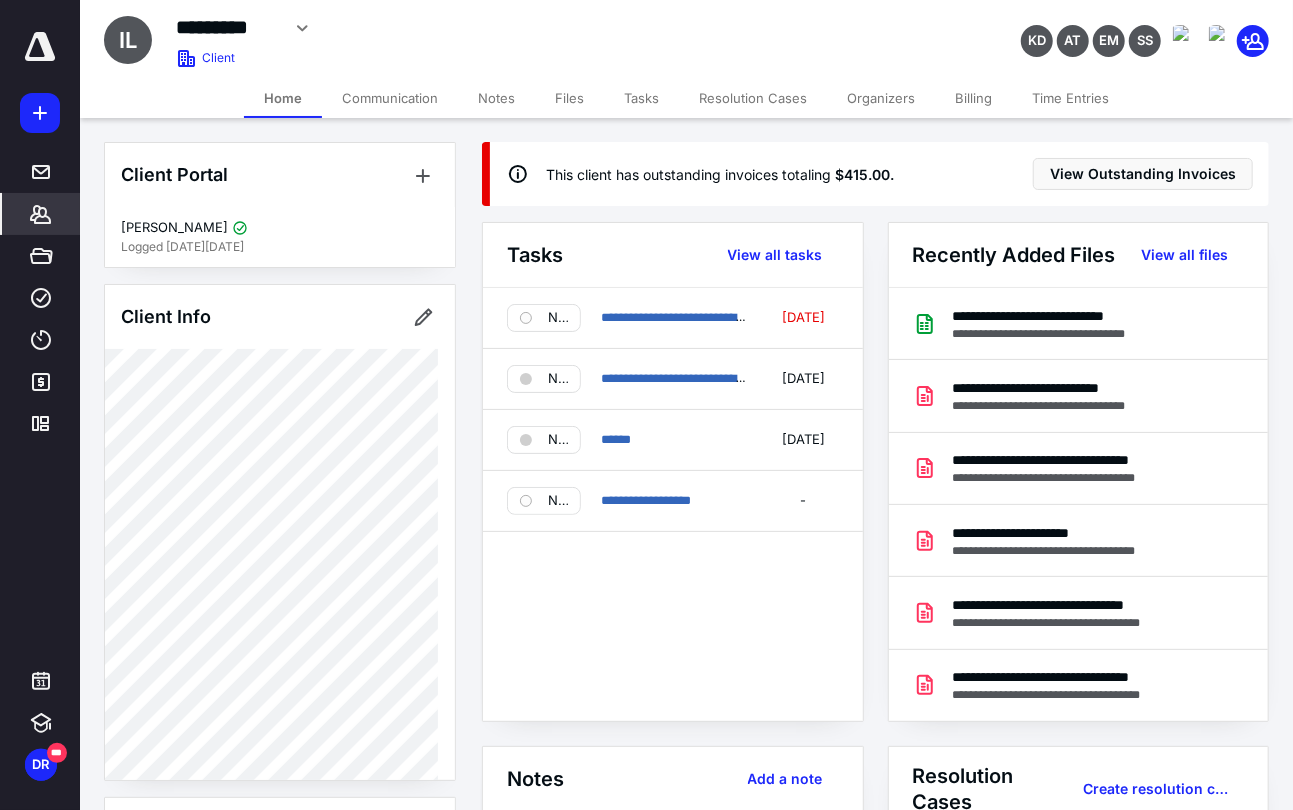 click on "Billing" at bounding box center (973, 98) 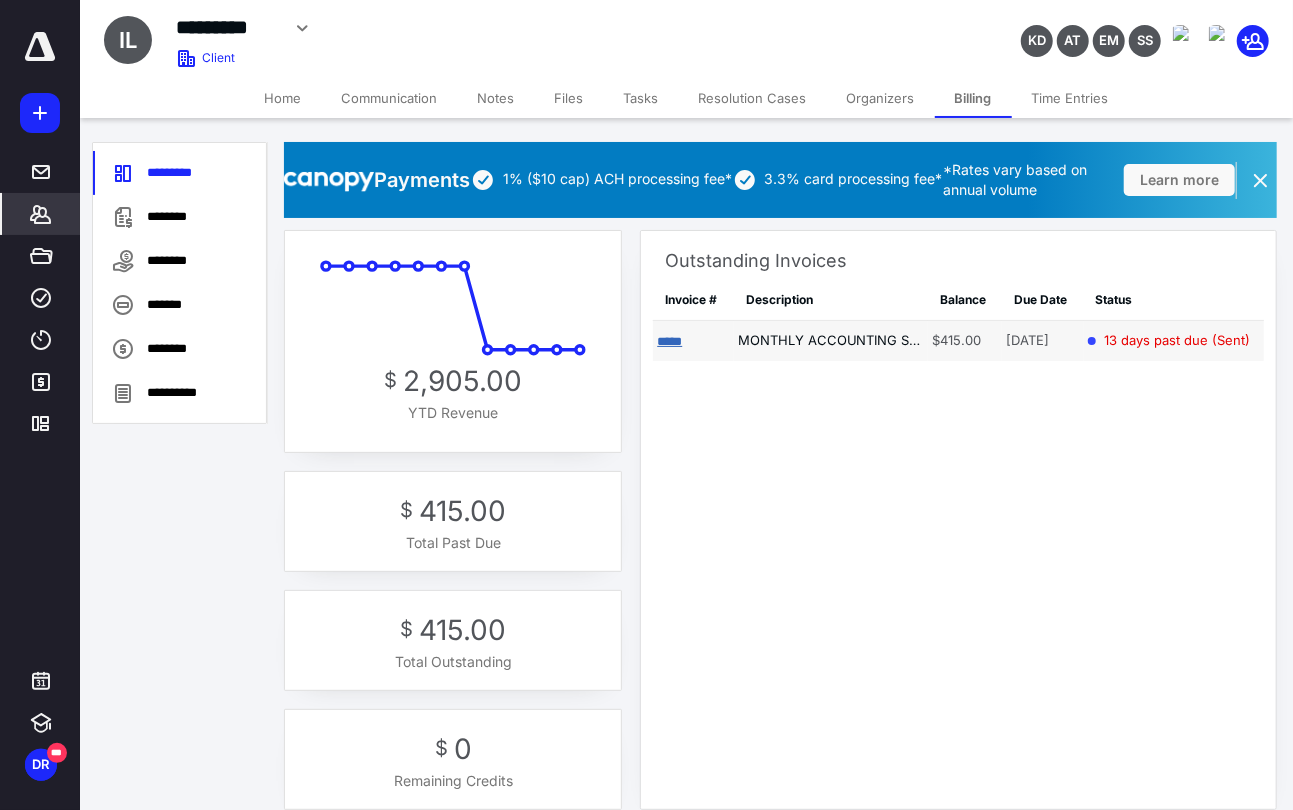 click on "*****" at bounding box center (669, 341) 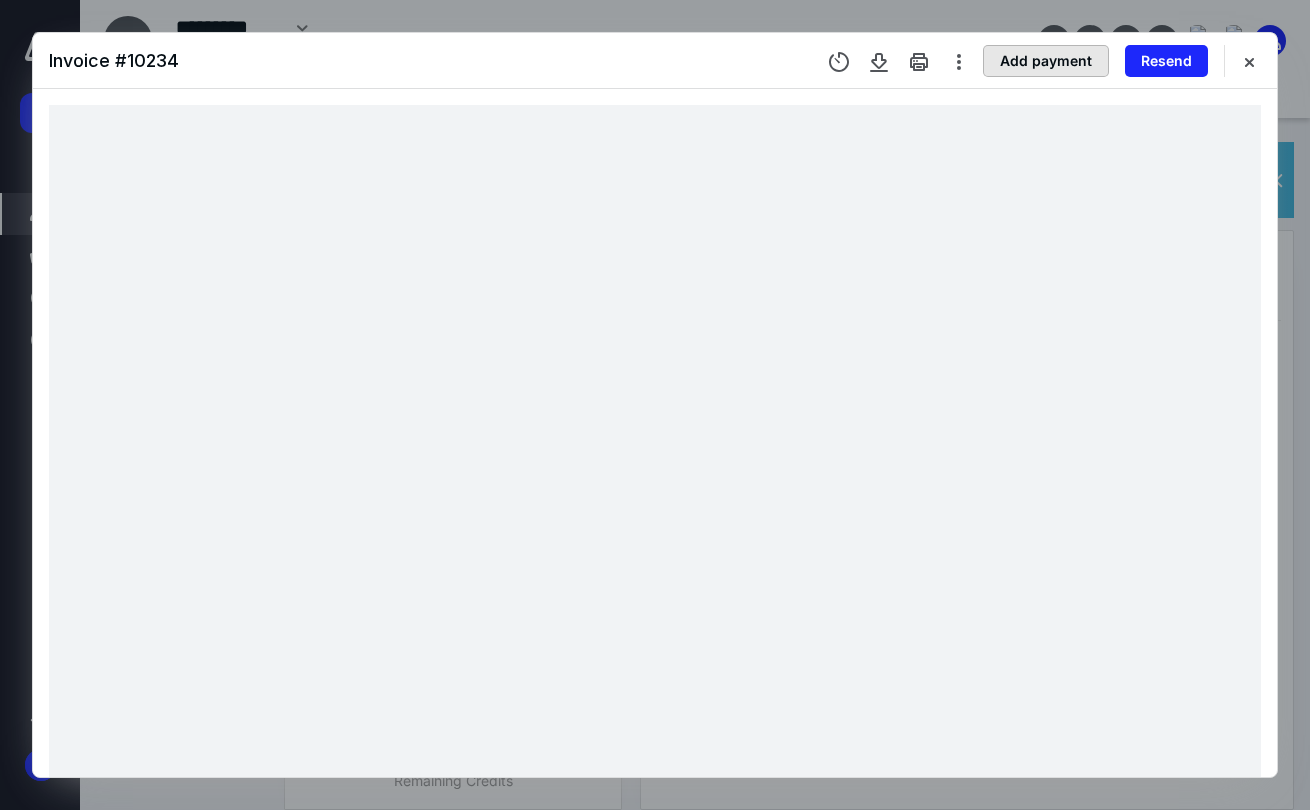 click on "Add payment" at bounding box center (1046, 61) 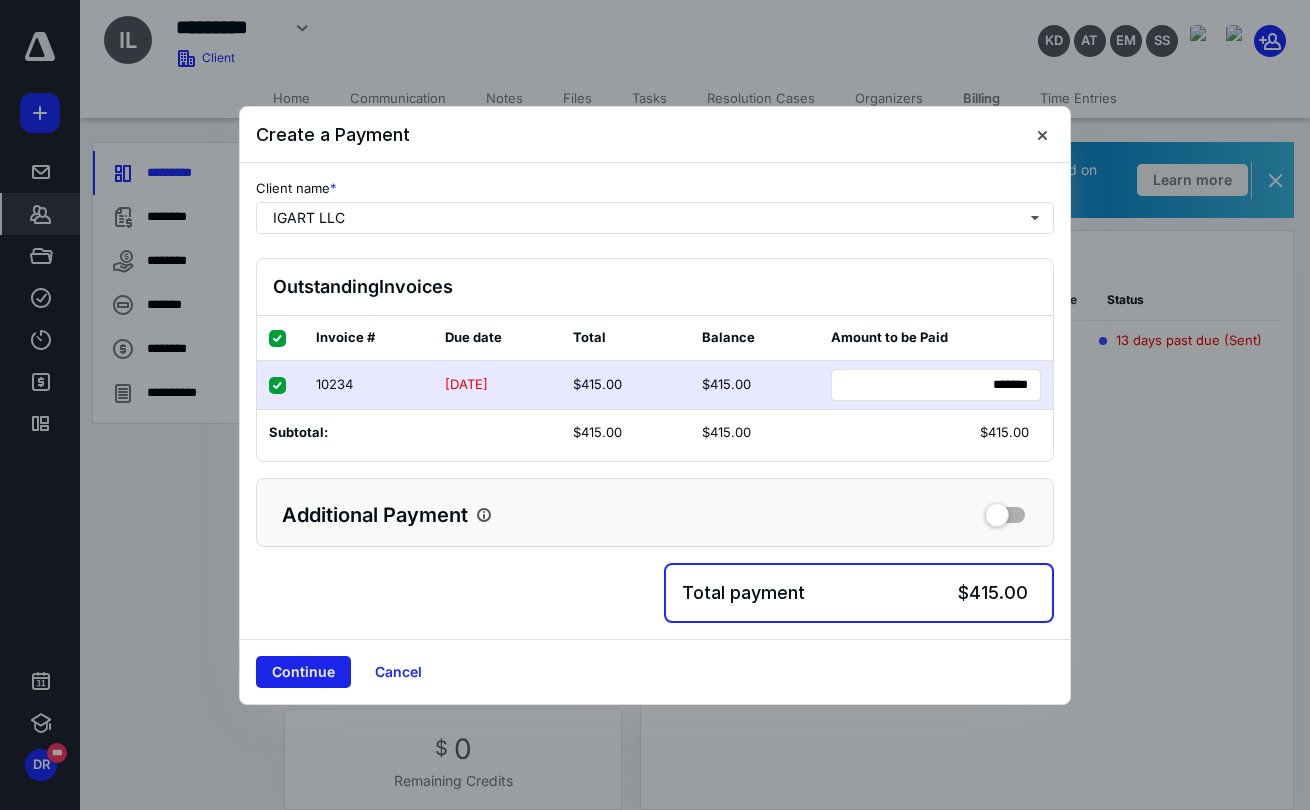 click on "Continue" at bounding box center (303, 672) 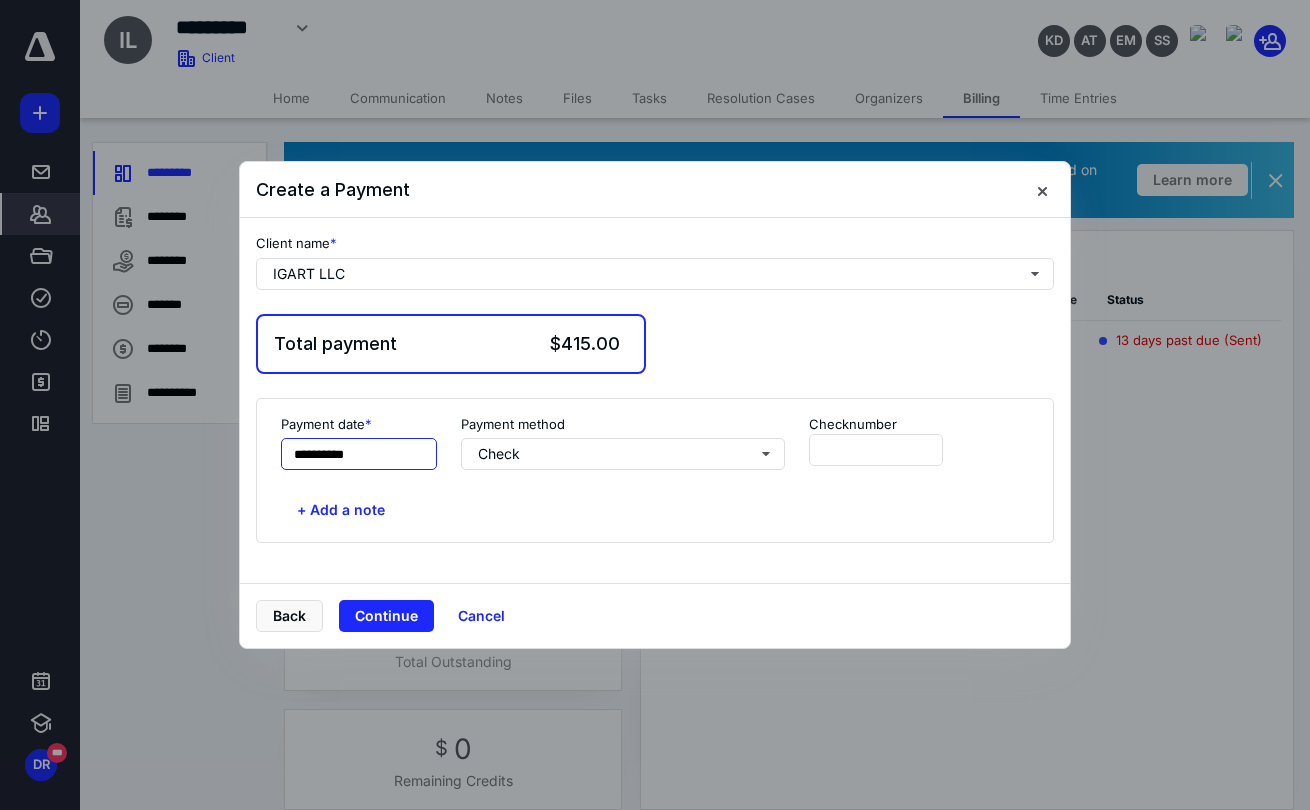 click on "**********" at bounding box center (359, 454) 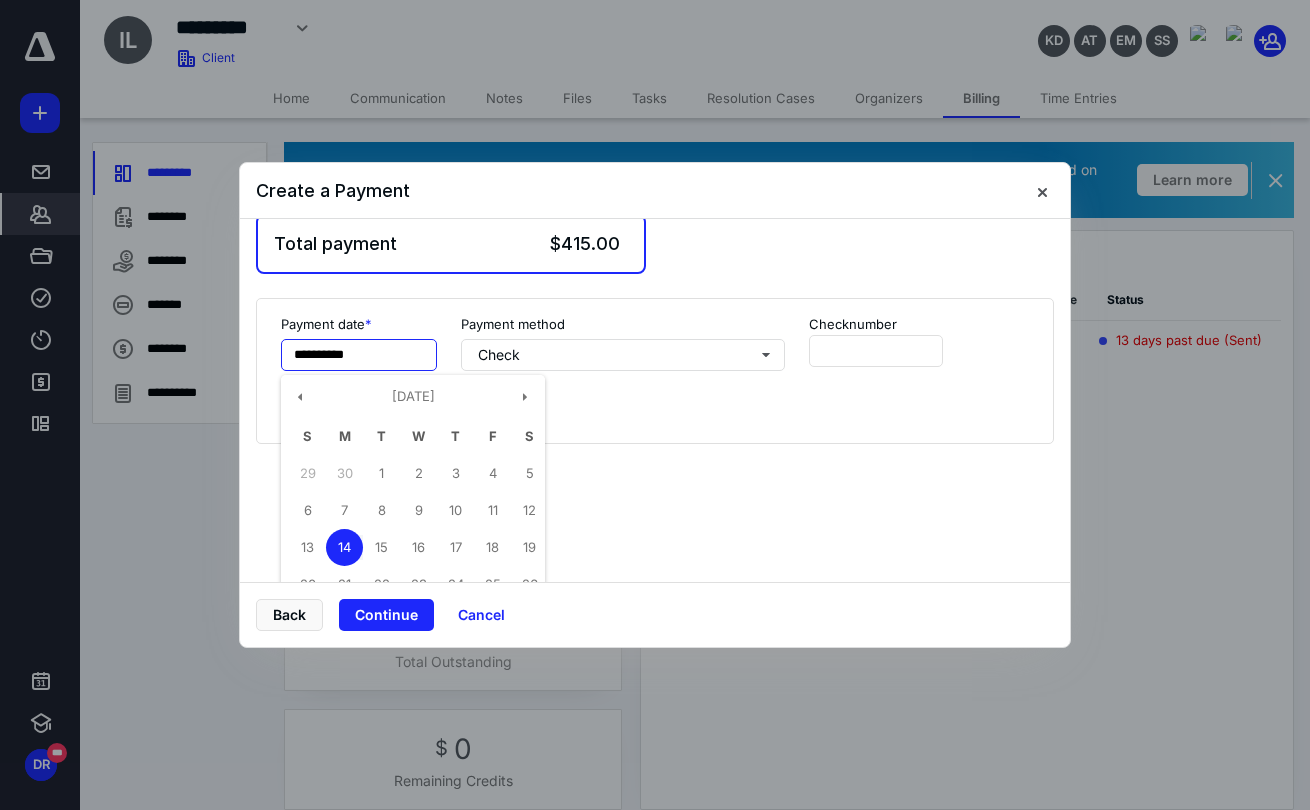 scroll, scrollTop: 106, scrollLeft: 0, axis: vertical 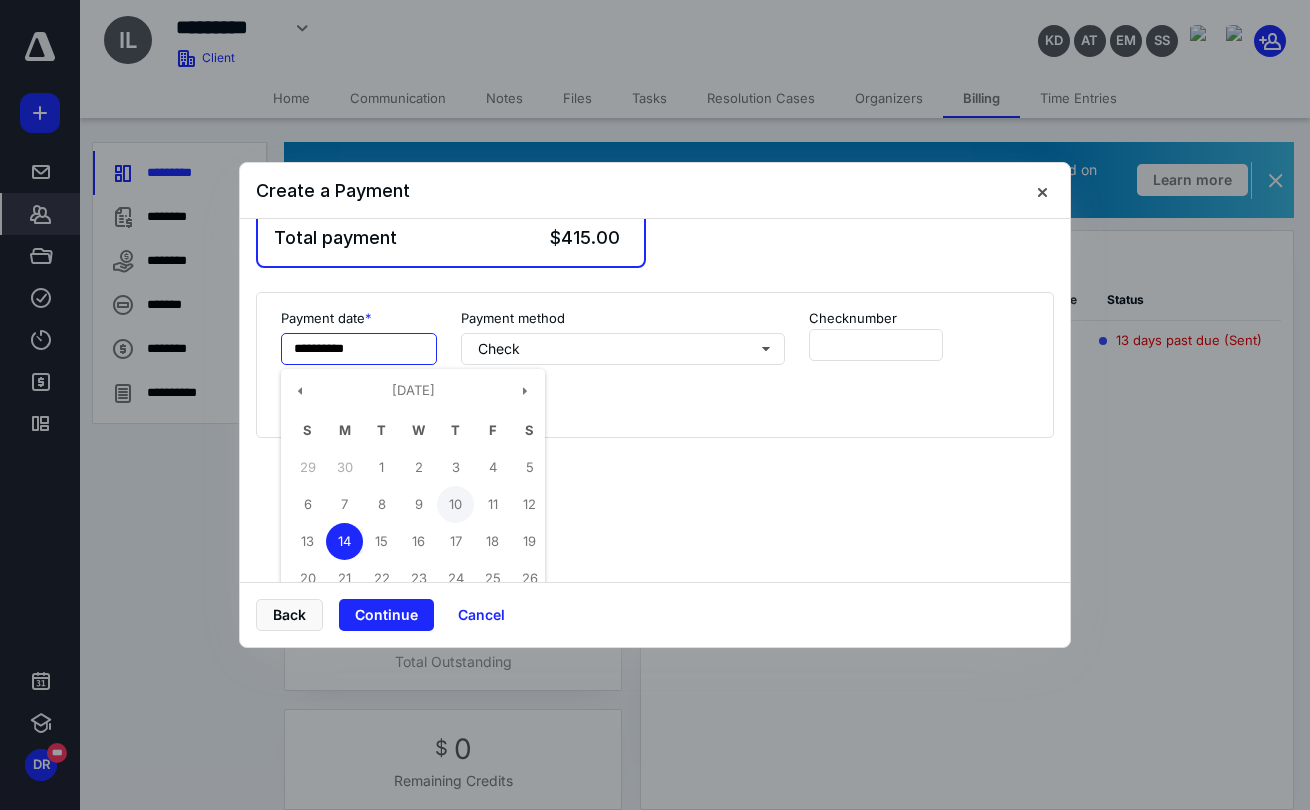 click on "10" at bounding box center (455, 504) 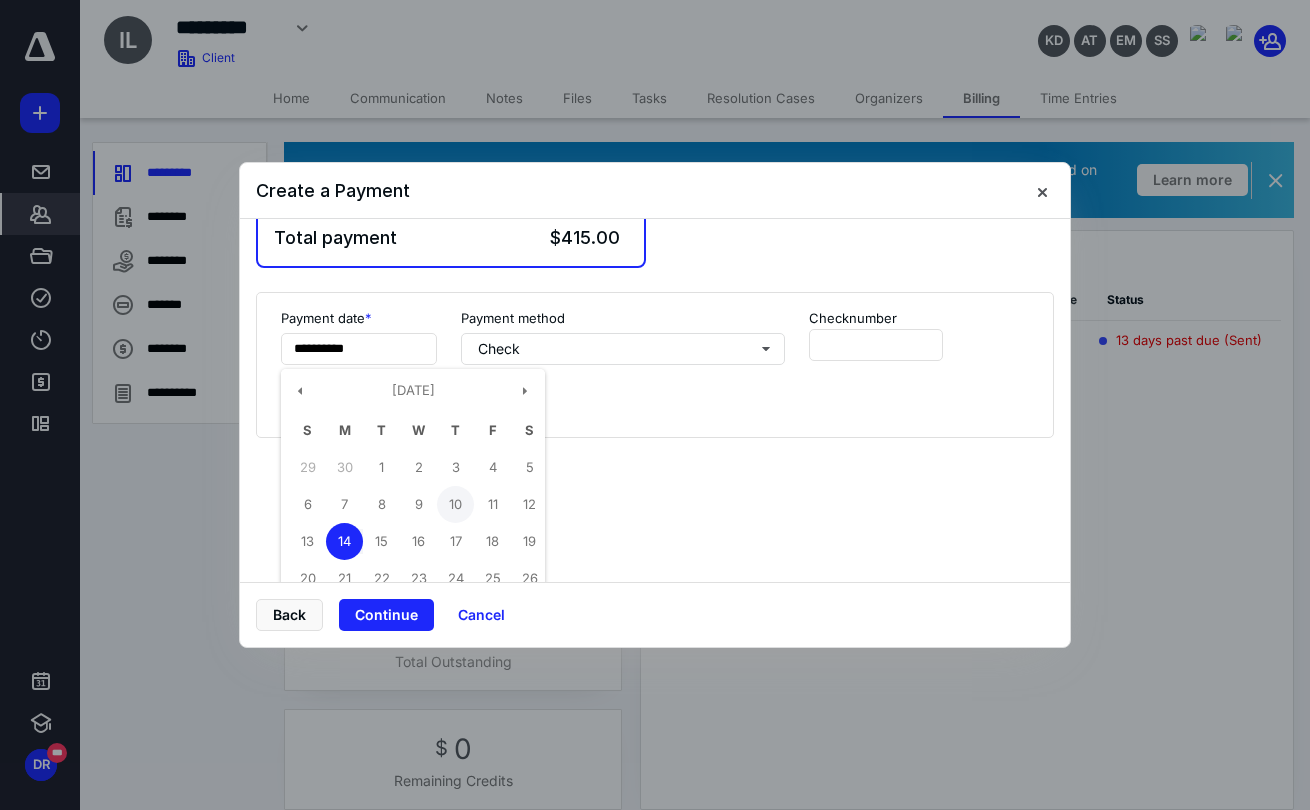 type on "**********" 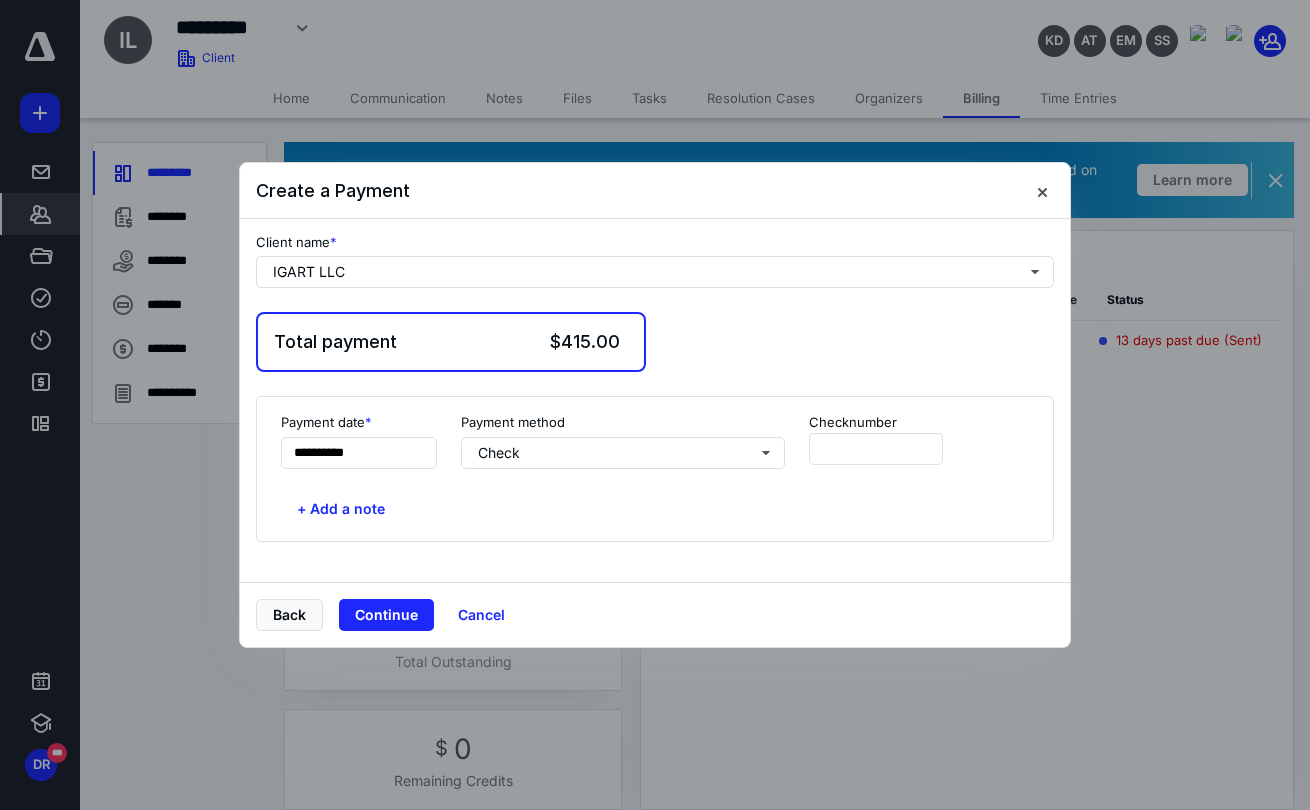 scroll, scrollTop: 0, scrollLeft: 0, axis: both 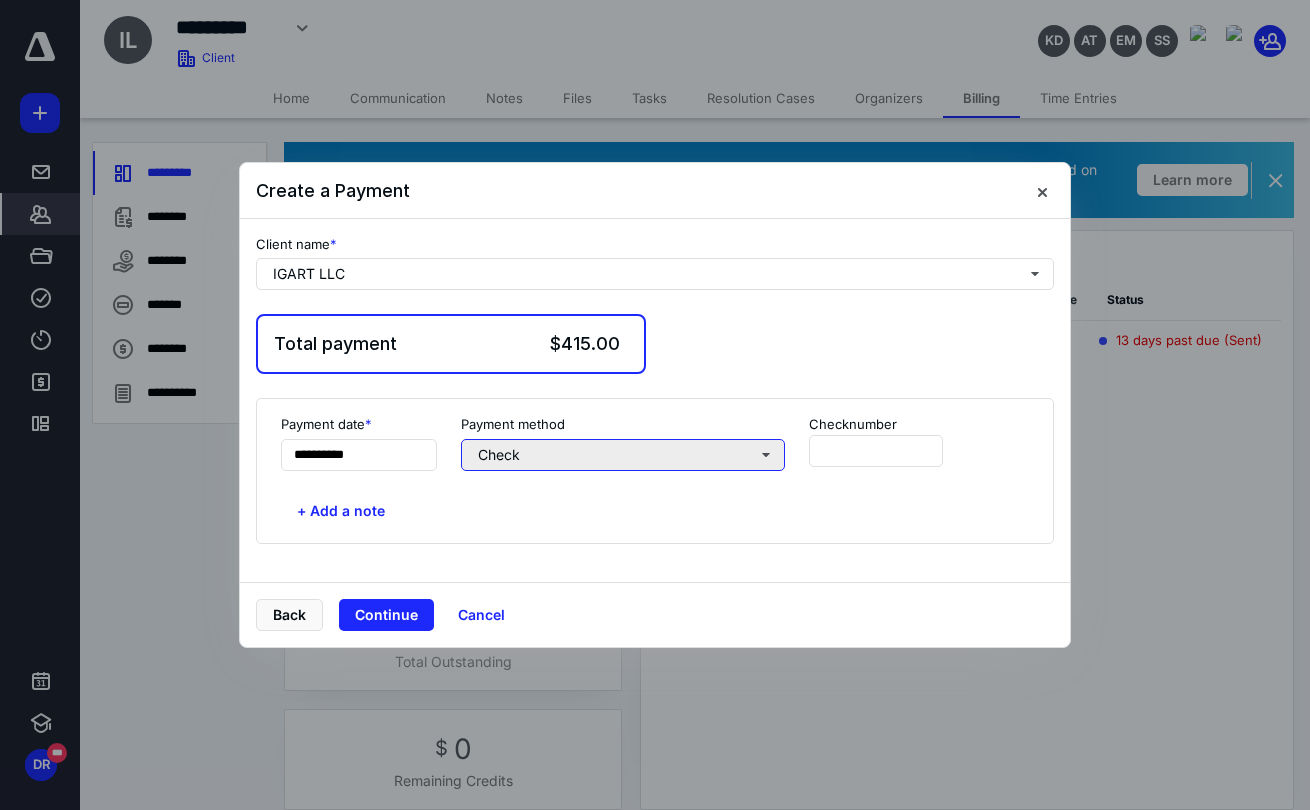 click on "Check" at bounding box center [623, 455] 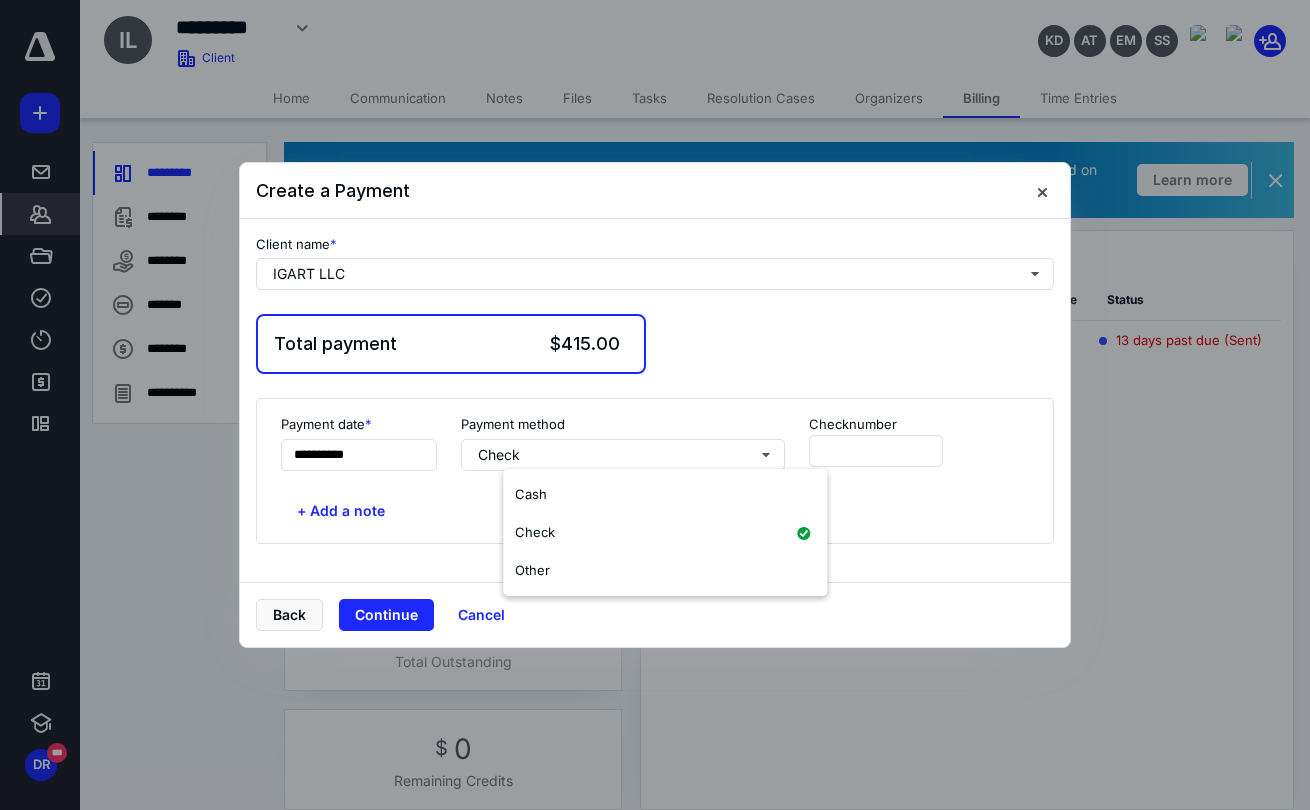 click on "Cash Check Other" at bounding box center (665, 532) 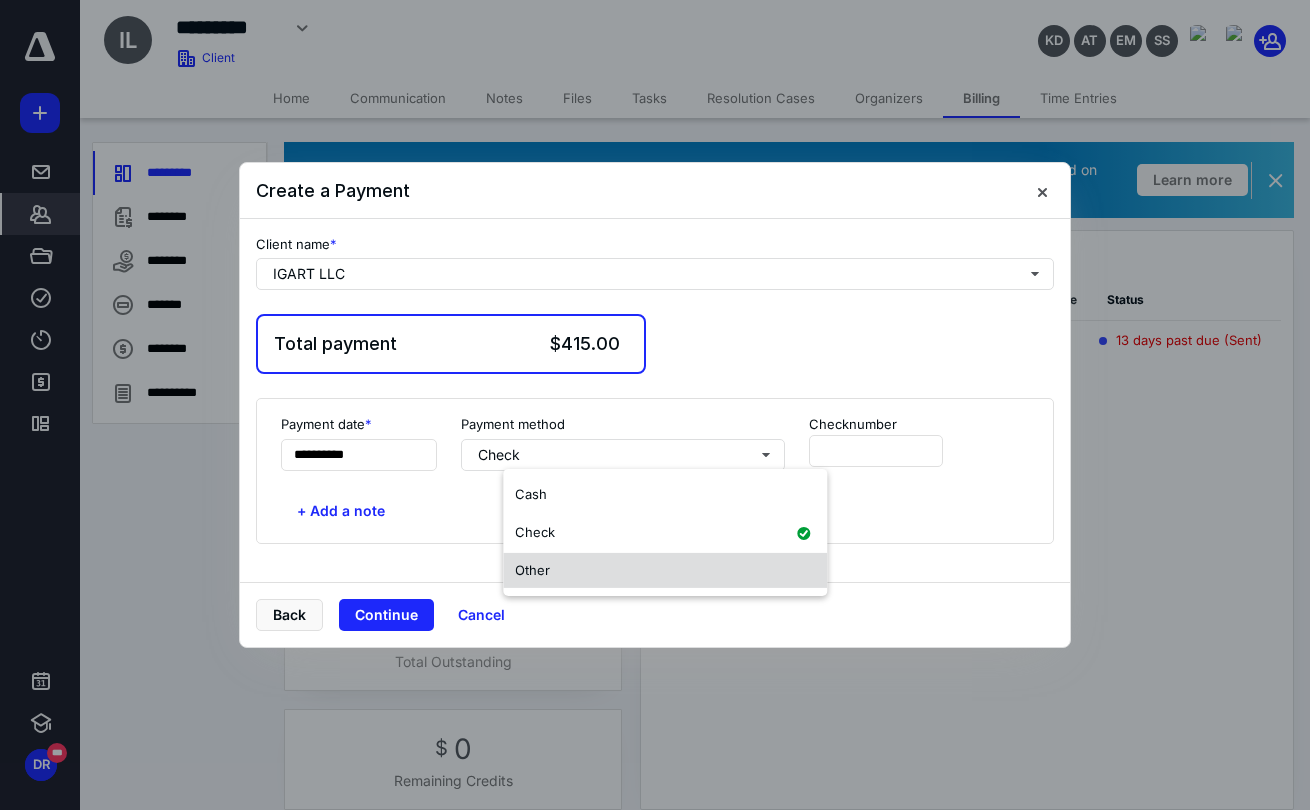 click on "Other" at bounding box center (665, 570) 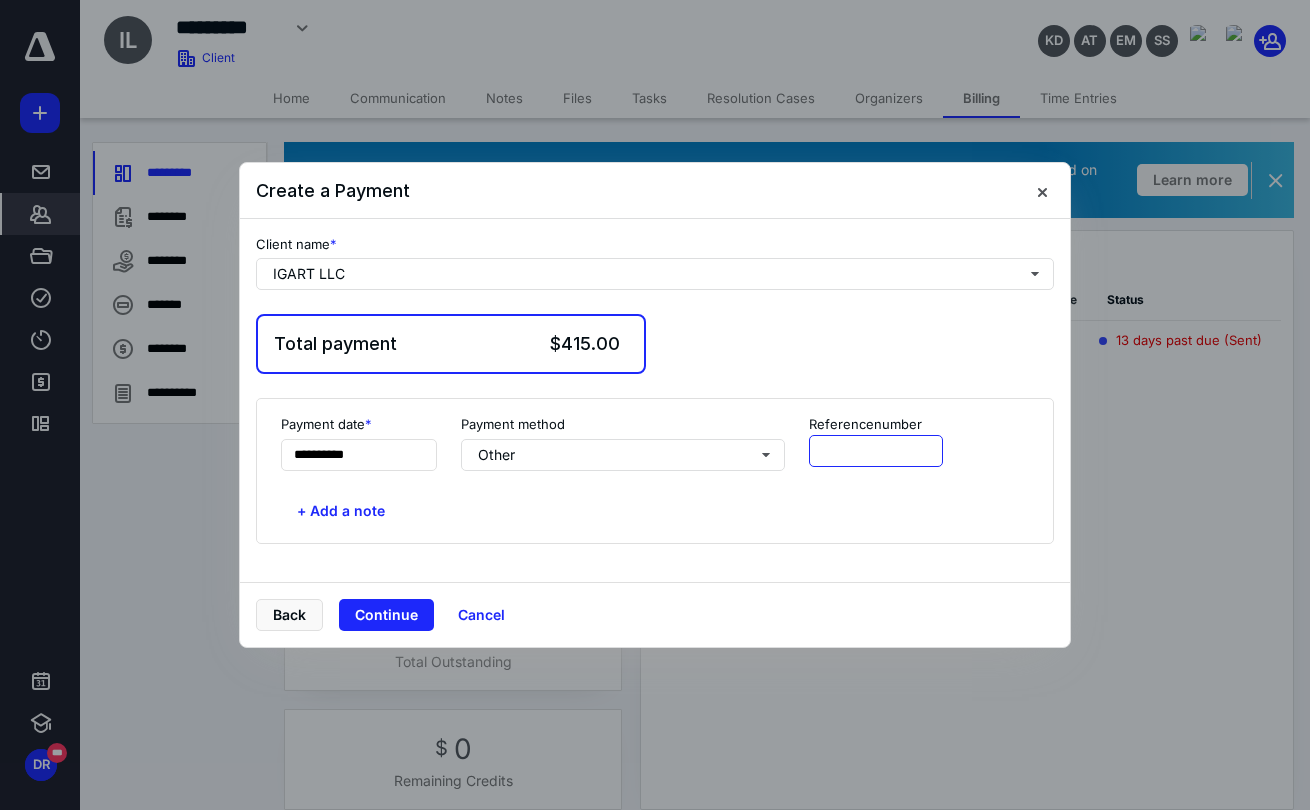 click at bounding box center [876, 451] 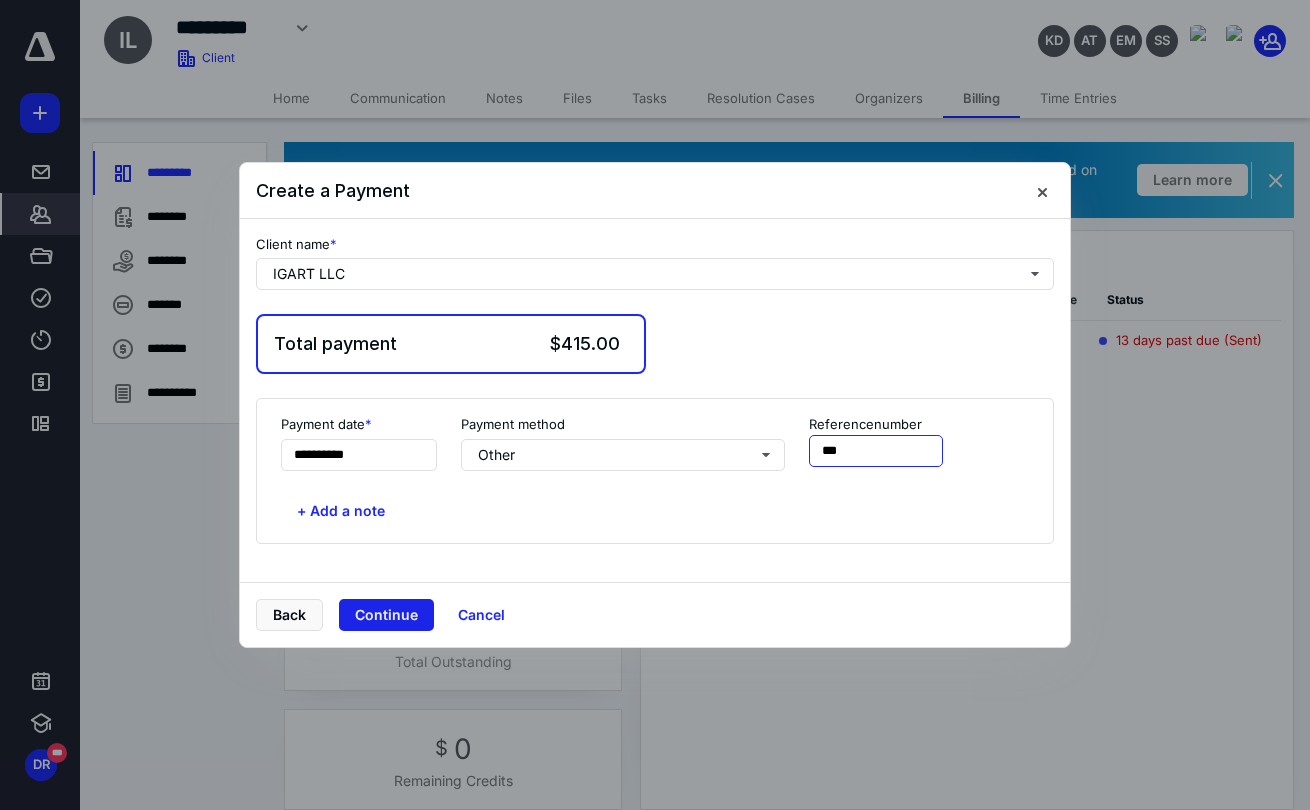 type on "***" 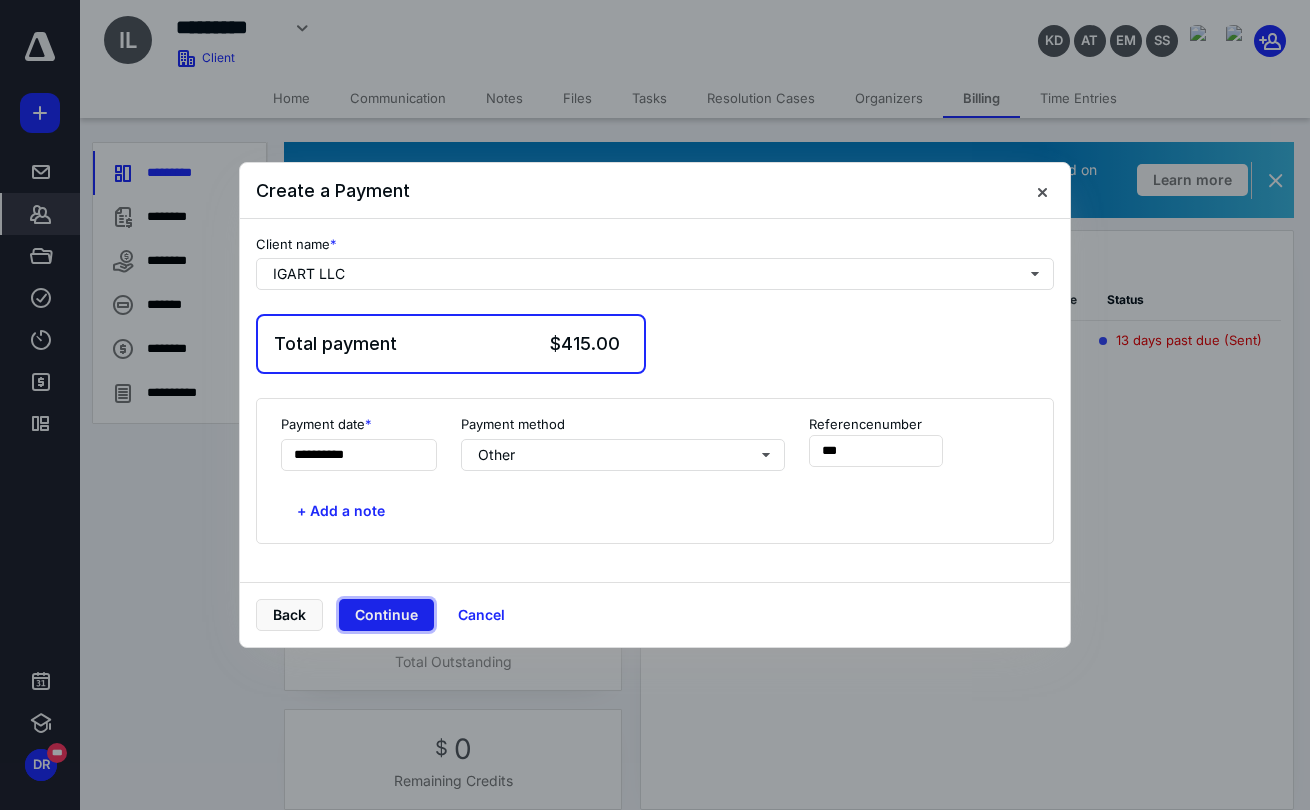 click on "Continue" at bounding box center (386, 615) 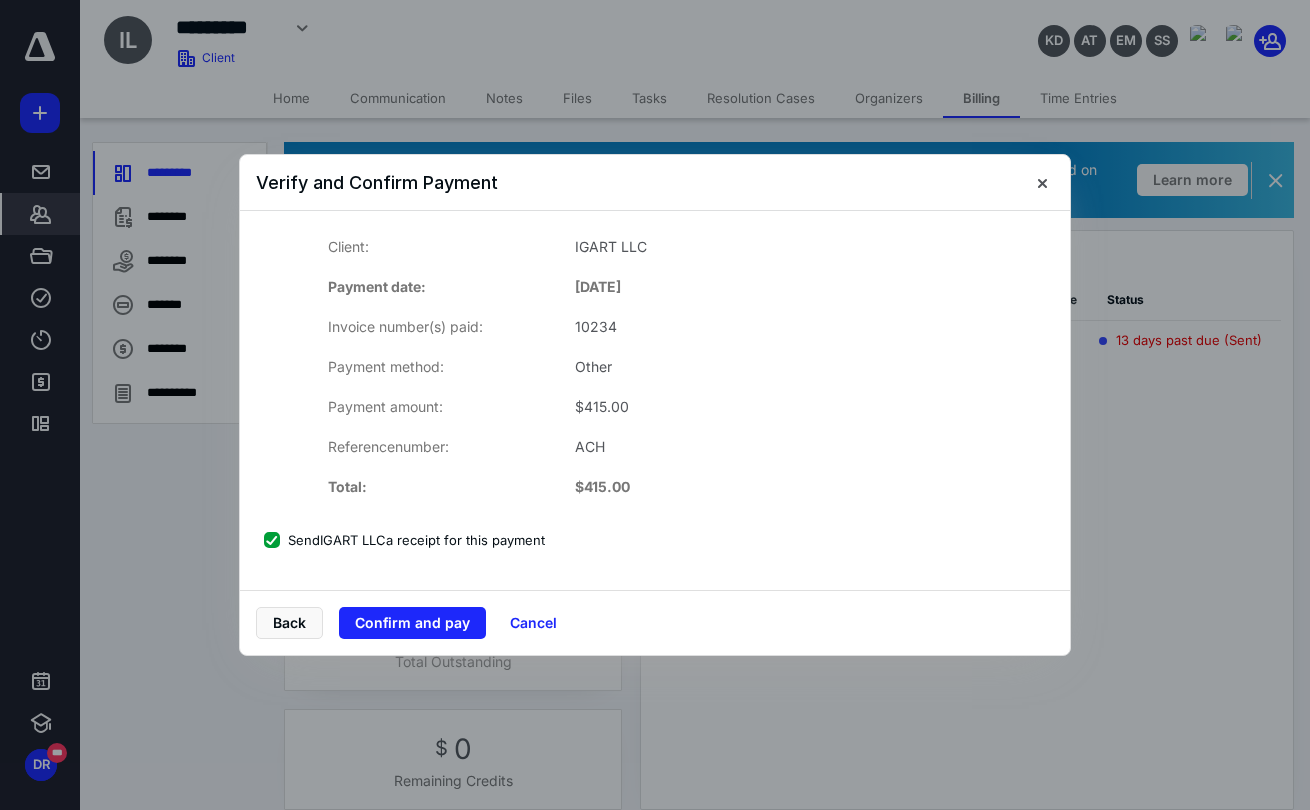 click on "Send  IGART LLC  a receipt for this payment" at bounding box center [404, 540] 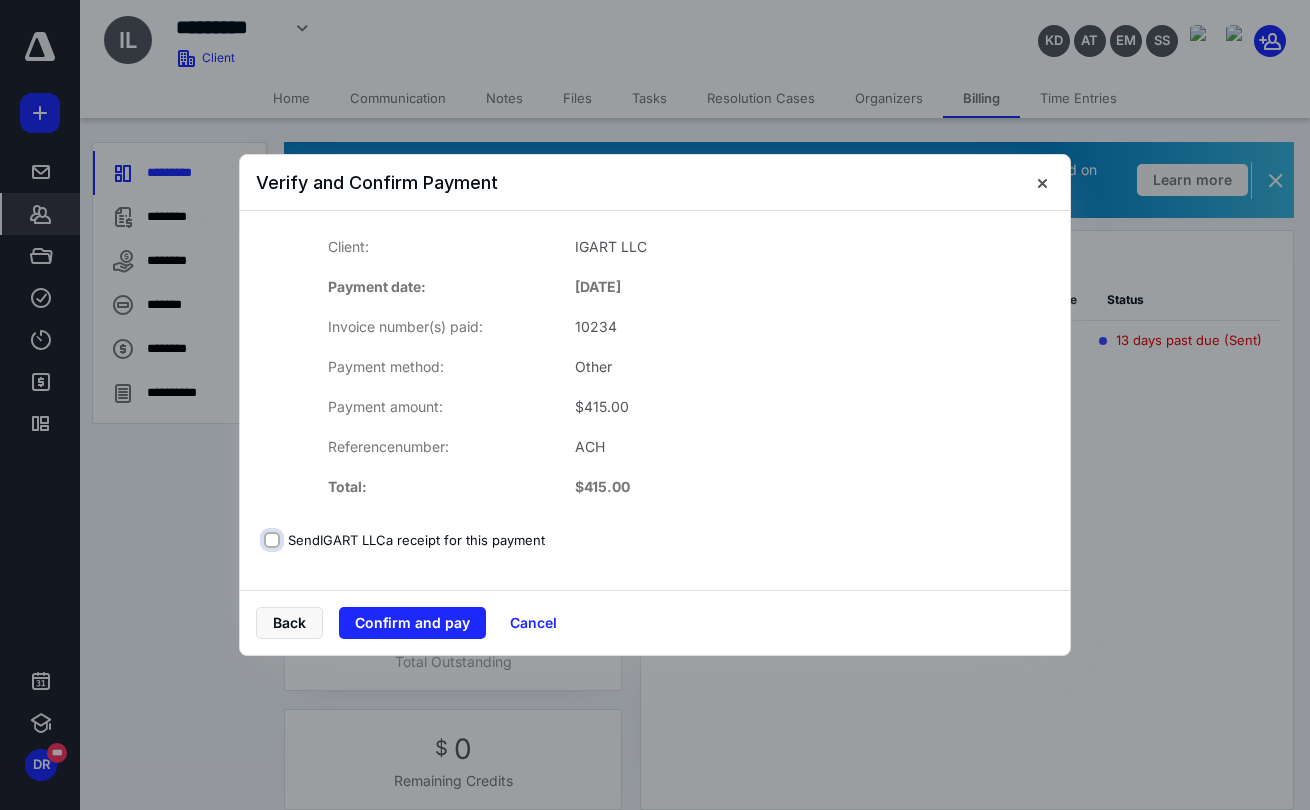 checkbox on "false" 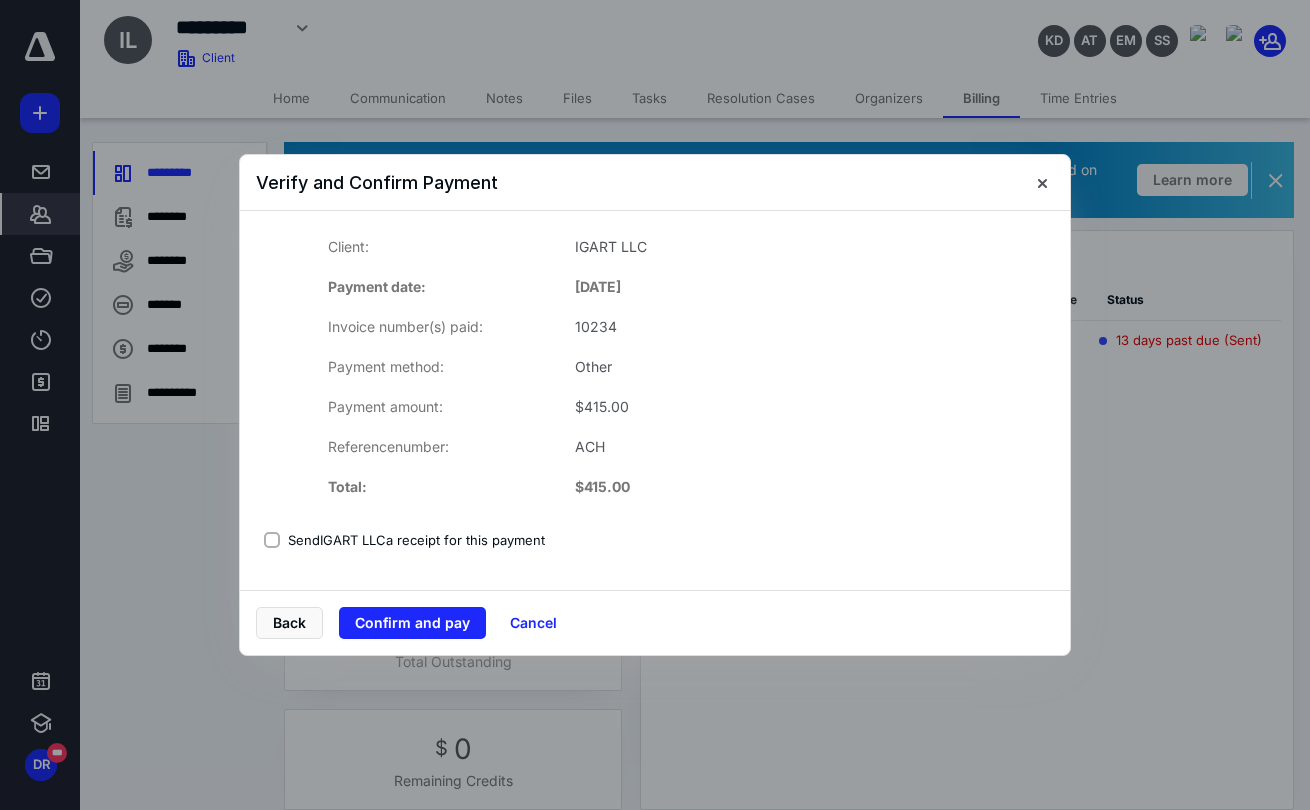 click on "Client: IGART LLC Payment date: [DATE] Invoice number(s) paid: 10234 Payment method: Other Payment amount: $ 415.00 Reference  number: ACH Total: $ 415.00 Send  IGART LLC  a receipt for this payment" at bounding box center (655, 389) 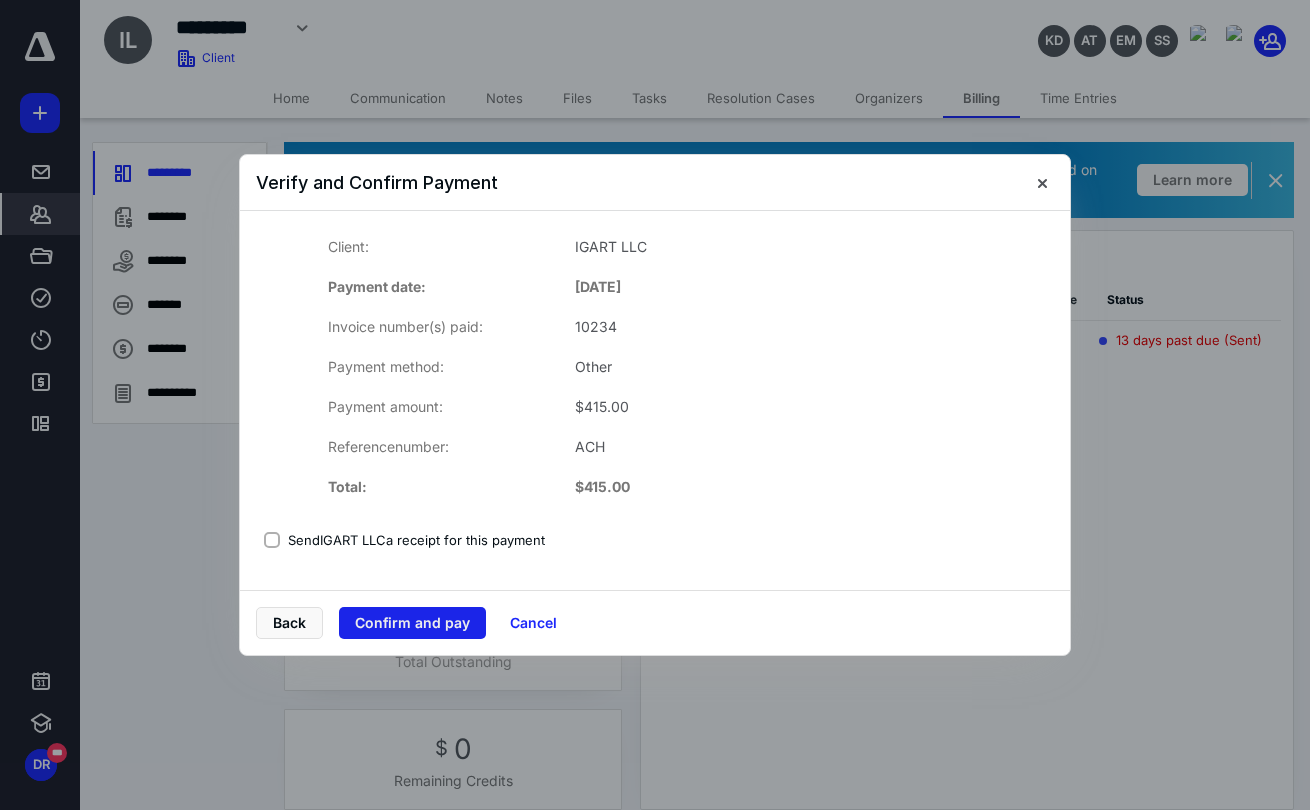 click on "Confirm and pay" at bounding box center [412, 623] 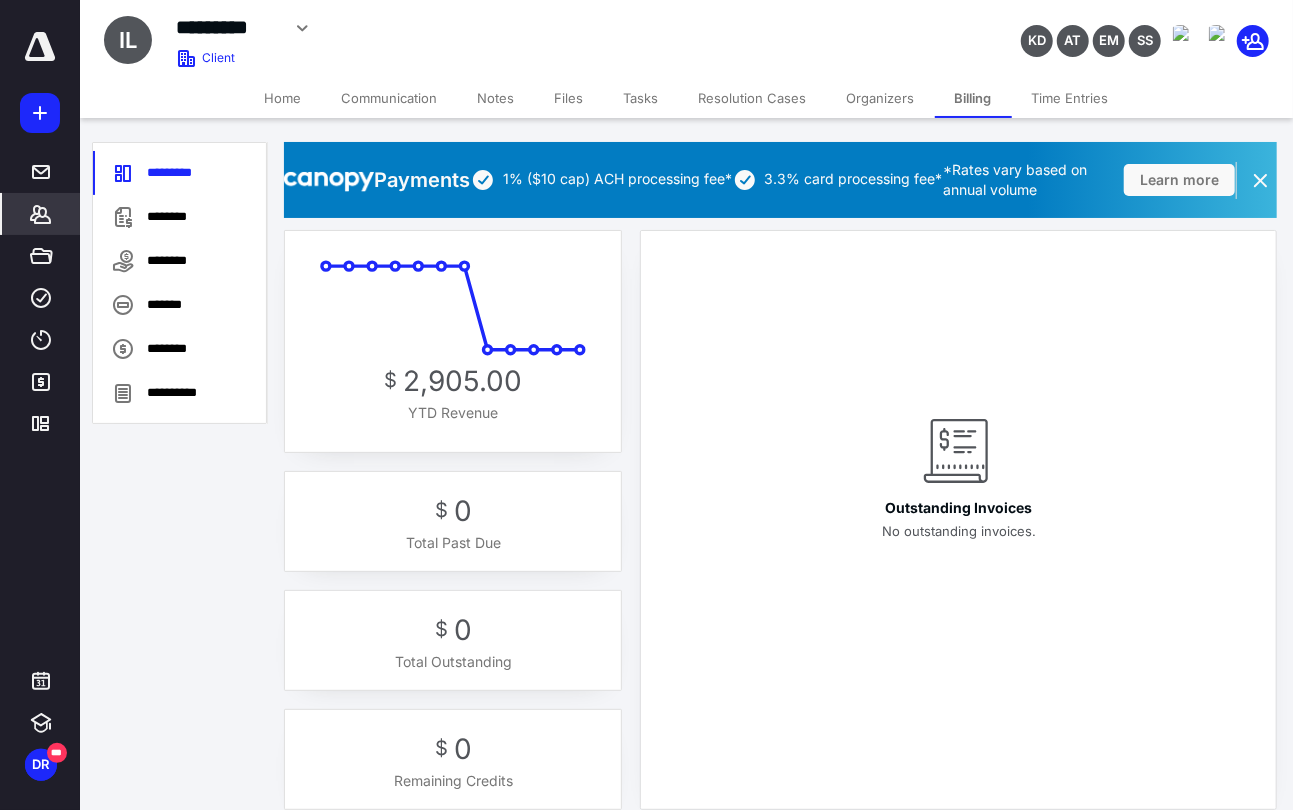 click on "*******" at bounding box center (41, 214) 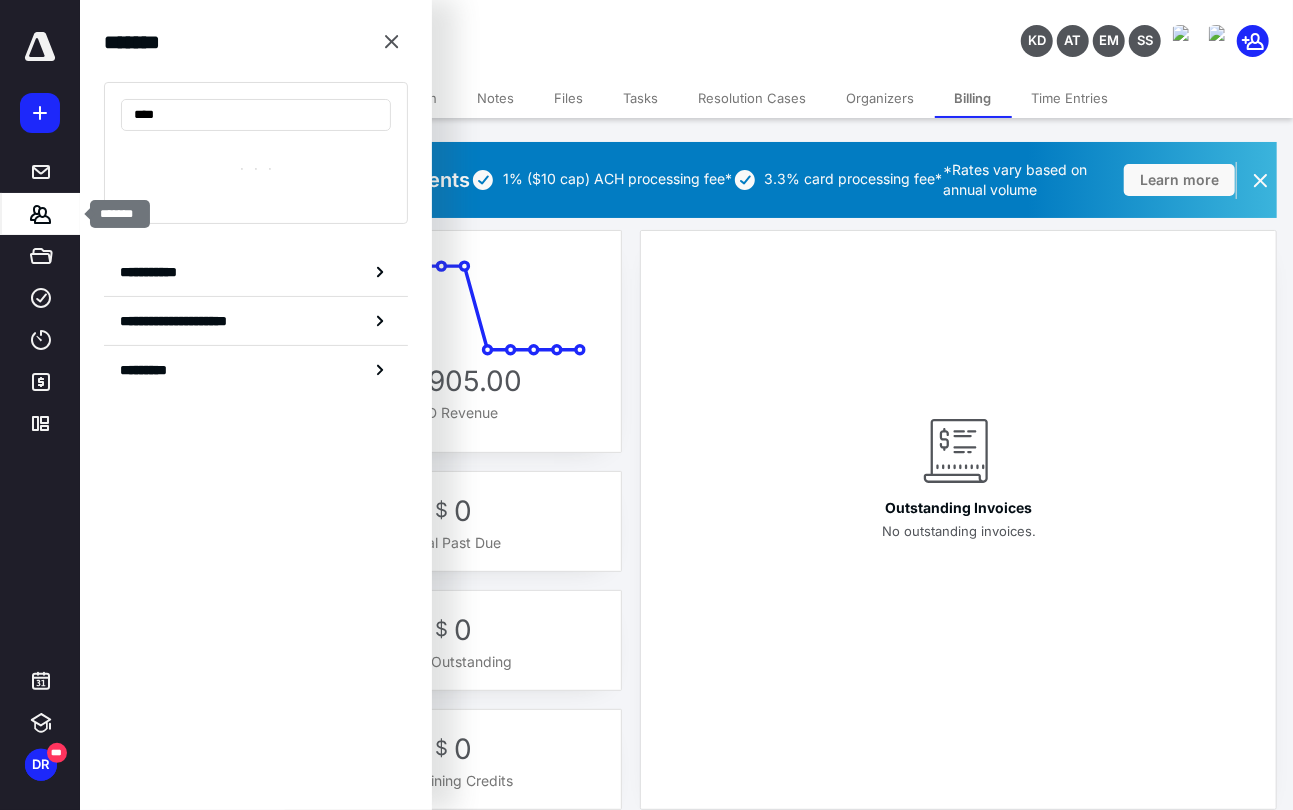 type on "*****" 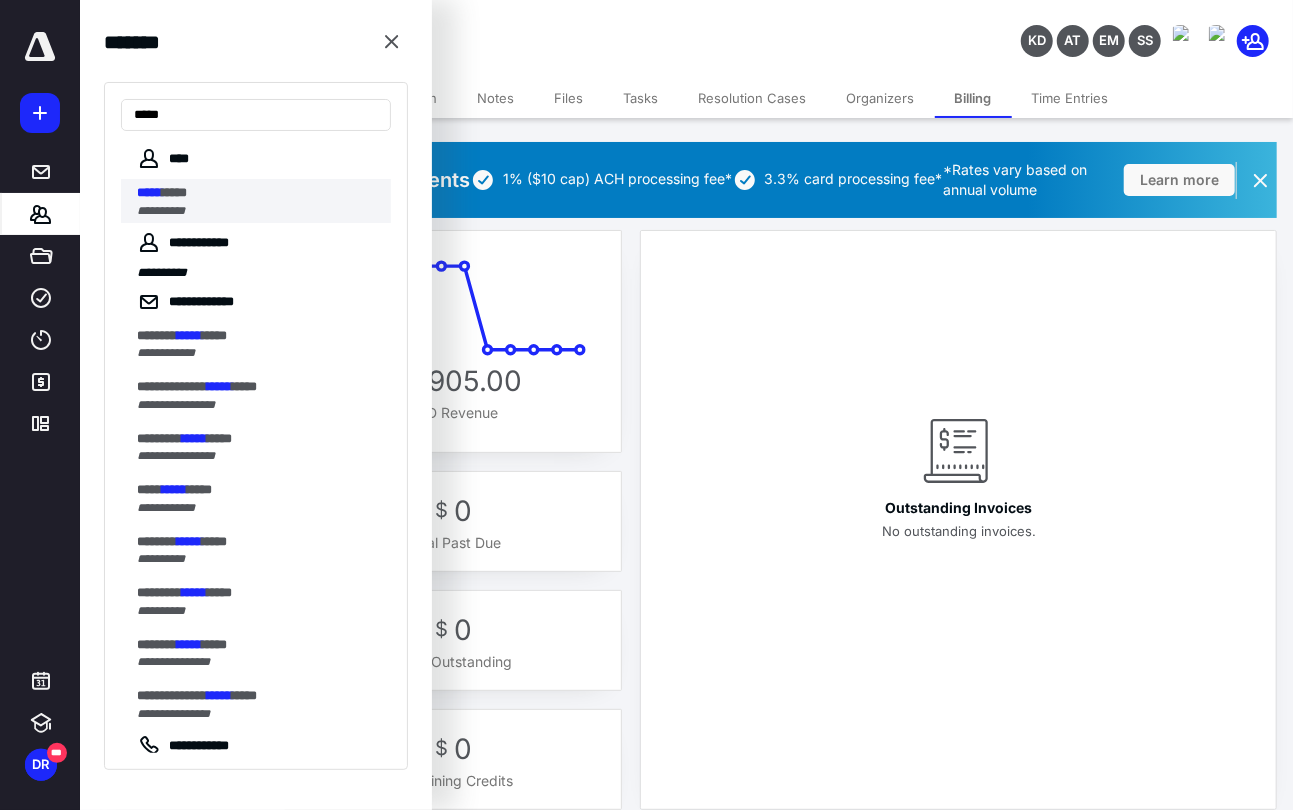 click on "*****" at bounding box center [174, 192] 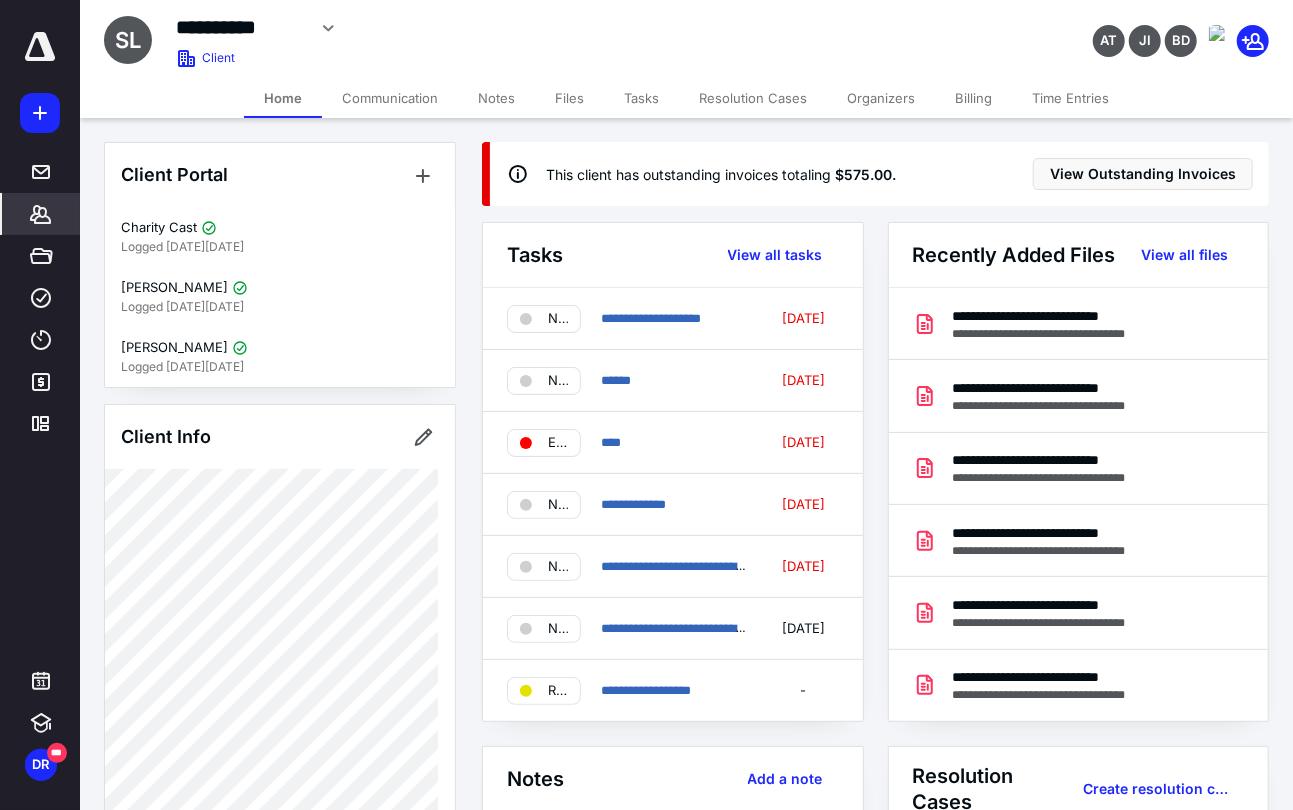 click on "Billing" at bounding box center [973, 98] 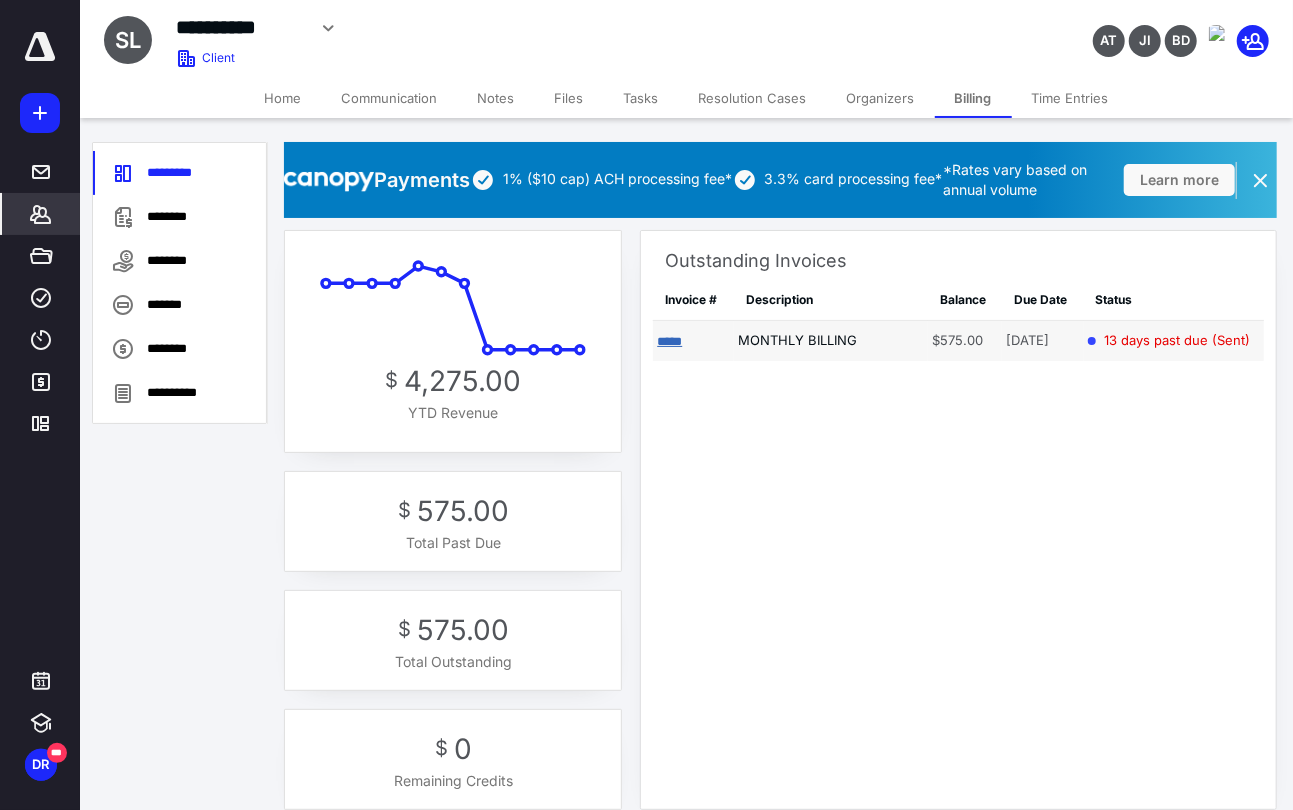 click on "*****" at bounding box center (669, 341) 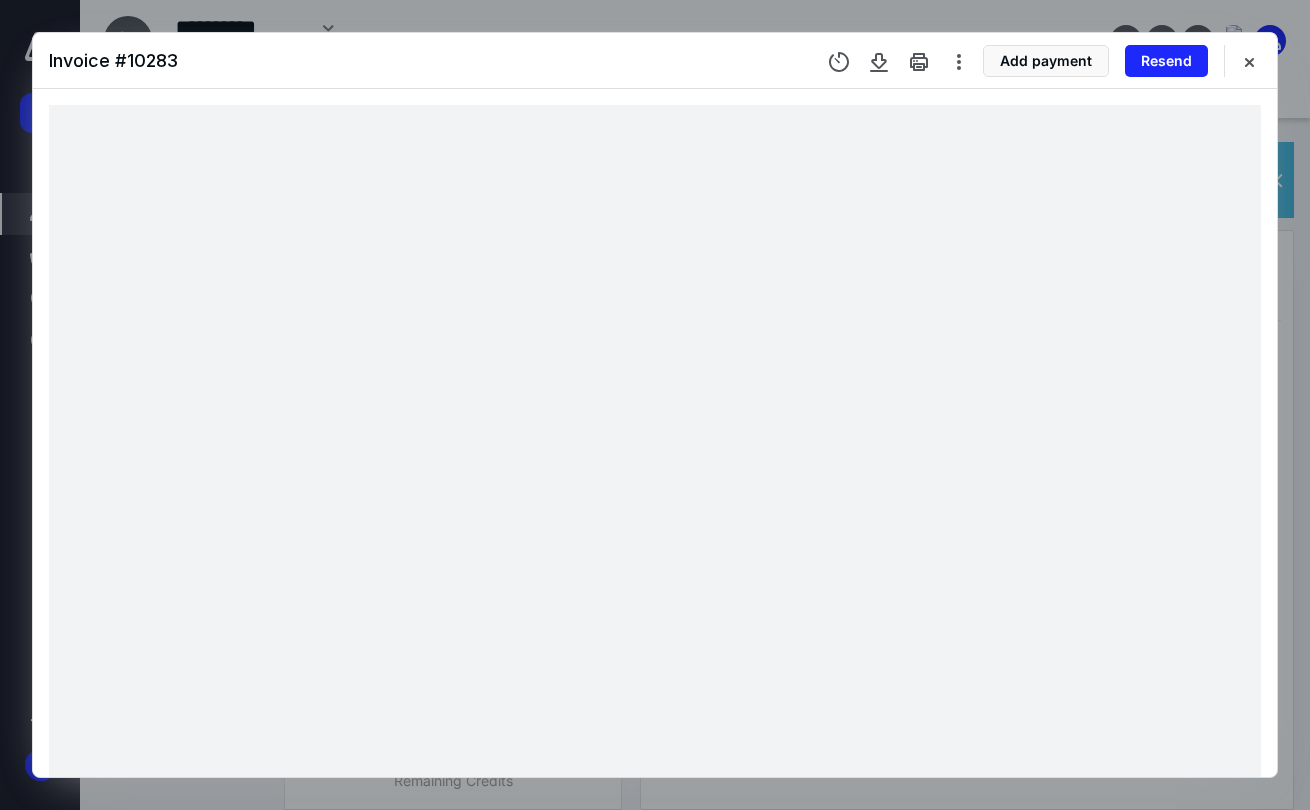 click on "Invoice # 10283 Add payment Resend" at bounding box center (655, 61) 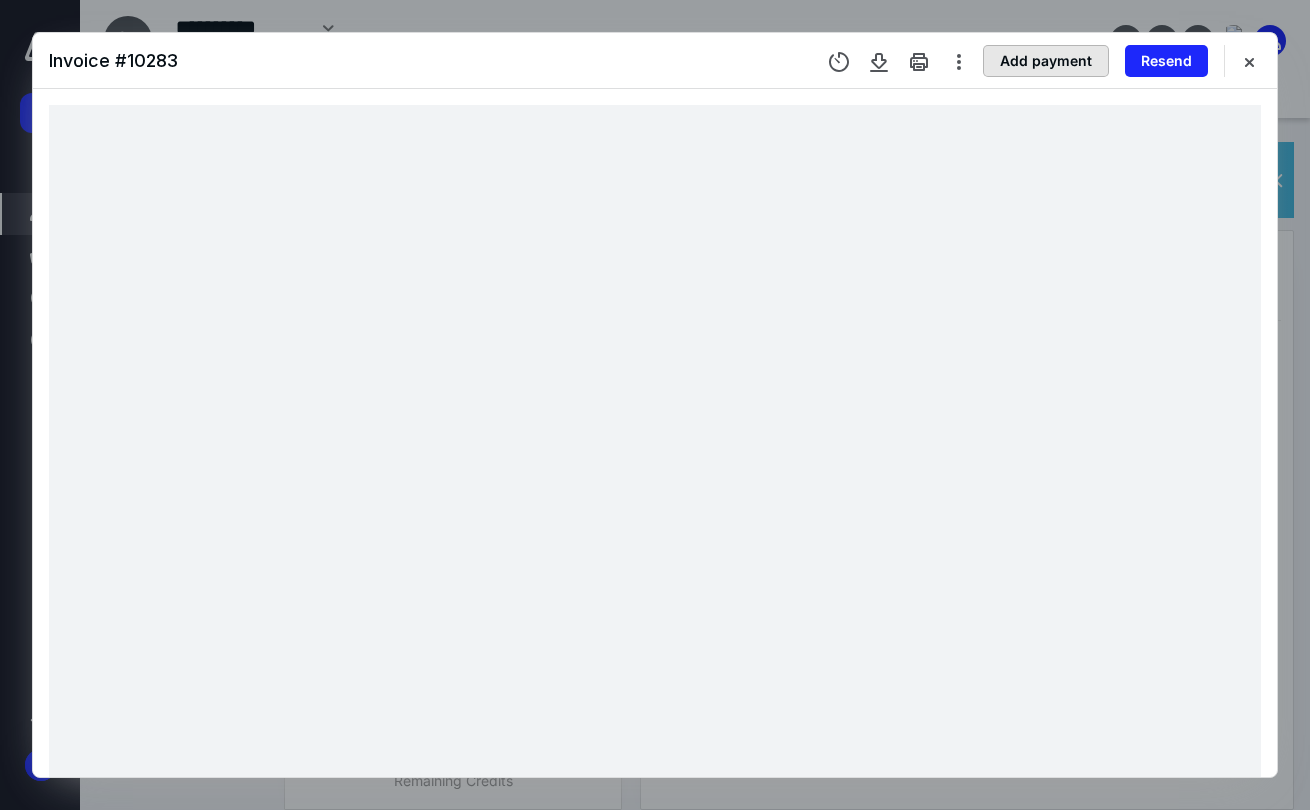 click on "Add payment" at bounding box center (1046, 61) 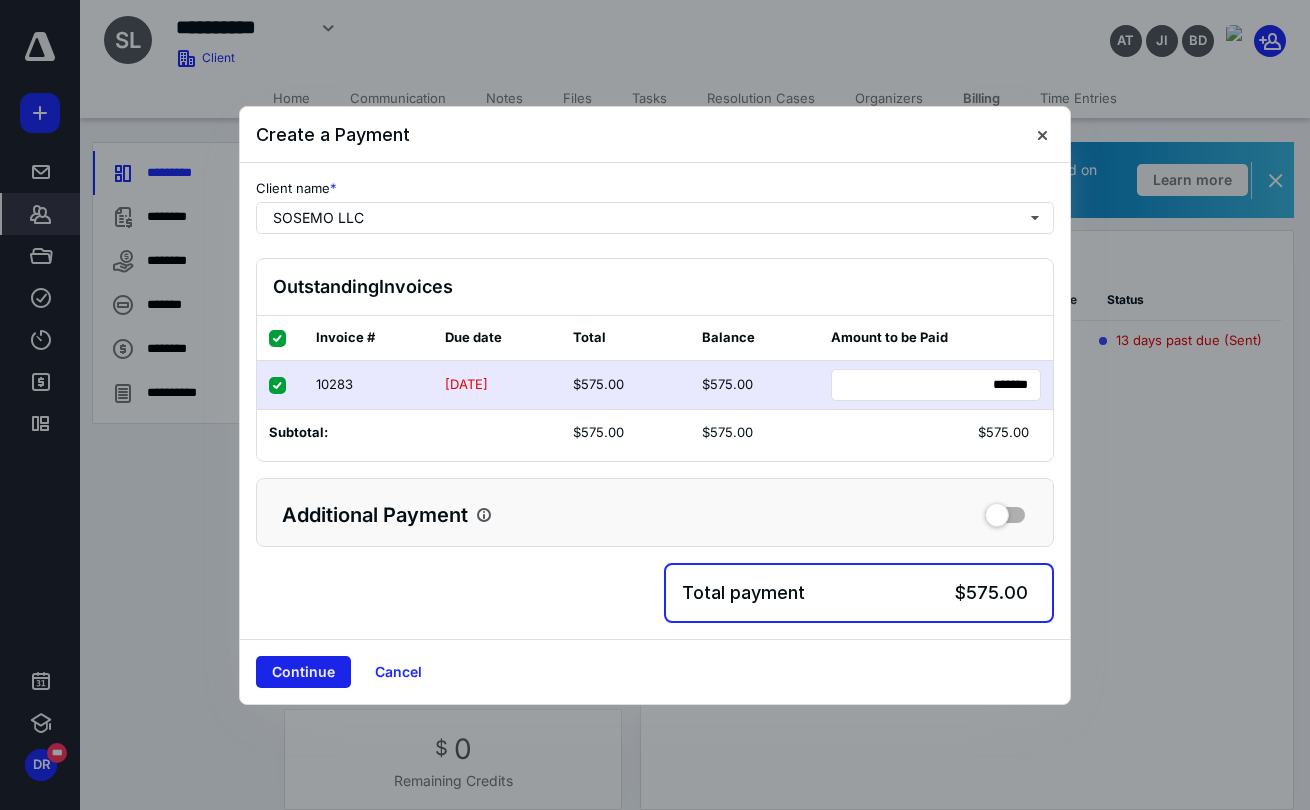 click on "Continue" at bounding box center [303, 672] 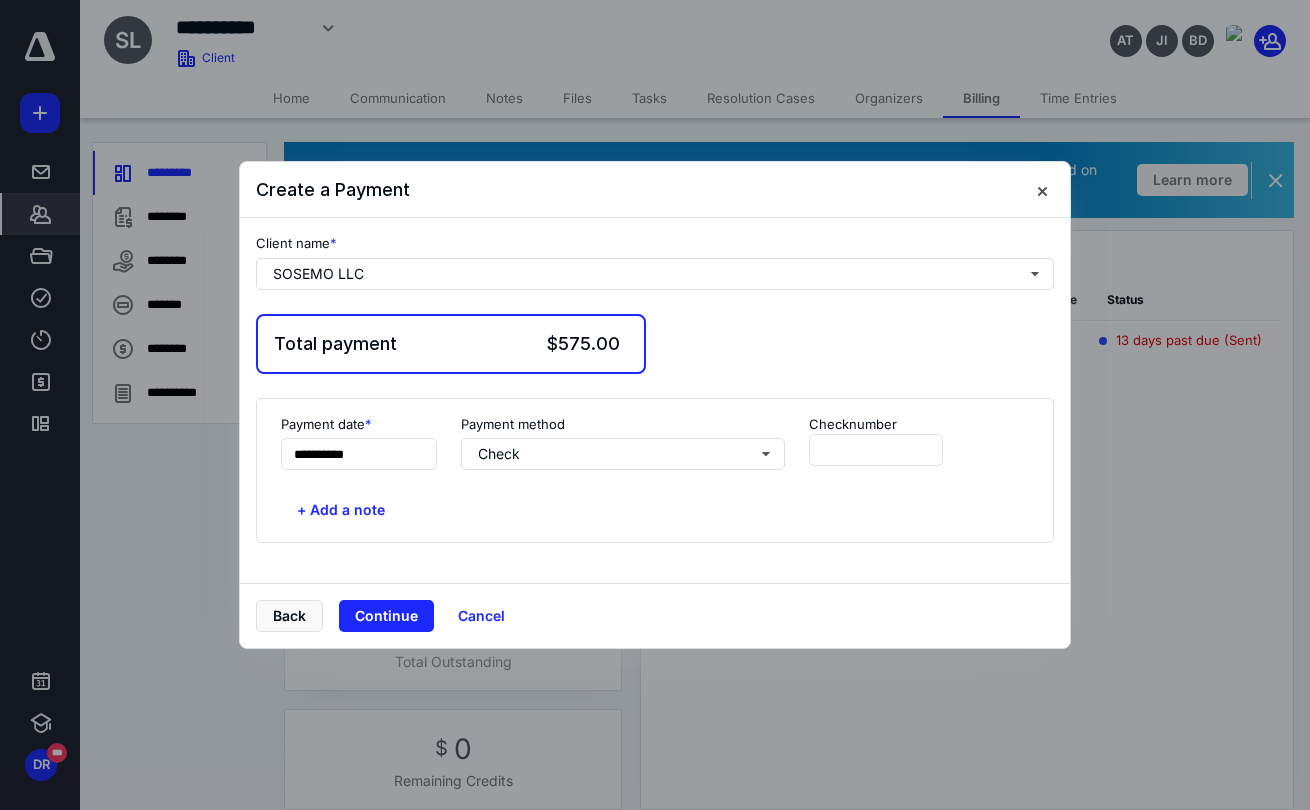 click on "**********" at bounding box center [359, 443] 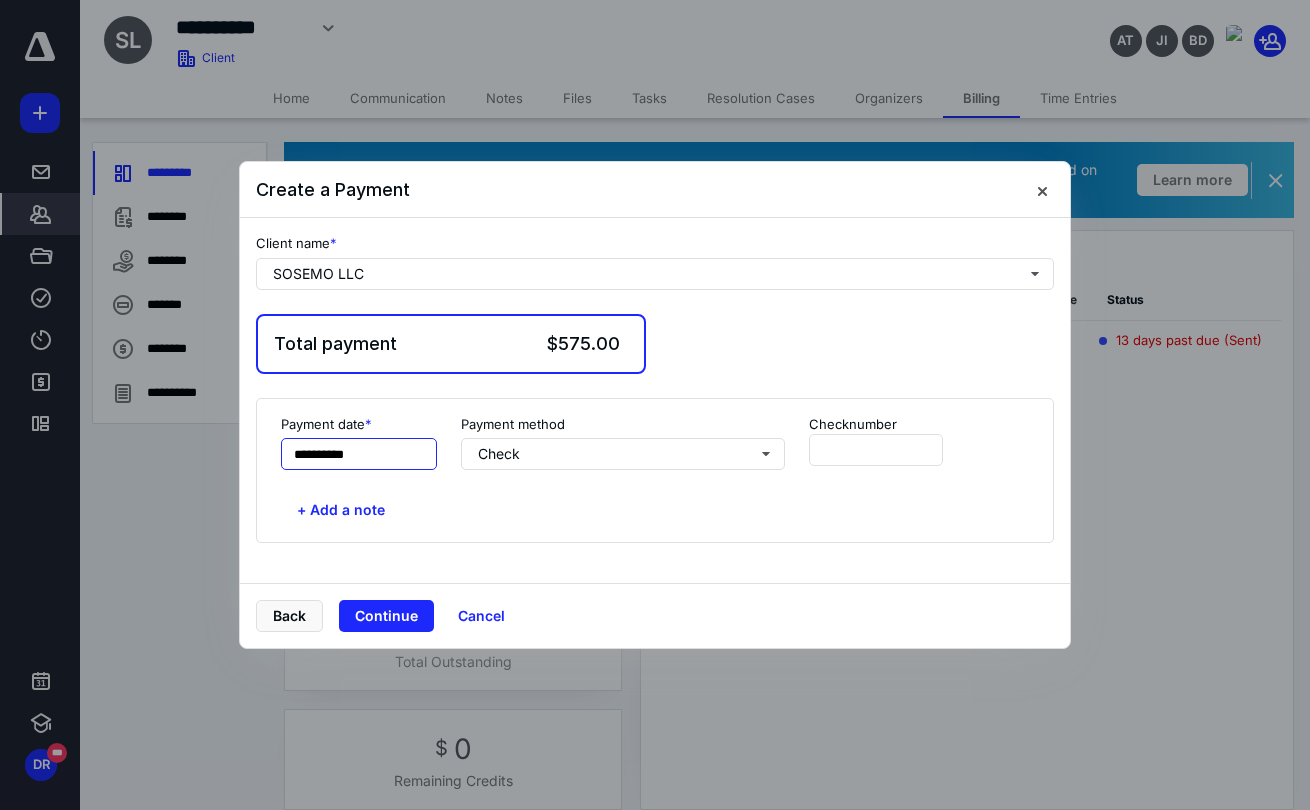 click on "**********" at bounding box center [359, 454] 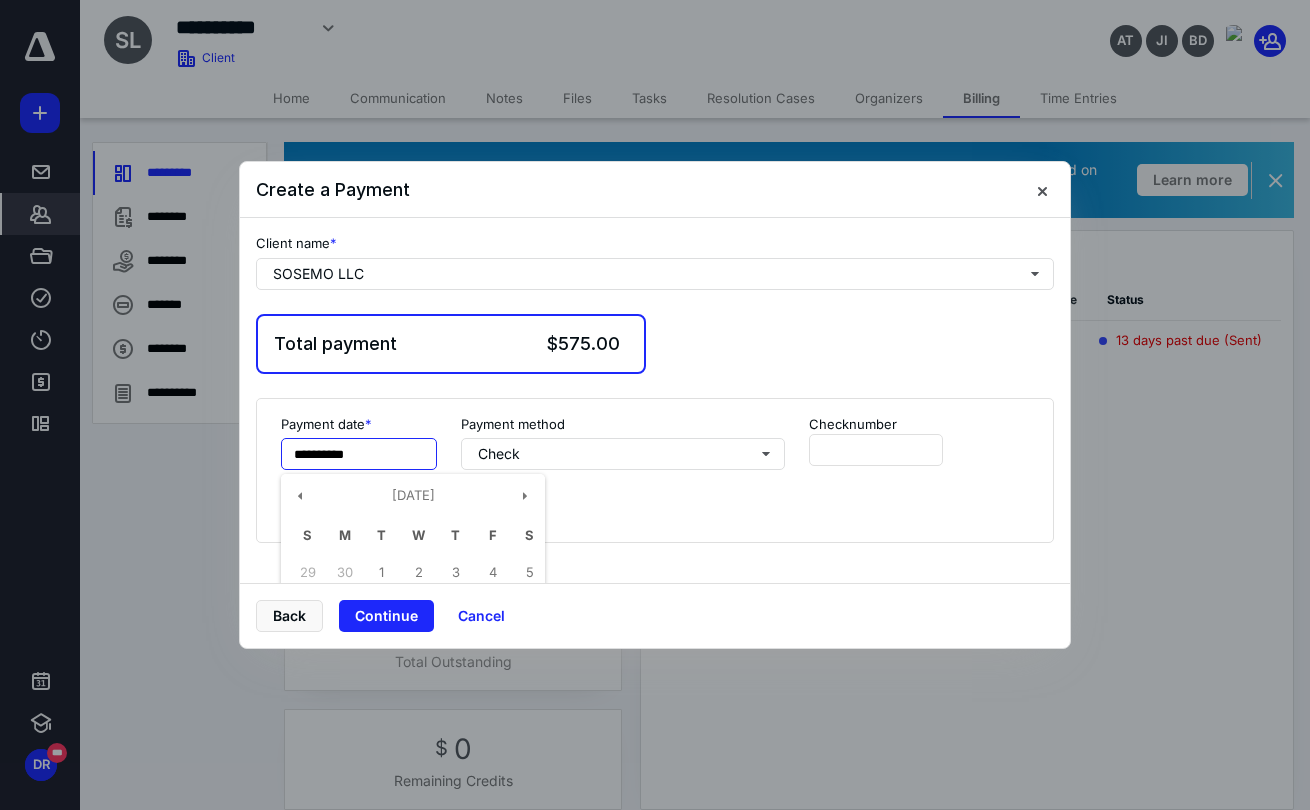 scroll, scrollTop: 110, scrollLeft: 0, axis: vertical 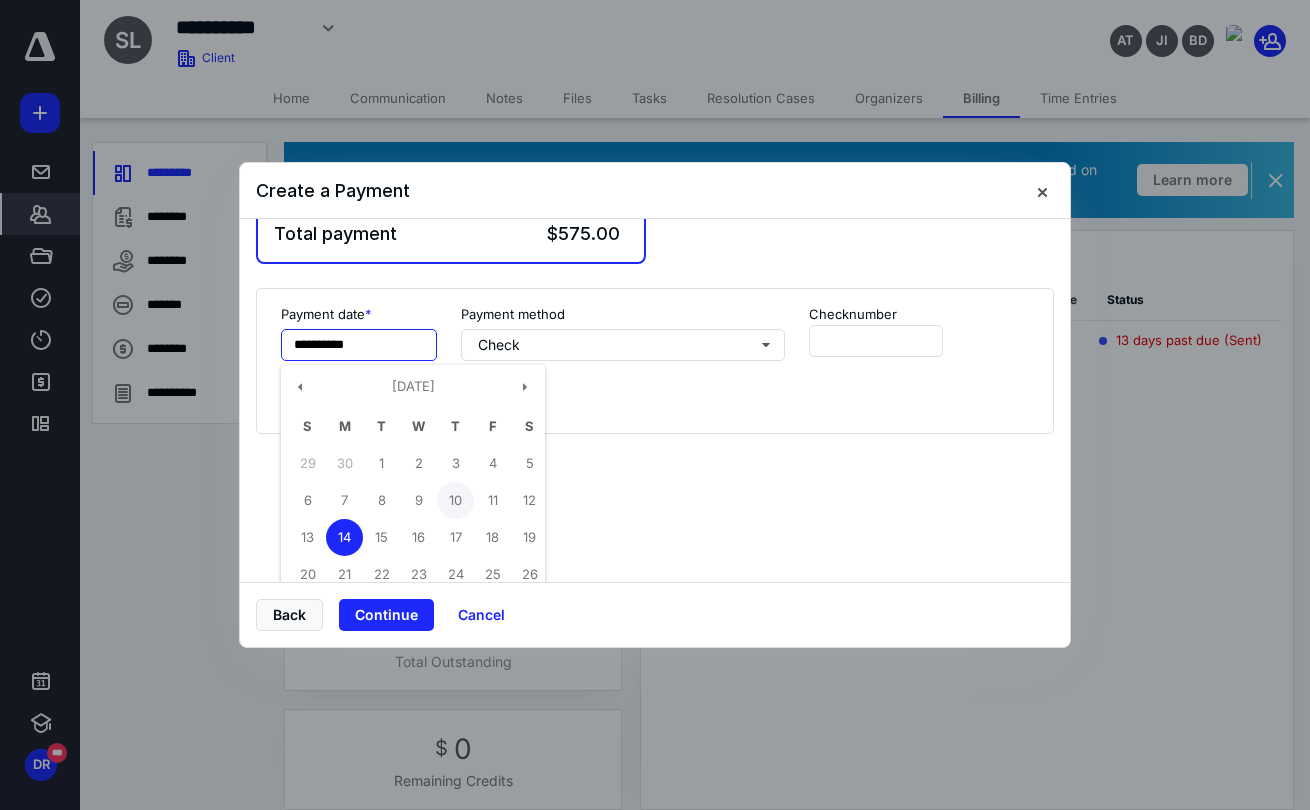 click on "10" at bounding box center [455, 500] 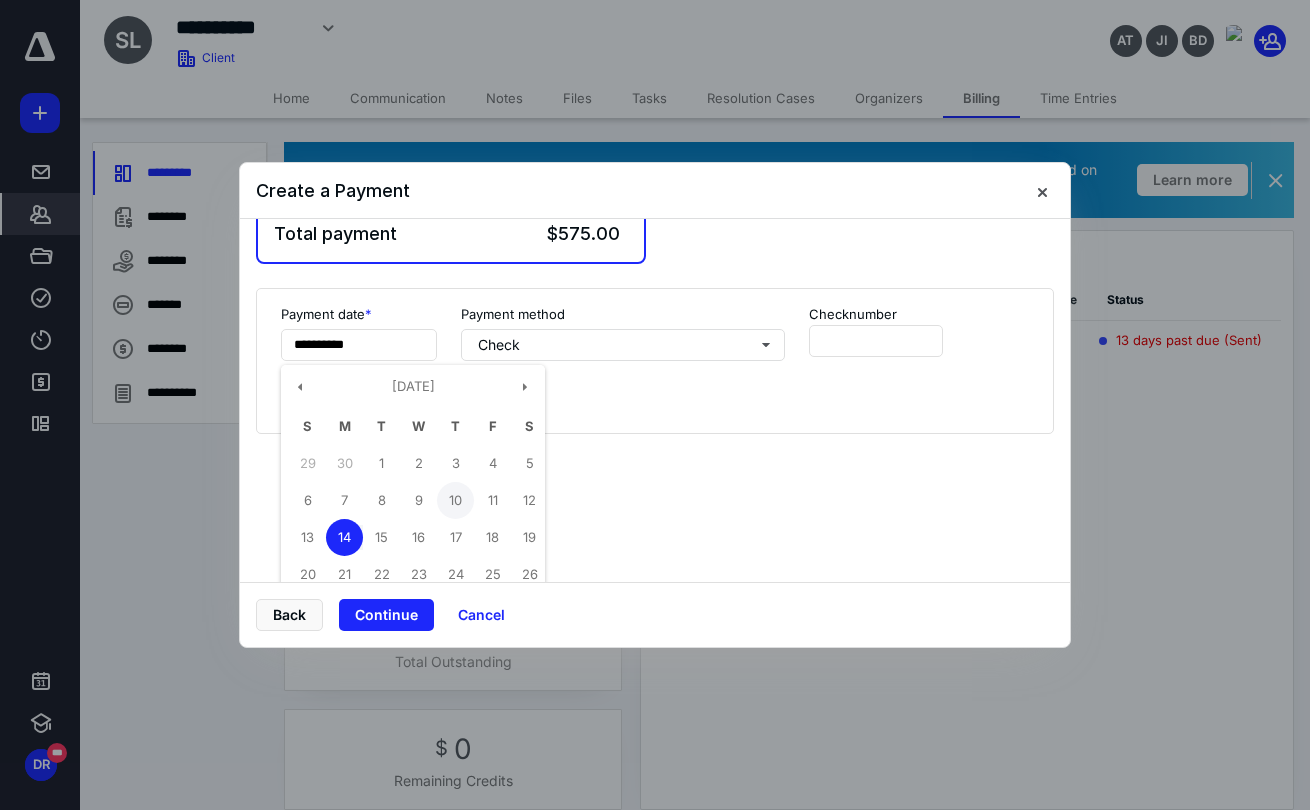 type on "**********" 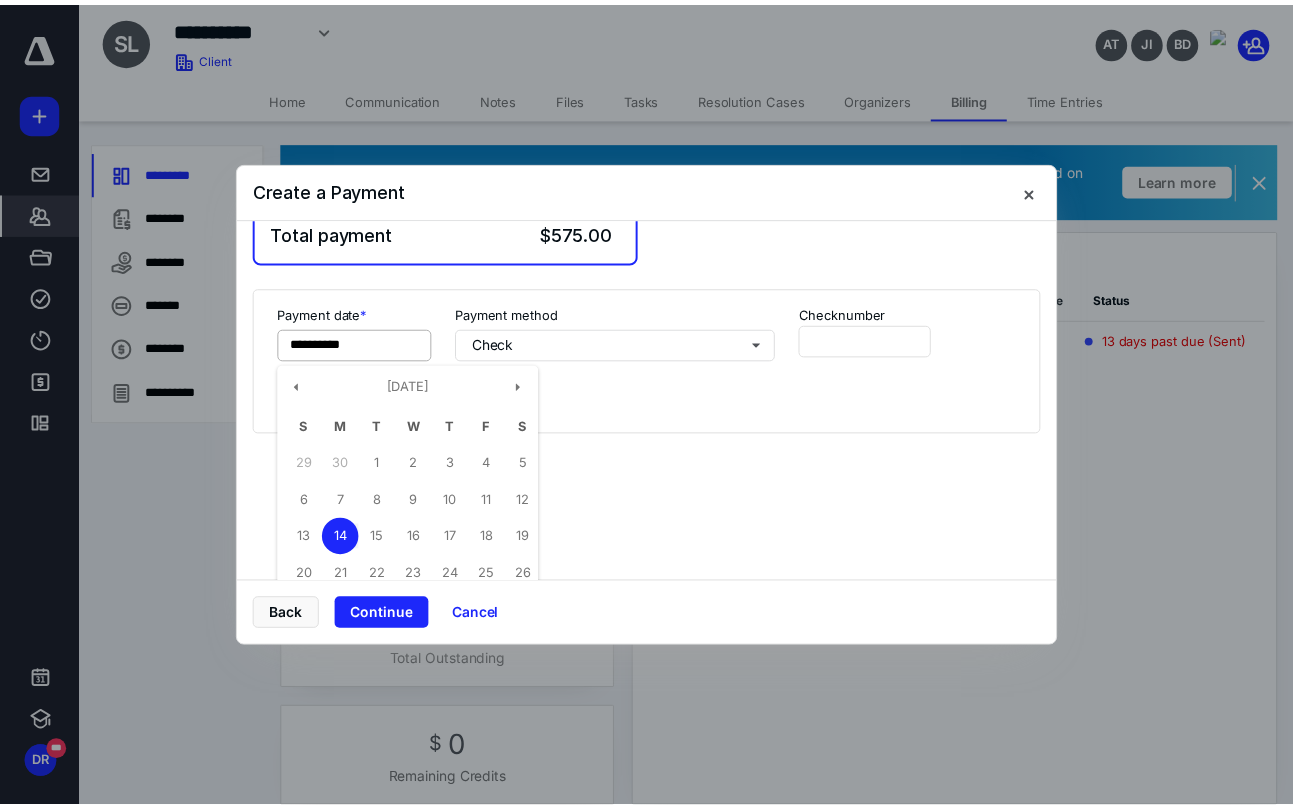 scroll, scrollTop: 0, scrollLeft: 0, axis: both 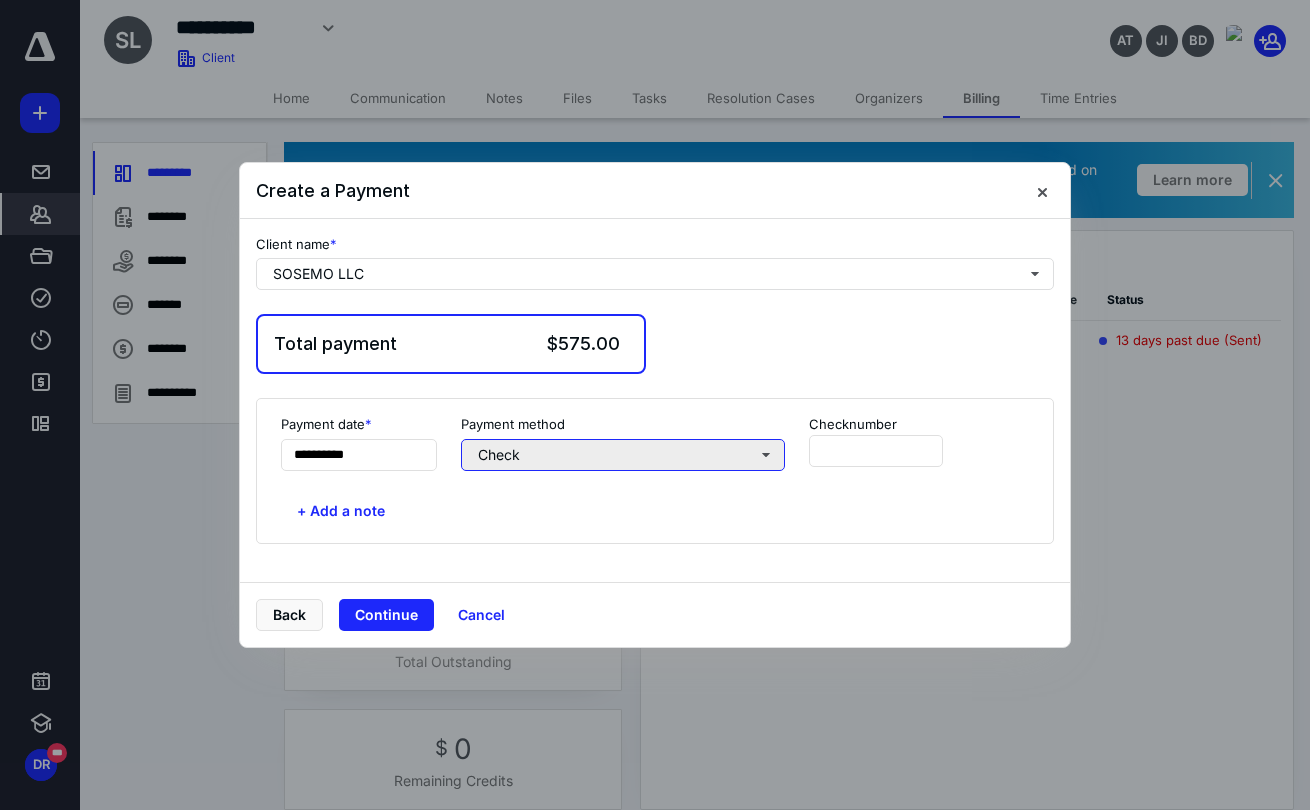click on "Check" at bounding box center [623, 455] 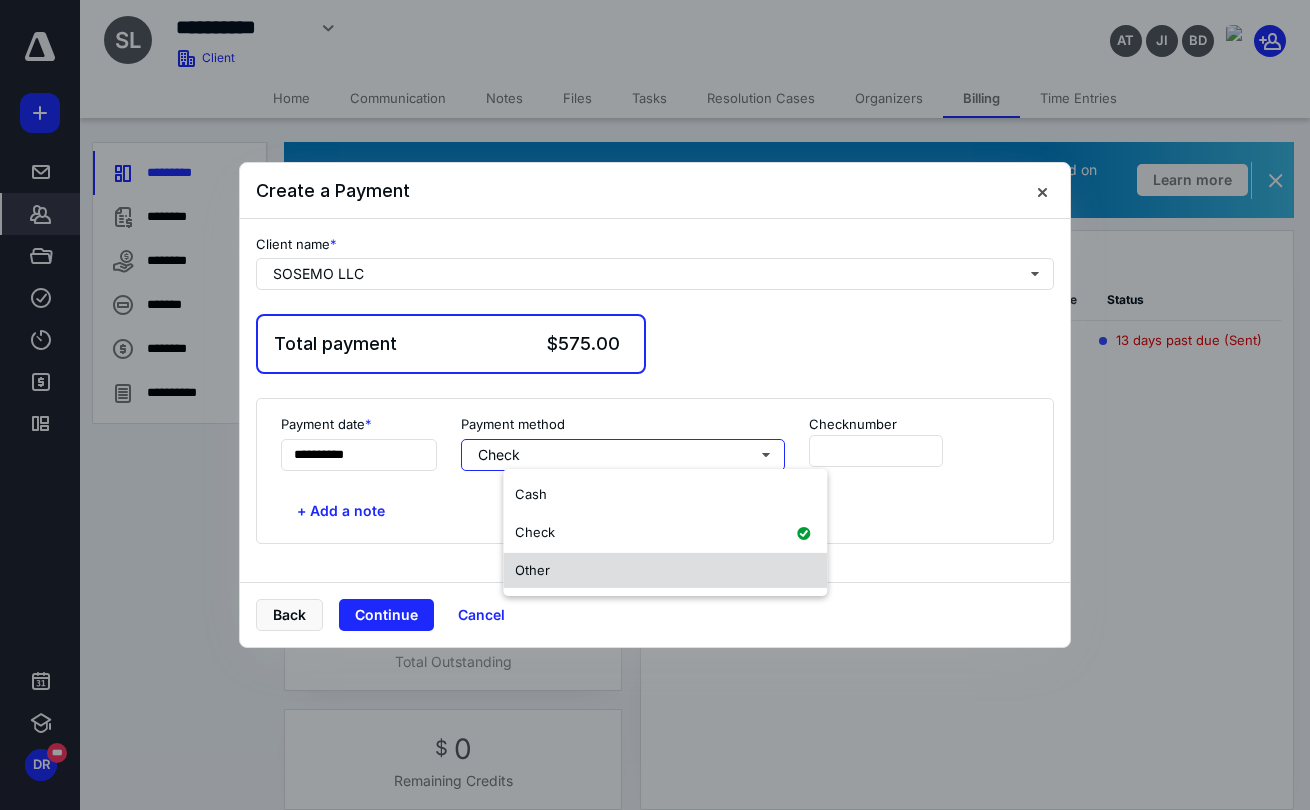 click on "Other" at bounding box center (532, 570) 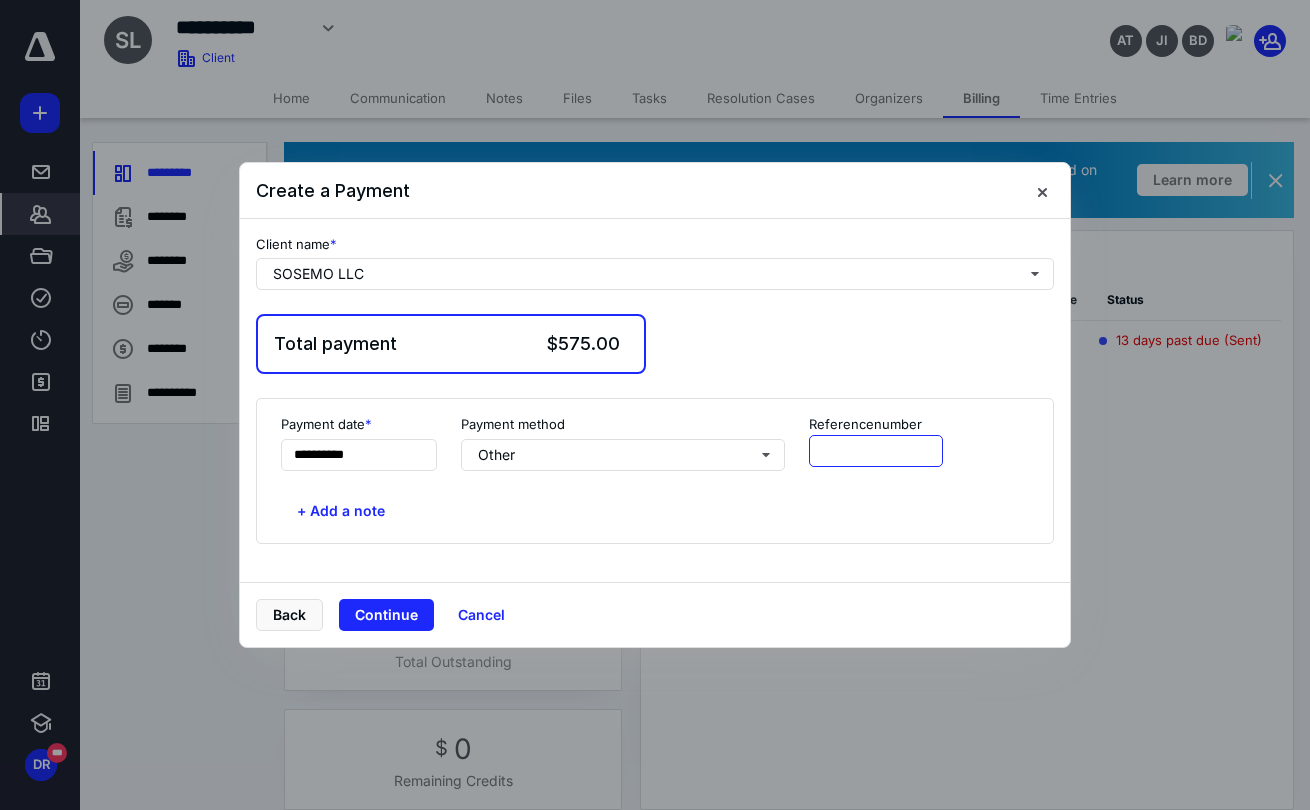 click at bounding box center (876, 451) 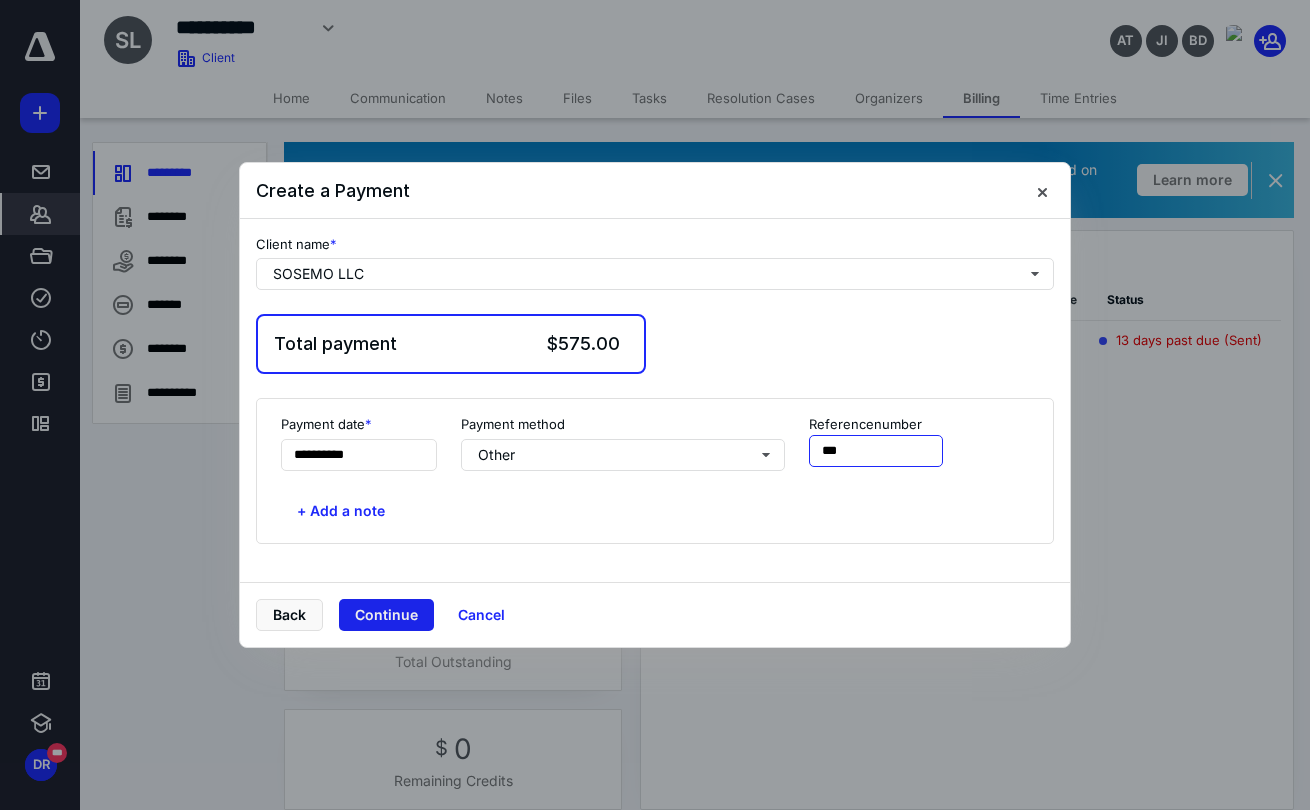 type on "***" 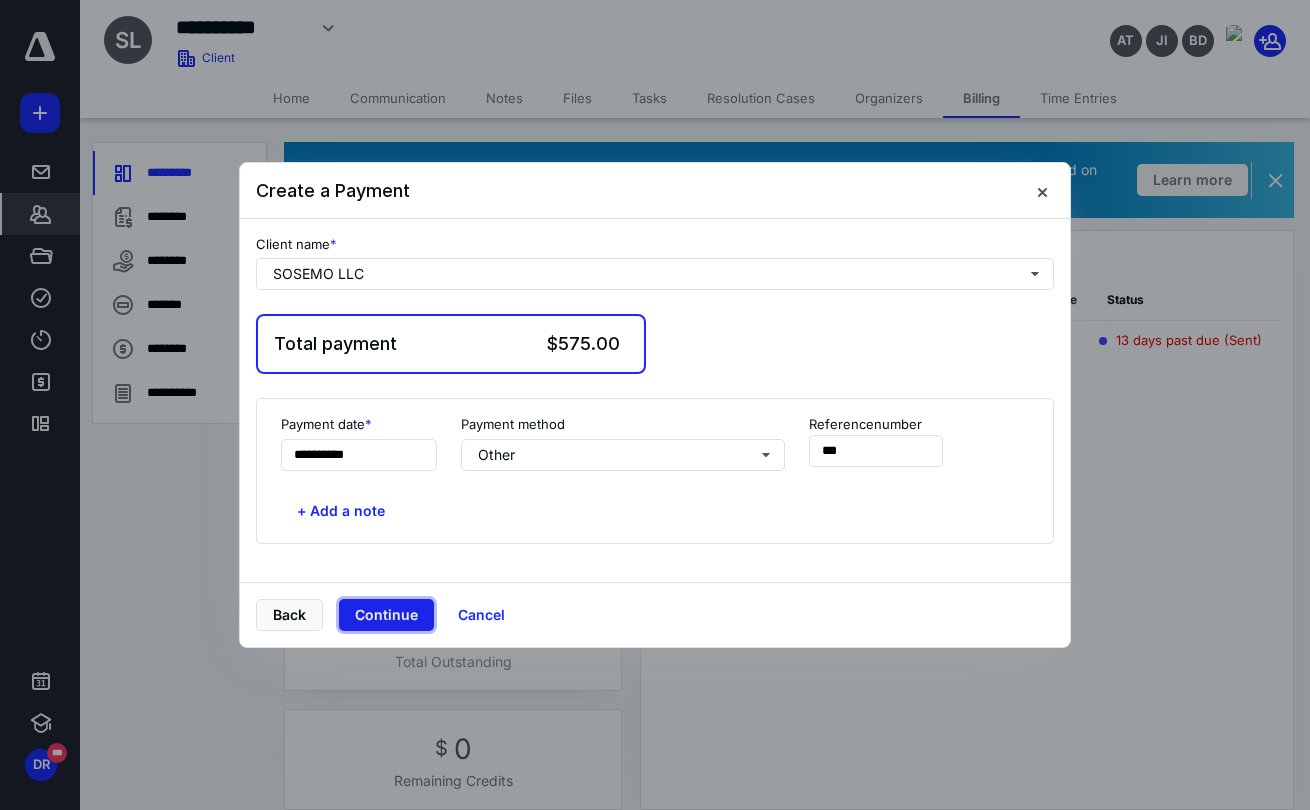 click on "Continue" at bounding box center (386, 615) 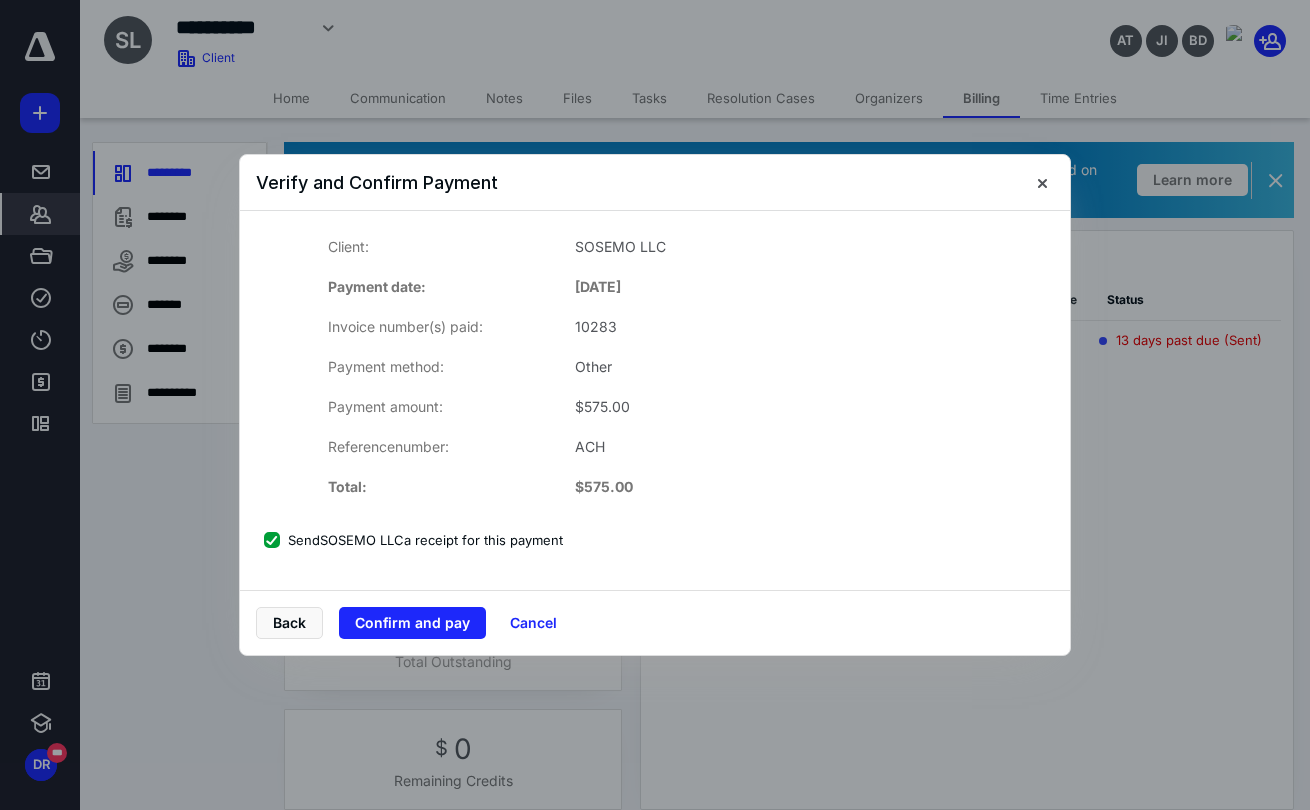 click on "Send  SOSEMO LLC  a receipt for this payment" at bounding box center (413, 540) 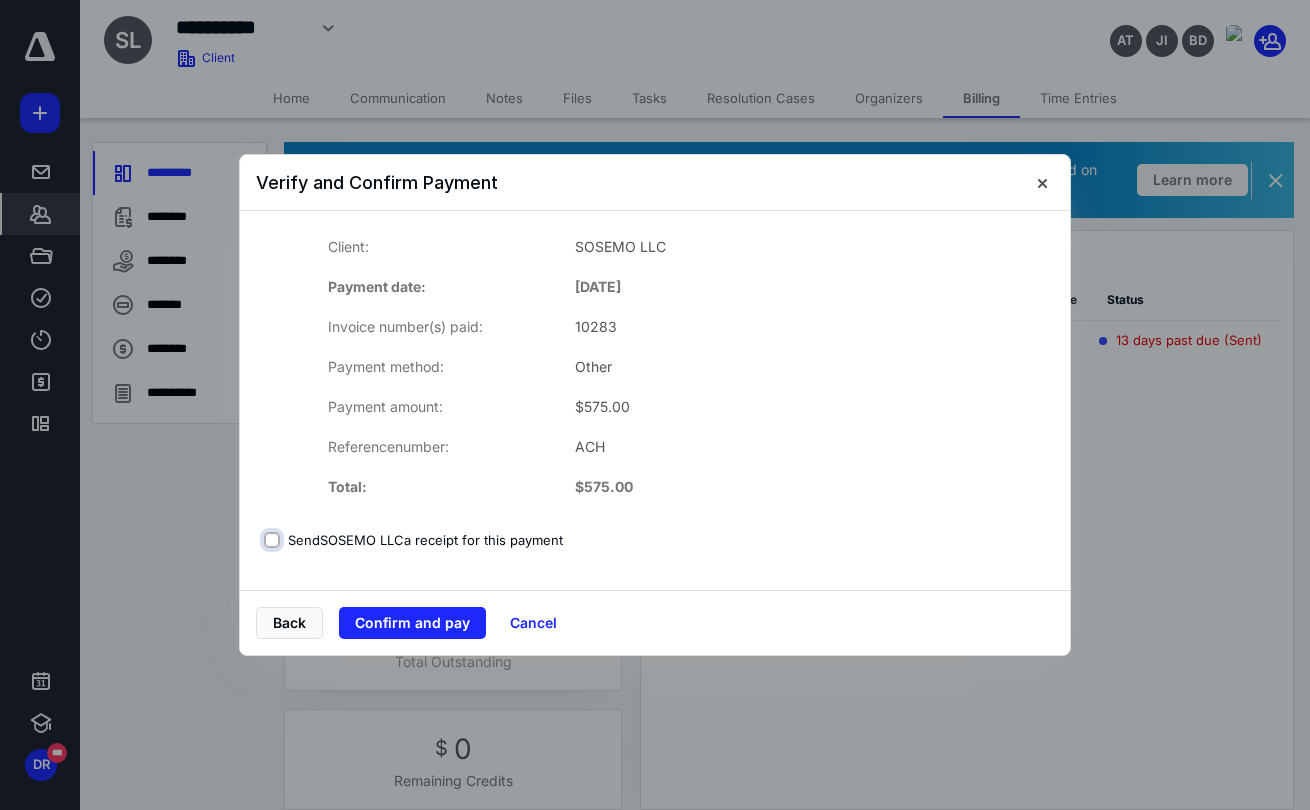checkbox on "false" 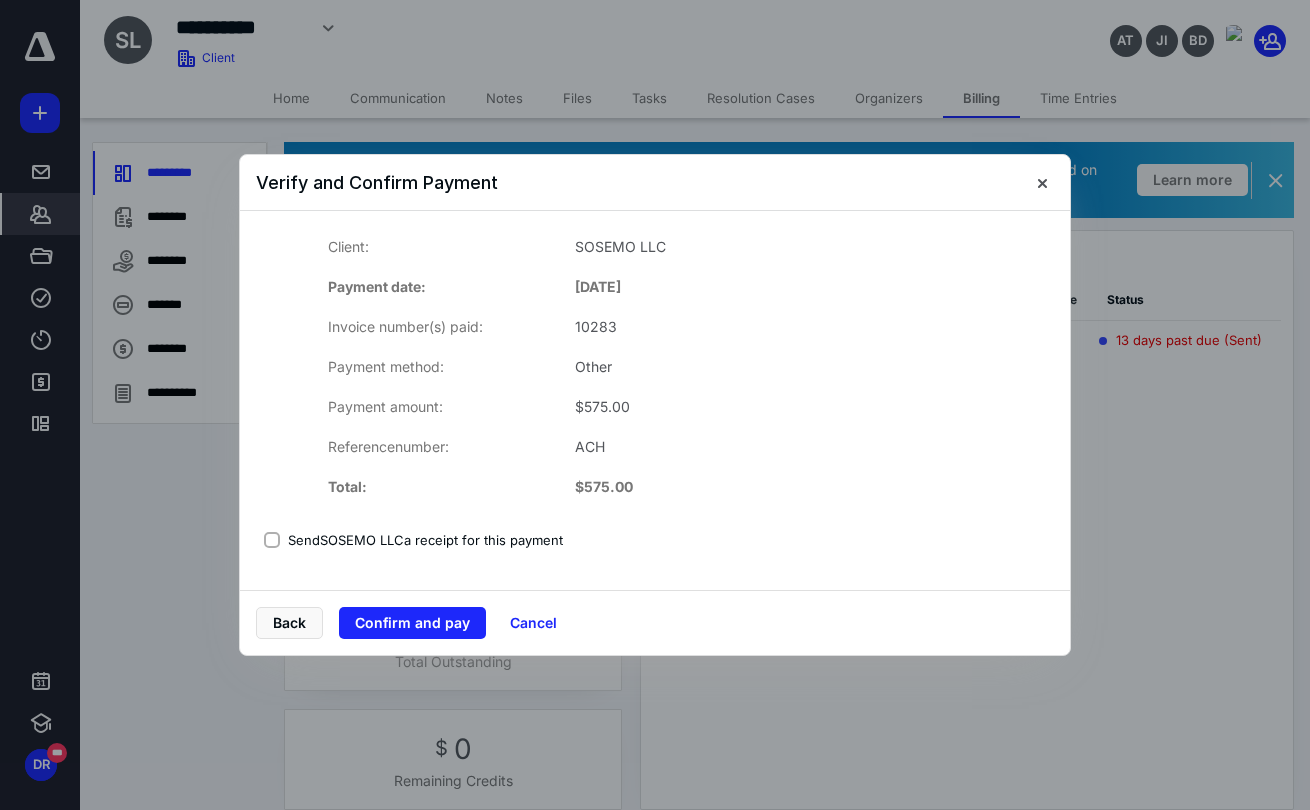 click on "Client: SOSEMO LLC Payment date: [DATE] Invoice number(s) paid: 10283 Payment method: Other Payment amount: $ 575.00 Reference  number: ACH Total: $ 575.00" at bounding box center [655, 367] 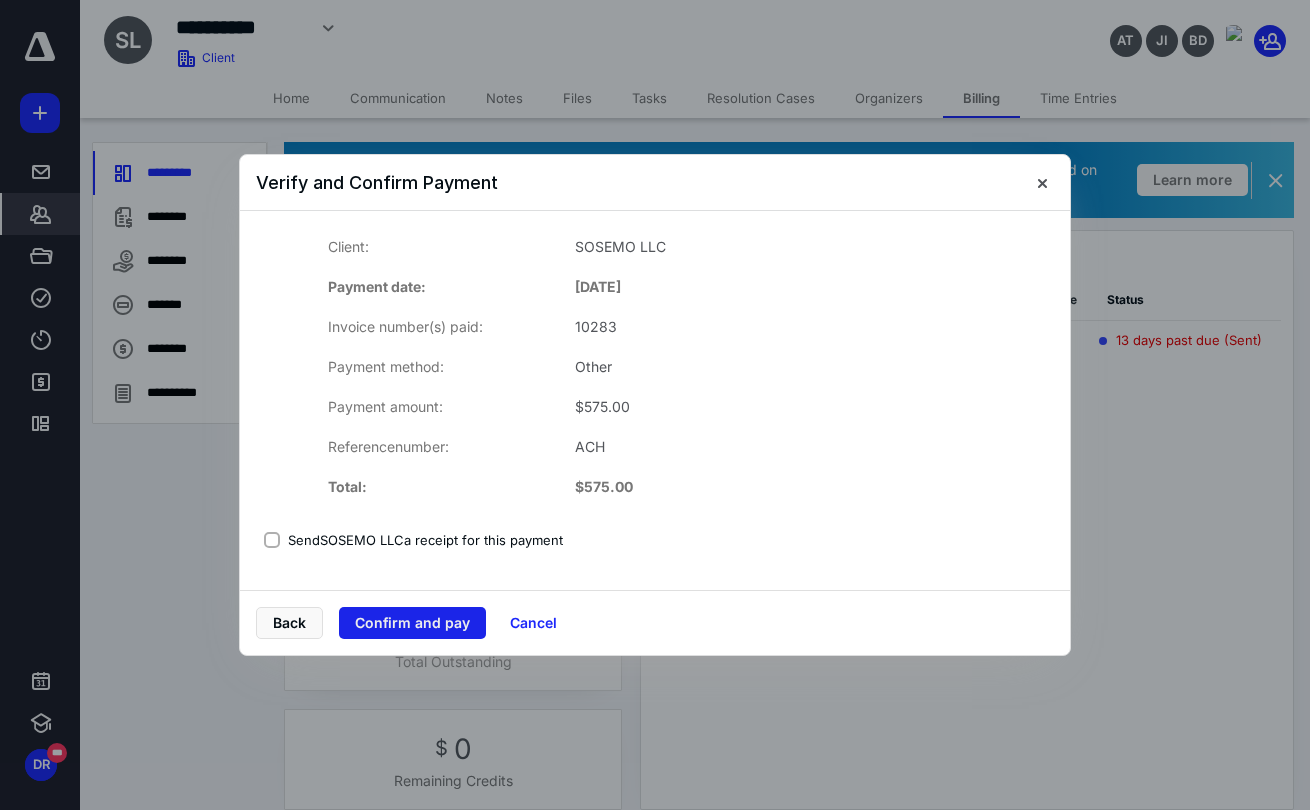 click on "Confirm and pay" at bounding box center (412, 623) 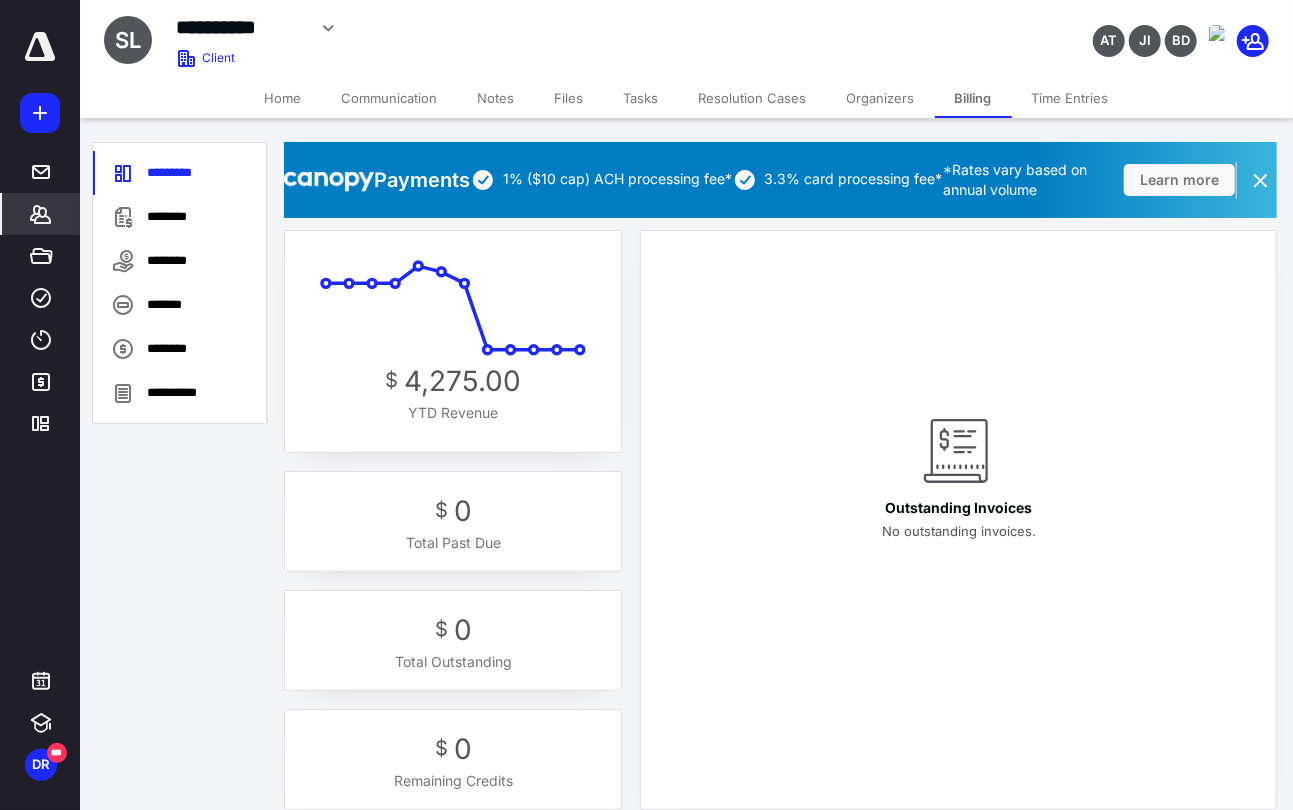 click 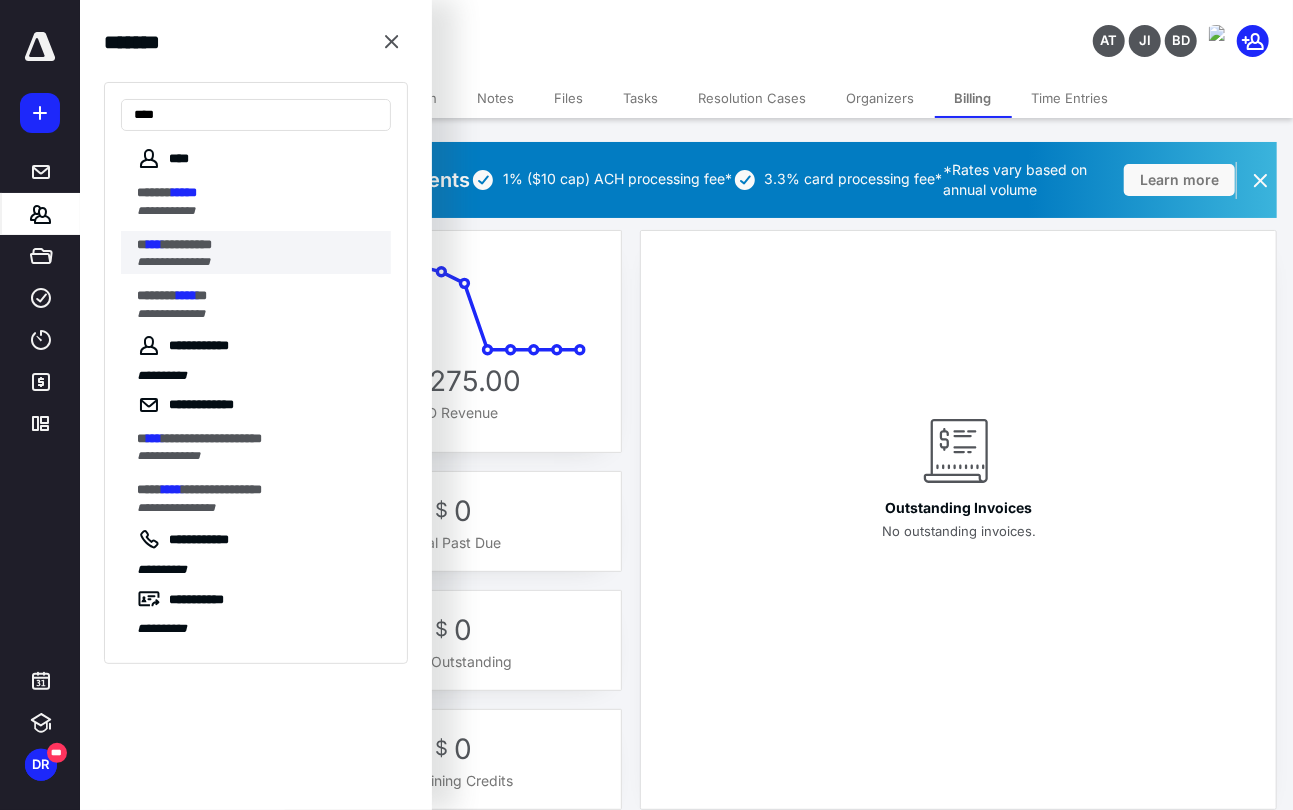 type on "****" 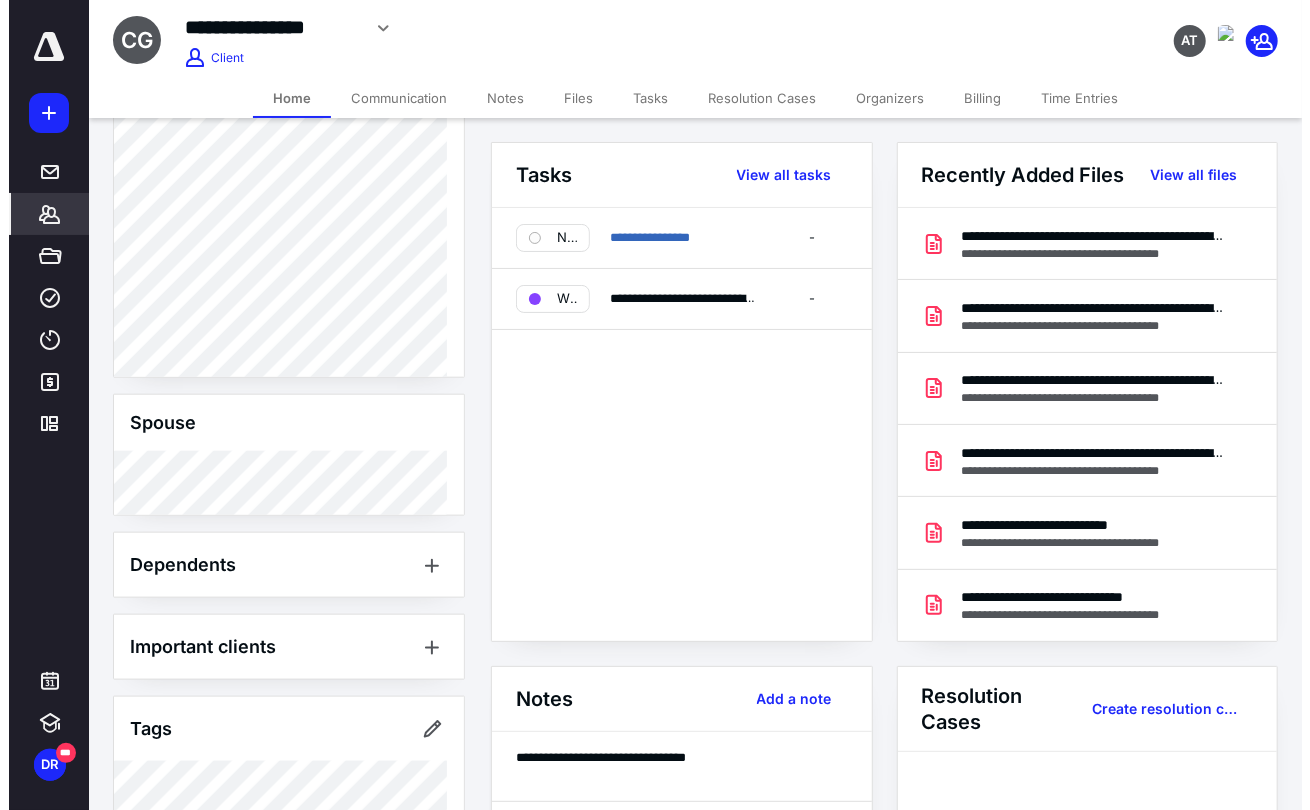 scroll, scrollTop: 980, scrollLeft: 0, axis: vertical 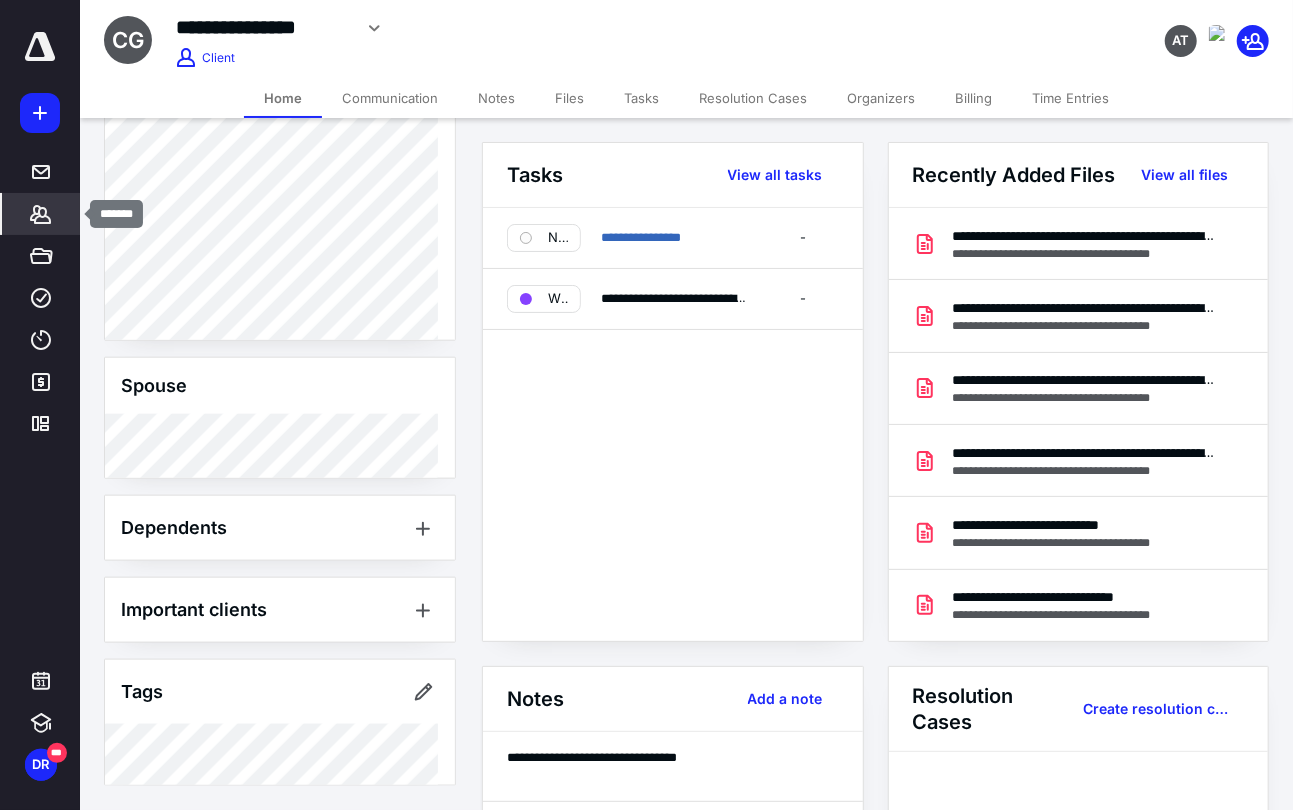 click 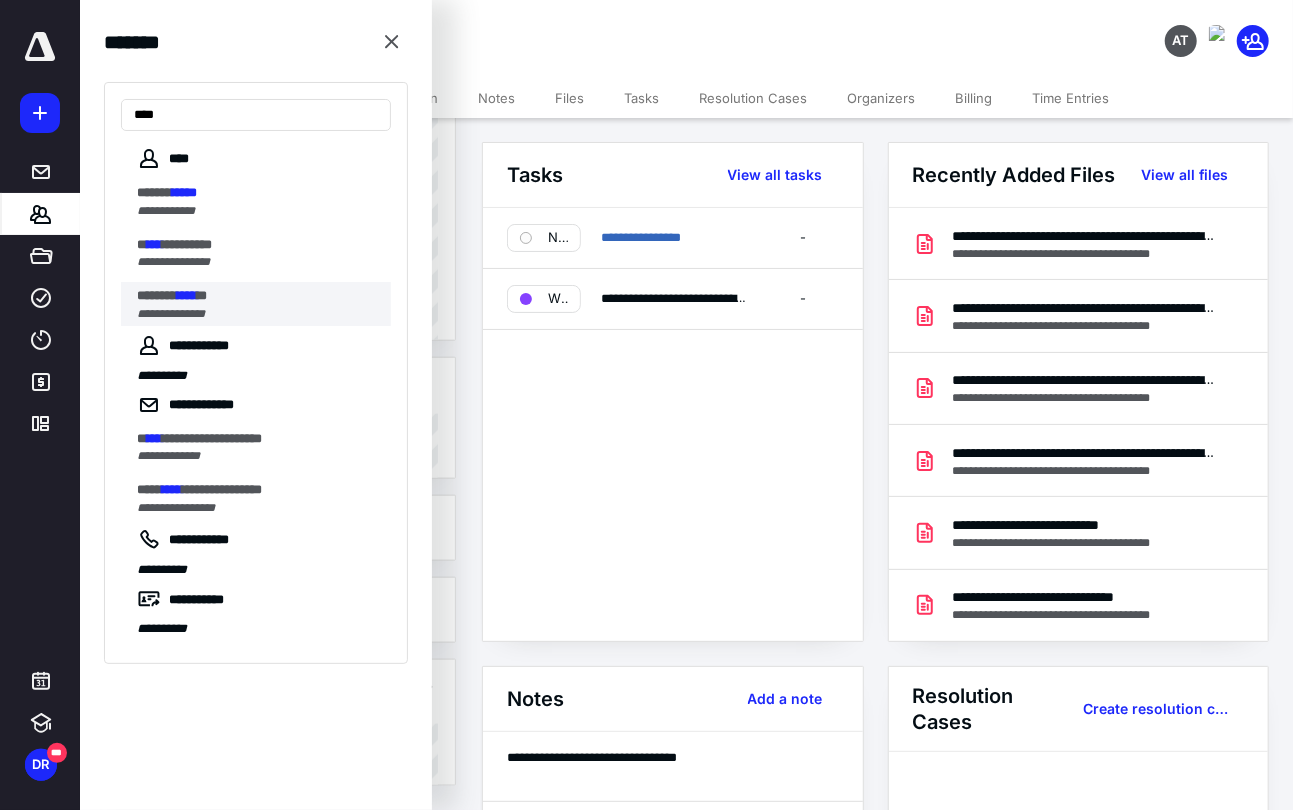 type on "****" 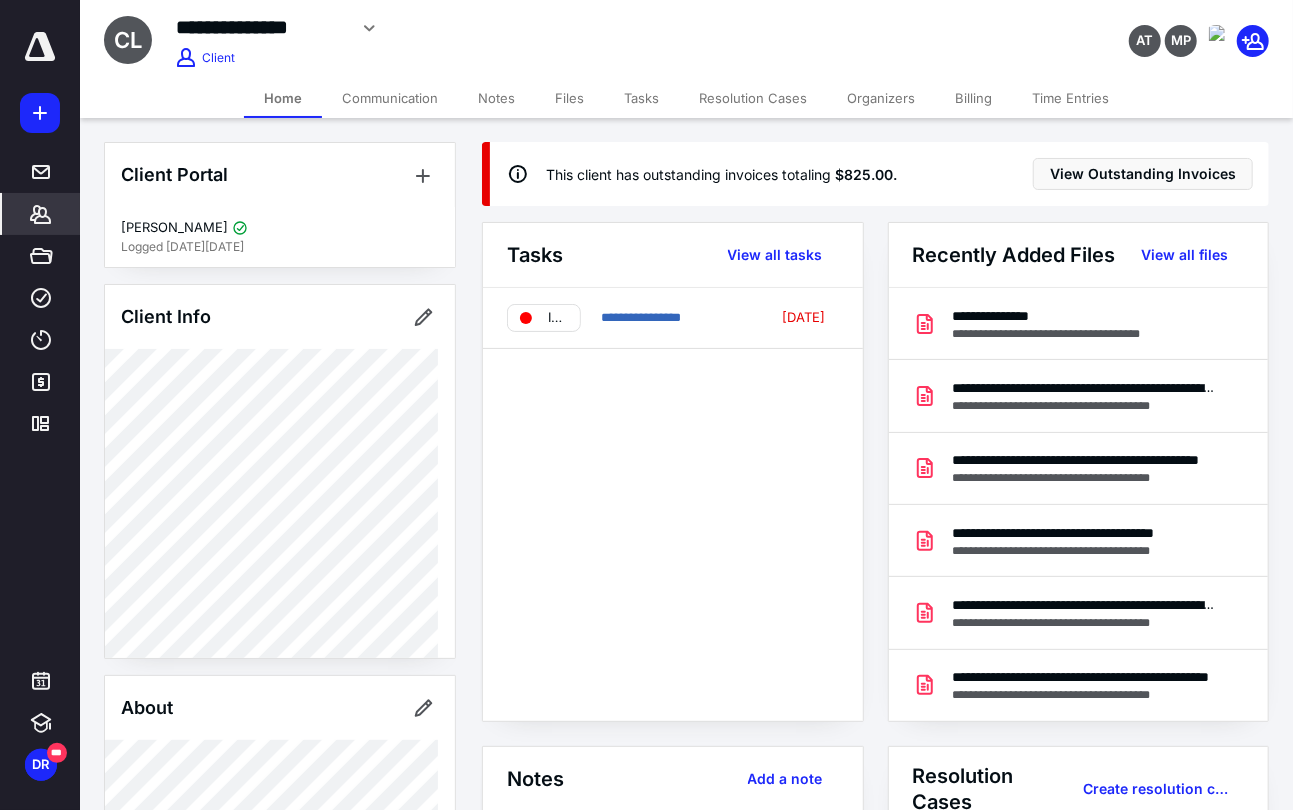 click on "Billing" at bounding box center (973, 98) 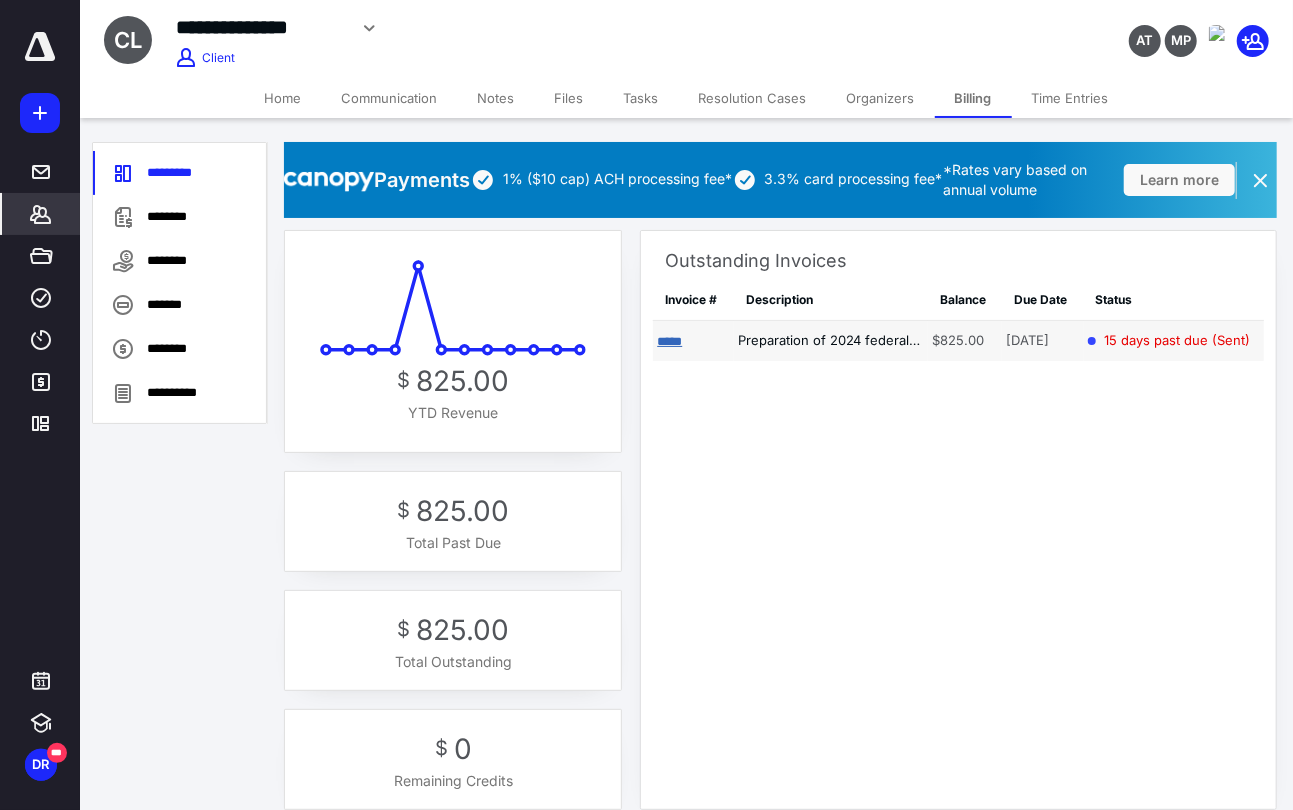 click on "*****" at bounding box center [669, 341] 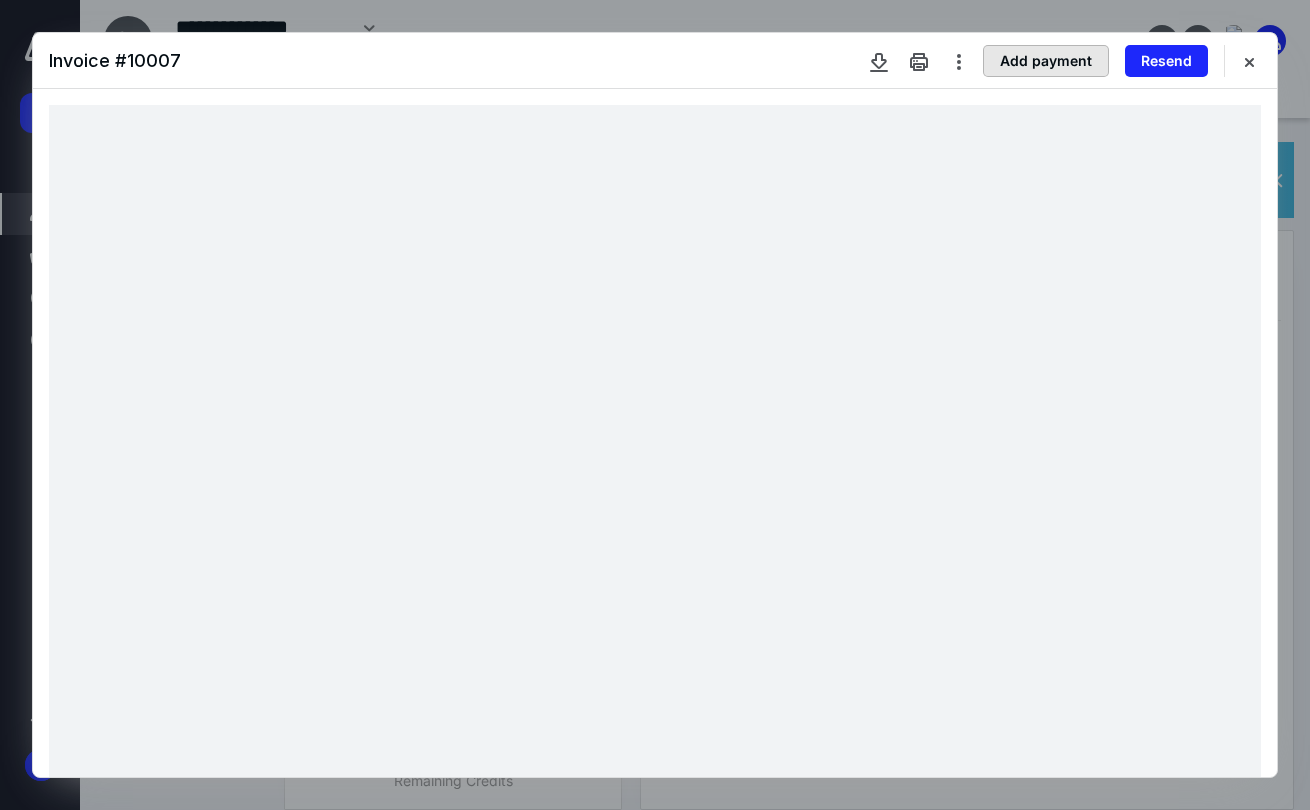 click on "Add payment" at bounding box center [1046, 61] 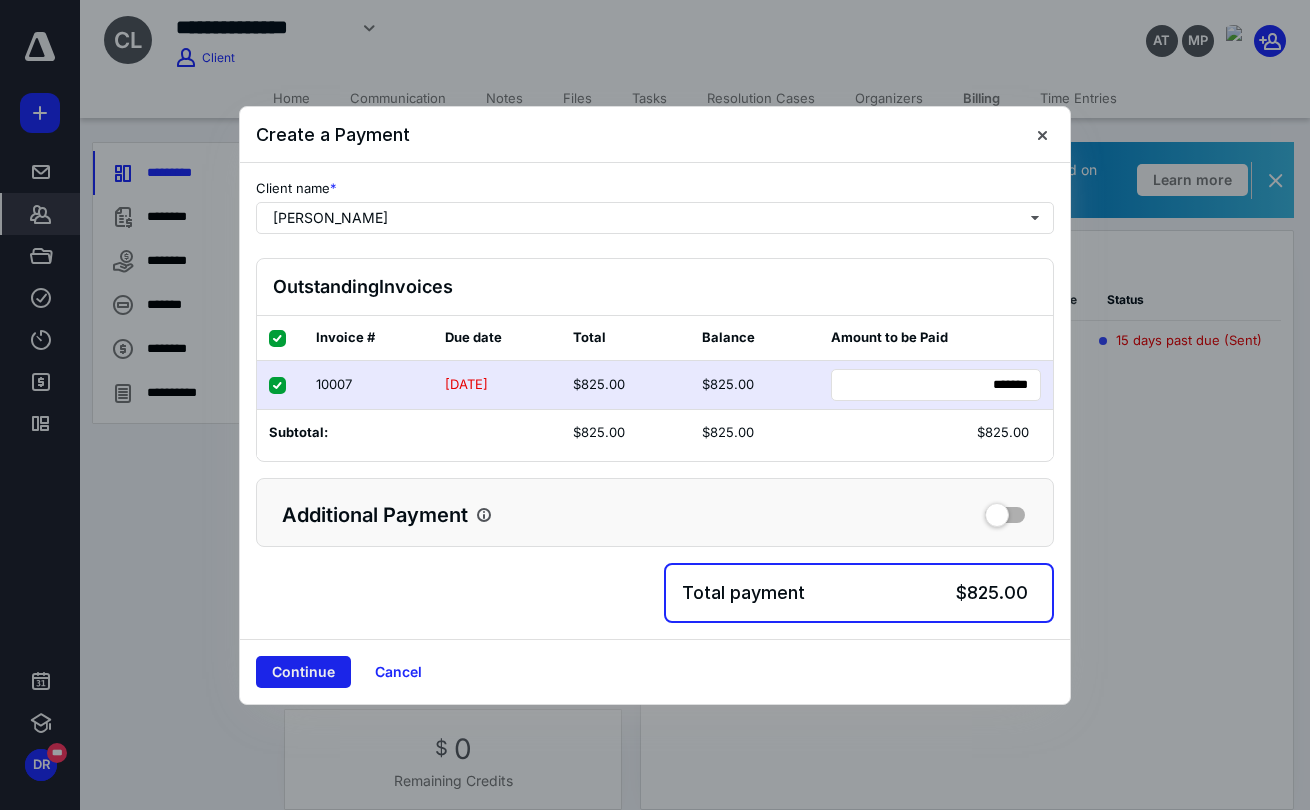 click on "Continue" at bounding box center (303, 672) 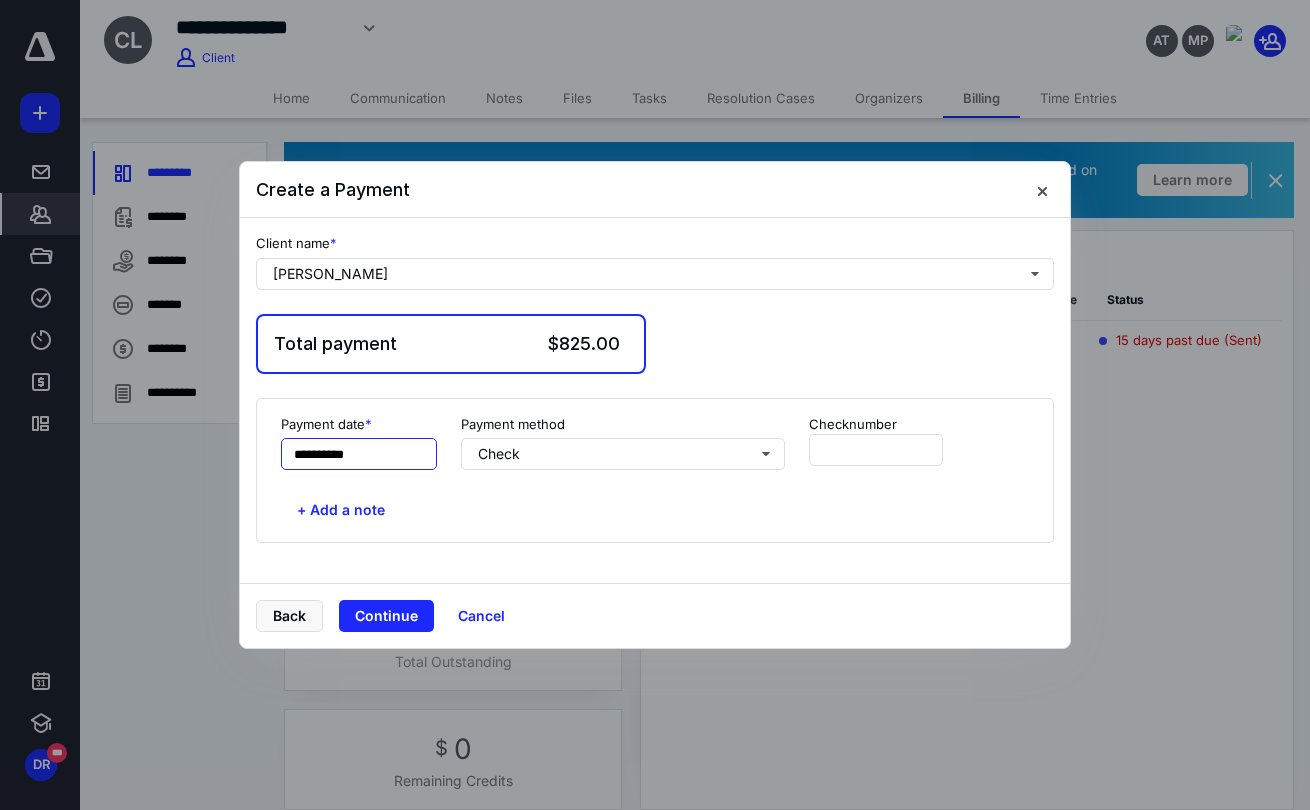 click on "**********" at bounding box center [359, 454] 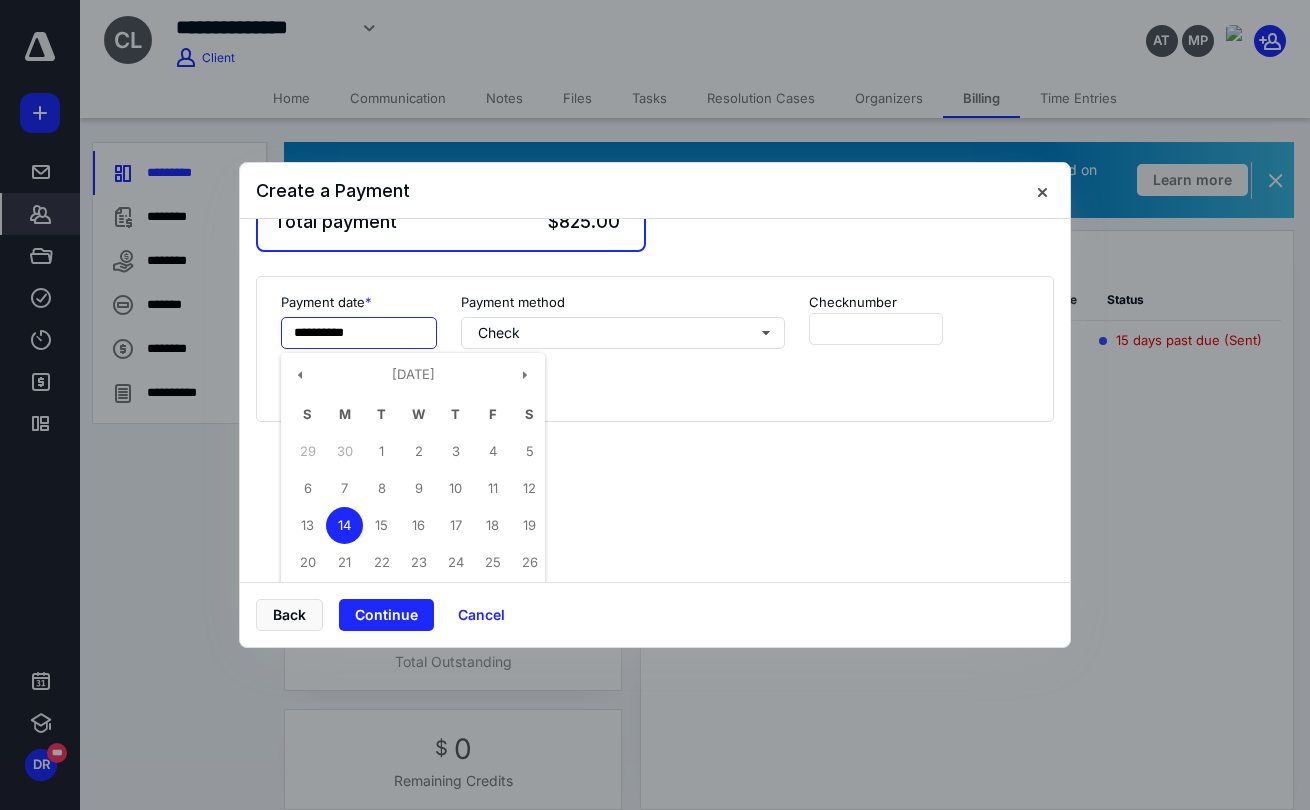 scroll, scrollTop: 131, scrollLeft: 0, axis: vertical 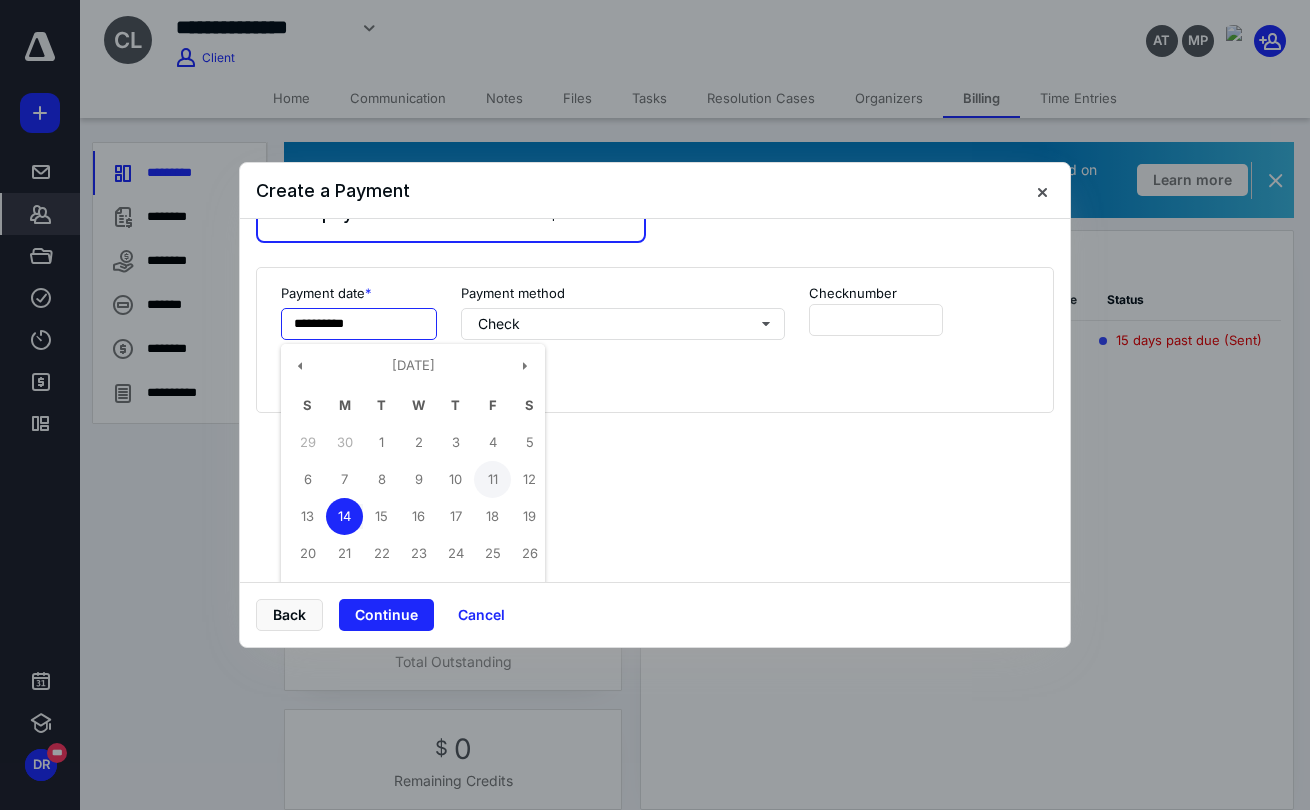 click on "11" at bounding box center (492, 479) 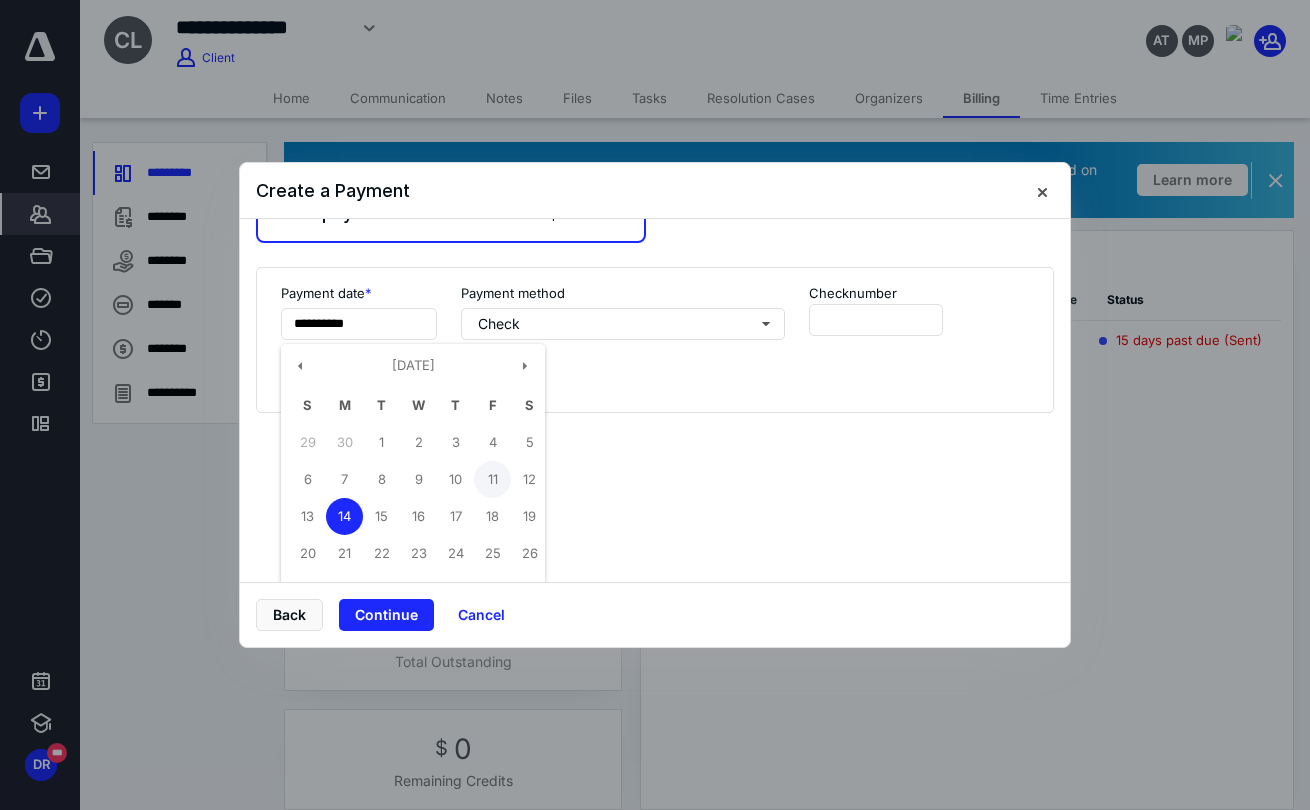 type on "**********" 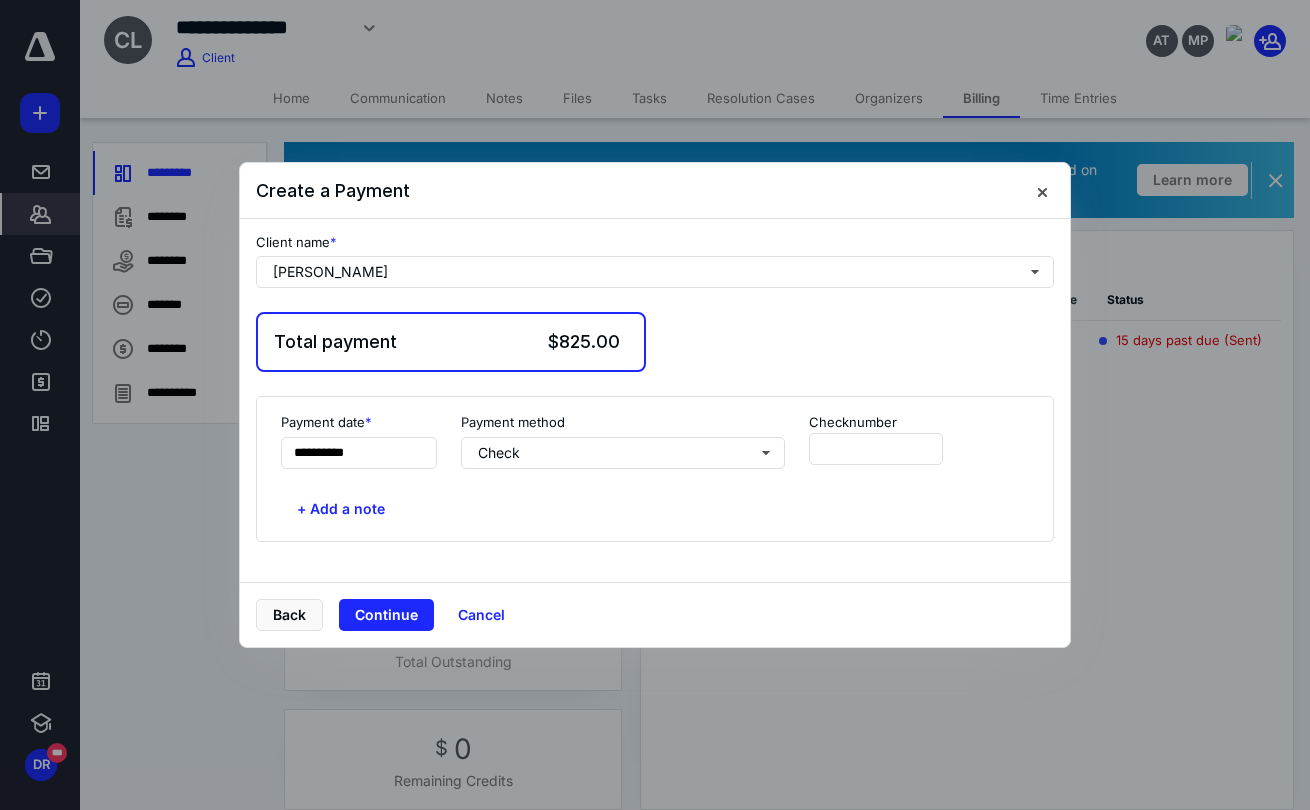 scroll, scrollTop: 0, scrollLeft: 0, axis: both 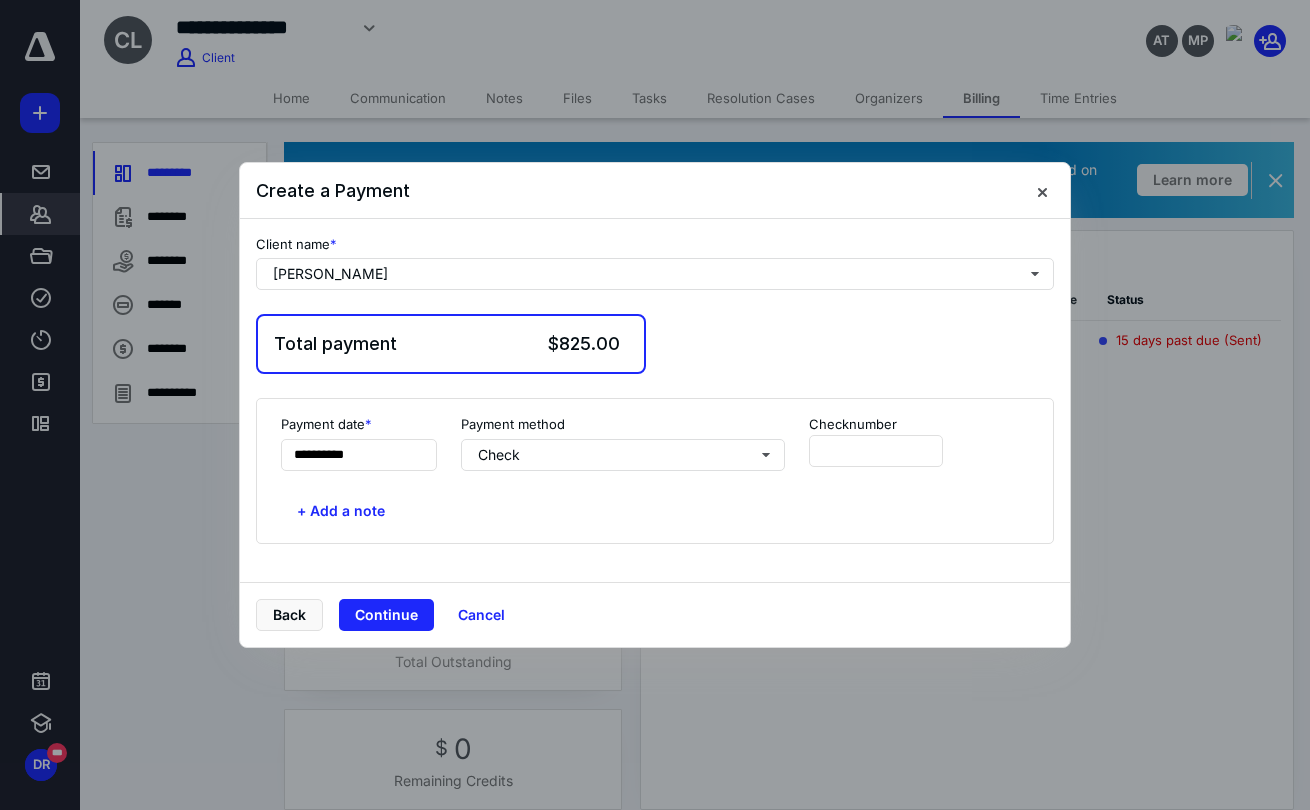 click at bounding box center (655, 405) 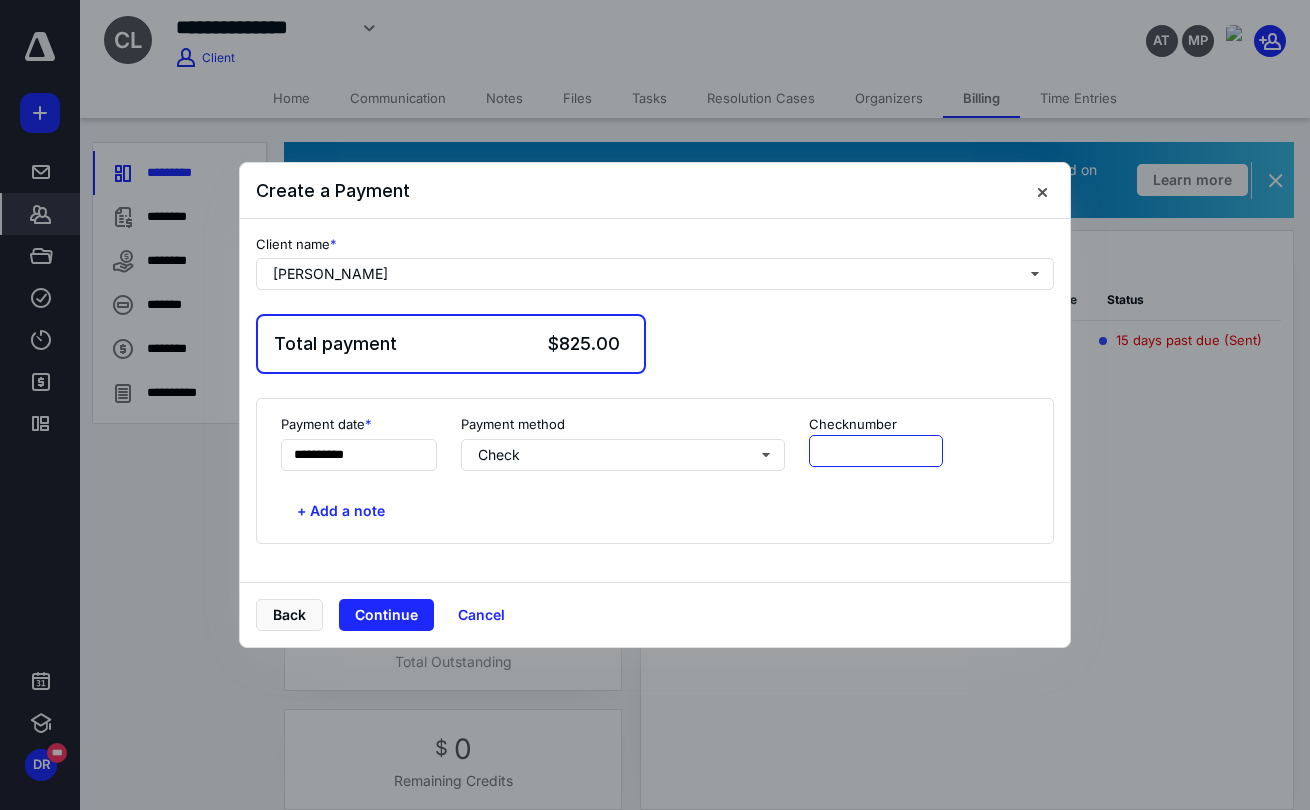 click at bounding box center [876, 451] 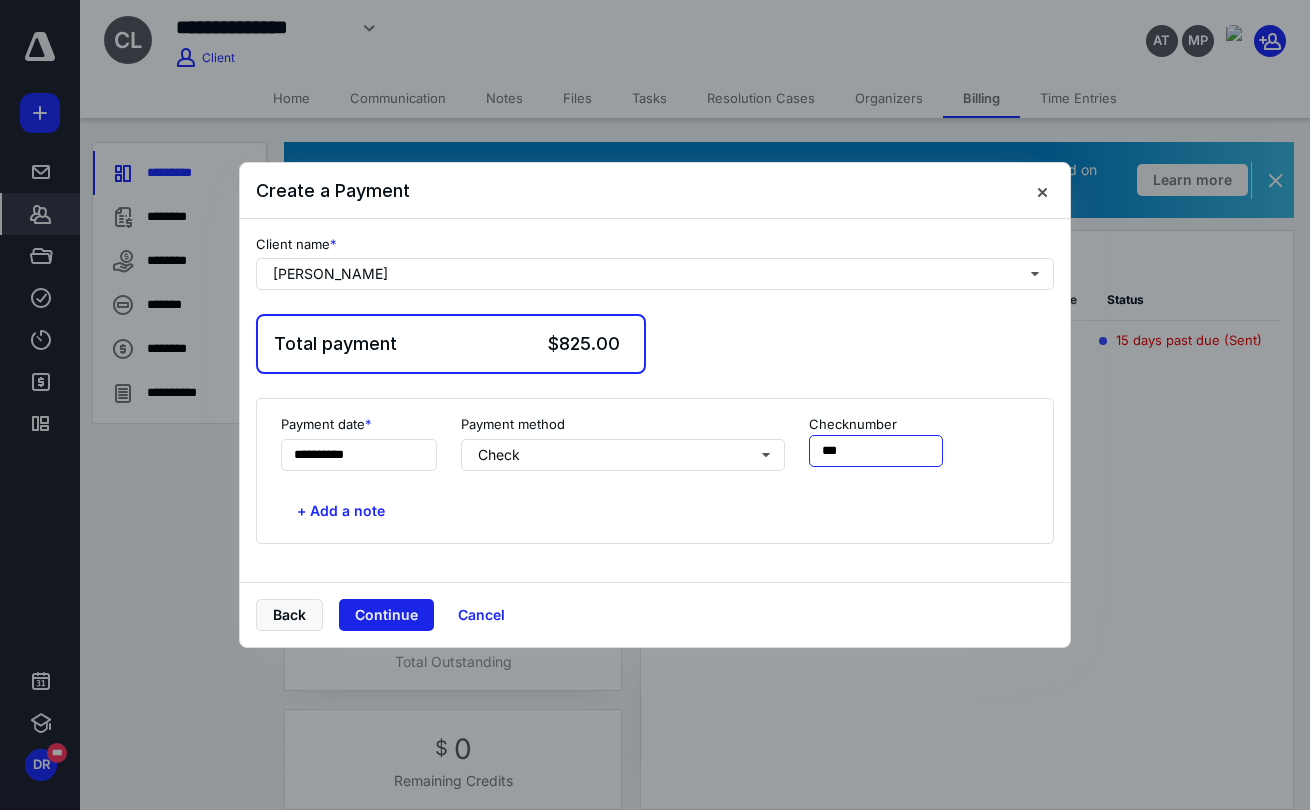 type on "***" 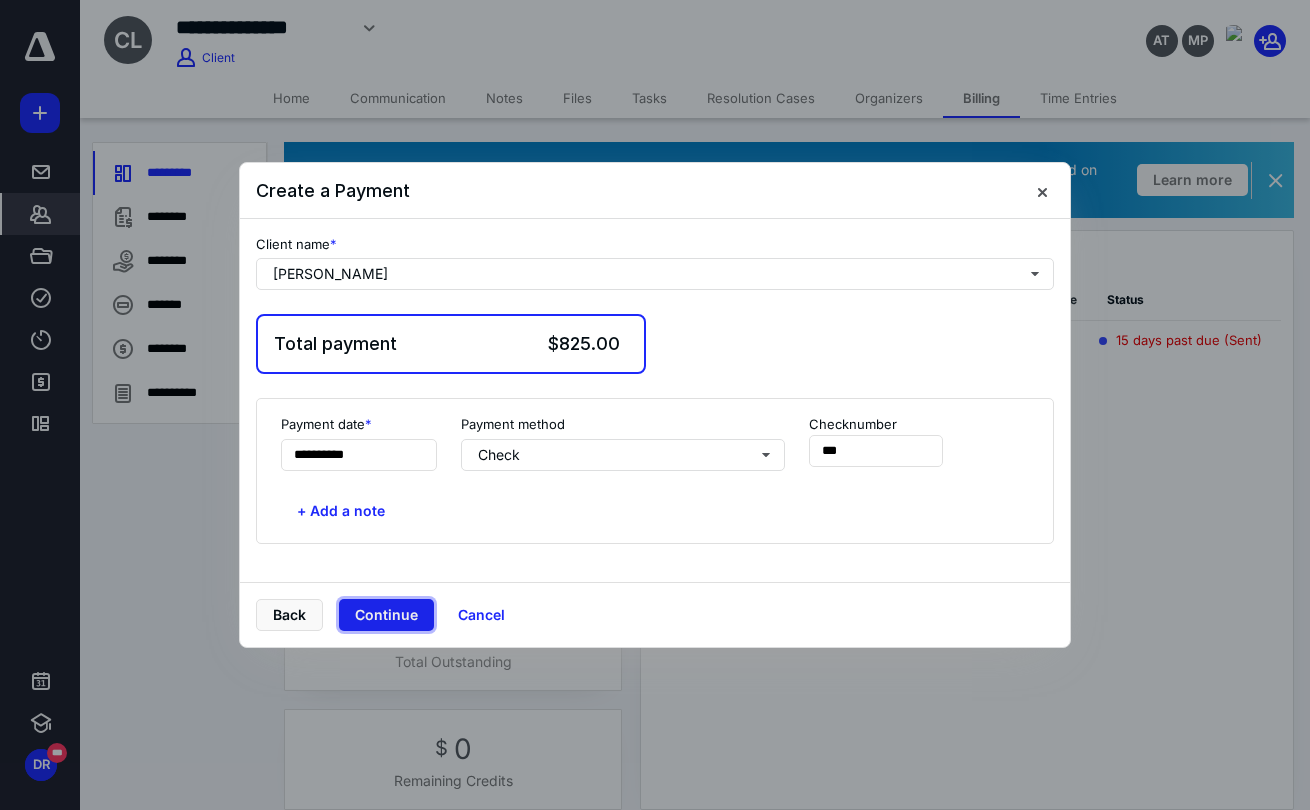 click on "Continue" at bounding box center [386, 615] 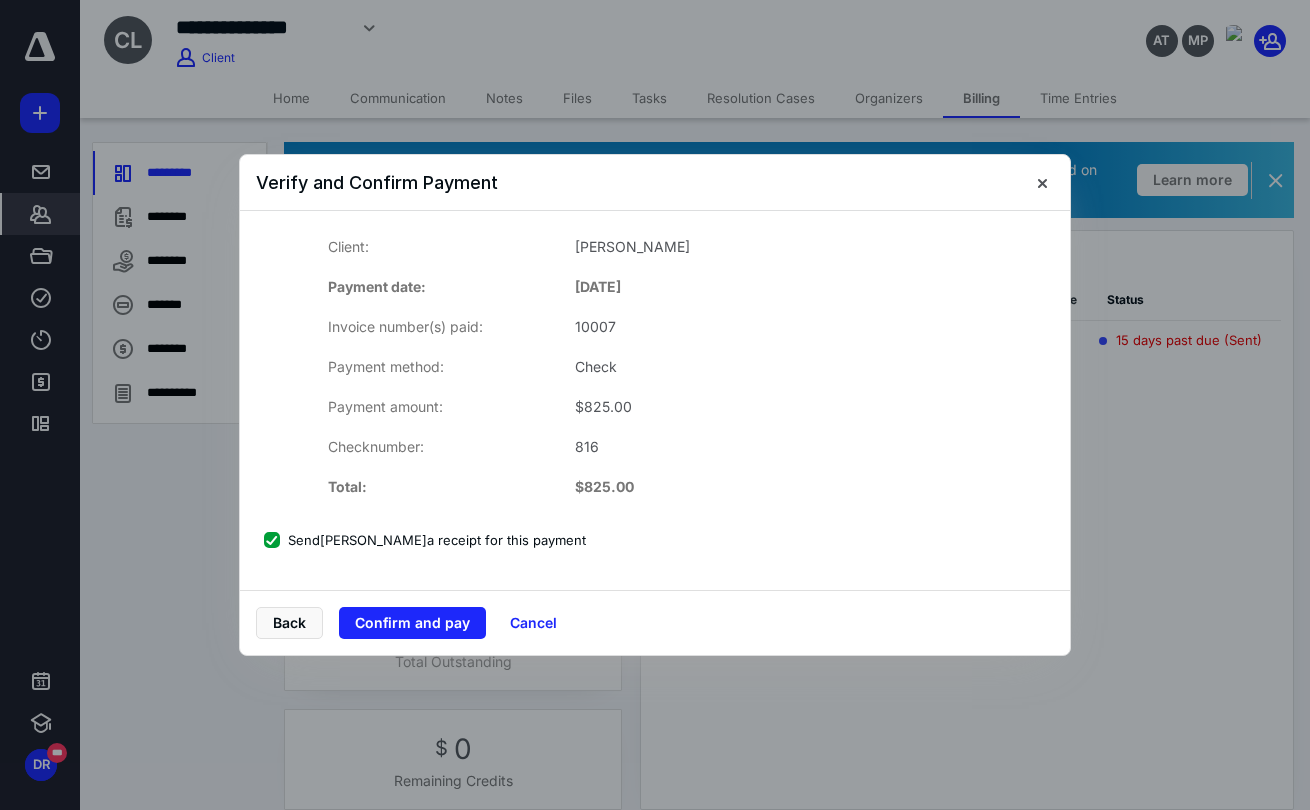 click on "Send  [PERSON_NAME]  a receipt for this payment" at bounding box center (425, 540) 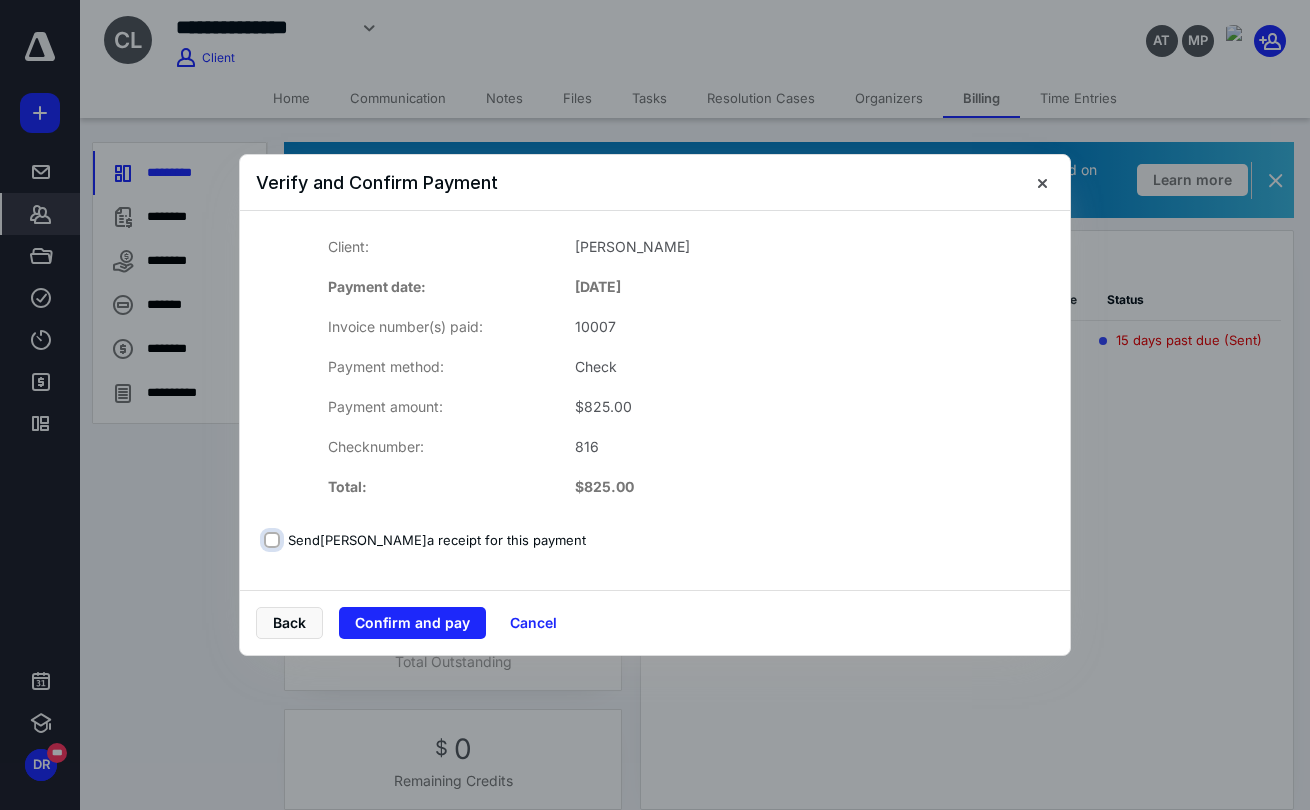 checkbox on "false" 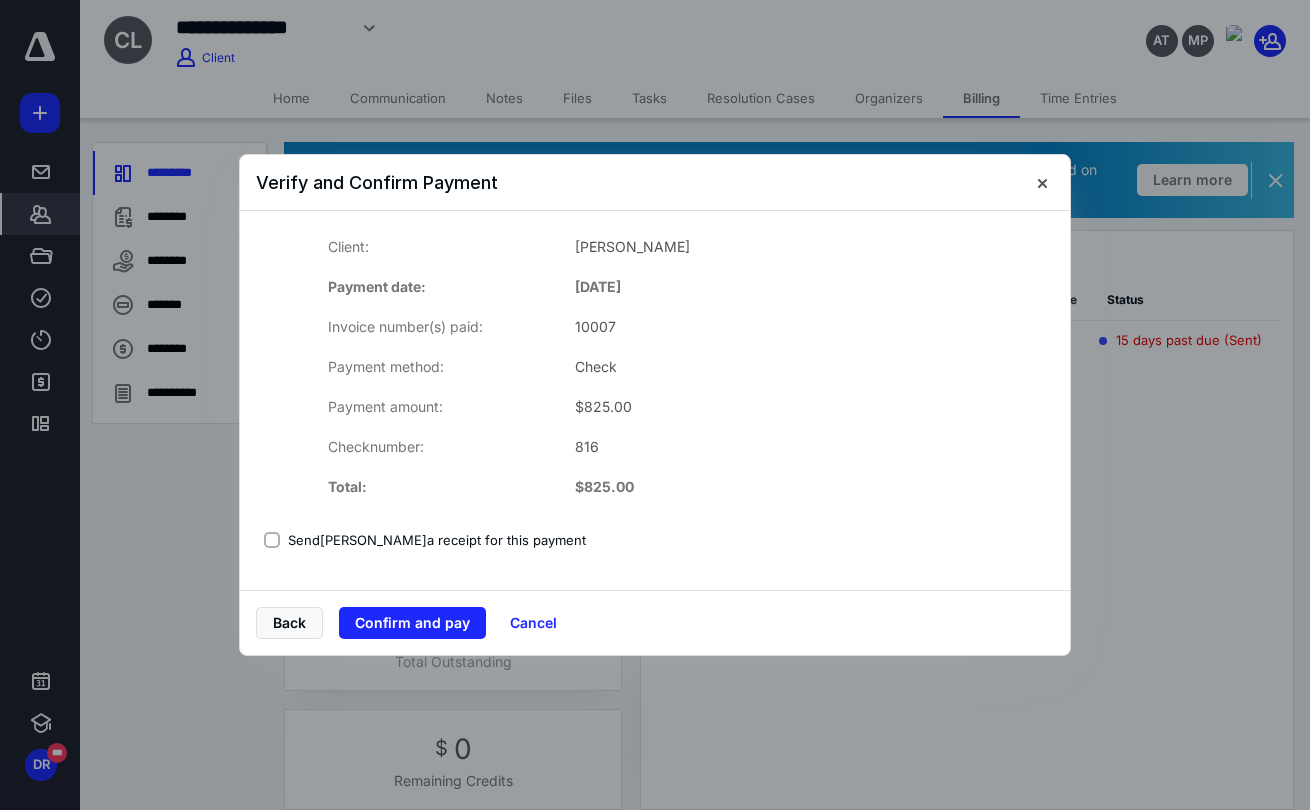 click on "Client: [PERSON_NAME] Payment date: [DATE] Invoice number(s) paid: 10007 Payment method: Check Payment amount: $ 825.00 Check  number: 816 Total: $ 825.00" at bounding box center [655, 367] 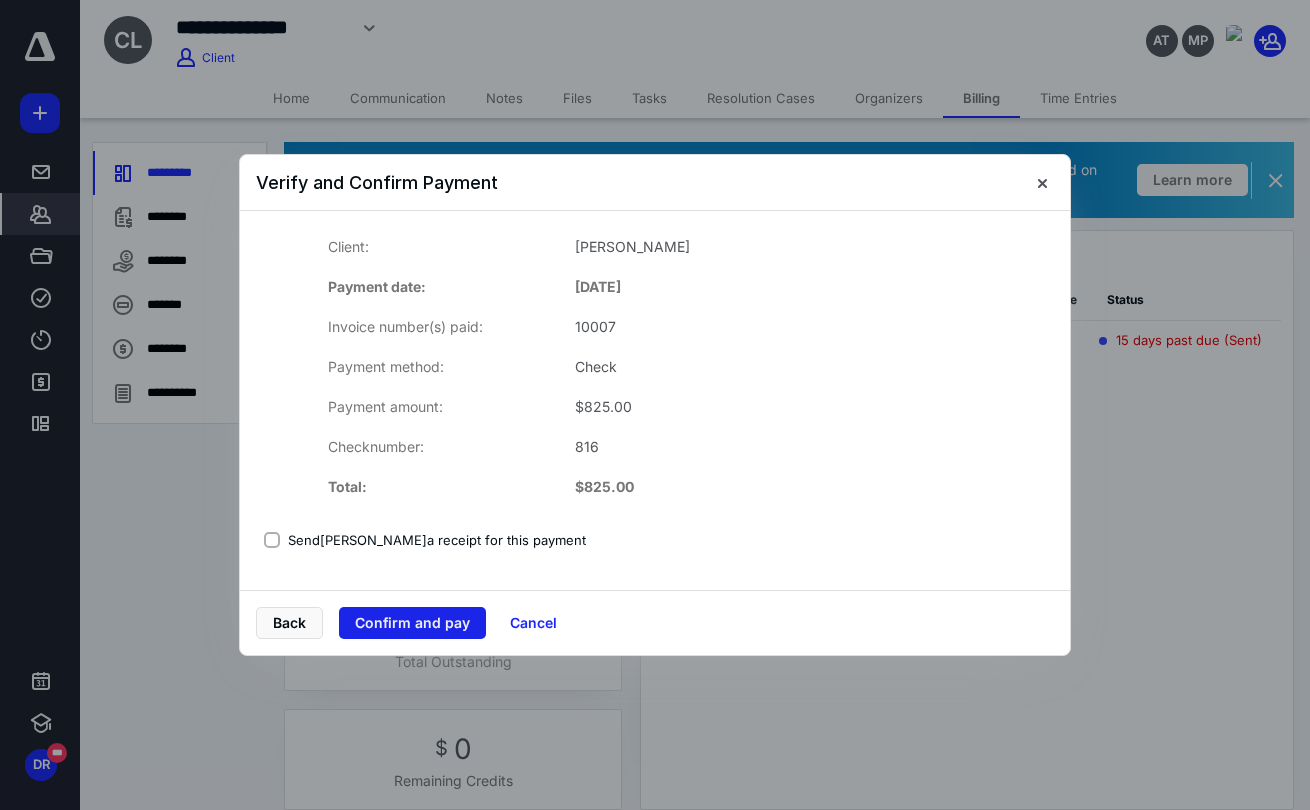 click on "Confirm and pay" at bounding box center (412, 623) 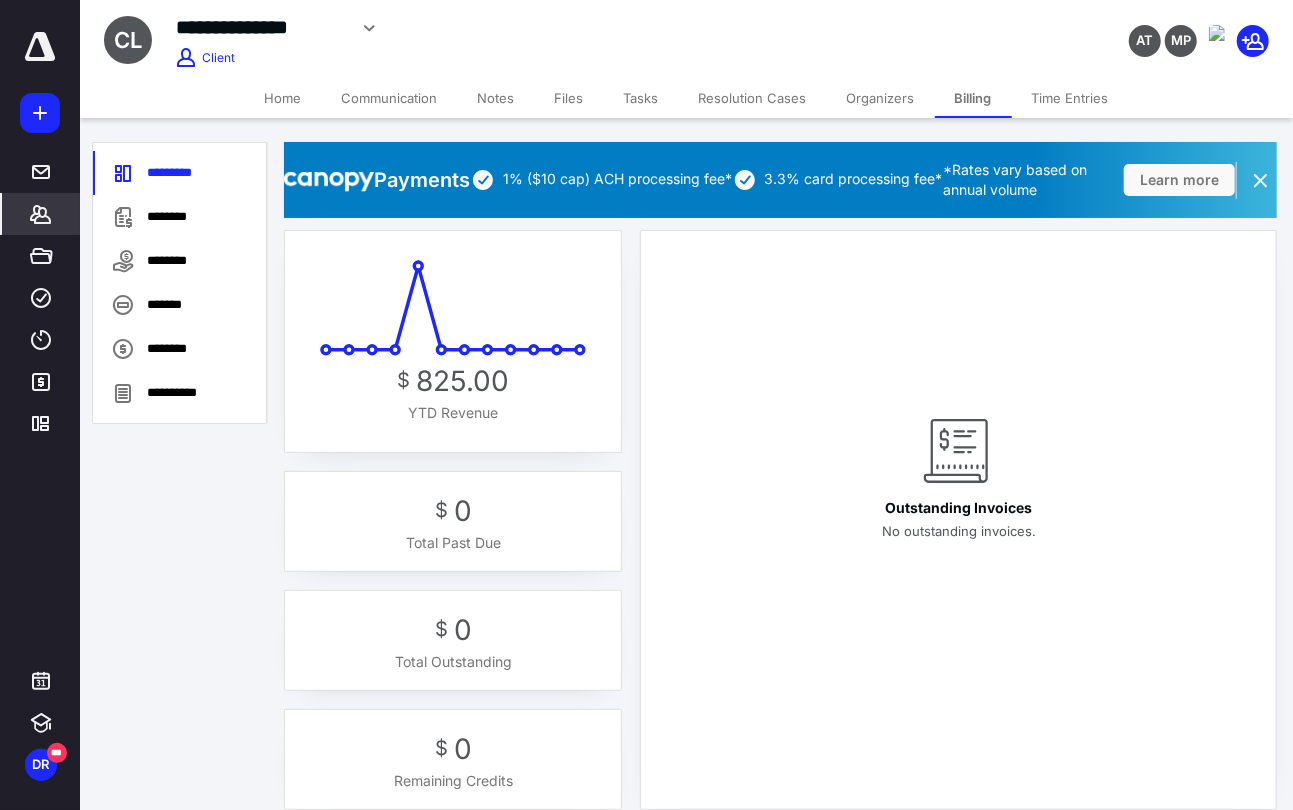 click on "Home" at bounding box center (283, 98) 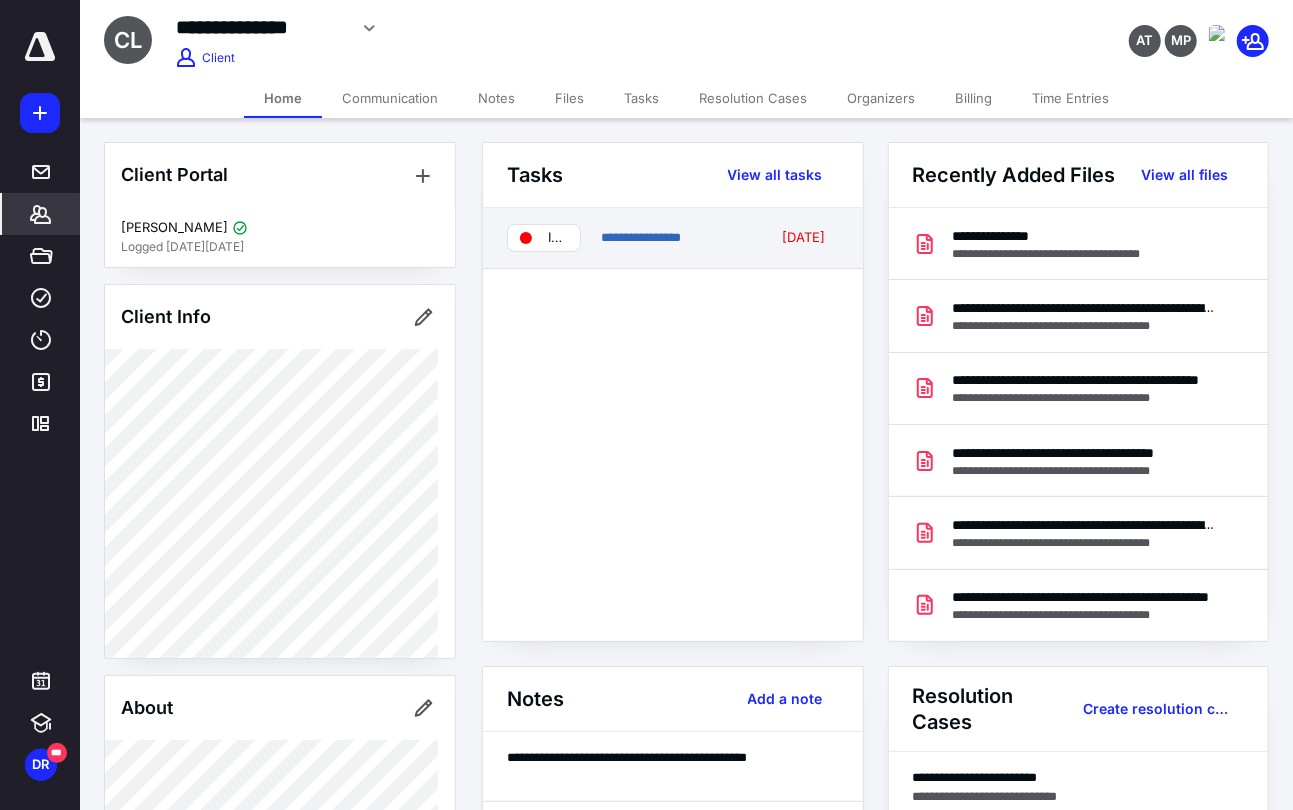 click at bounding box center [526, 238] 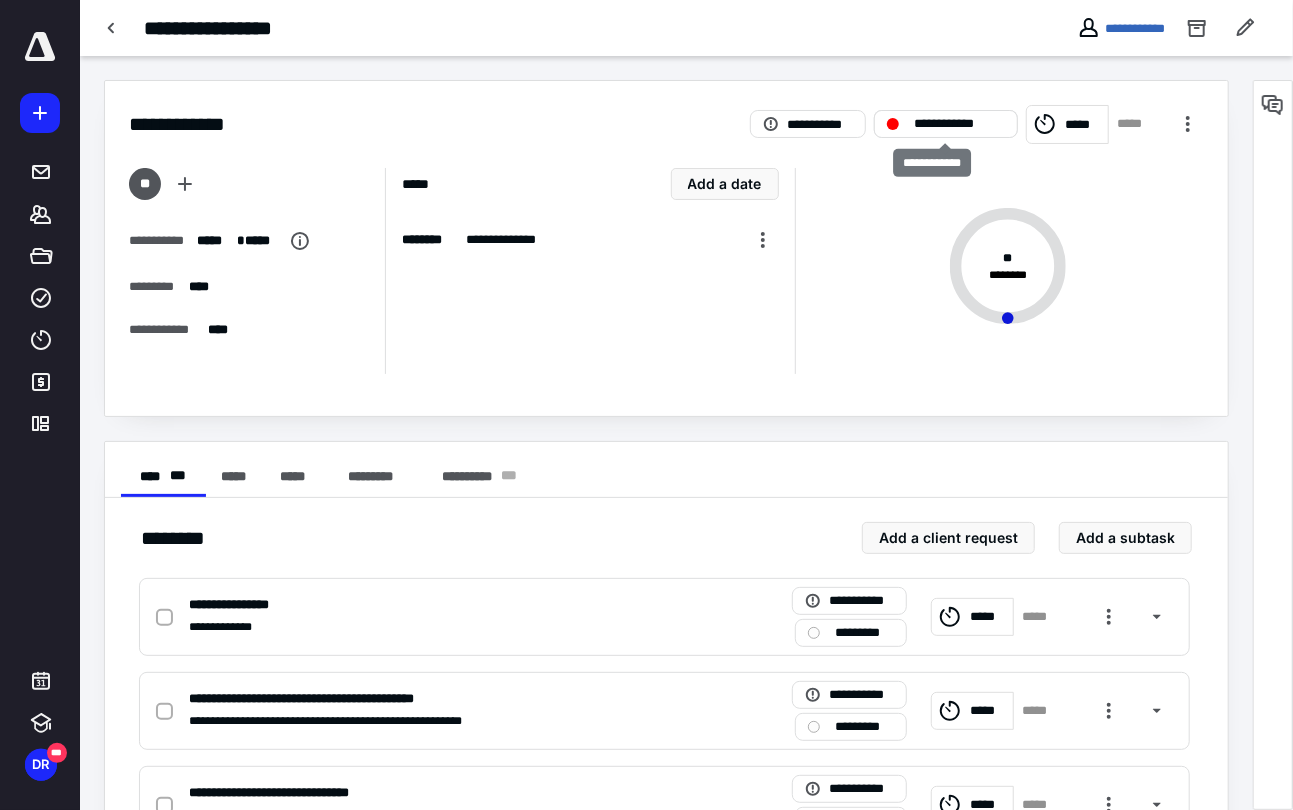 click on "**********" at bounding box center [946, 124] 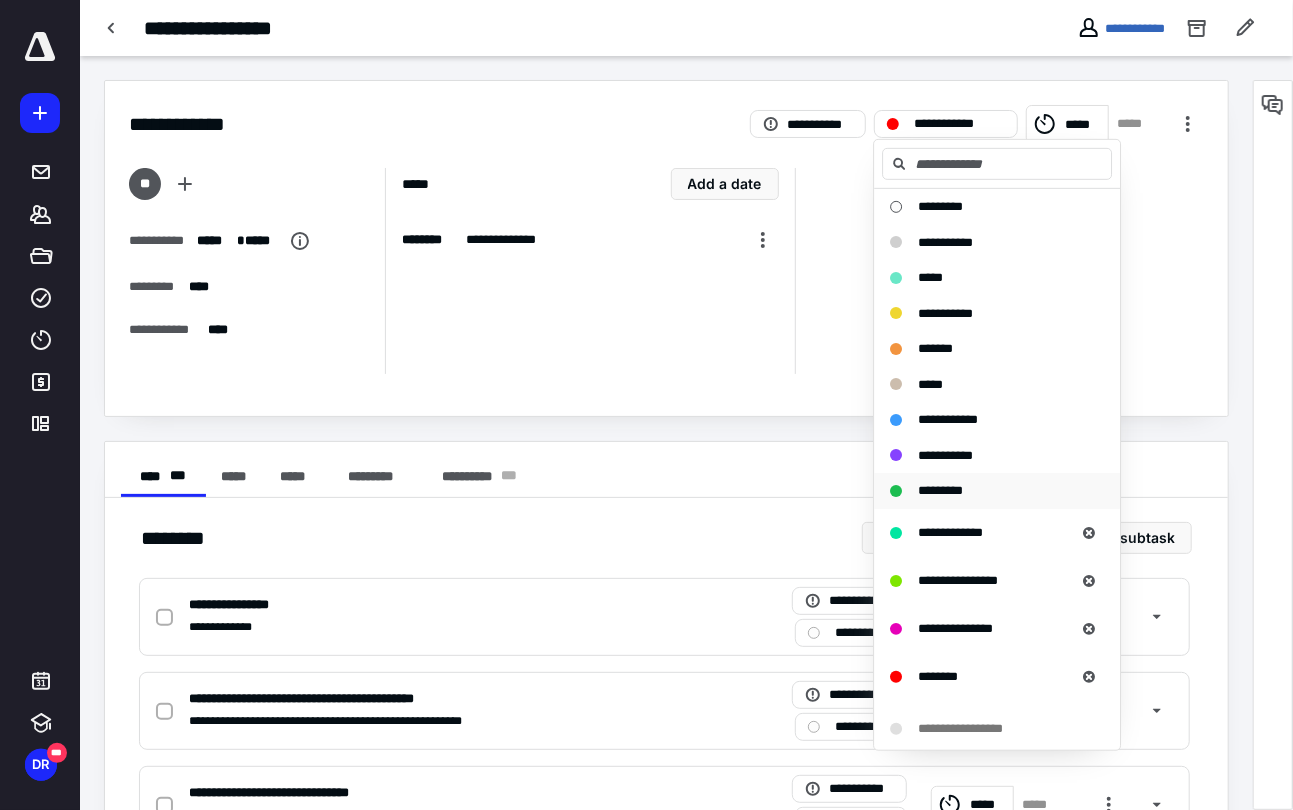 click on "*********" at bounding box center [940, 490] 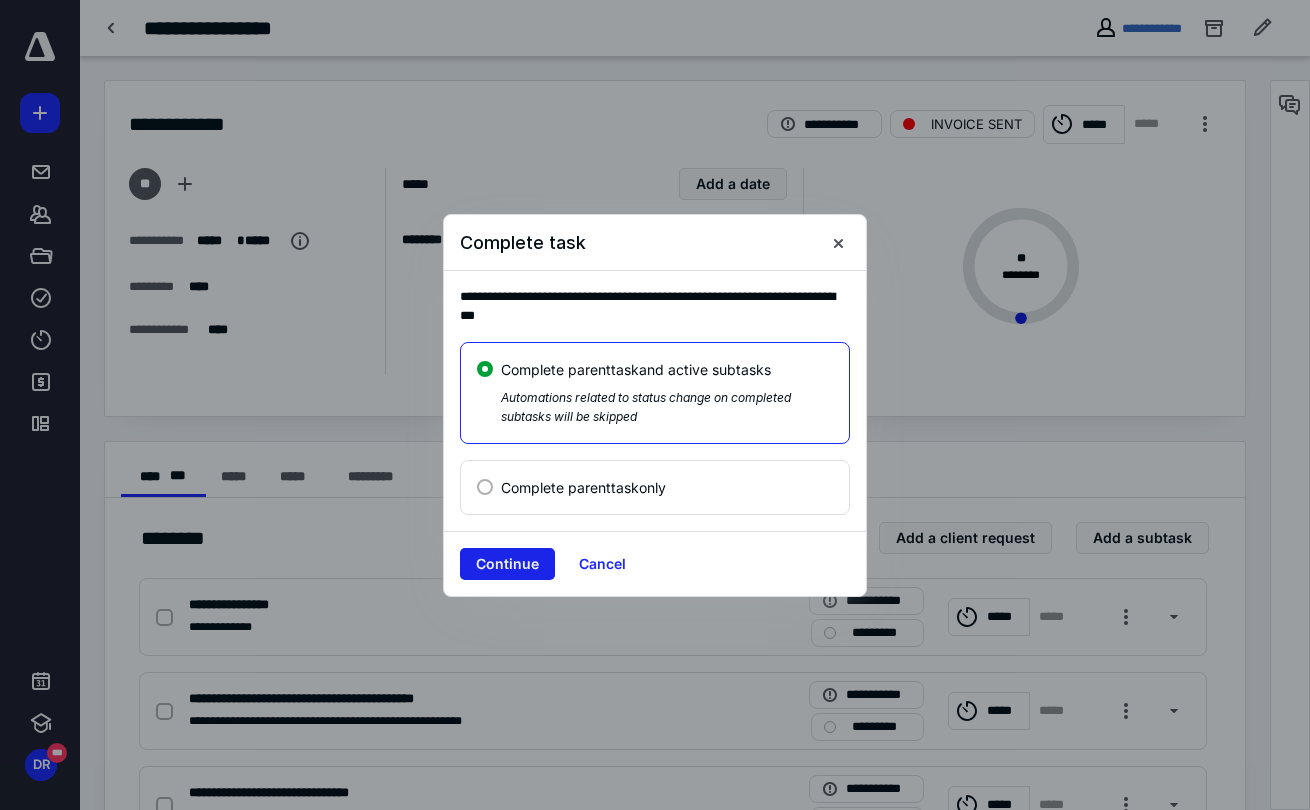 click on "Continue" at bounding box center [507, 564] 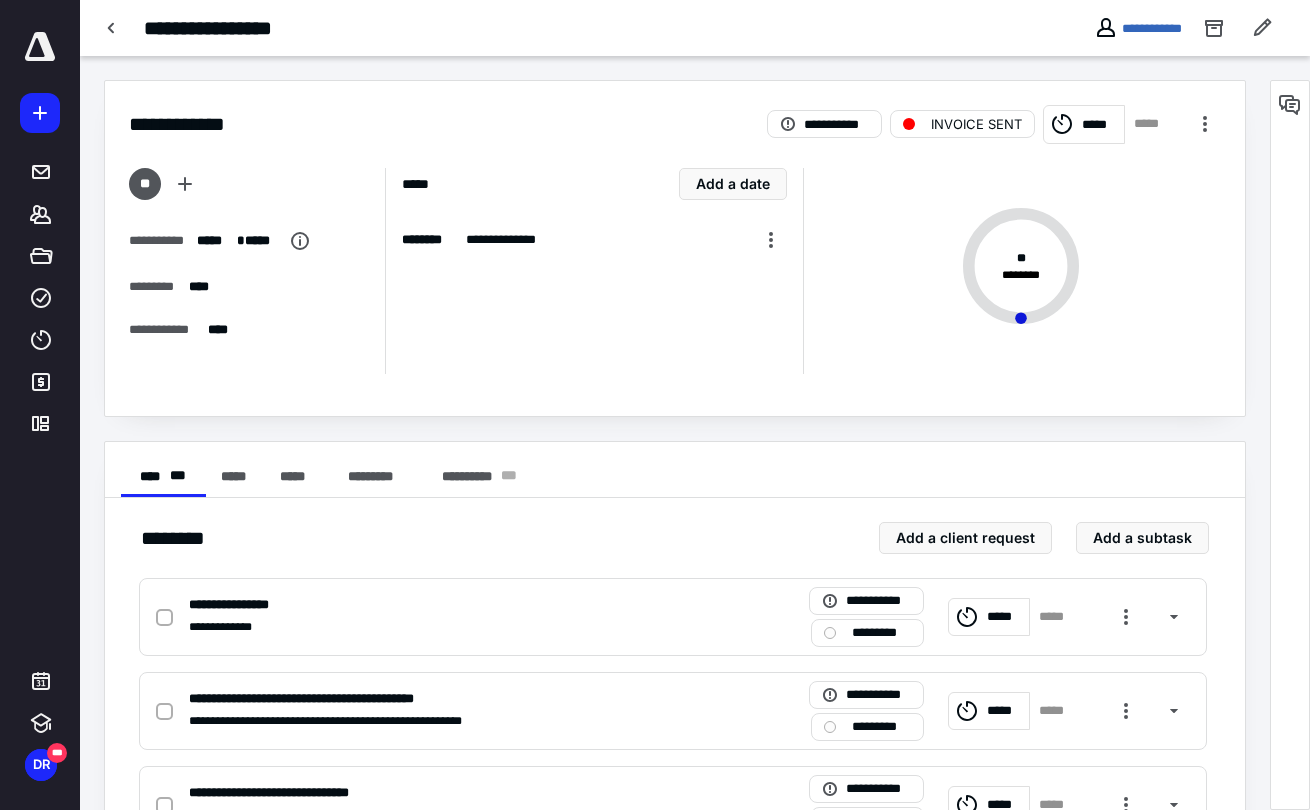 checkbox on "true" 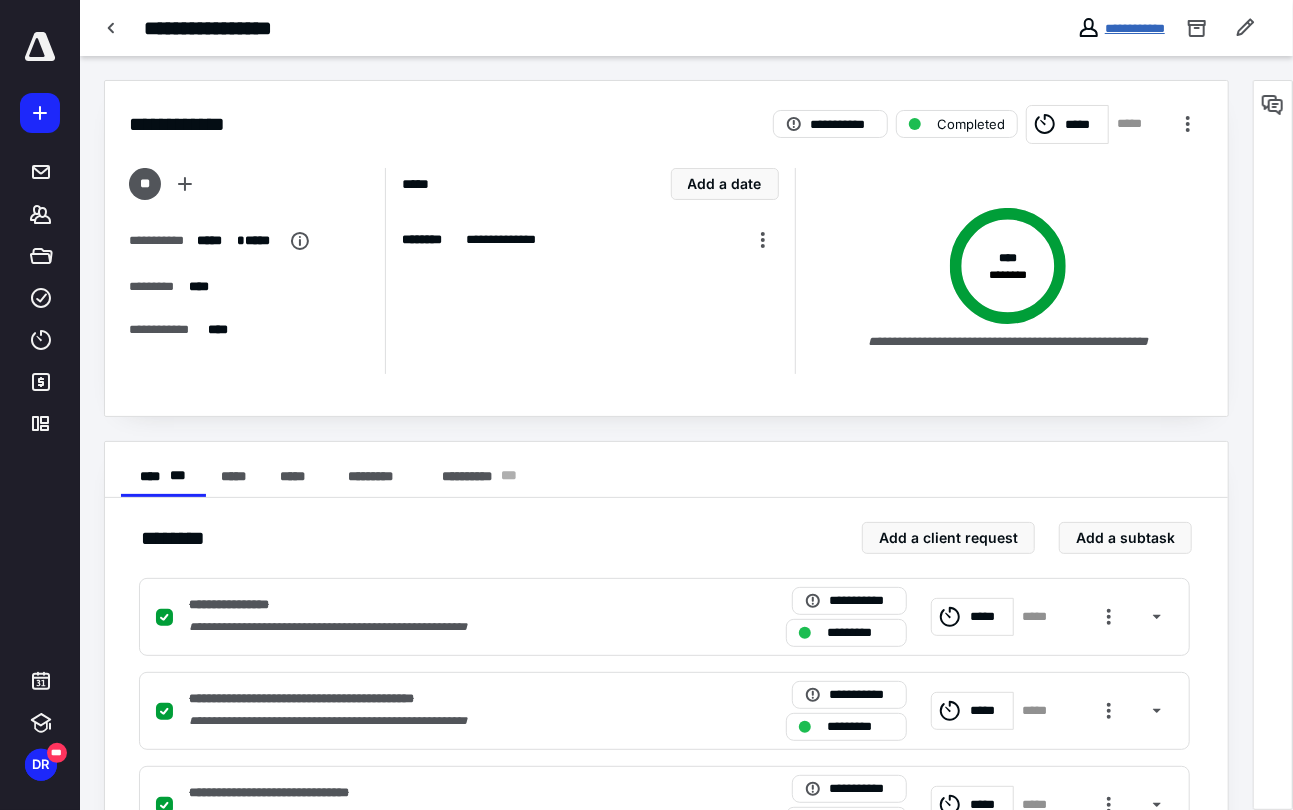 click on "**********" at bounding box center (1135, 28) 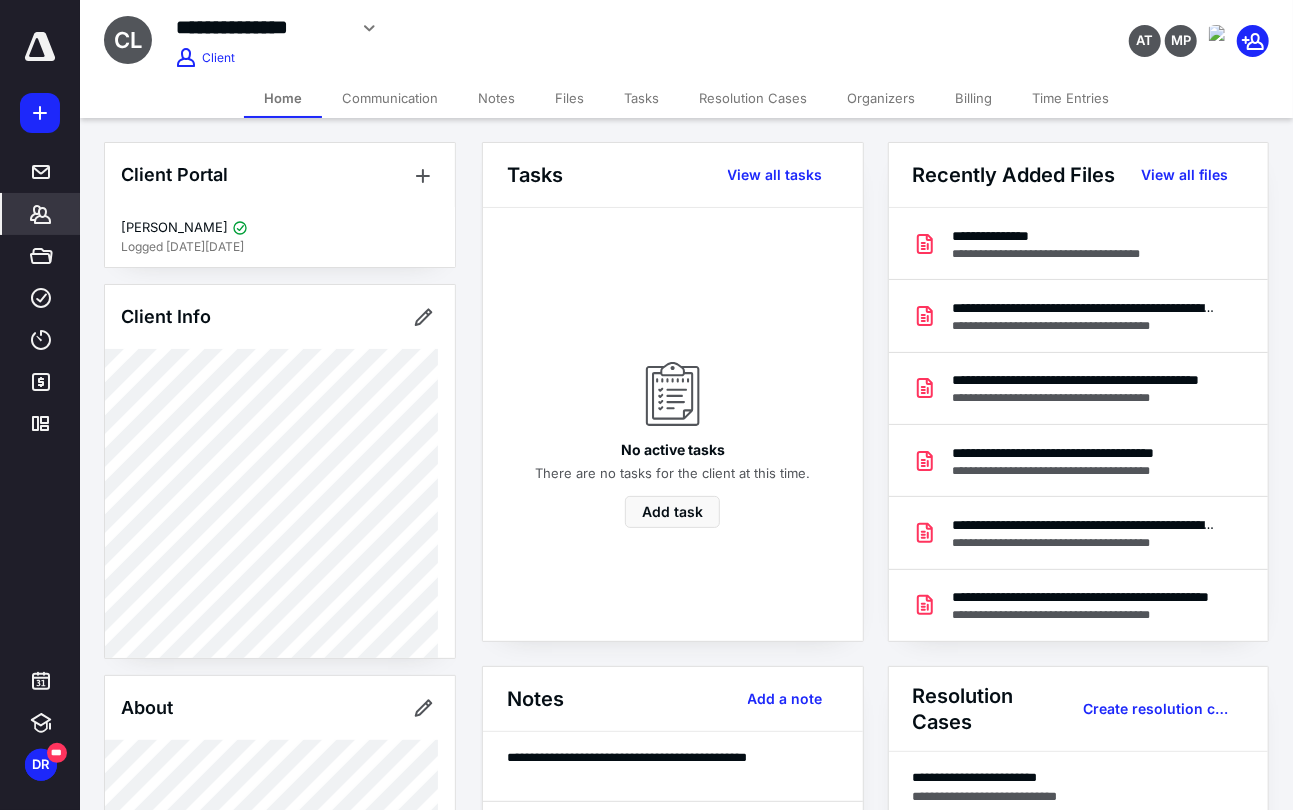 click on "Client Portal [PERSON_NAME] Logged [DATE][DATE] Client Info About Spouse Dependents Important clients Tags Manage all tags" at bounding box center (280, 835) 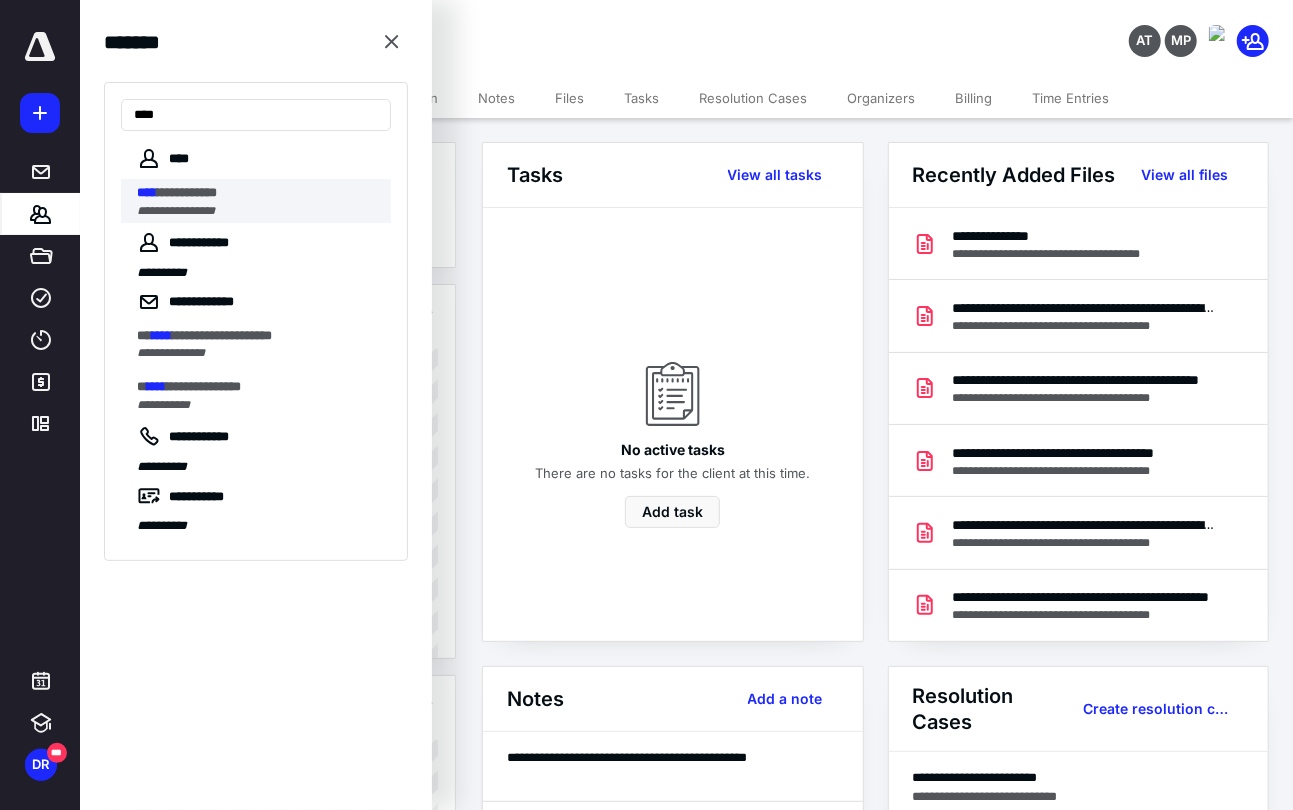 type on "****" 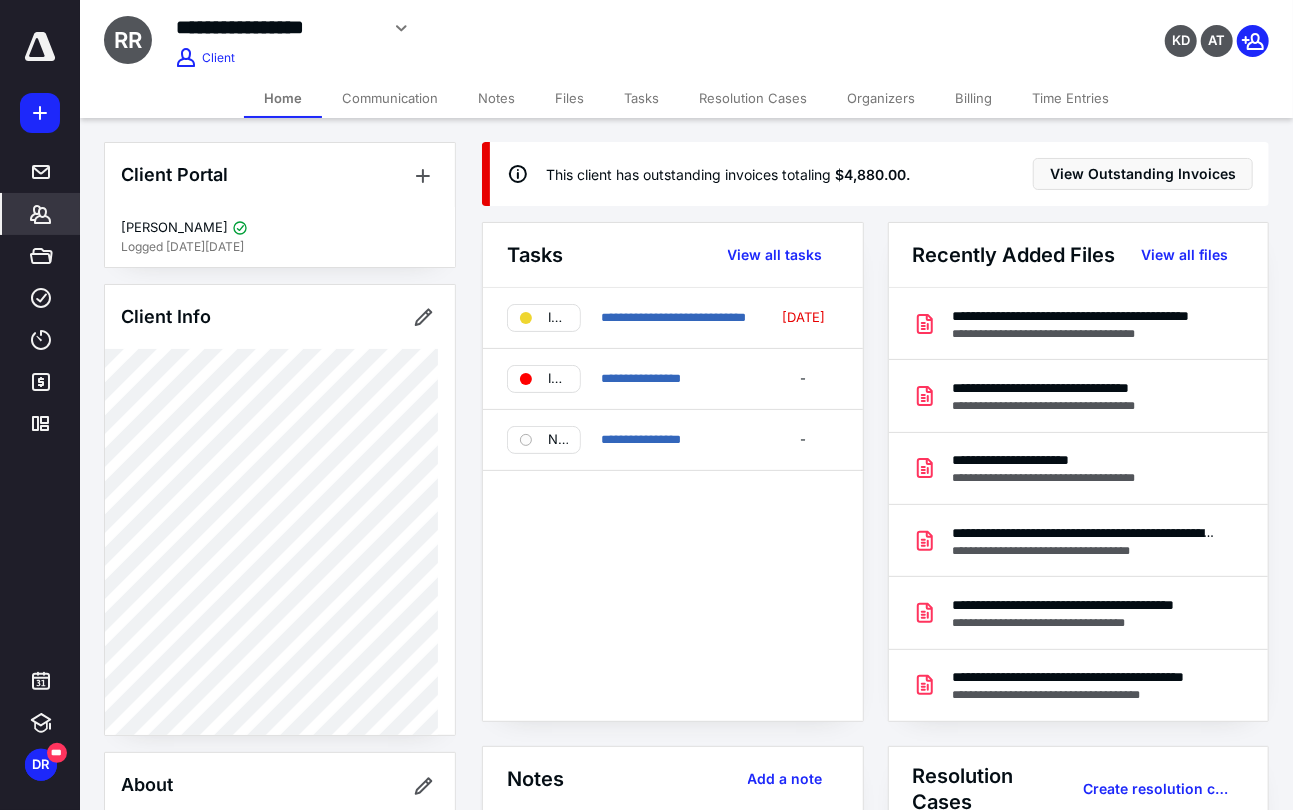 click on "Billing" at bounding box center [973, 98] 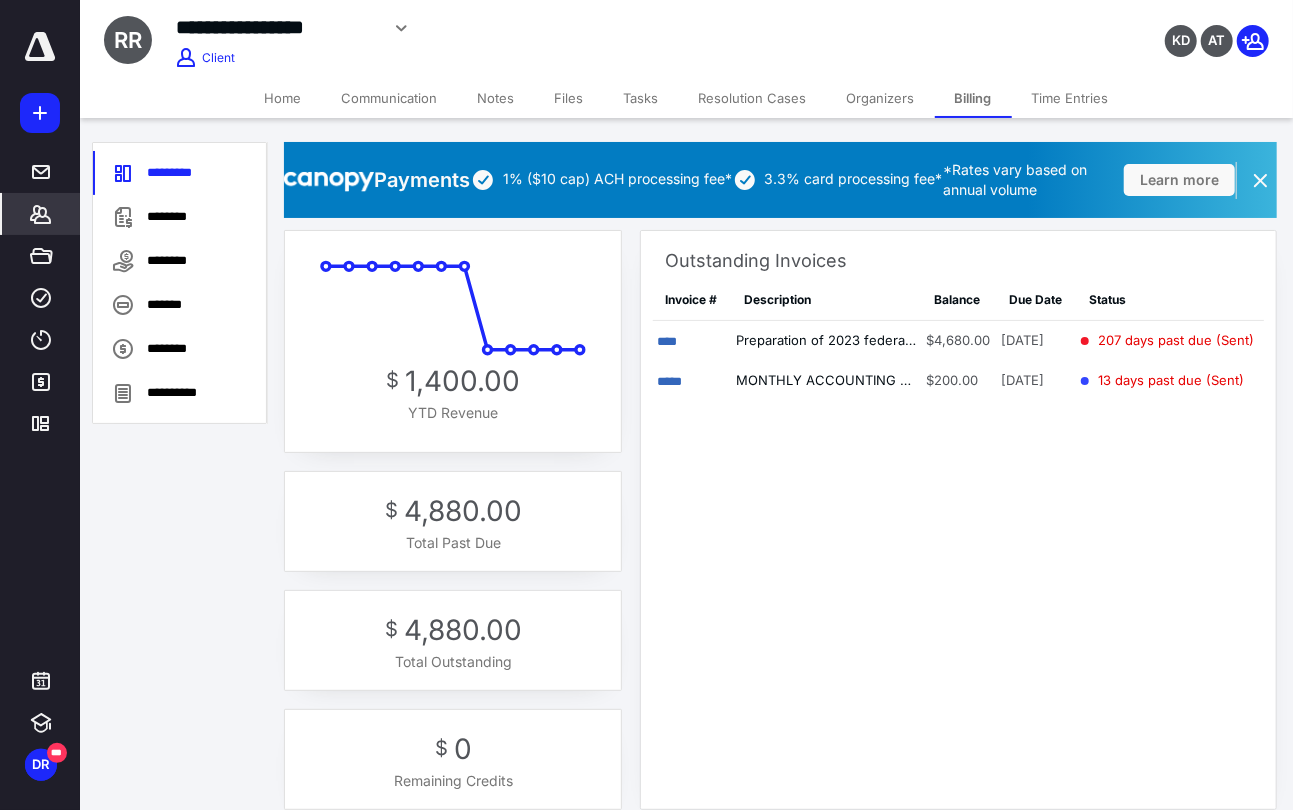 click on "$   4,880.00 Total Past Due" at bounding box center (453, 521) 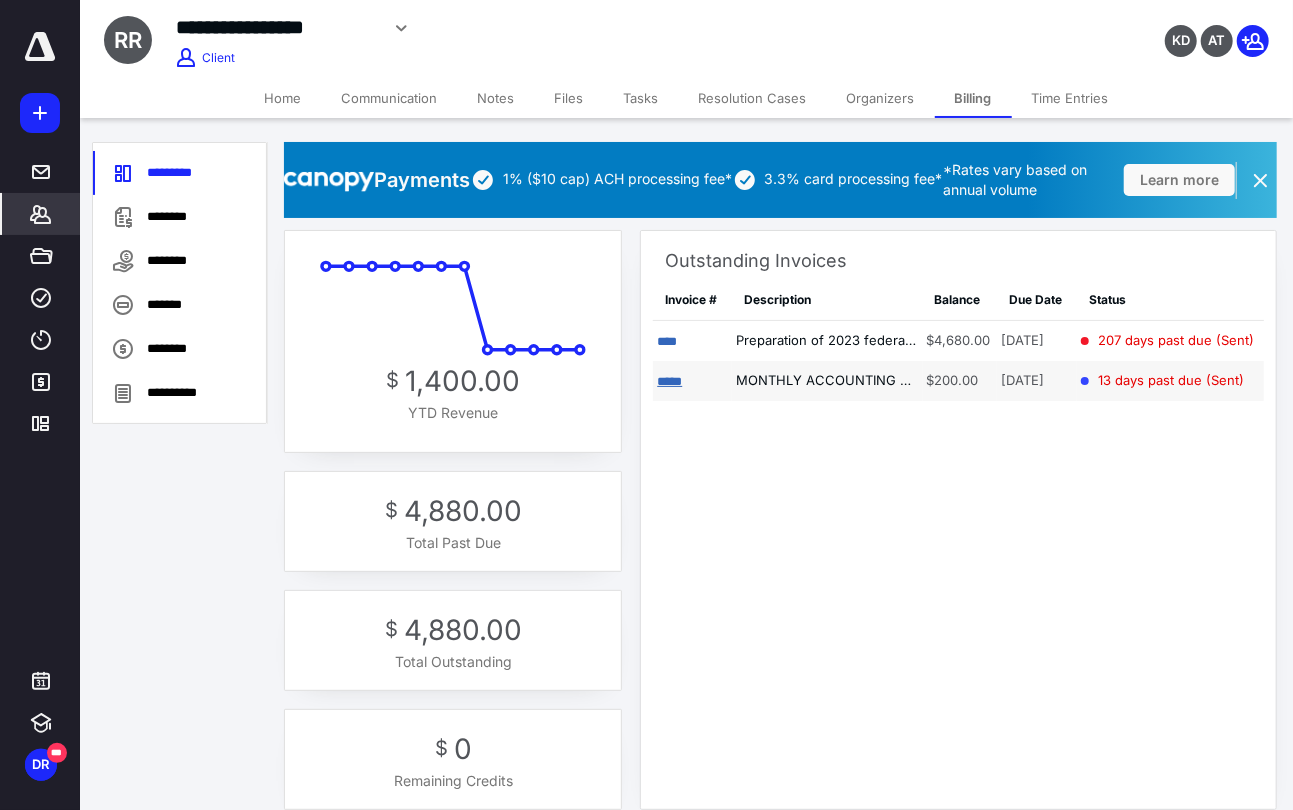 click on "*****" at bounding box center [669, 381] 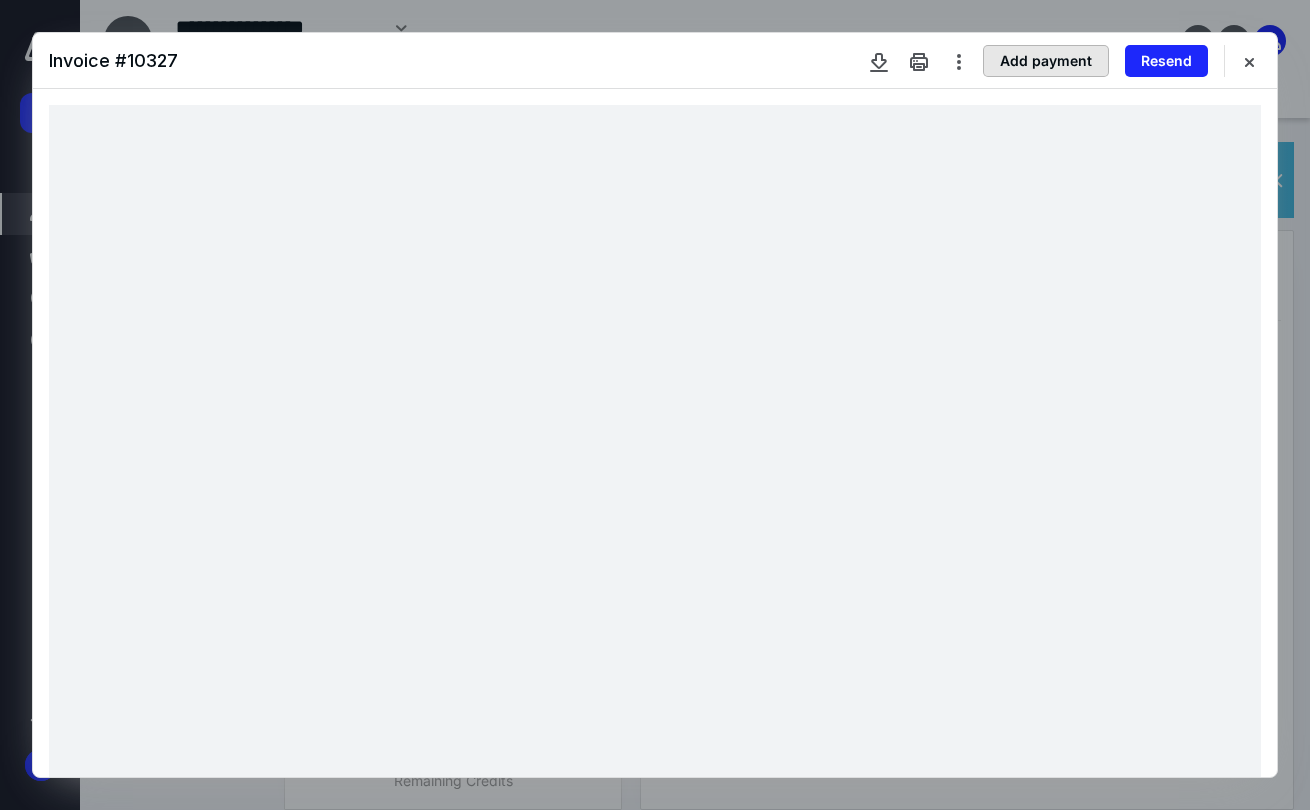 click on "Add payment" at bounding box center (1046, 61) 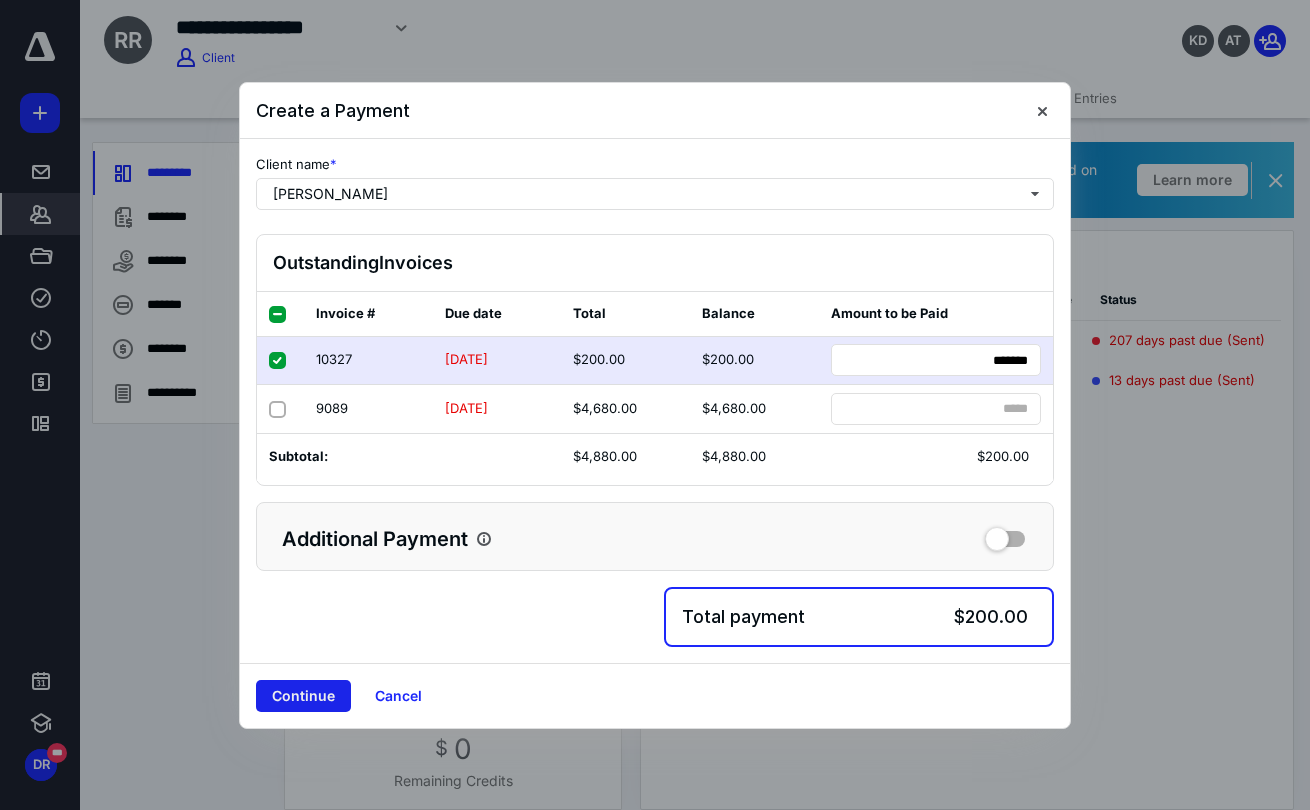 click on "Continue" at bounding box center (303, 696) 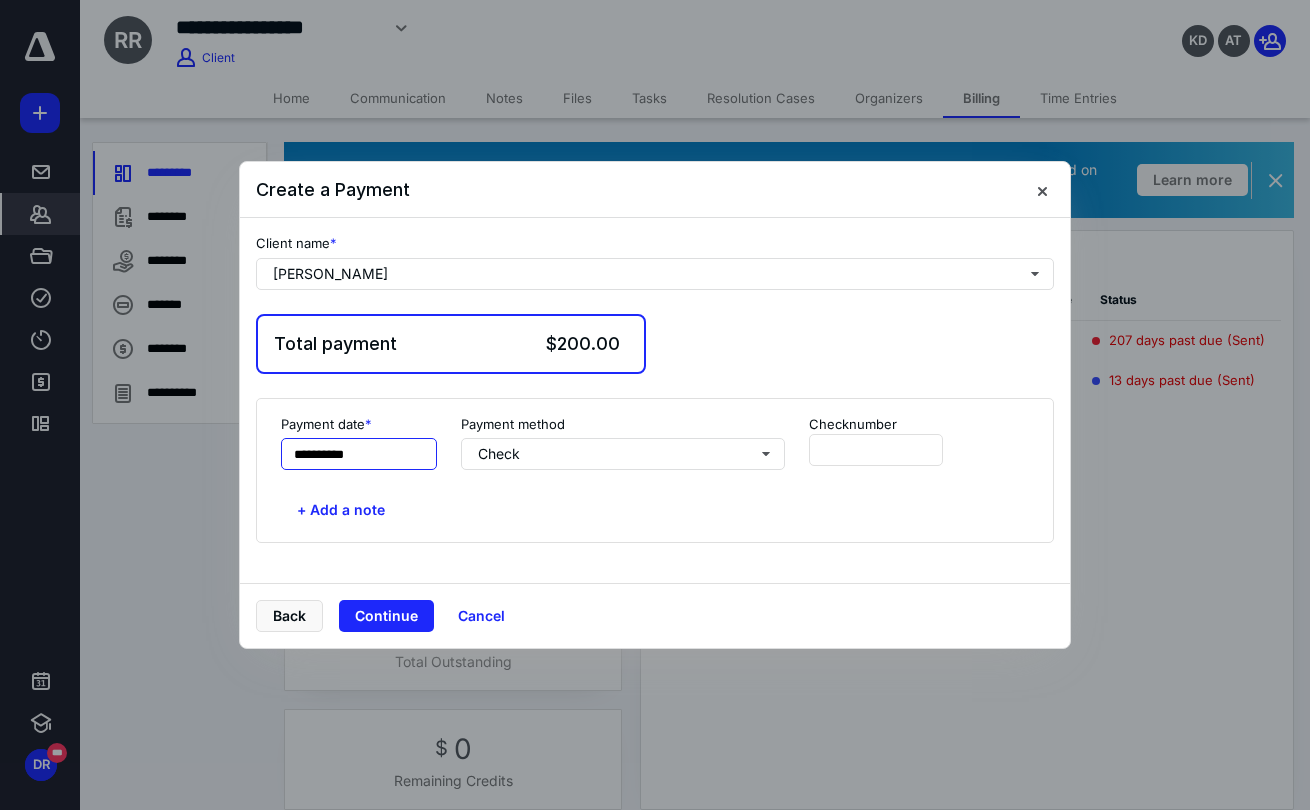 click on "**********" at bounding box center (359, 454) 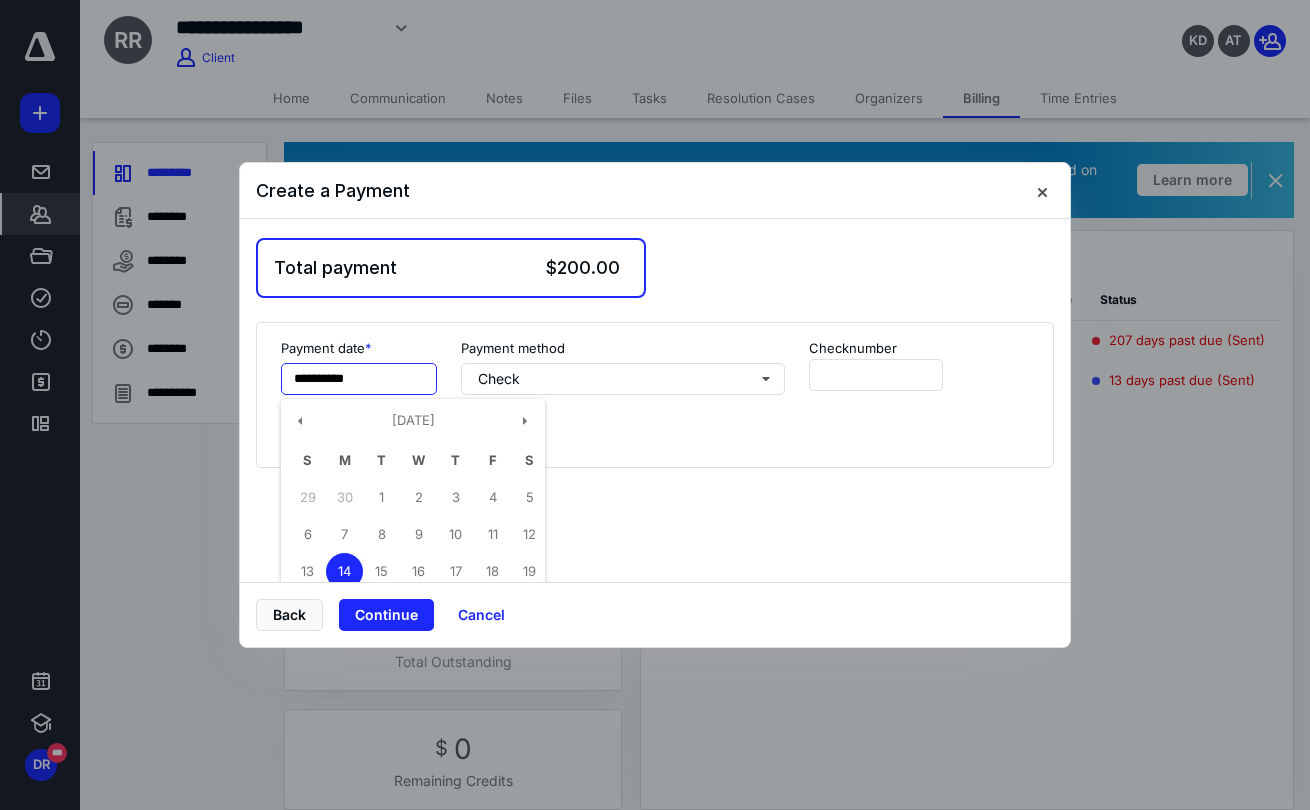 scroll, scrollTop: 95, scrollLeft: 0, axis: vertical 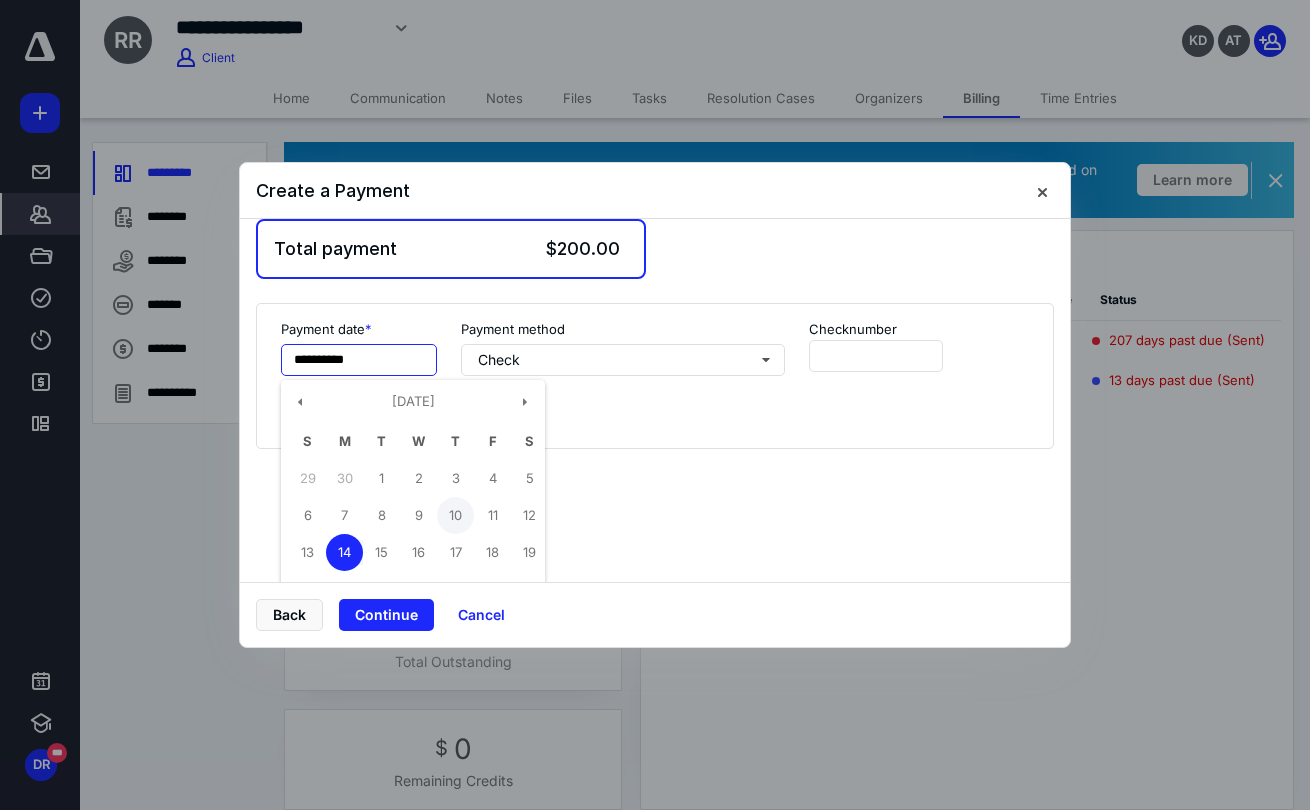 click on "10" at bounding box center (455, 515) 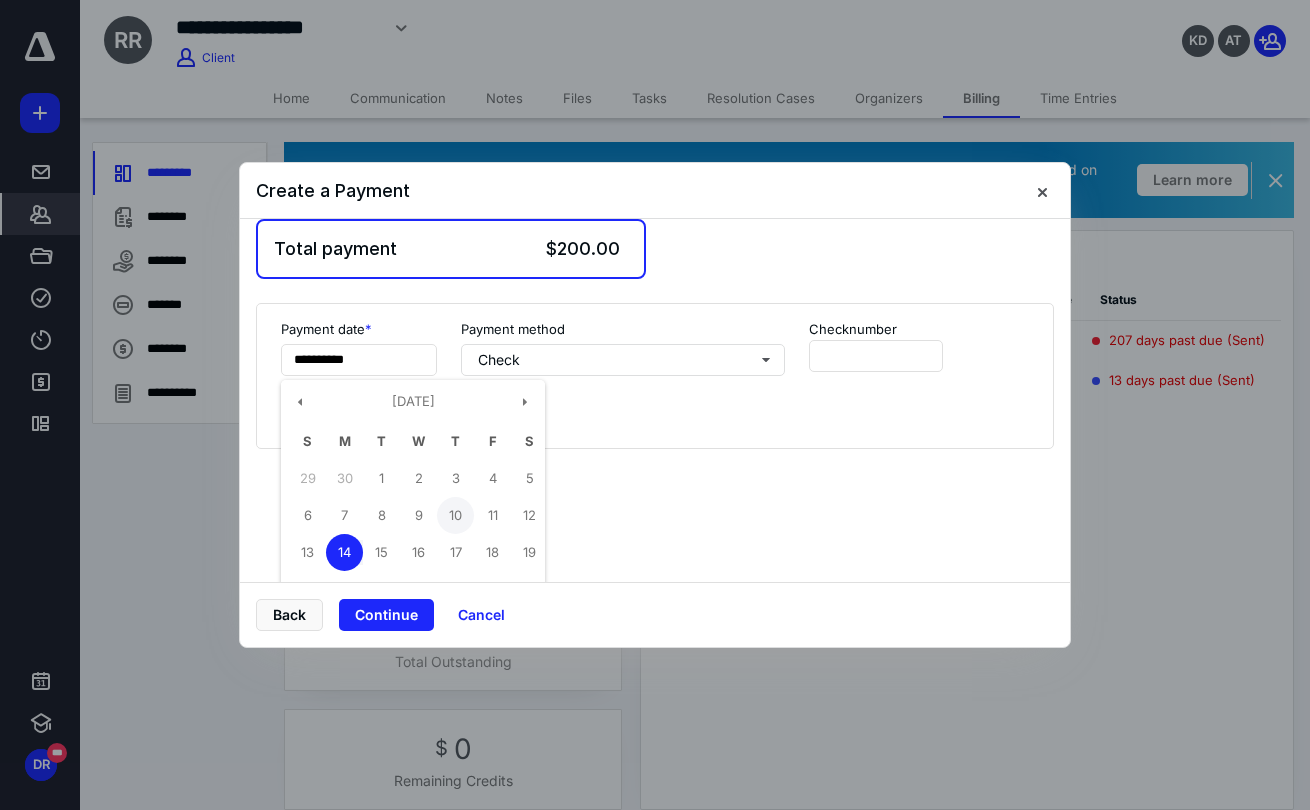 type on "**********" 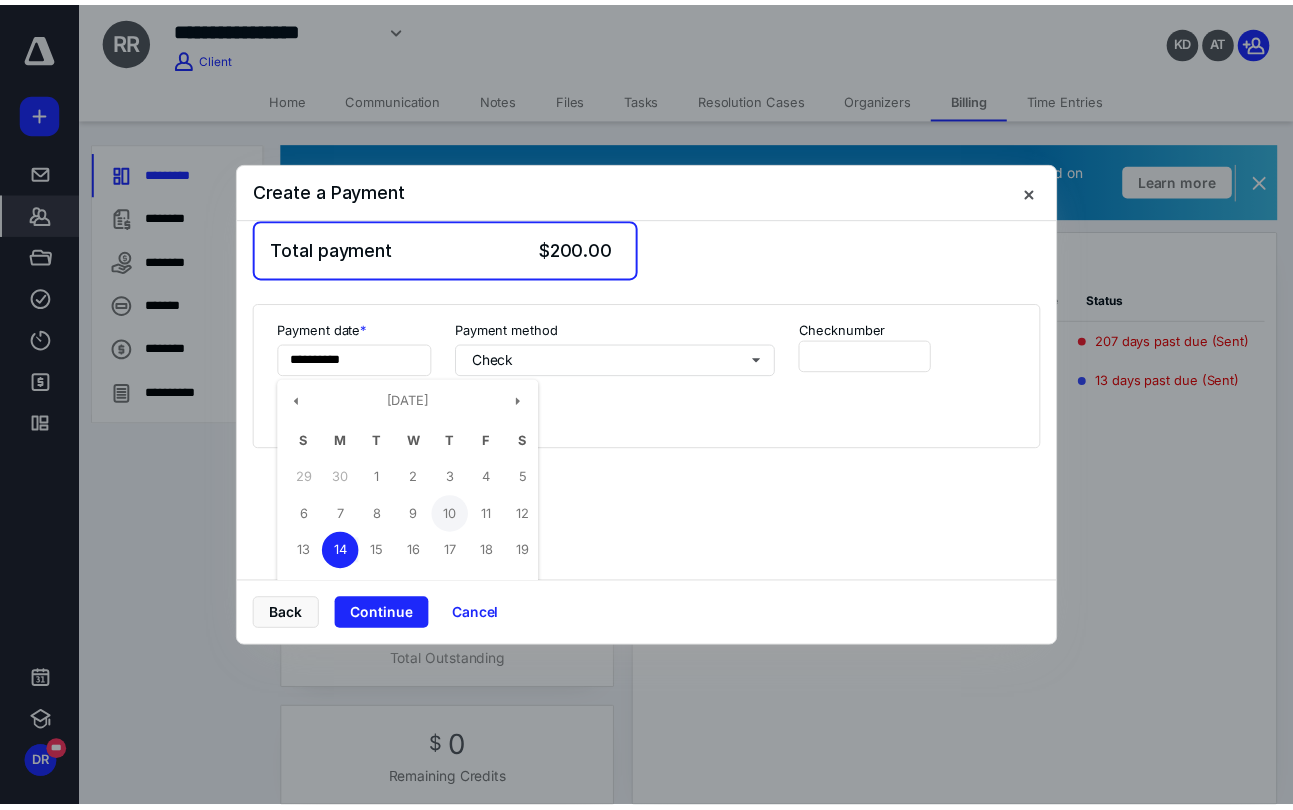 scroll, scrollTop: 0, scrollLeft: 0, axis: both 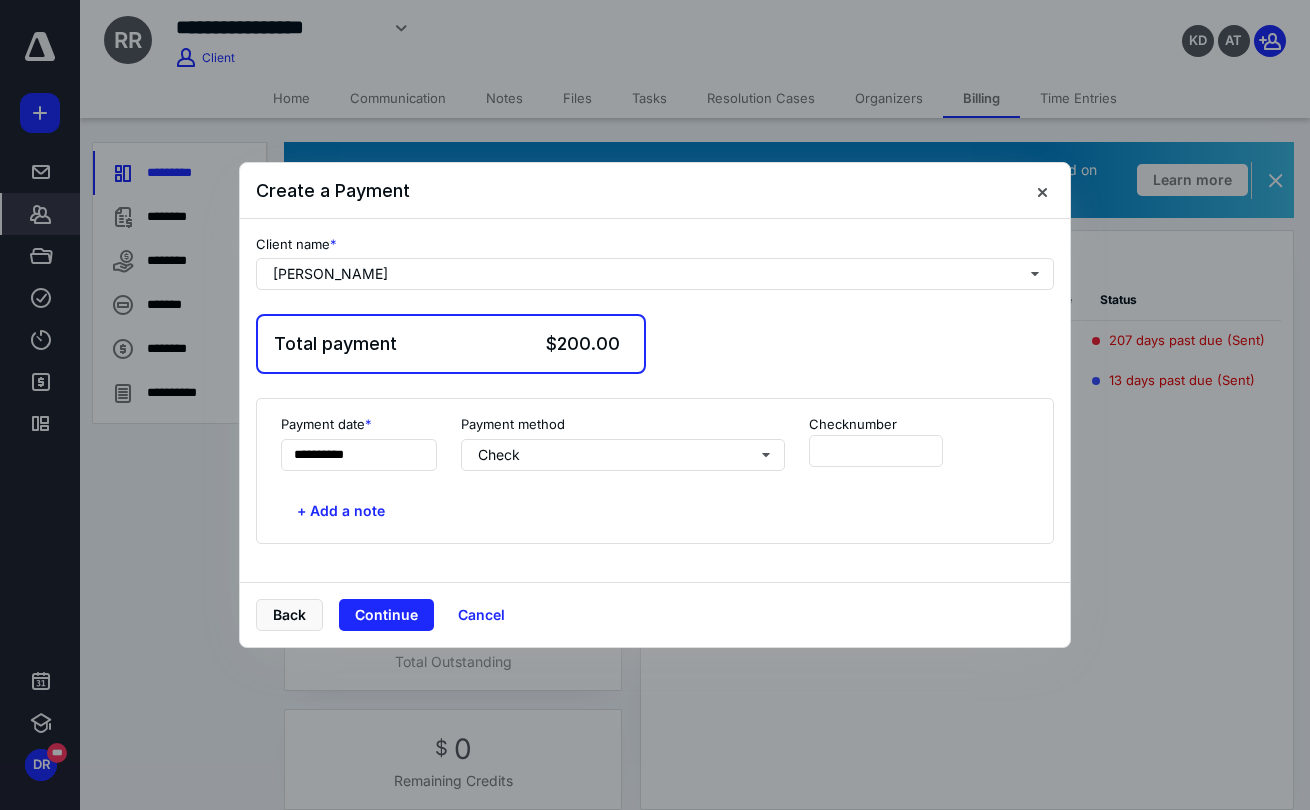 click on "Payment method Check" at bounding box center [623, 443] 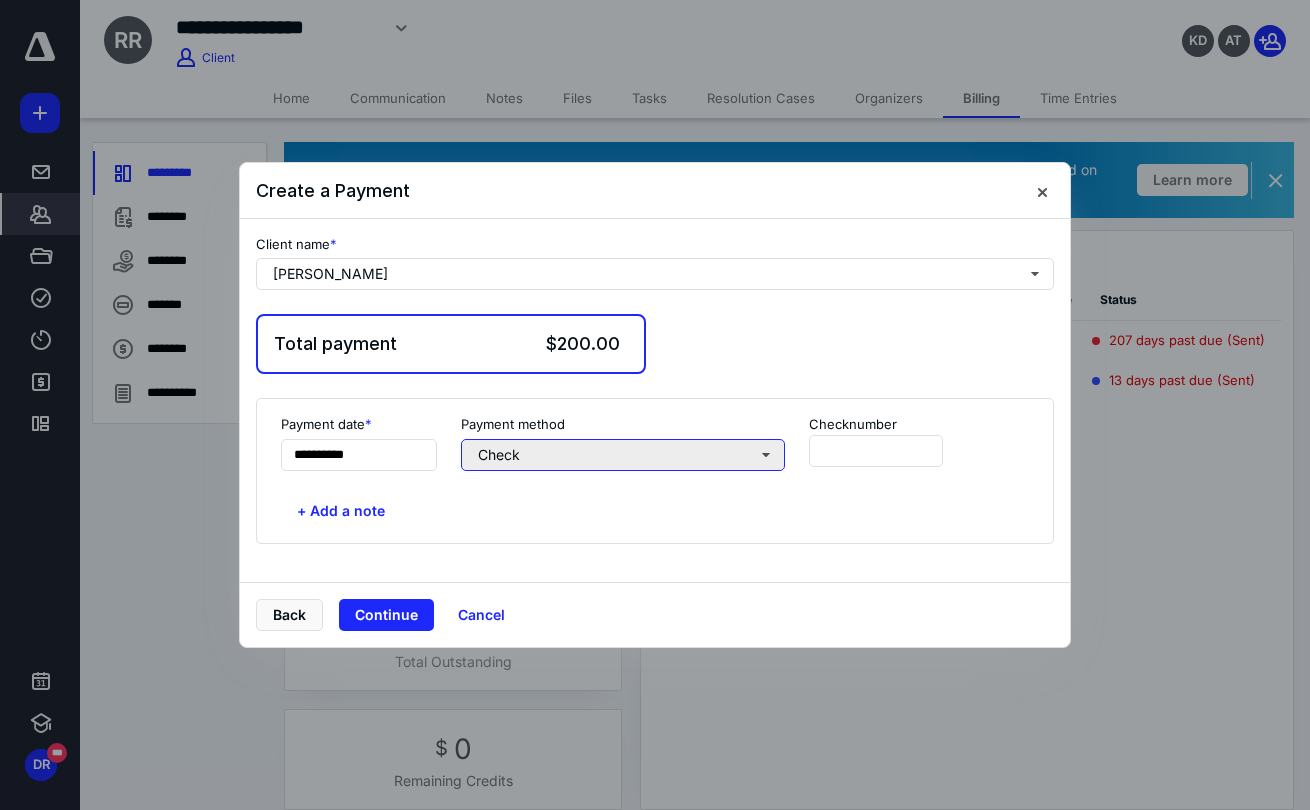 click on "Check" at bounding box center [623, 455] 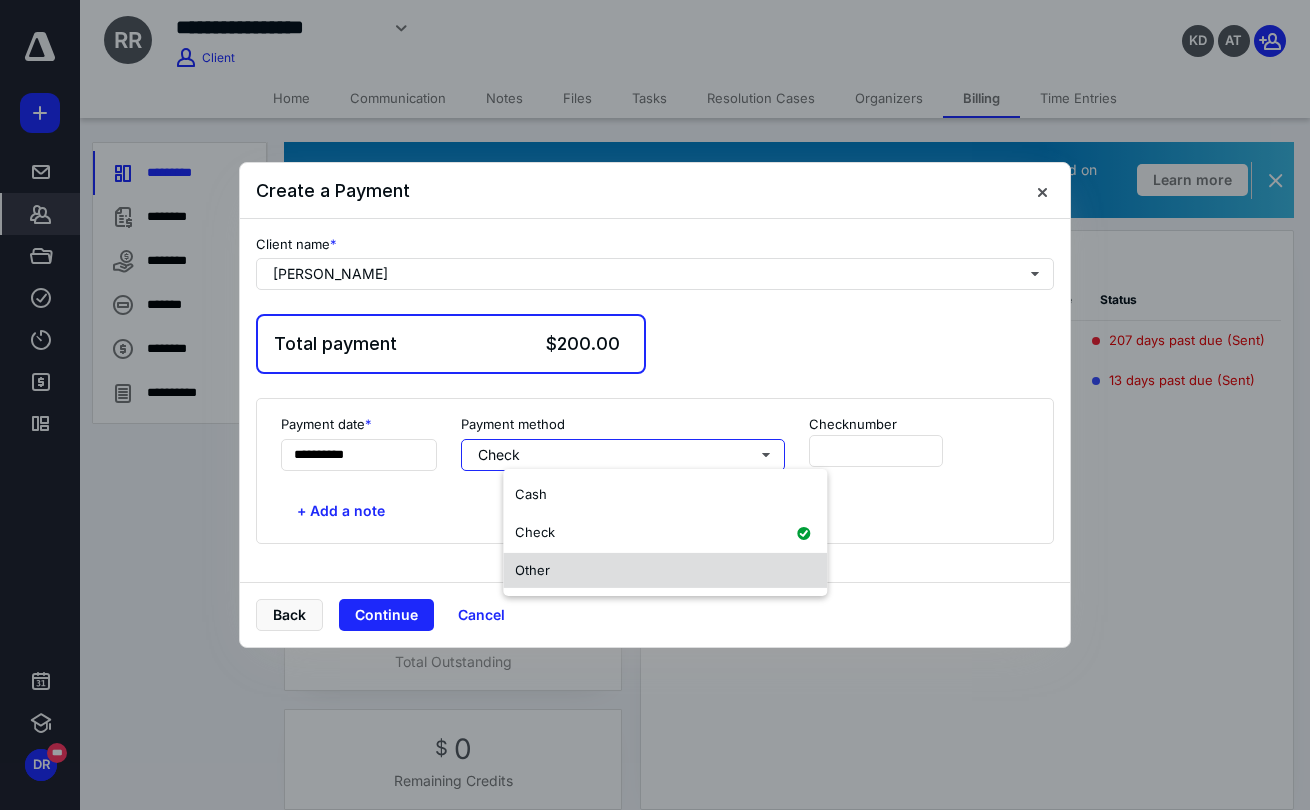 click on "Other" at bounding box center (665, 570) 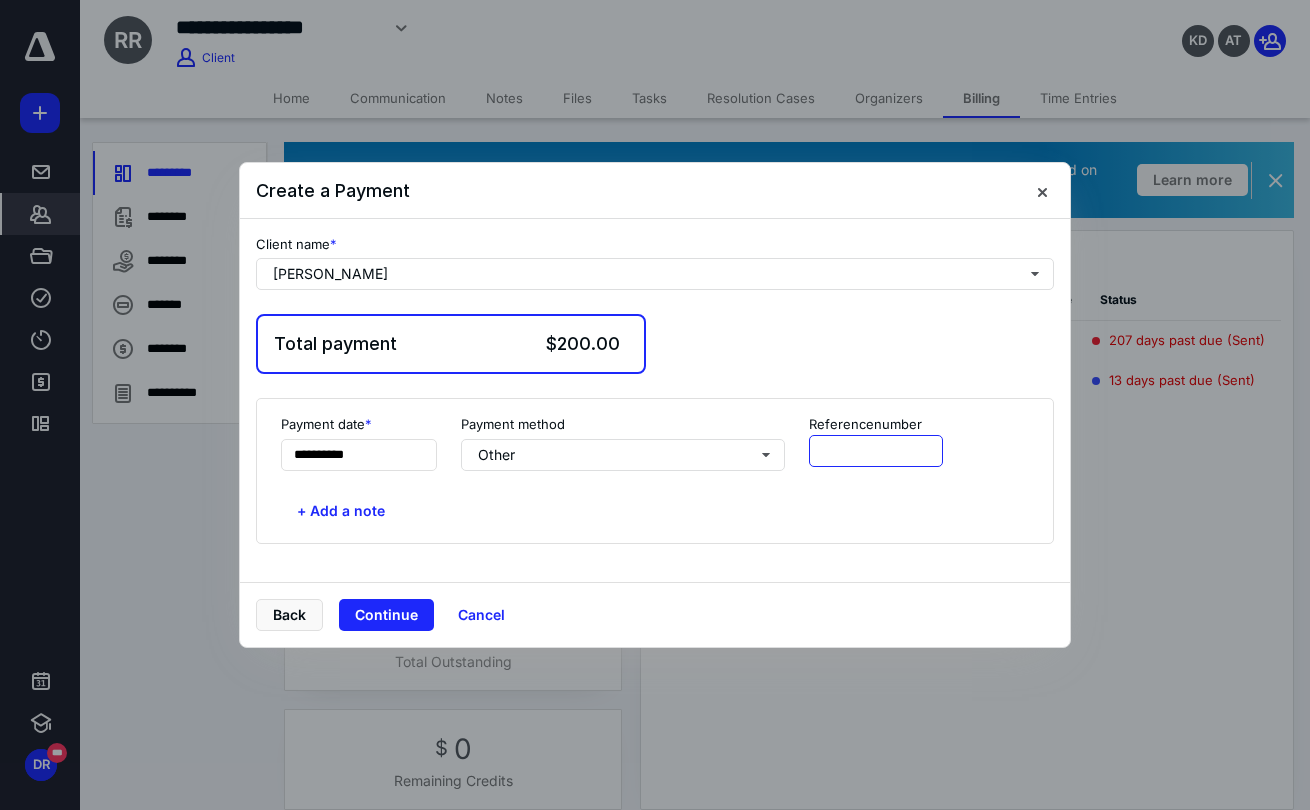 click at bounding box center (876, 451) 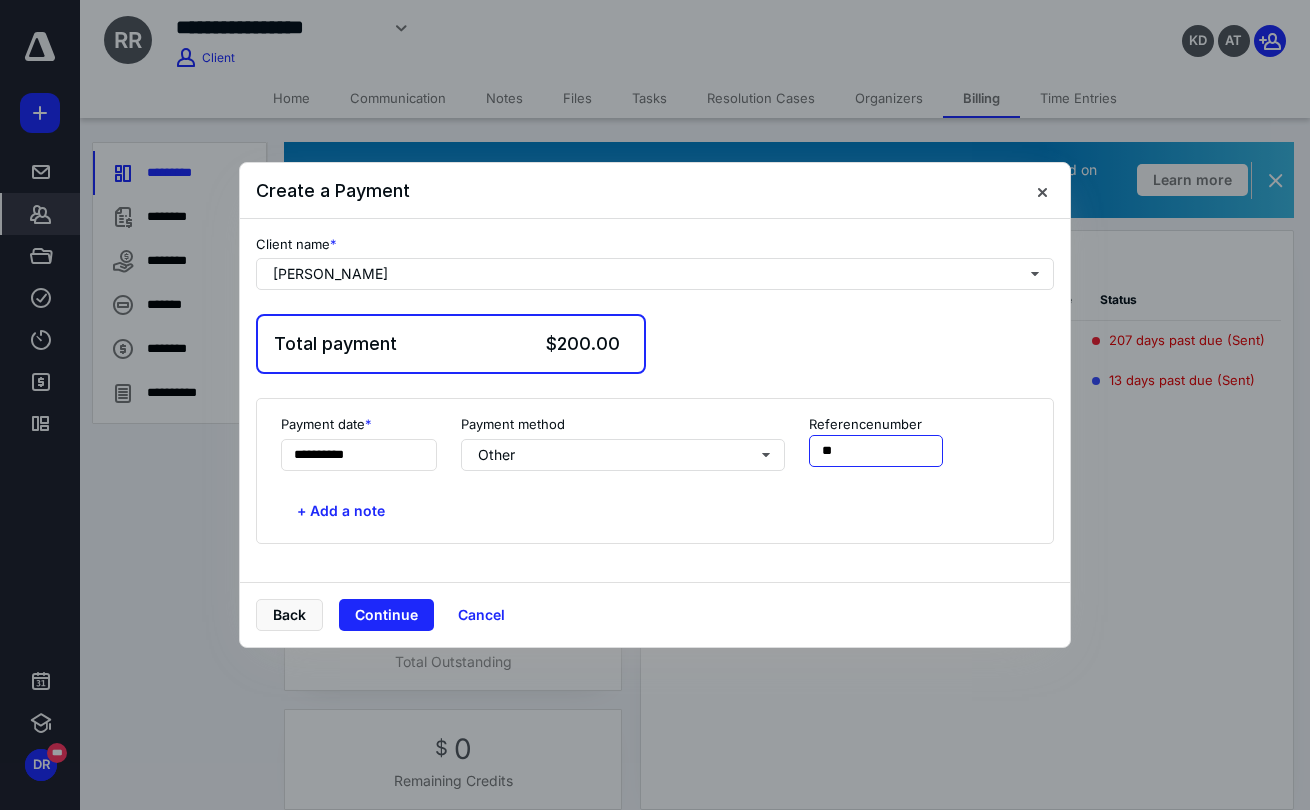 type on "***" 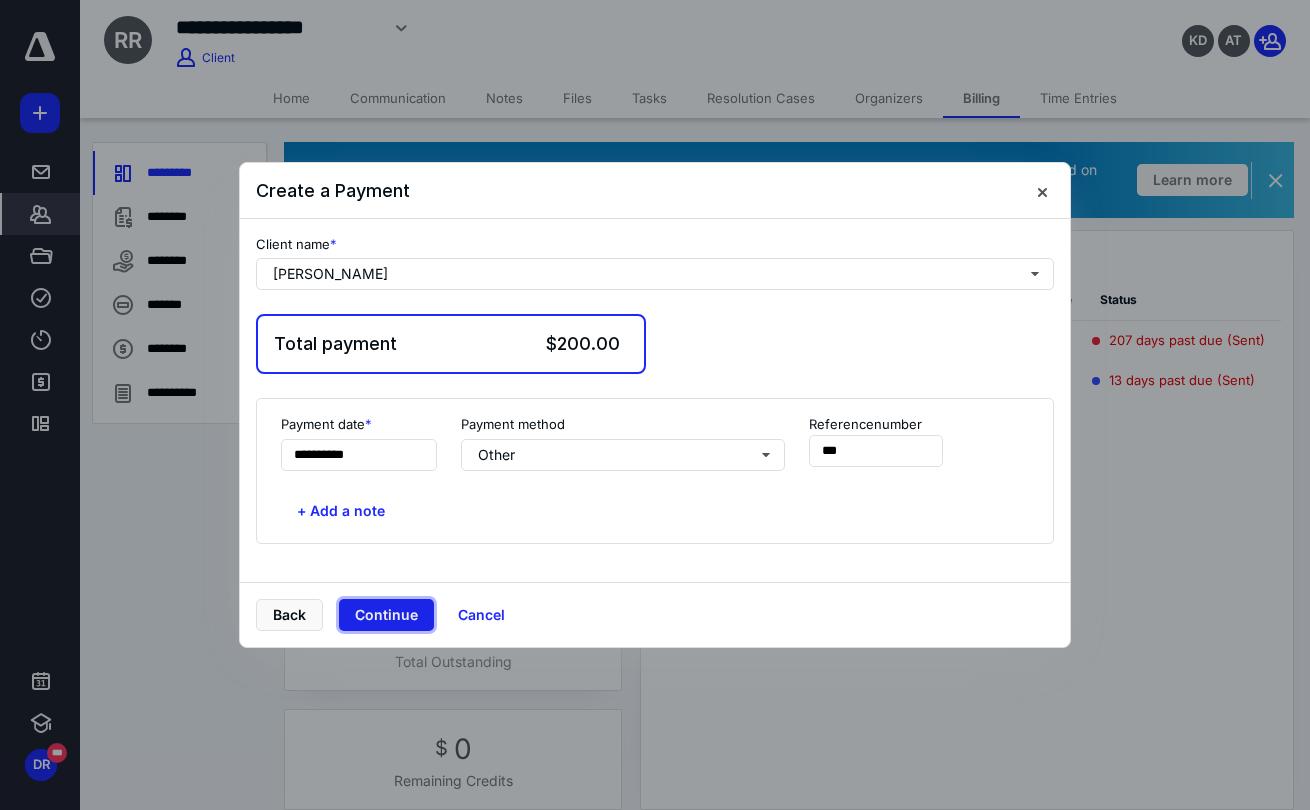 click on "Continue" at bounding box center [386, 615] 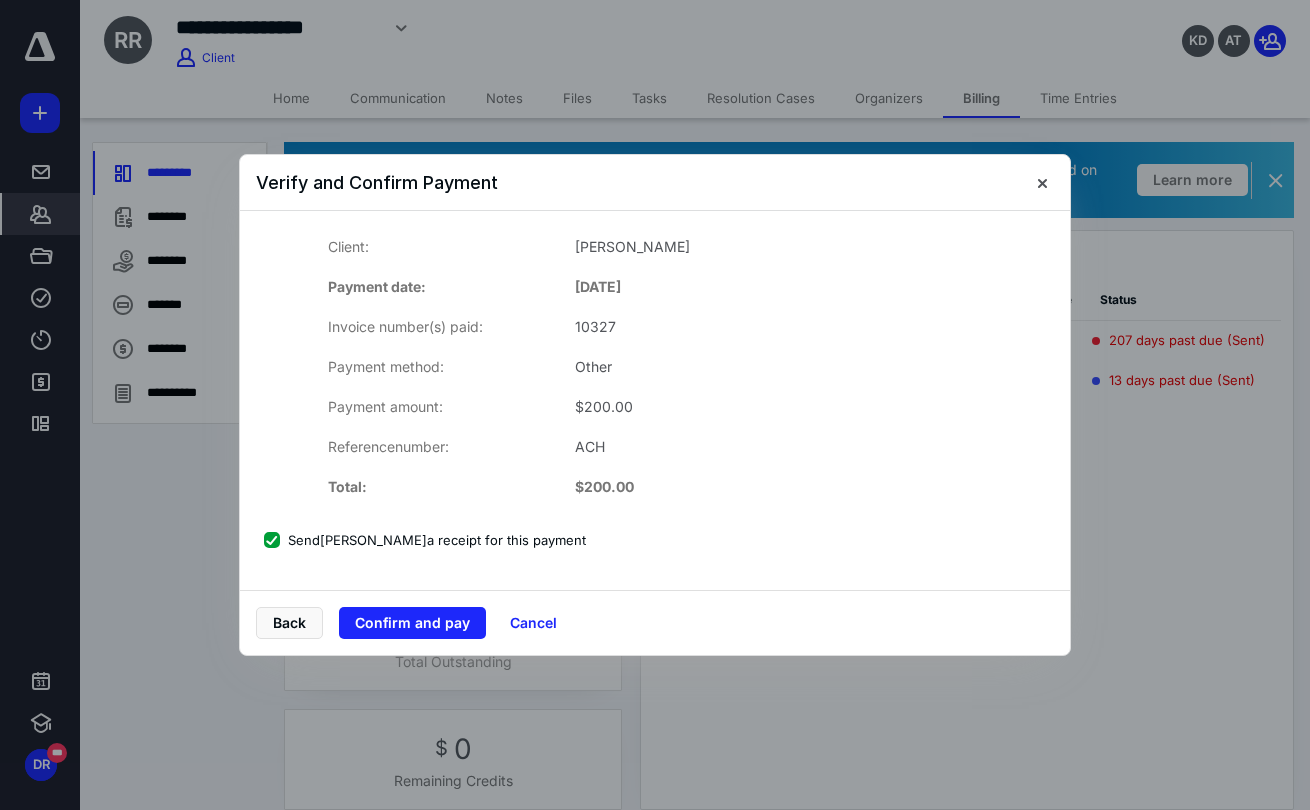 click on "Send  [PERSON_NAME]  a receipt for this payment" at bounding box center (425, 540) 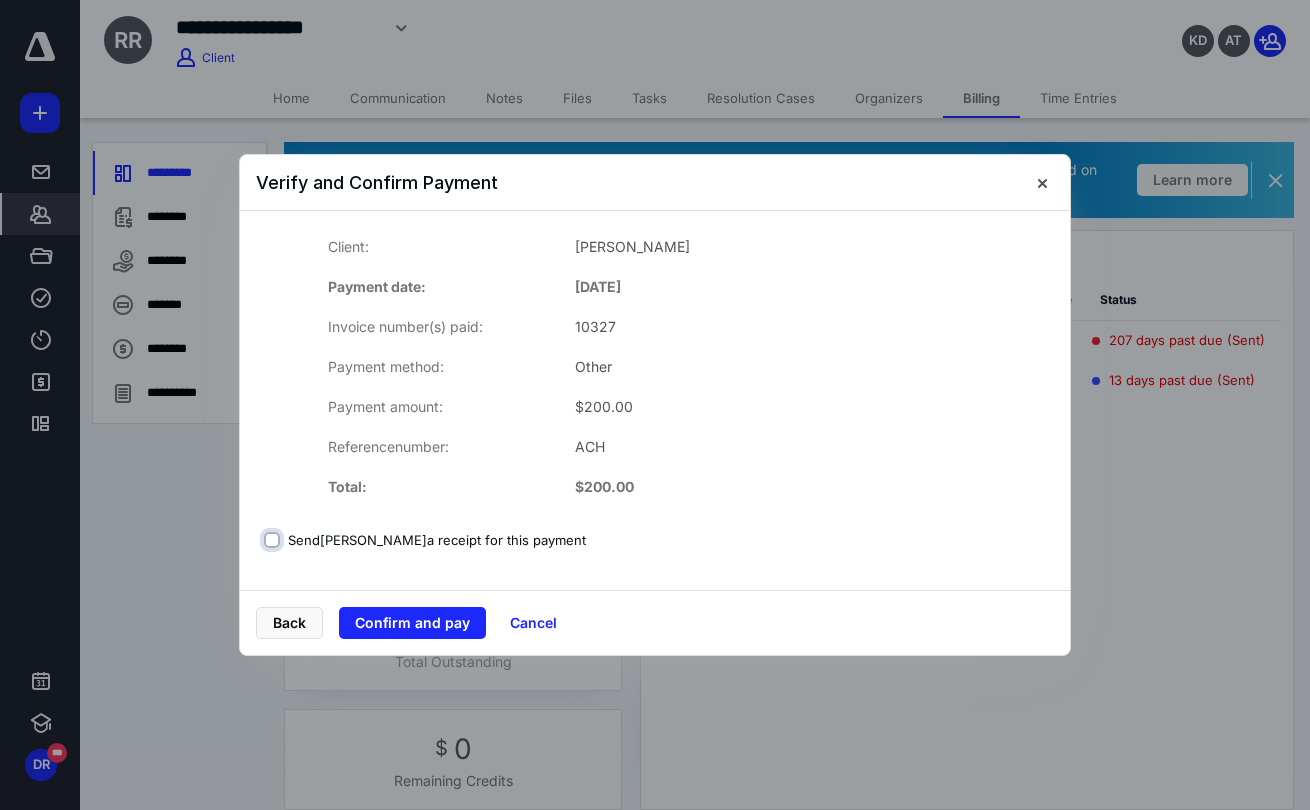 checkbox on "false" 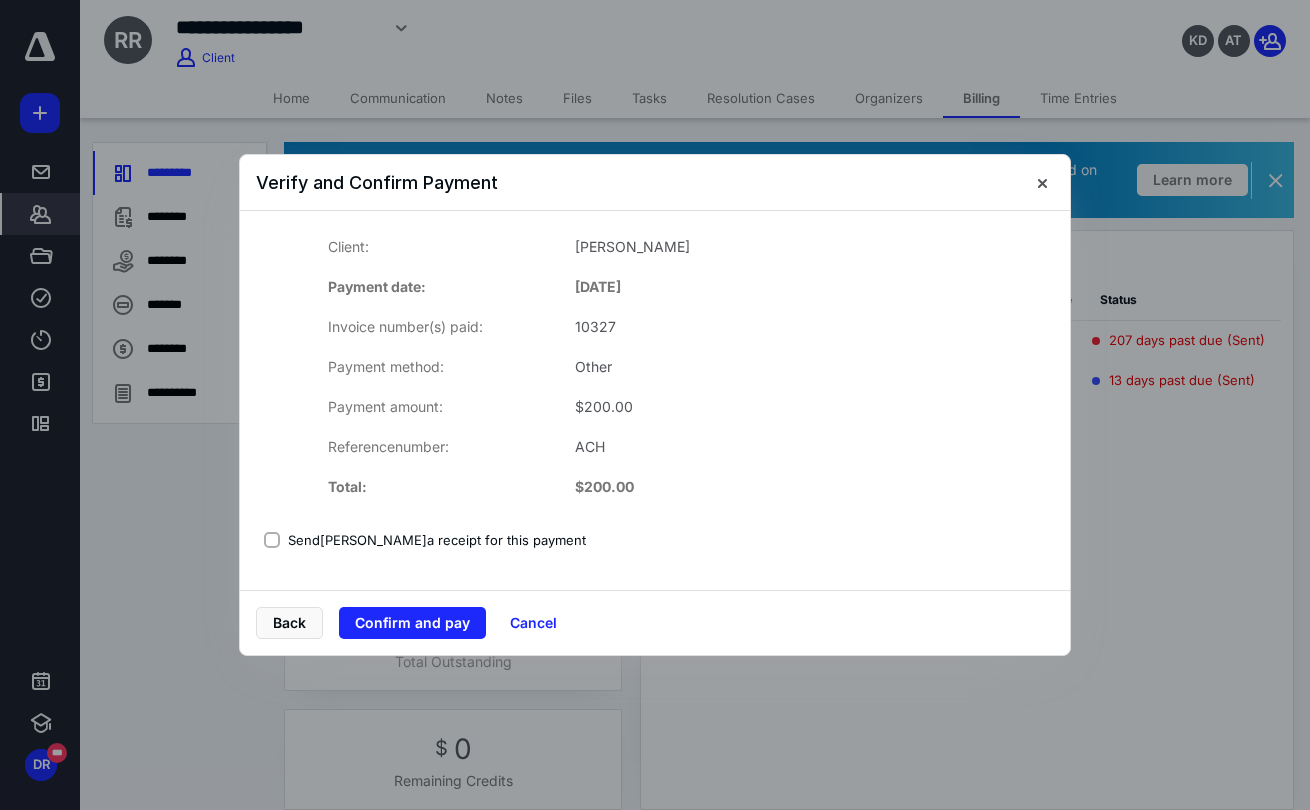 click on "Client: [PERSON_NAME] Payment date: [DATE] Invoice number(s) paid: 10327 Payment method: Other Payment amount: $ 200.00 Reference  number: ACH Total: $ 200.00" at bounding box center (655, 367) 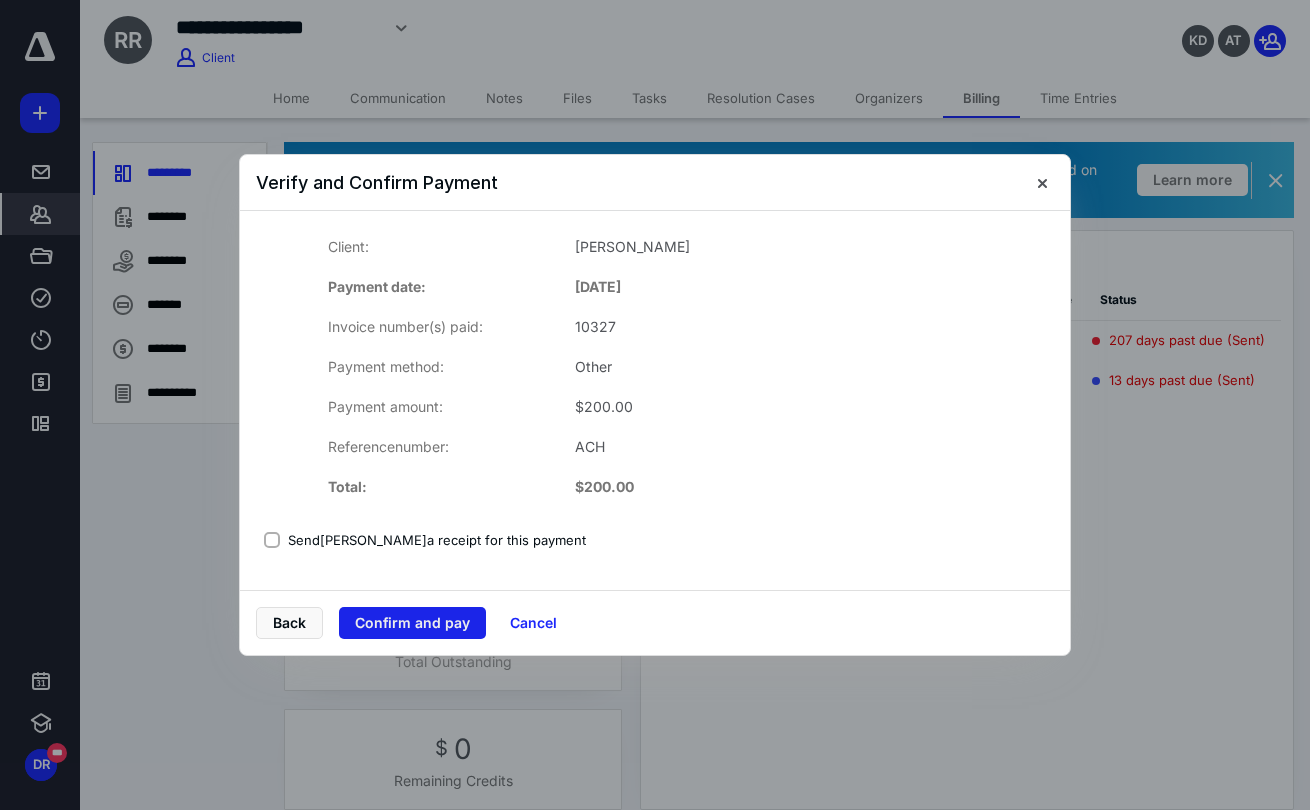 click on "Confirm and pay" at bounding box center (412, 623) 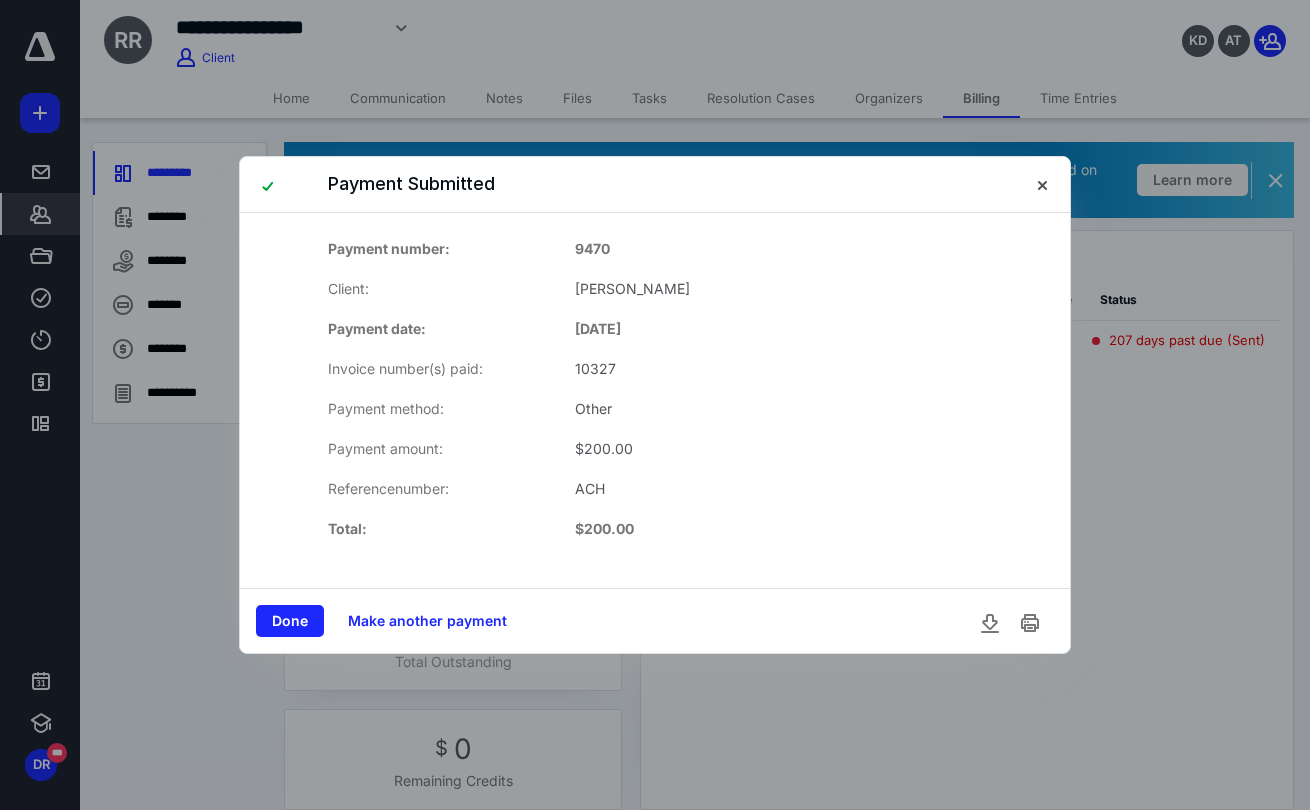 click on "Done Make another payment" at bounding box center (655, 620) 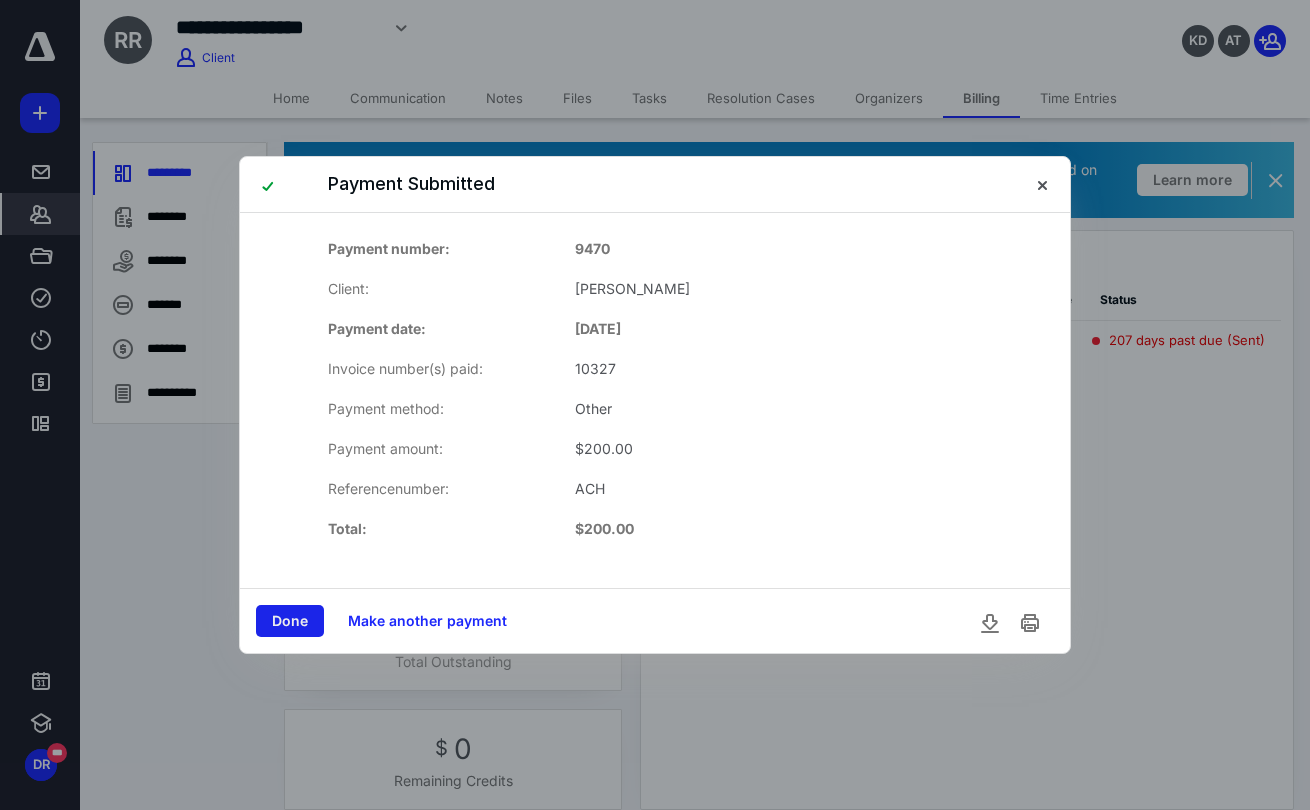click on "Done" at bounding box center (290, 621) 